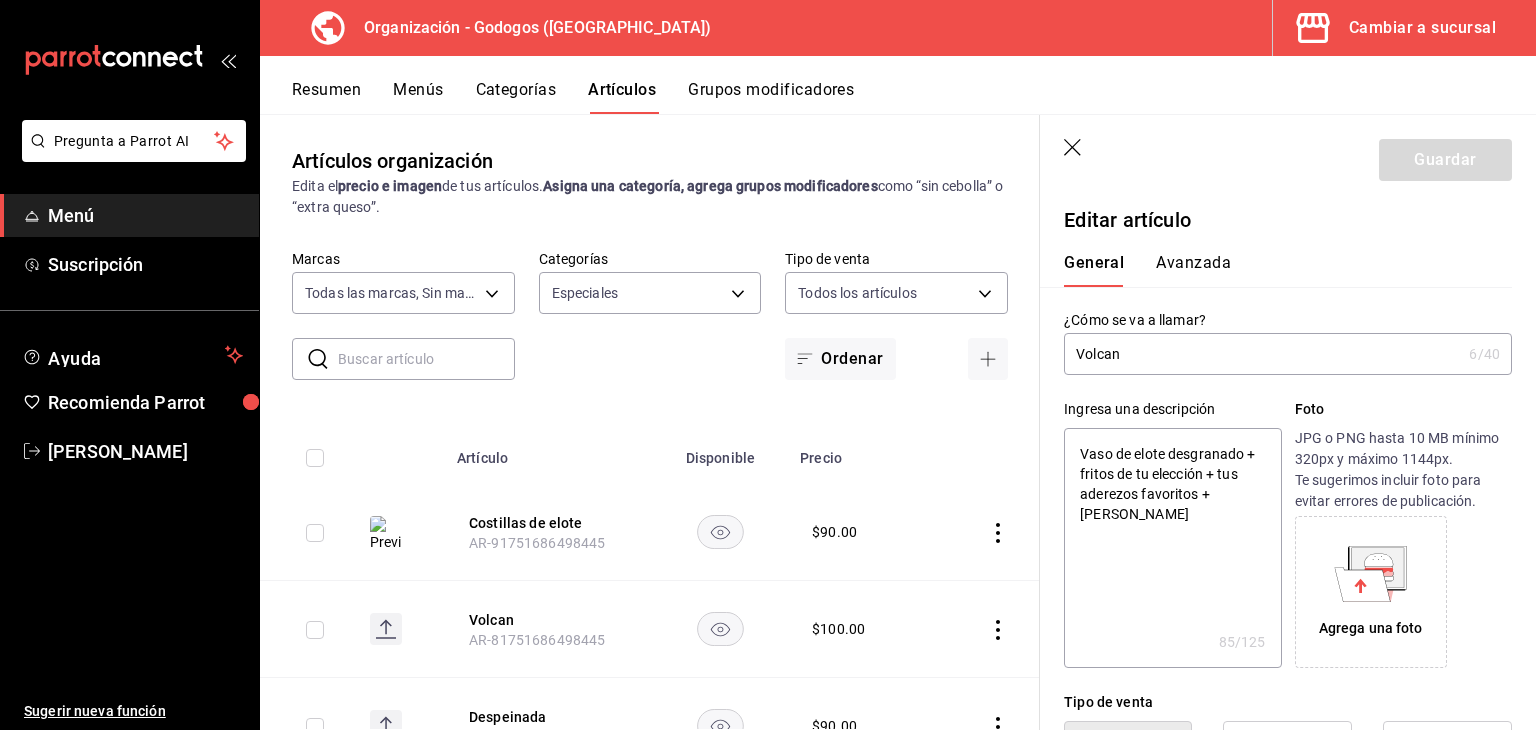 scroll, scrollTop: 0, scrollLeft: 0, axis: both 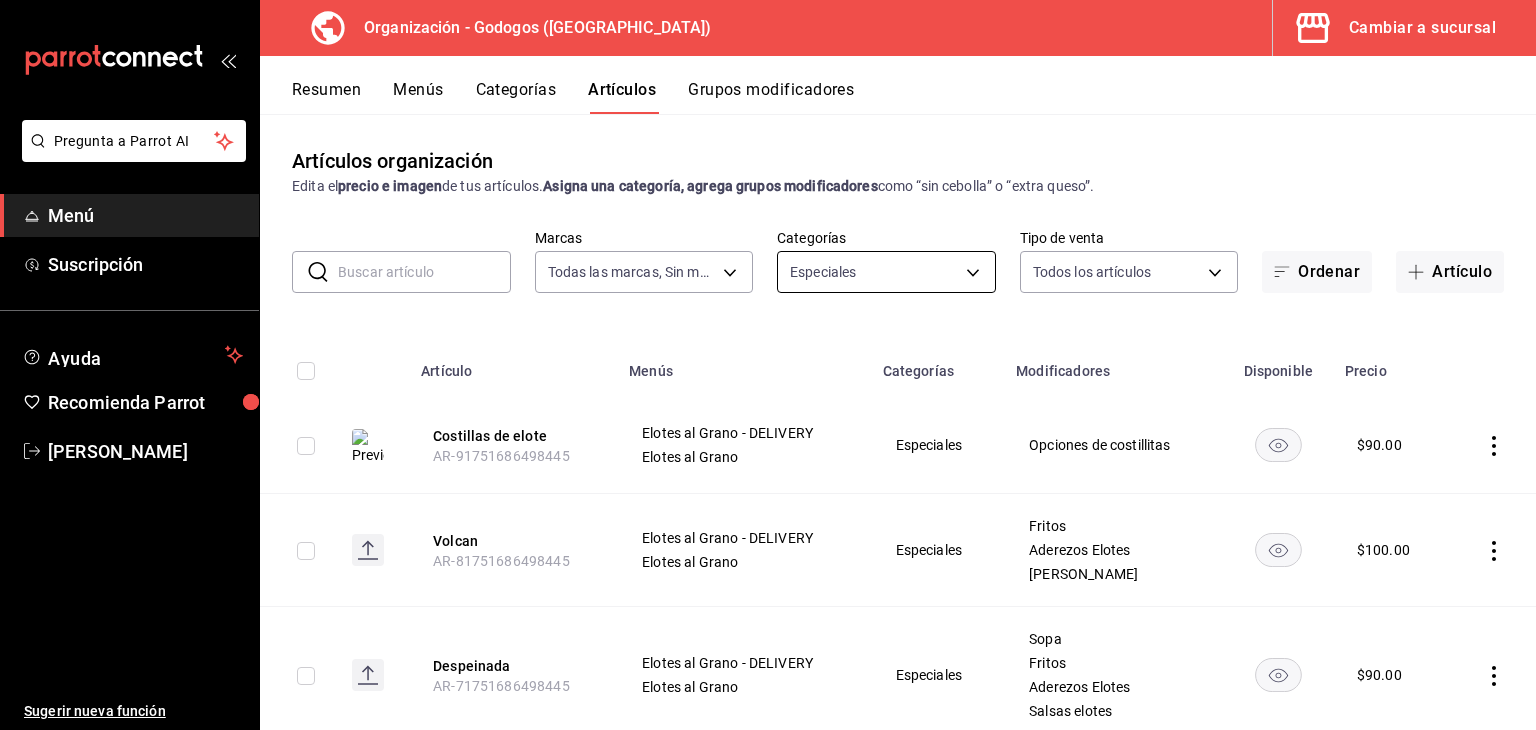click on "Pregunta a Parrot AI Menú   Suscripción   Ayuda Recomienda Parrot   Carlos Alberto Hernandez   Sugerir nueva función   Organización - Godogos (Monterrey) Cambiar a sucursal Resumen Menús Categorías Artículos Grupos modificadores Artículos organización Edita el  precio e imagen  de tus artículos.  Asigna una categoría, agrega grupos modificadores  como “sin cebolla” o “extra queso”. ​ ​ Marcas Todas las marcas, Sin marca 2c5af448-d682-4f7b-b29c-e3cf67916c63,1734e1b4-46cc-4c33-a7f3-65e285faf7a9 Categorías Especiales 57a56248-d958-4fc0-af8f-dde2633a89a2 Tipo de venta Todos los artículos ALL Ordenar Artículo Artículo Menús Categorías Modificadores Disponible Precio Costillas de elote AR-91751686498445 Elotes al Grano - DELIVERY Elotes al Grano Especiales Opciones de costillitas $ 90.00 Volcan AR-81751686498445 Elotes al Grano - DELIVERY Elotes al Grano Especiales Fritos Aderezos Elotes Toppins $ 100.00 Despeinada AR-71751686498445 Elotes al Grano - DELIVERY Elotes al Grano Especiales" at bounding box center [768, 365] 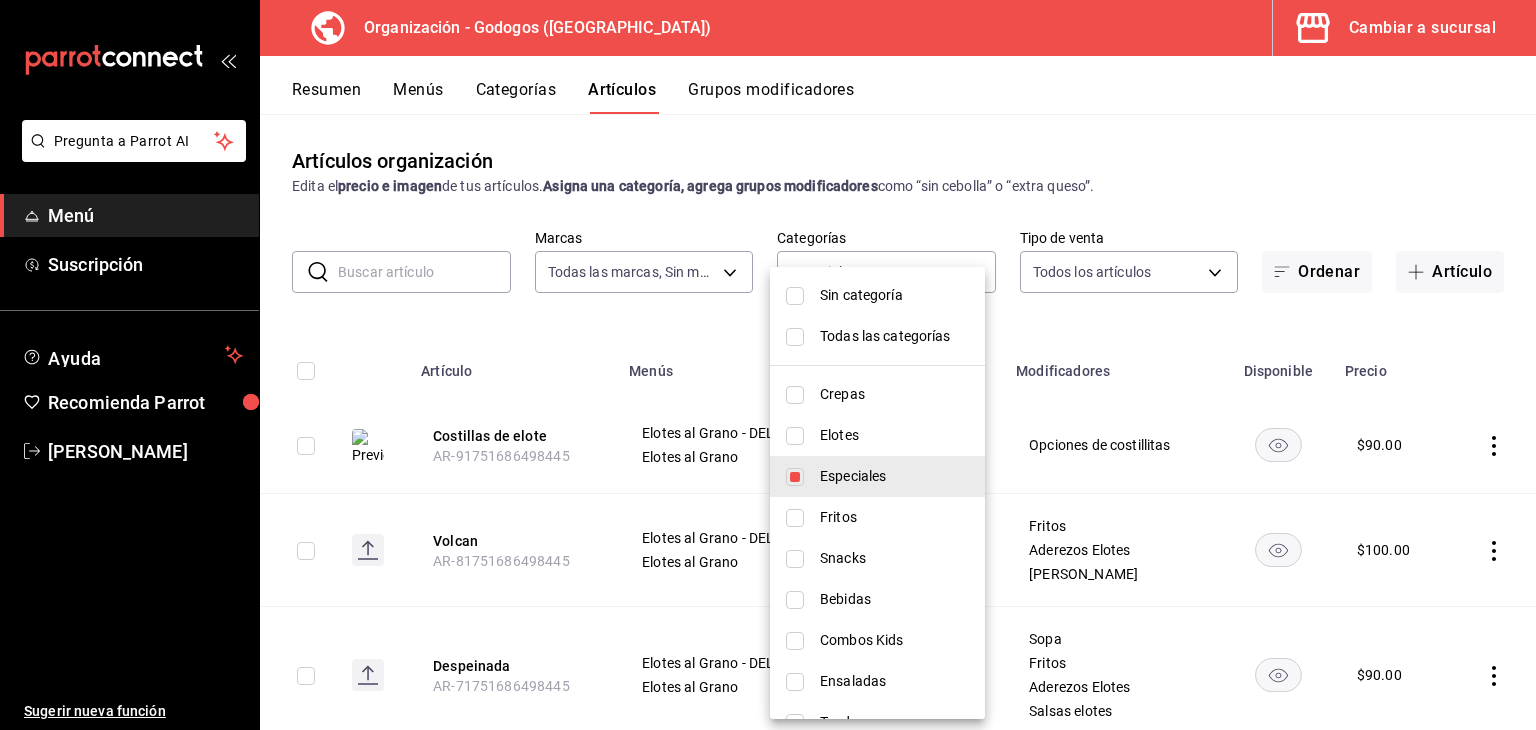click on "Todas las categorías" at bounding box center (894, 336) 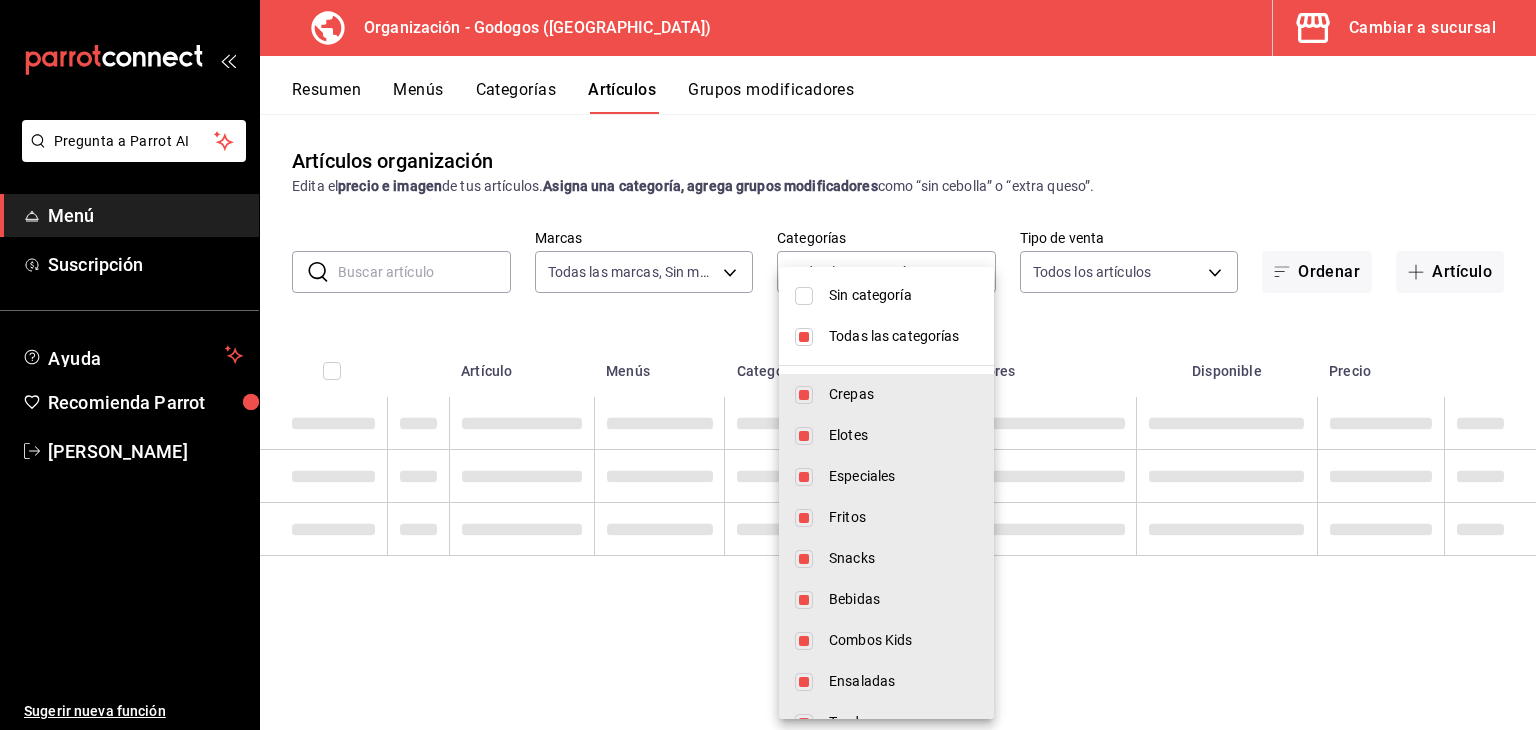type on "9ab85264-ed04-4d22-b84d-fdb7adfcfbee,c2b121a0-8296-4a6d-818a-566114f11350,57a56248-d958-4fc0-af8f-dde2633a89a2,b63488a3-f77a-499d-a692-017525795db0,0a741624-f859-4862-b55a-3f9bb6fc01df,6e8368ed-4e69-46d6-9889-34d81ce20332,c060e106-f368-4551-8b6c-604dfa43eac6,40eae46c-6654-4ad8-83c5-3b5a155f5af3,d081b91c-2a75-44b0-8e04-c6d2e9241e4f,53375367-efa5-498b-a6fe-644c6773a96d,b5044067-bd02-436b-8619-34c52884dd17,8f3bfc54-7f1f-49e9-b33a-07a237f3bfa0,bdc2bc75-cb8b-4c73-bb42-d4ecbe692b19" 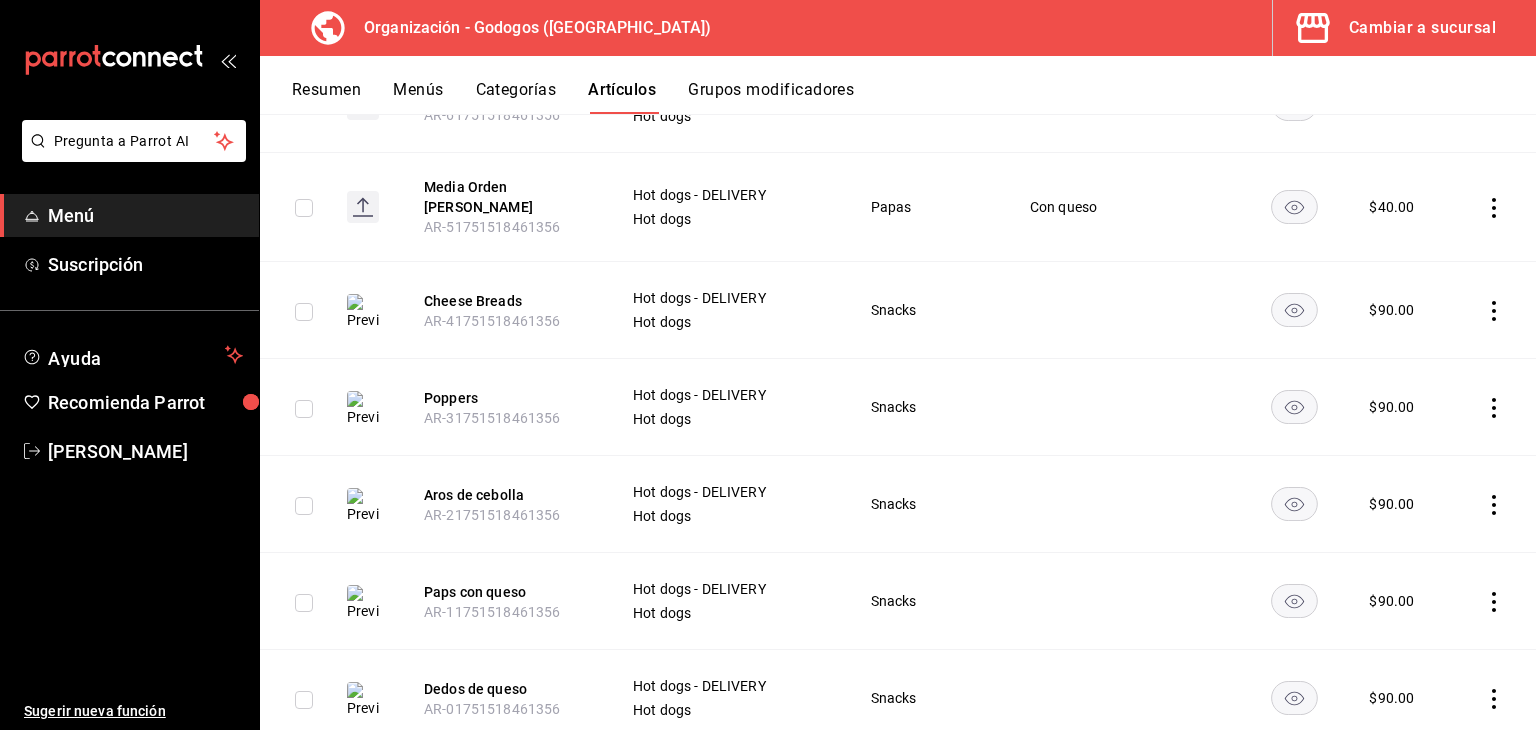 scroll, scrollTop: 5382, scrollLeft: 0, axis: vertical 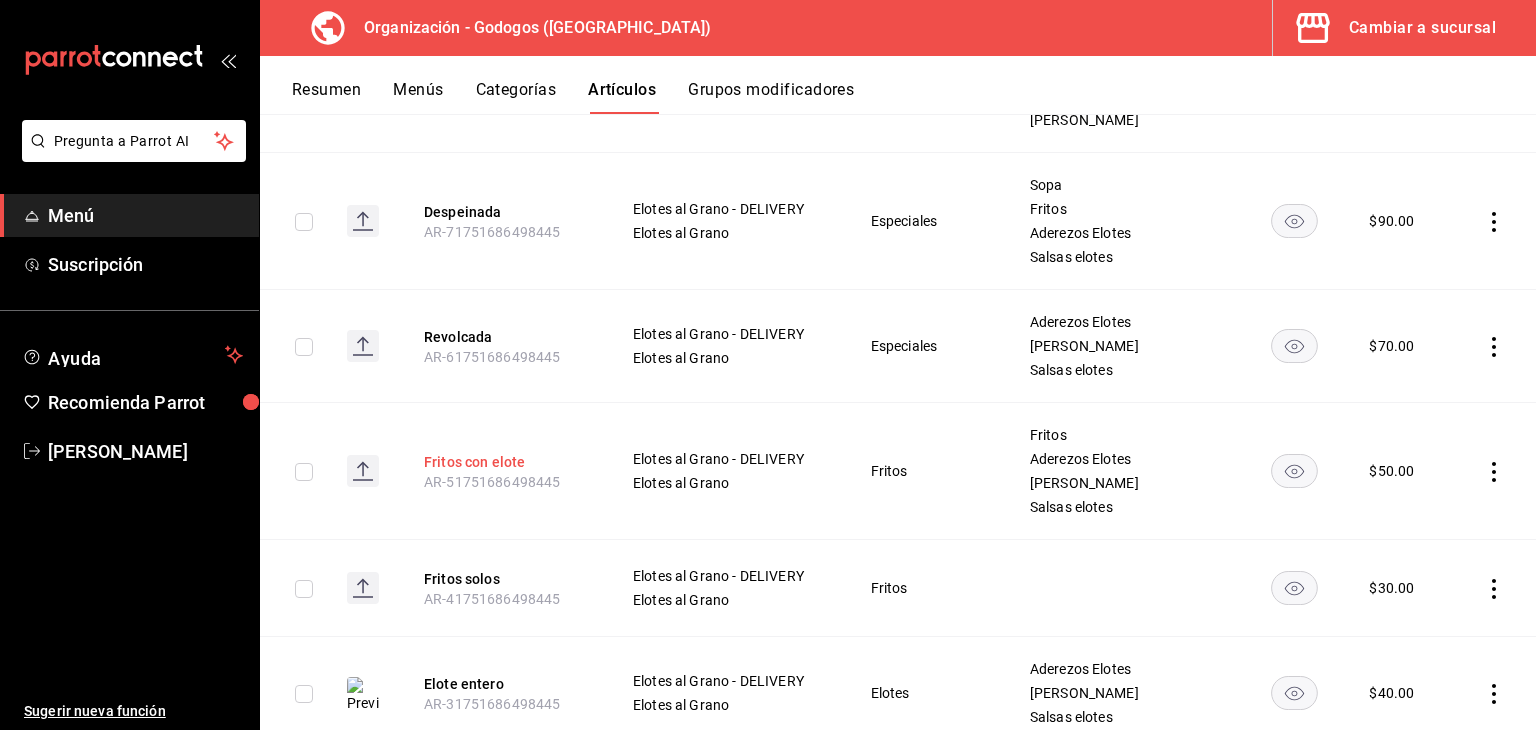 click on "Fritos con elote" at bounding box center (504, 462) 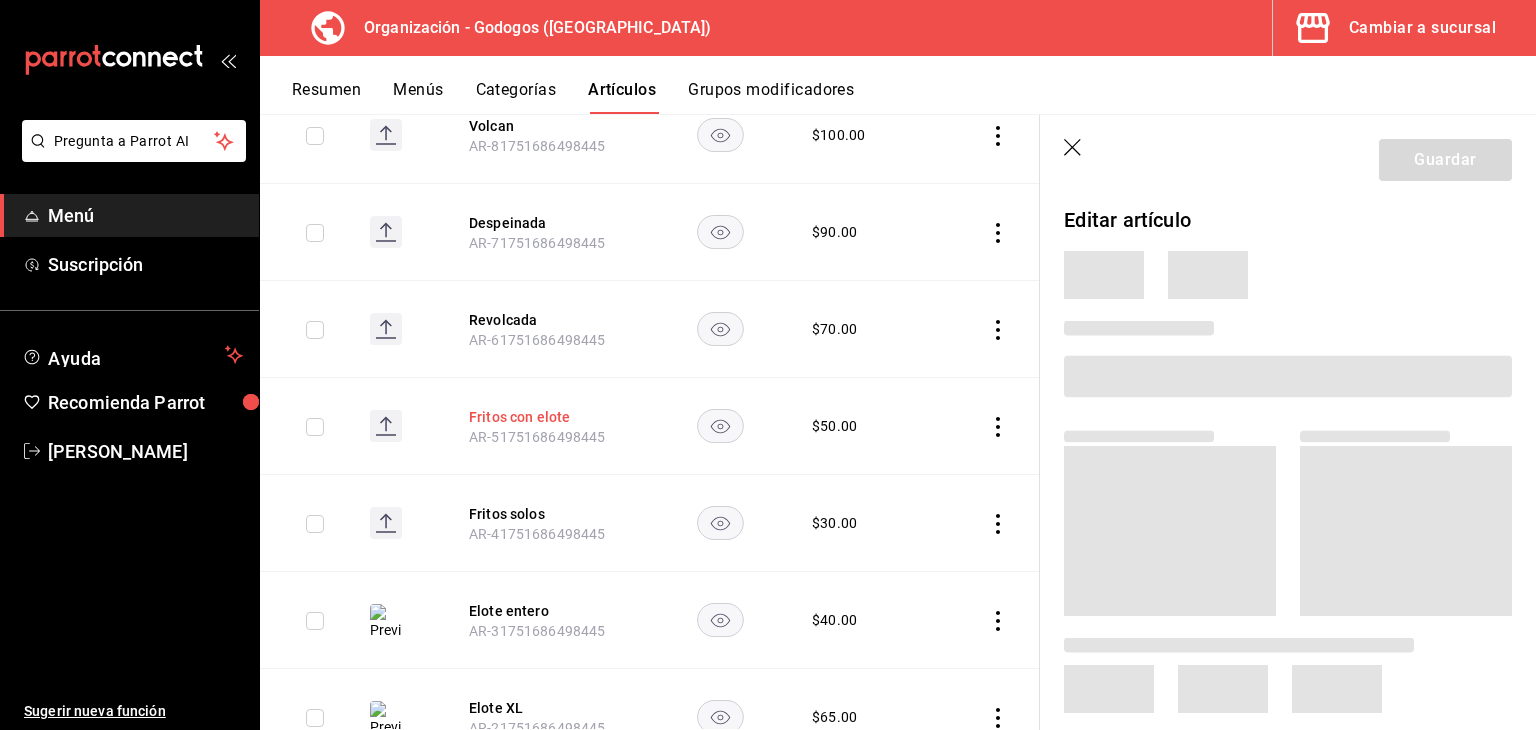 scroll, scrollTop: 842, scrollLeft: 0, axis: vertical 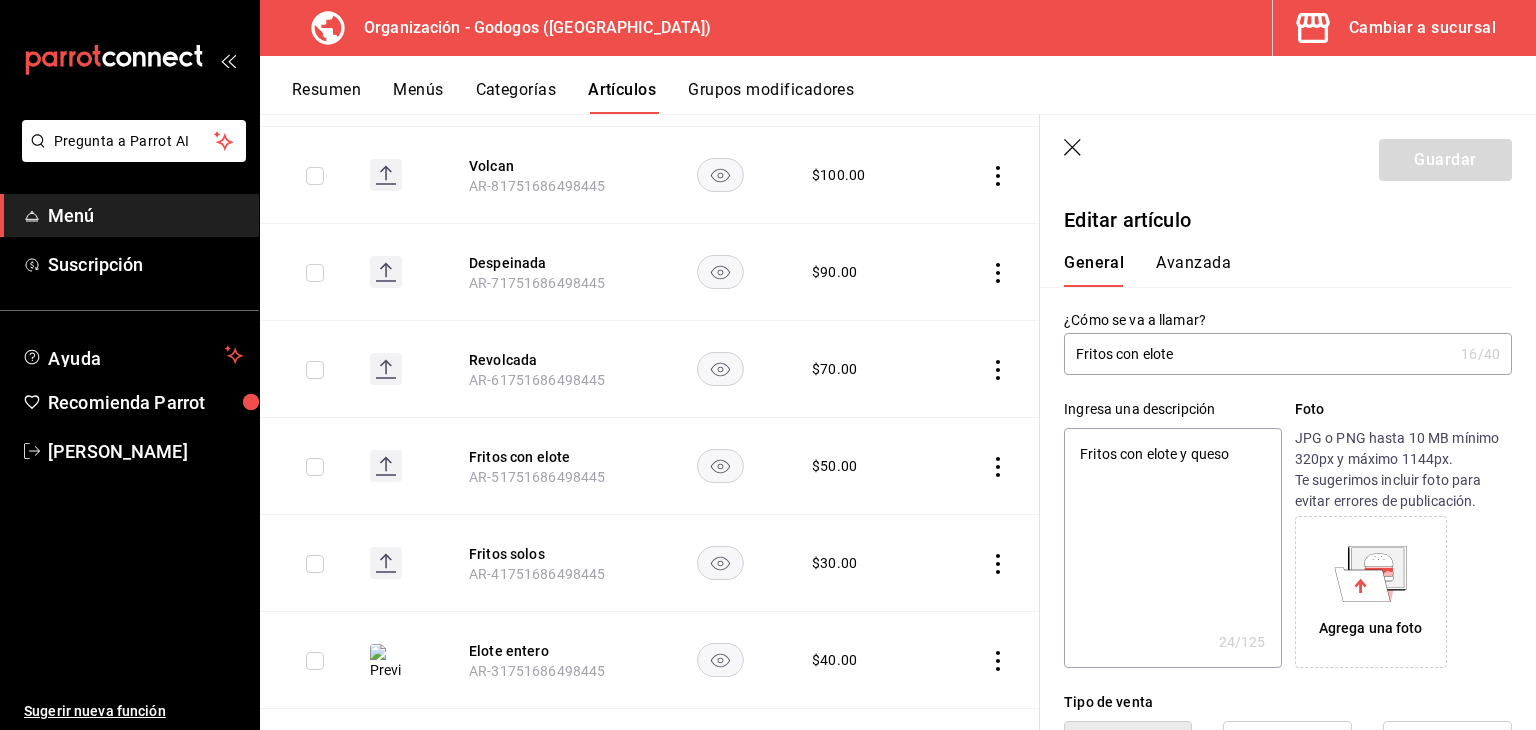 type on "x" 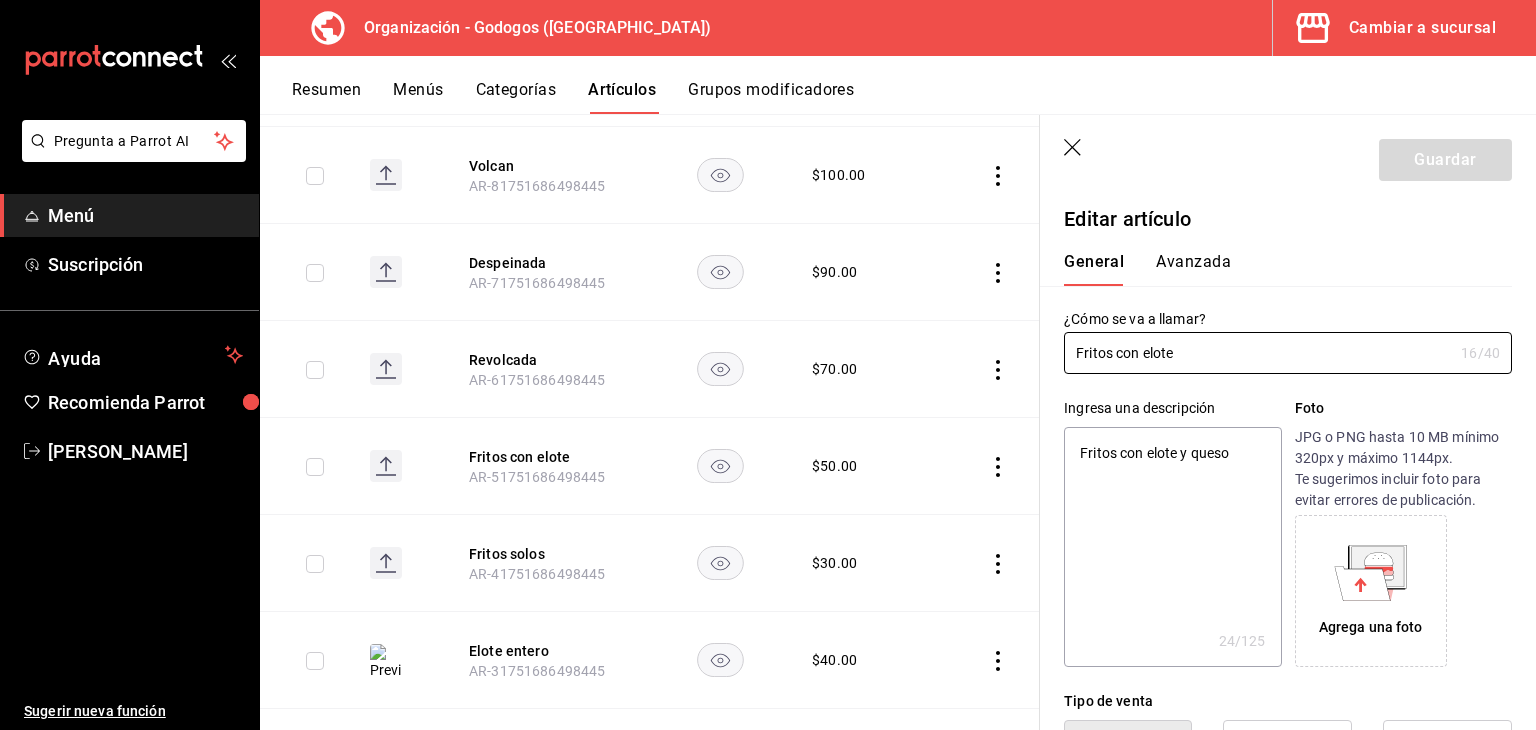 scroll, scrollTop: 0, scrollLeft: 0, axis: both 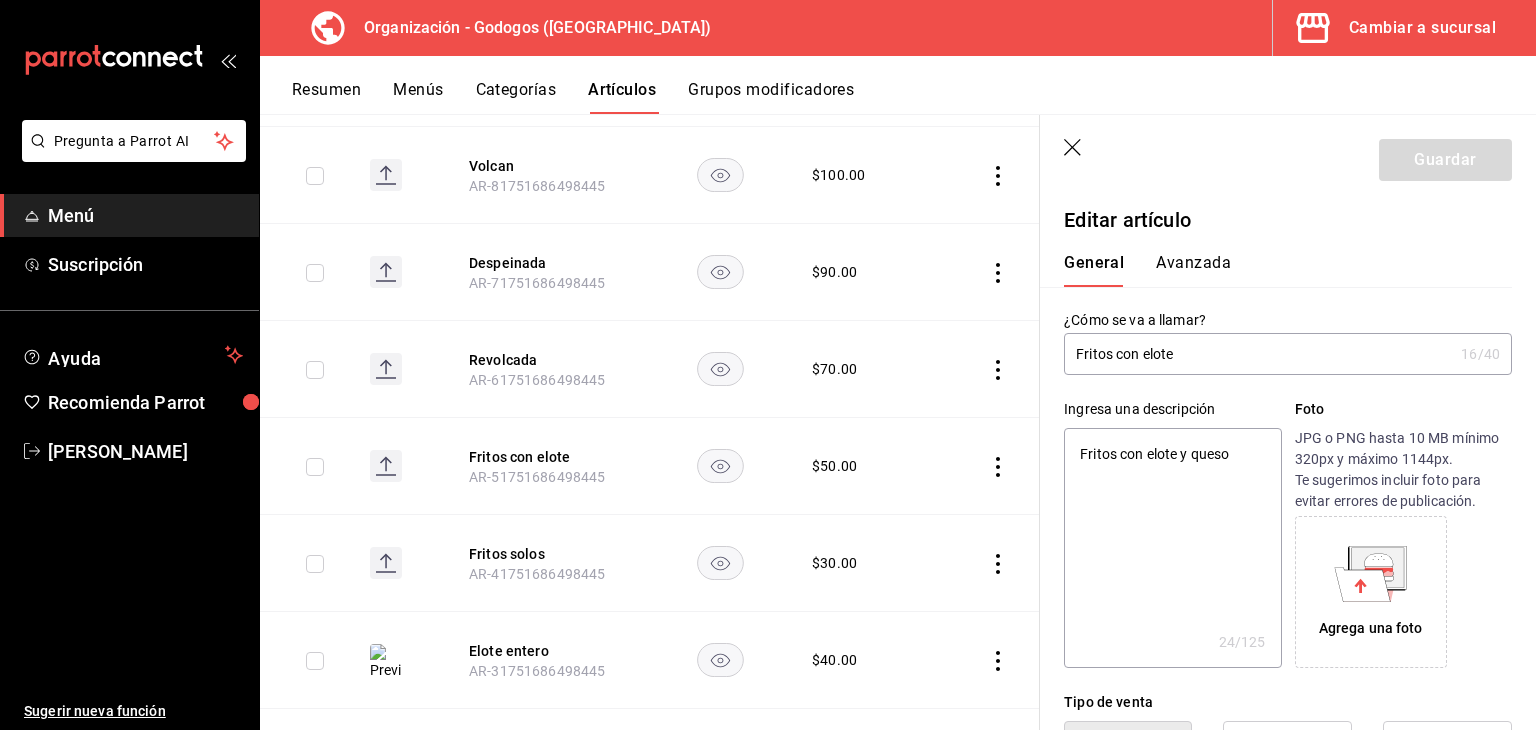 click 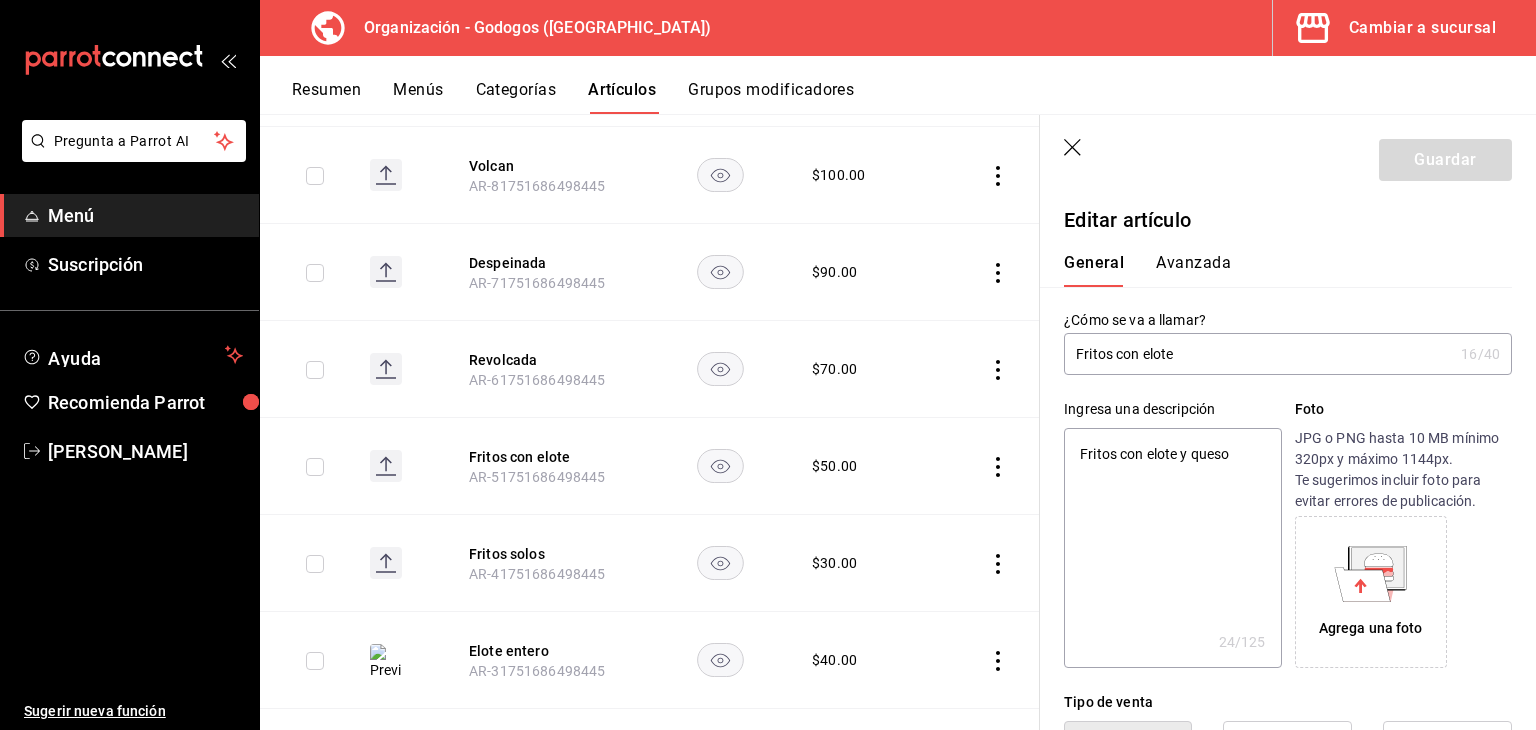 click 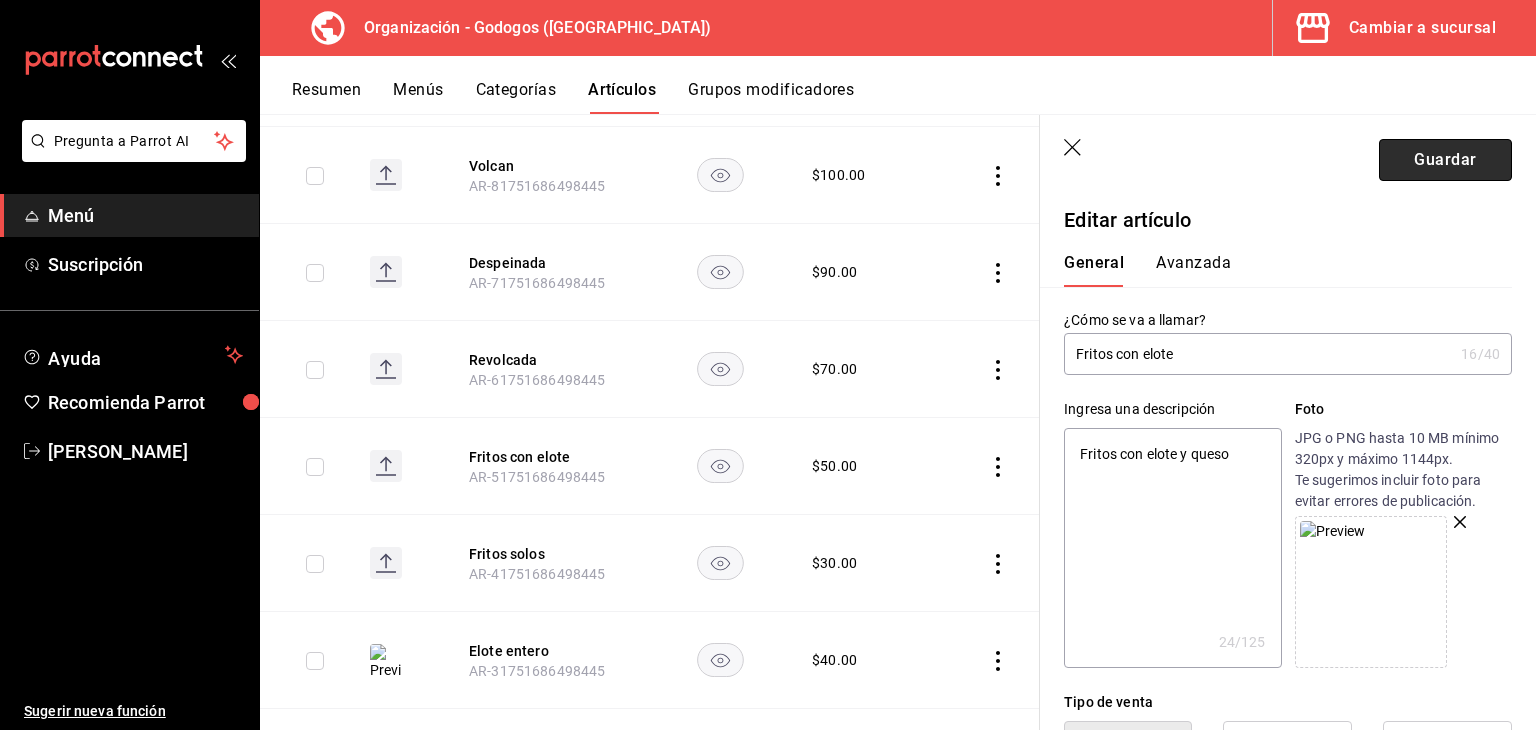 click on "Guardar" at bounding box center [1445, 160] 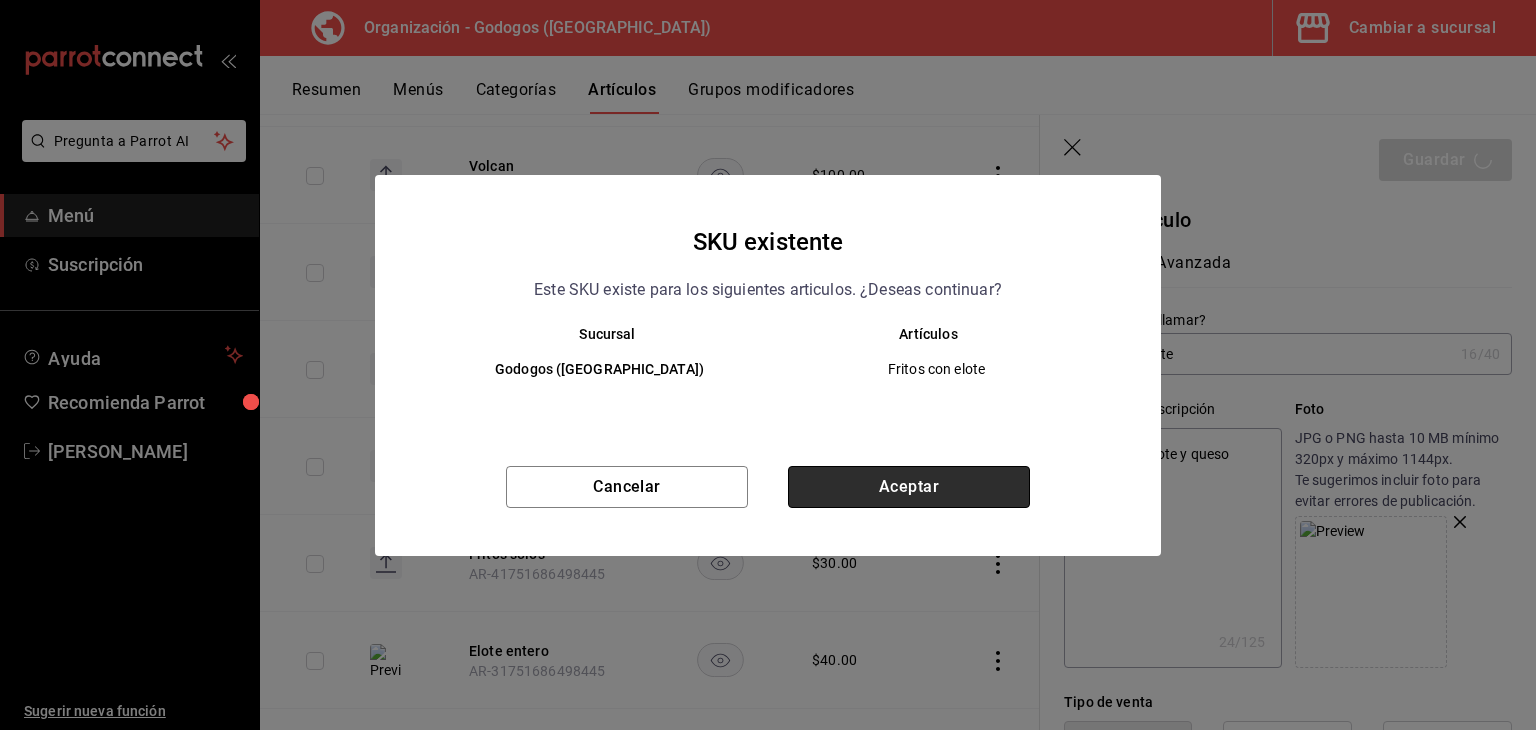 click on "Aceptar" at bounding box center [909, 487] 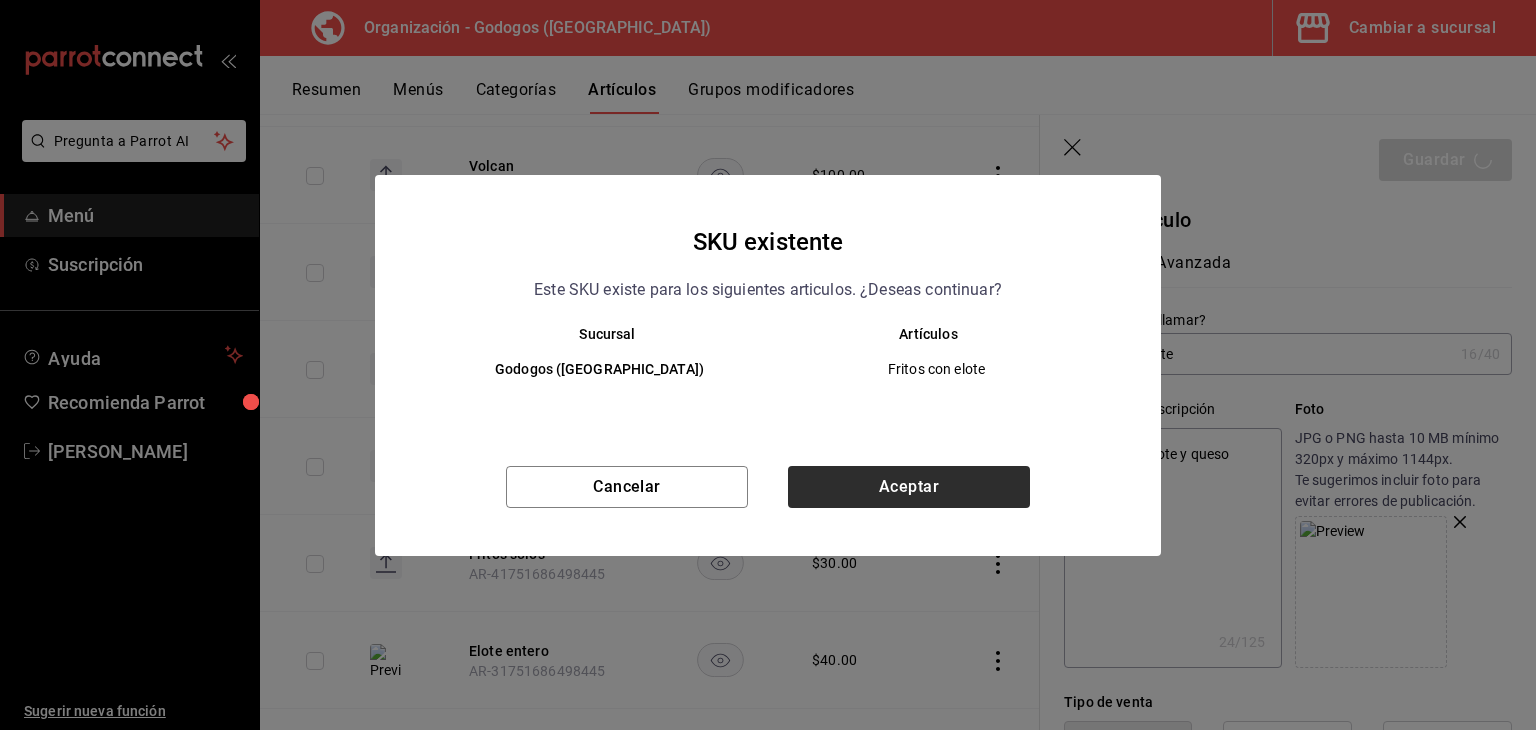 type on "x" 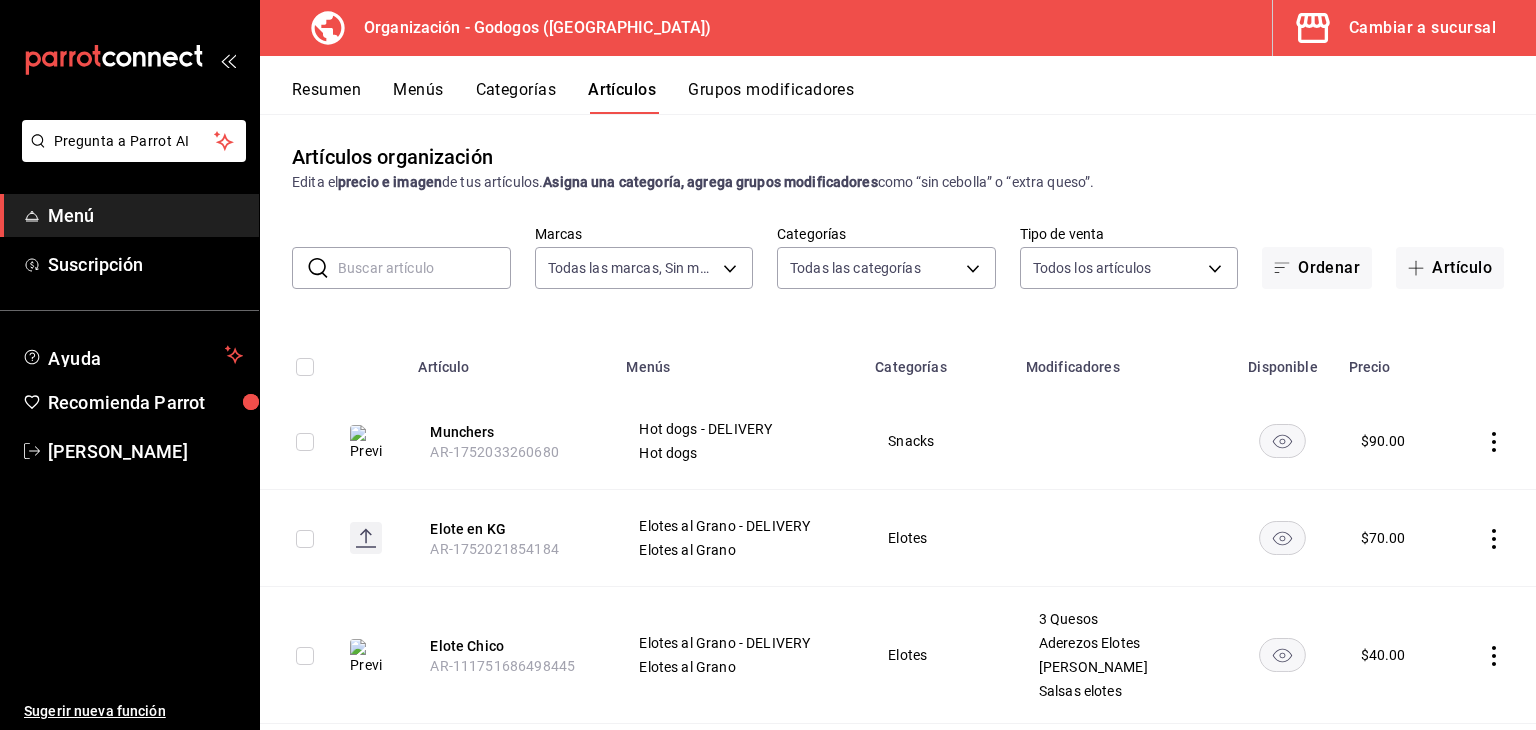 scroll, scrollTop: 0, scrollLeft: 0, axis: both 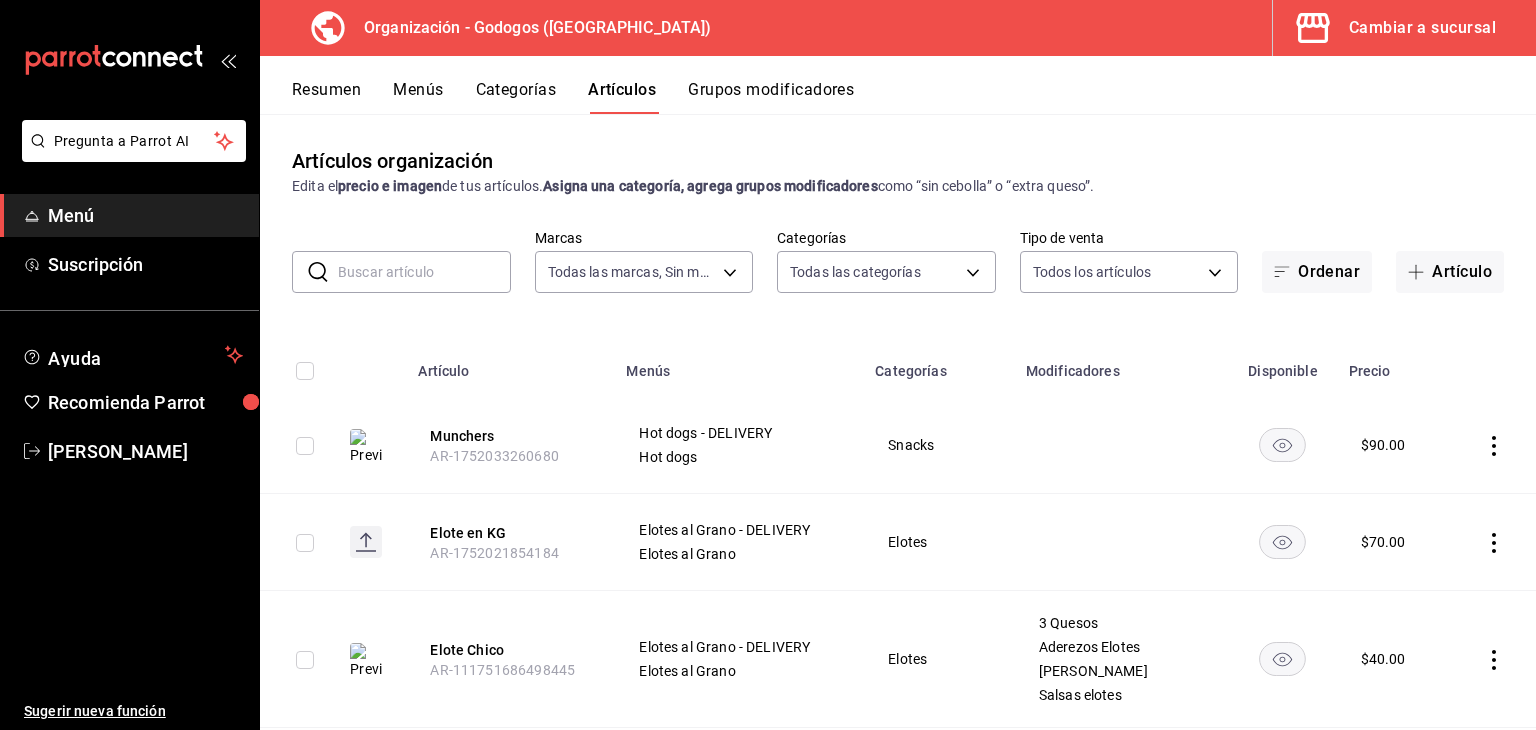click on "Resumen" at bounding box center [326, 97] 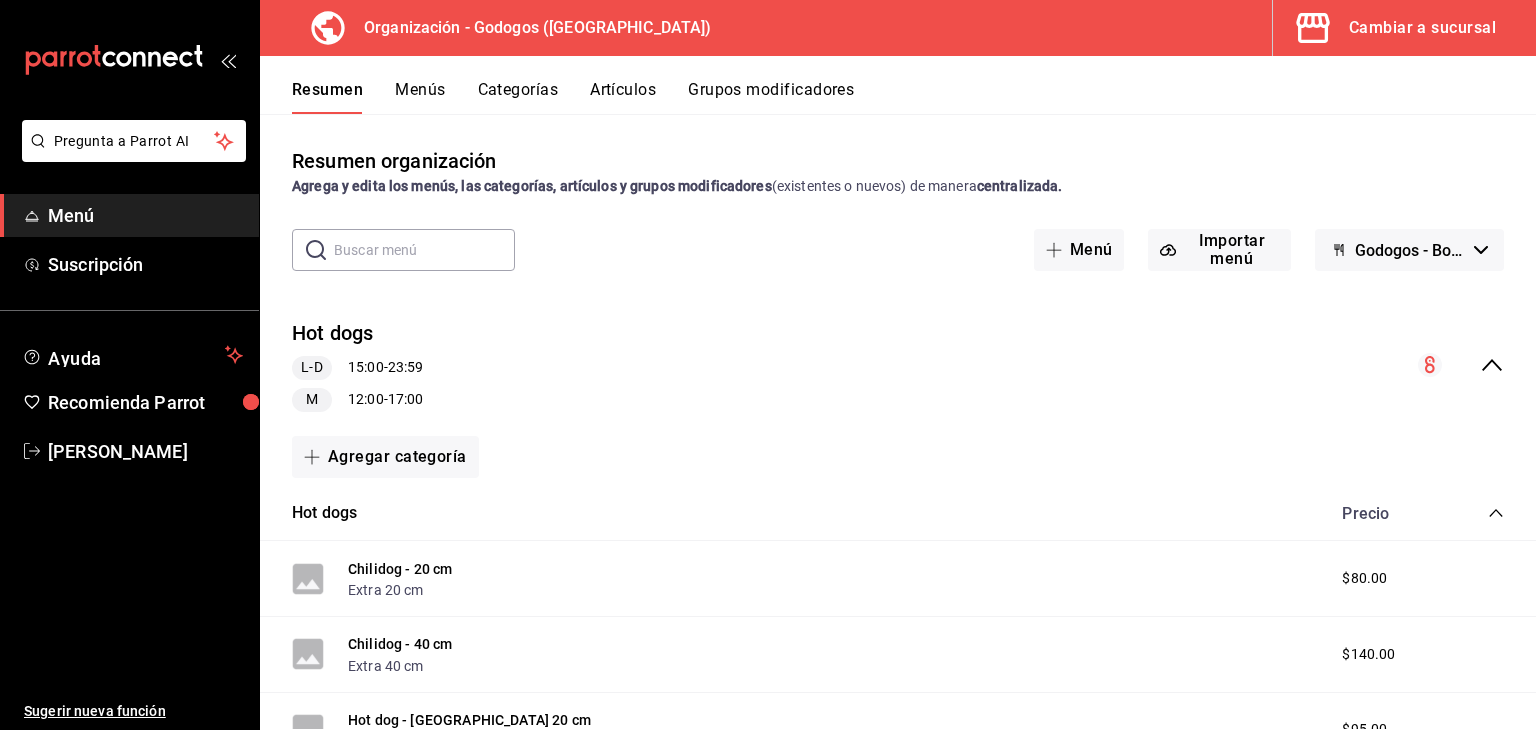 click on "Menús" at bounding box center [420, 97] 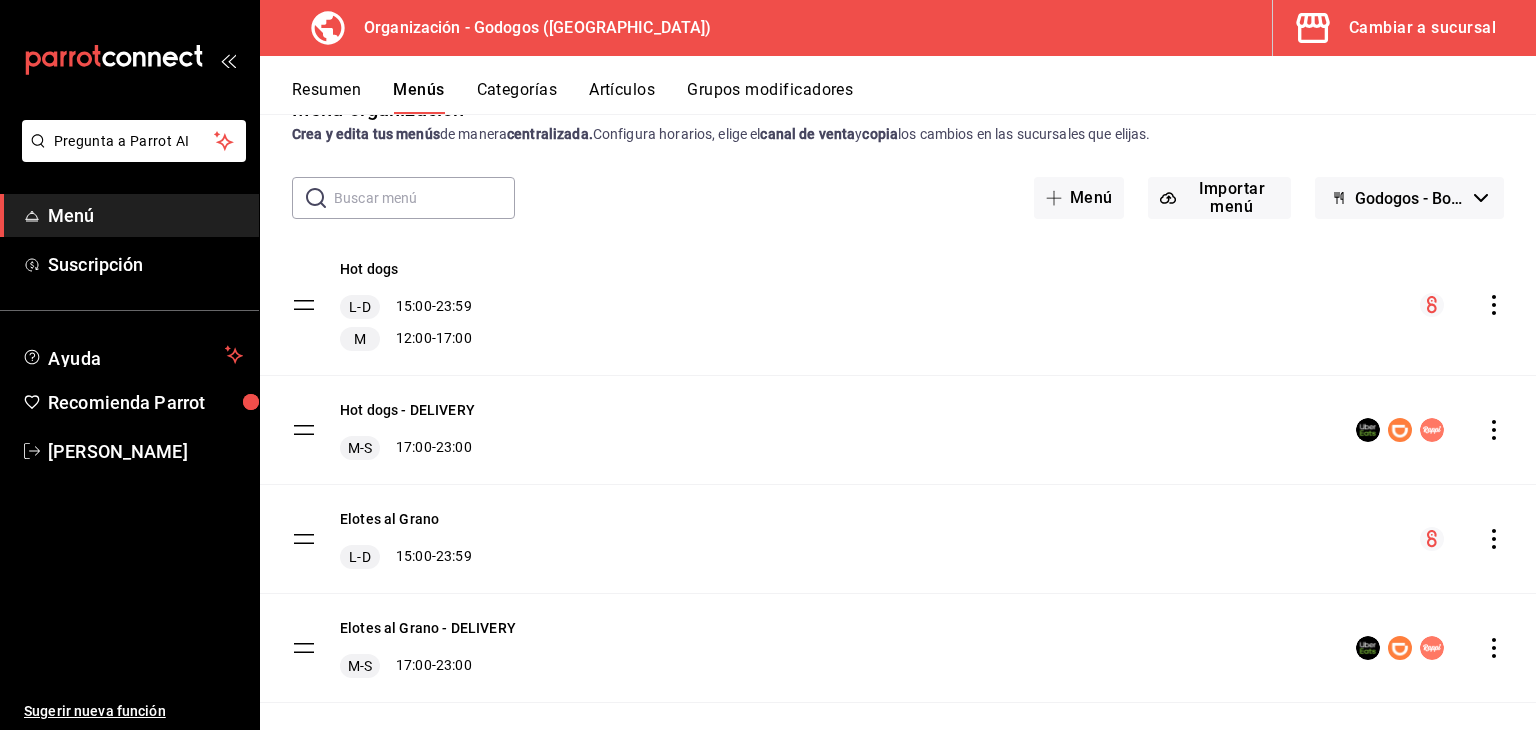 scroll, scrollTop: 81, scrollLeft: 0, axis: vertical 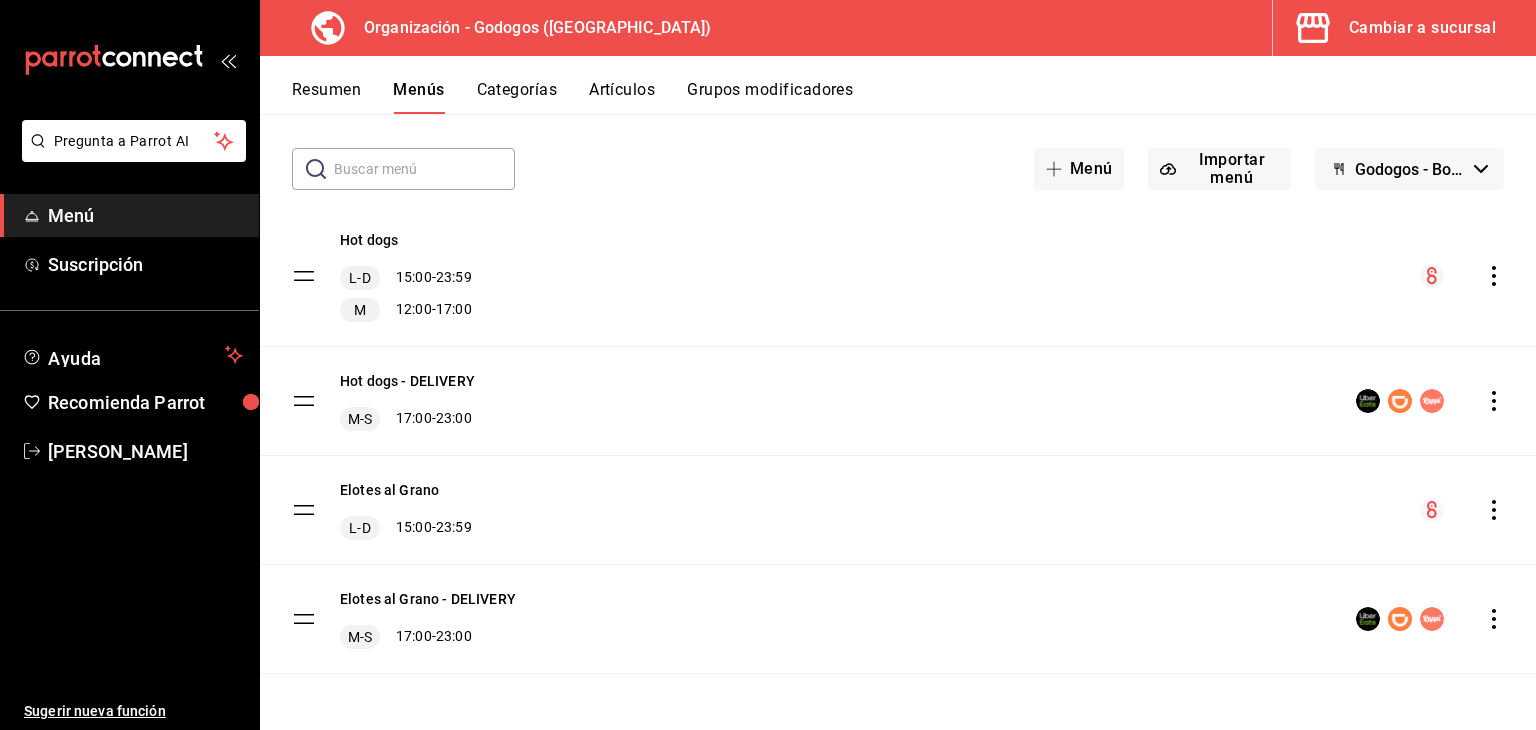 click on "Elotes al Grano - DELIVERY M-S 17:00  -  23:00" at bounding box center (898, 619) 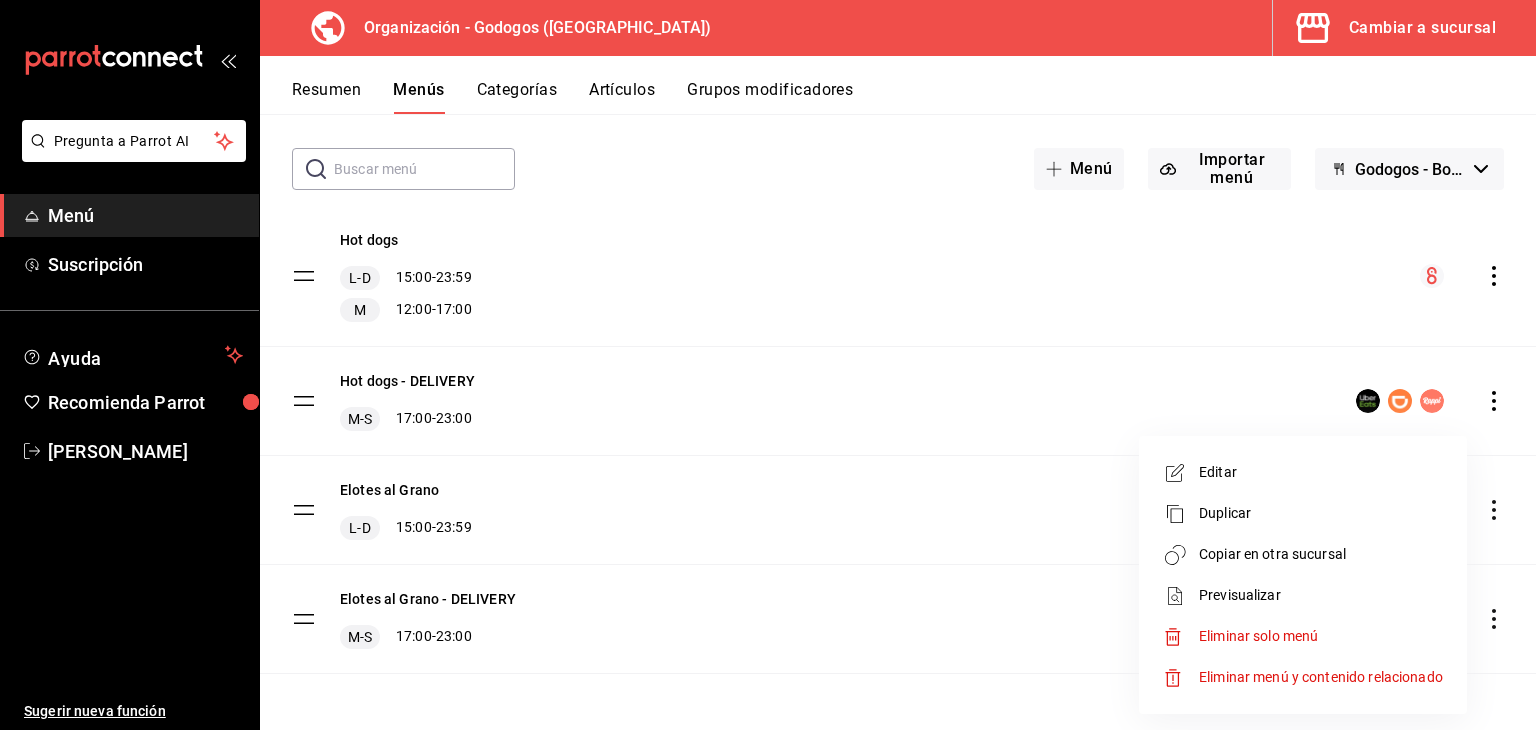 click on "Copiar en otra sucursal" at bounding box center [1321, 554] 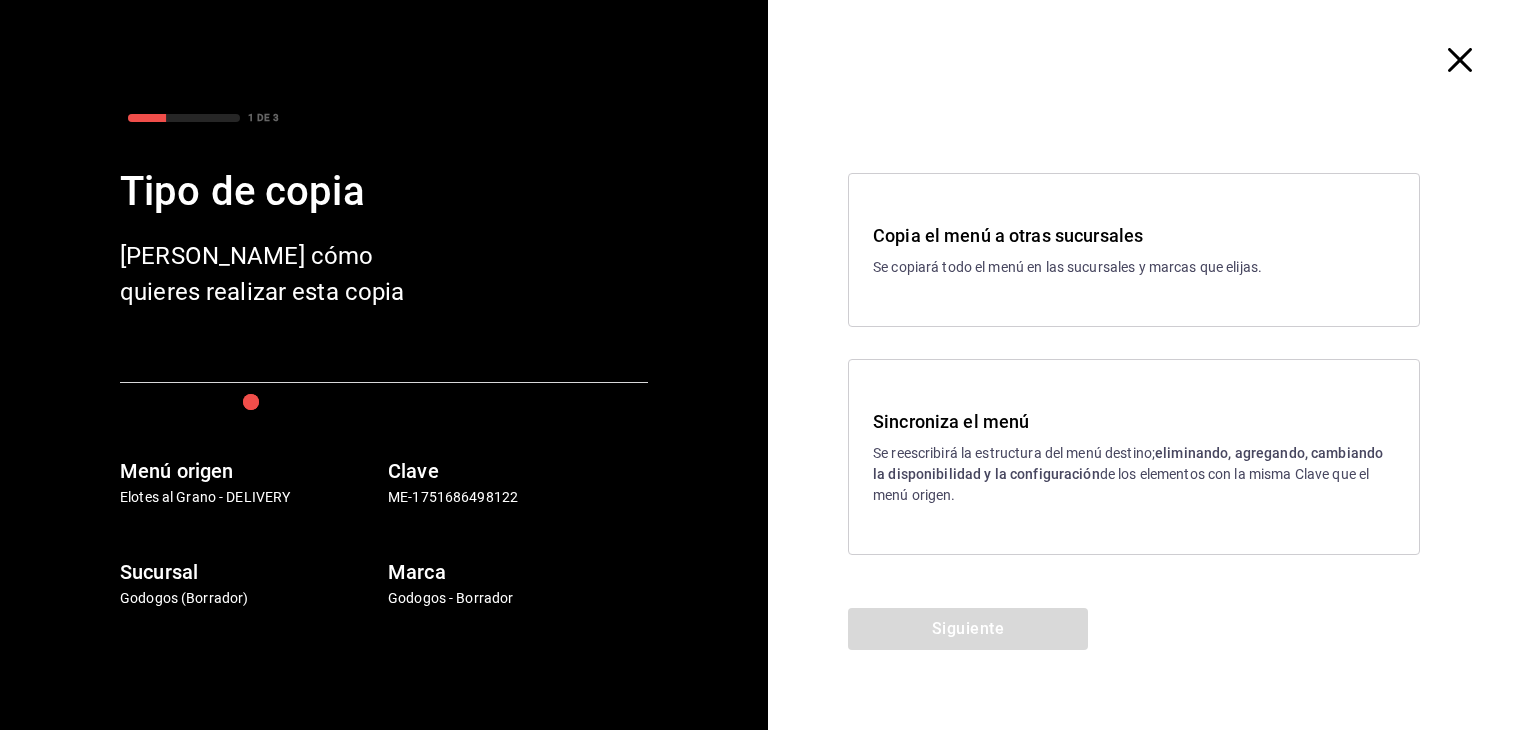 click on "Sincroniza el menú" at bounding box center (1134, 421) 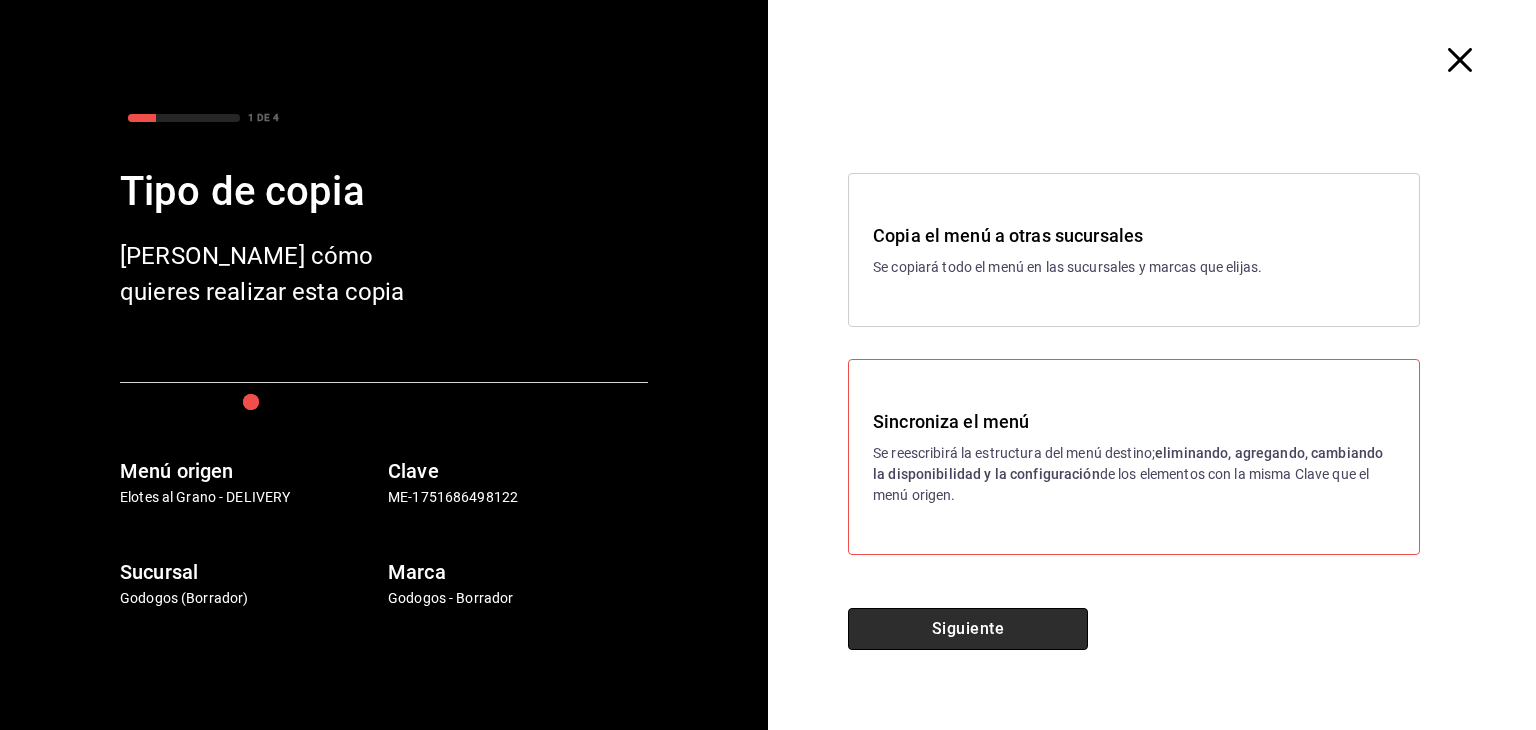 click on "Siguiente" at bounding box center [968, 629] 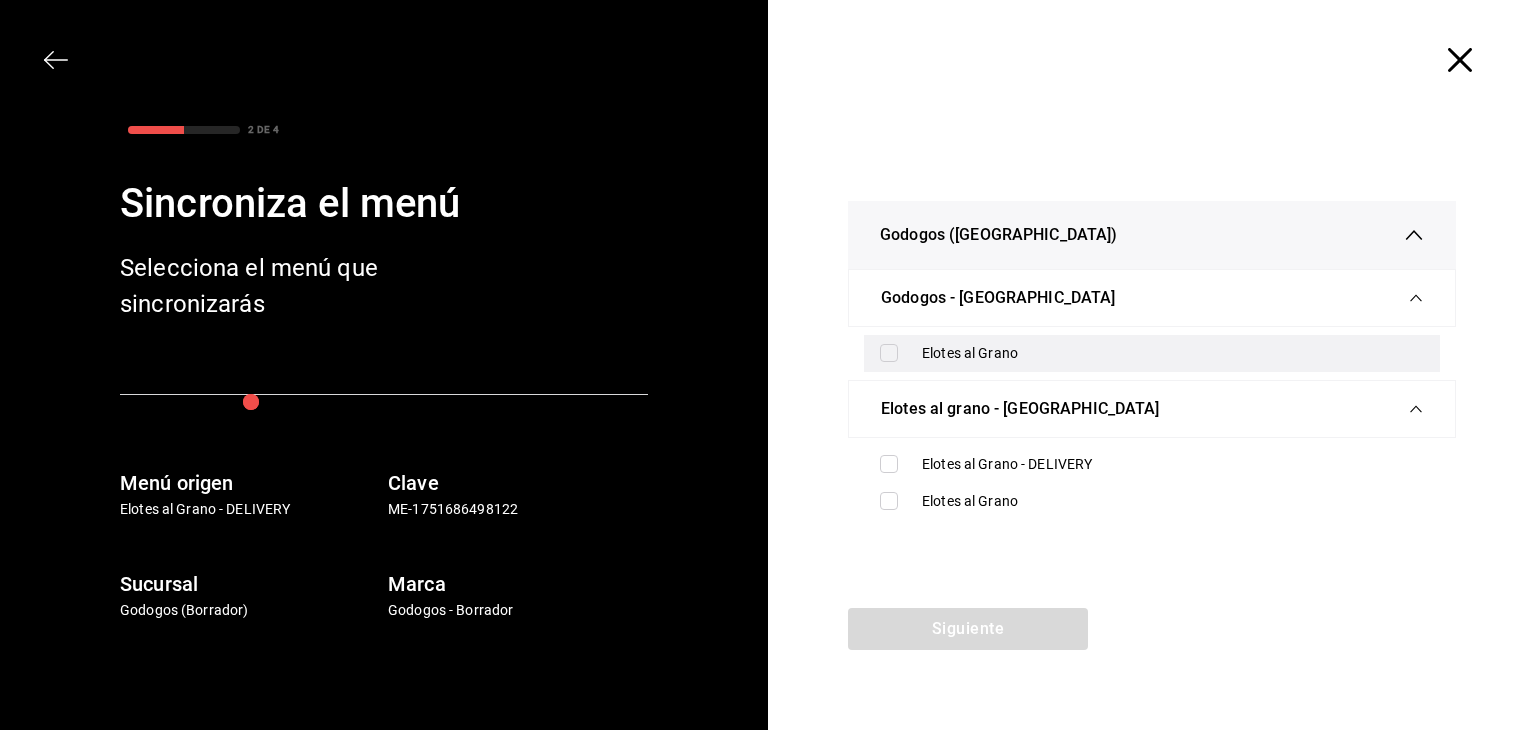 click at bounding box center (889, 353) 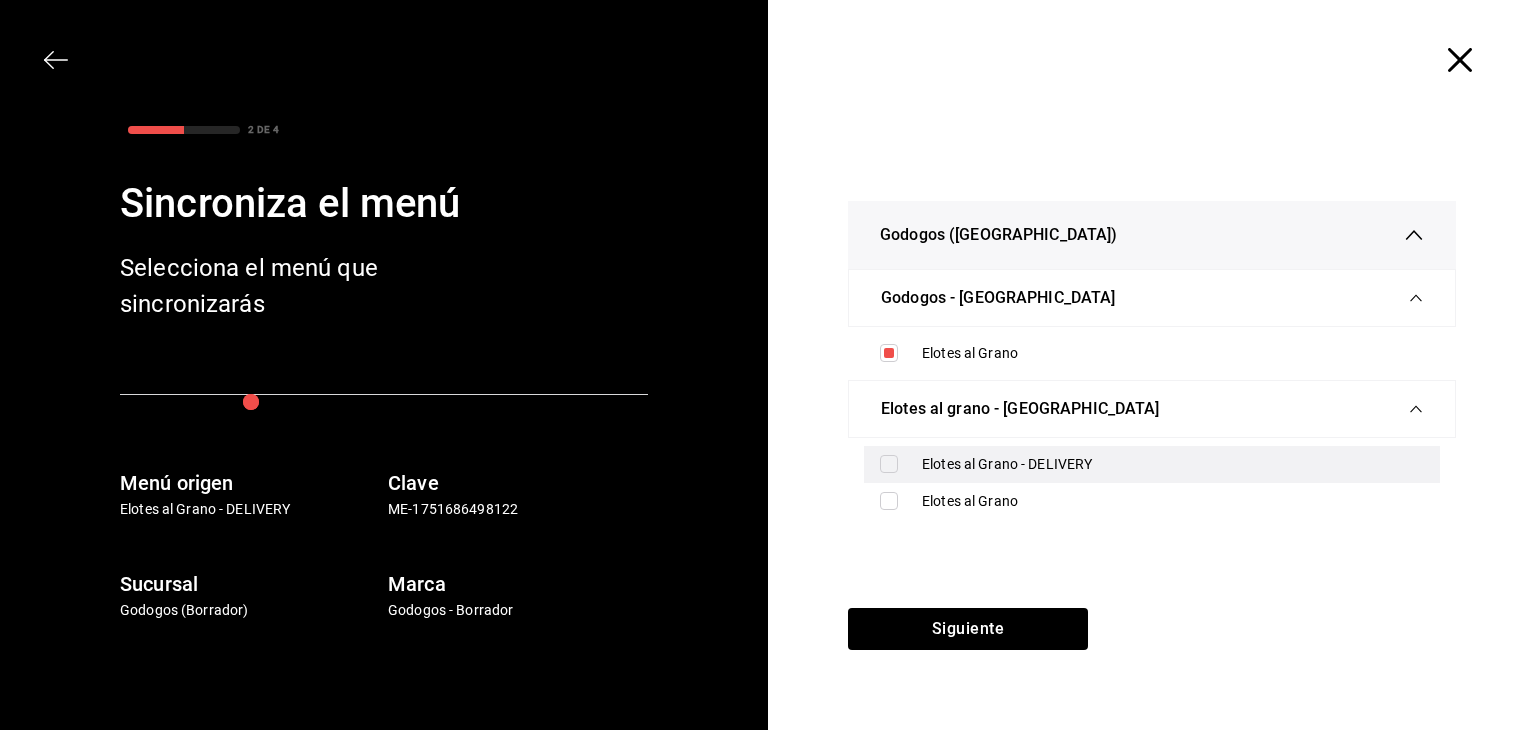 click at bounding box center [893, 464] 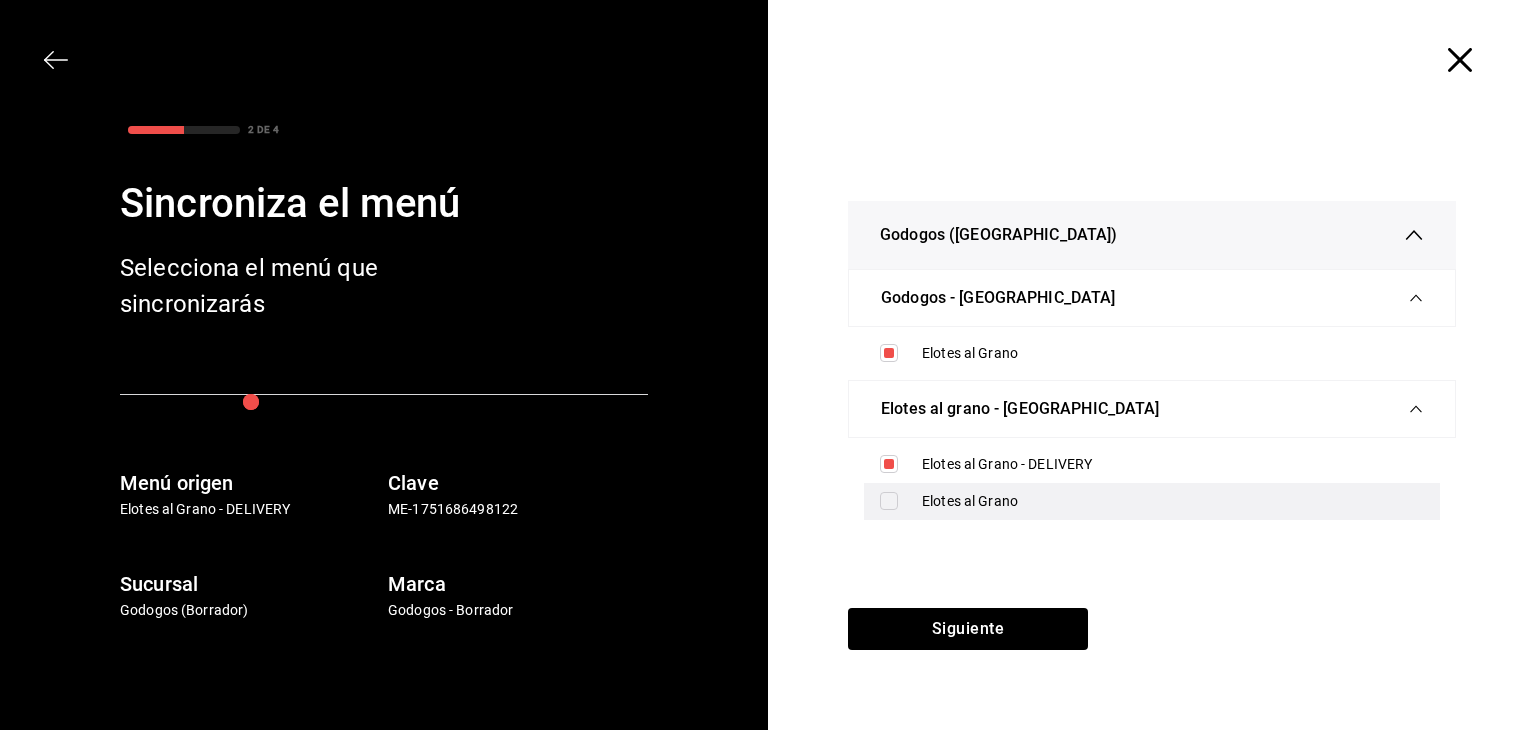 click at bounding box center [889, 501] 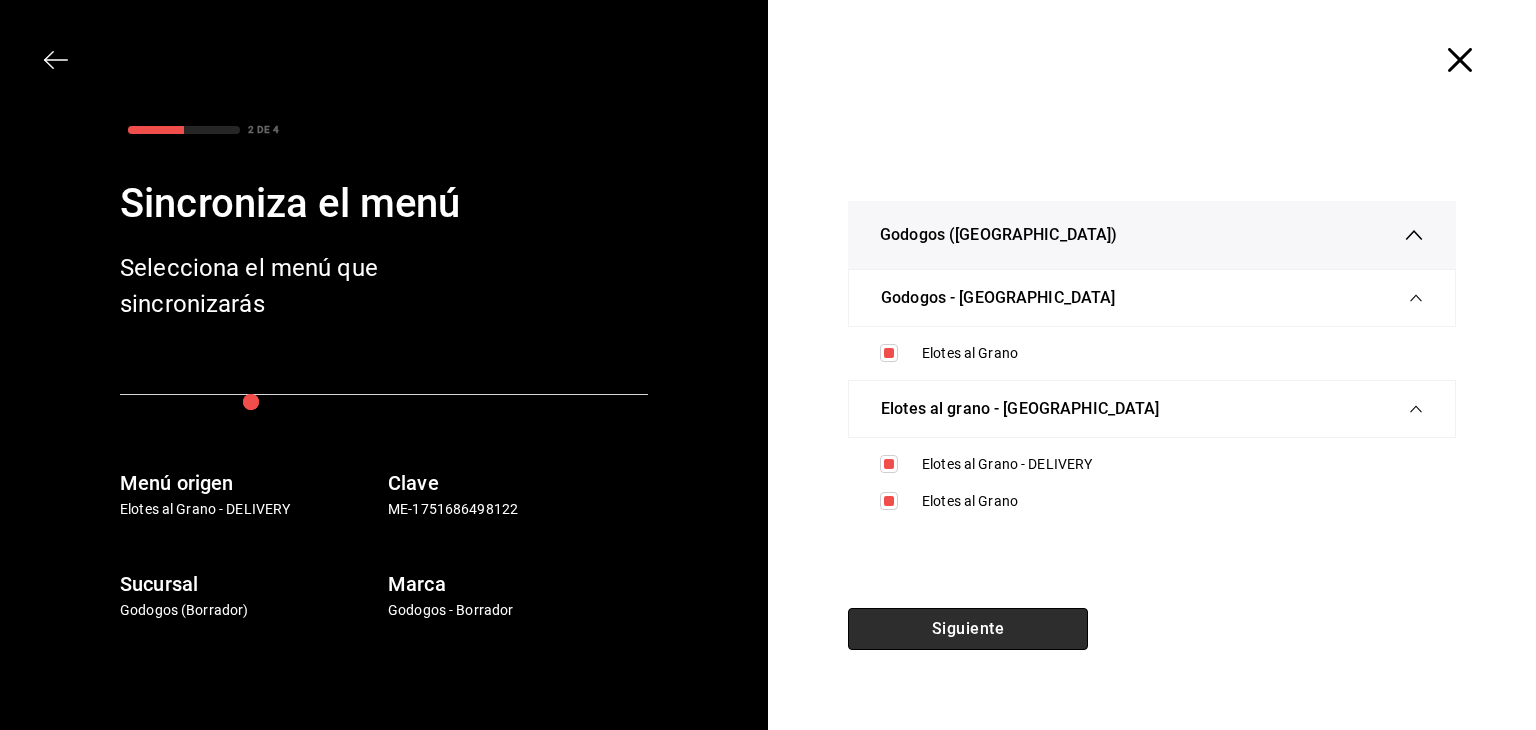 click on "Siguiente" at bounding box center [968, 629] 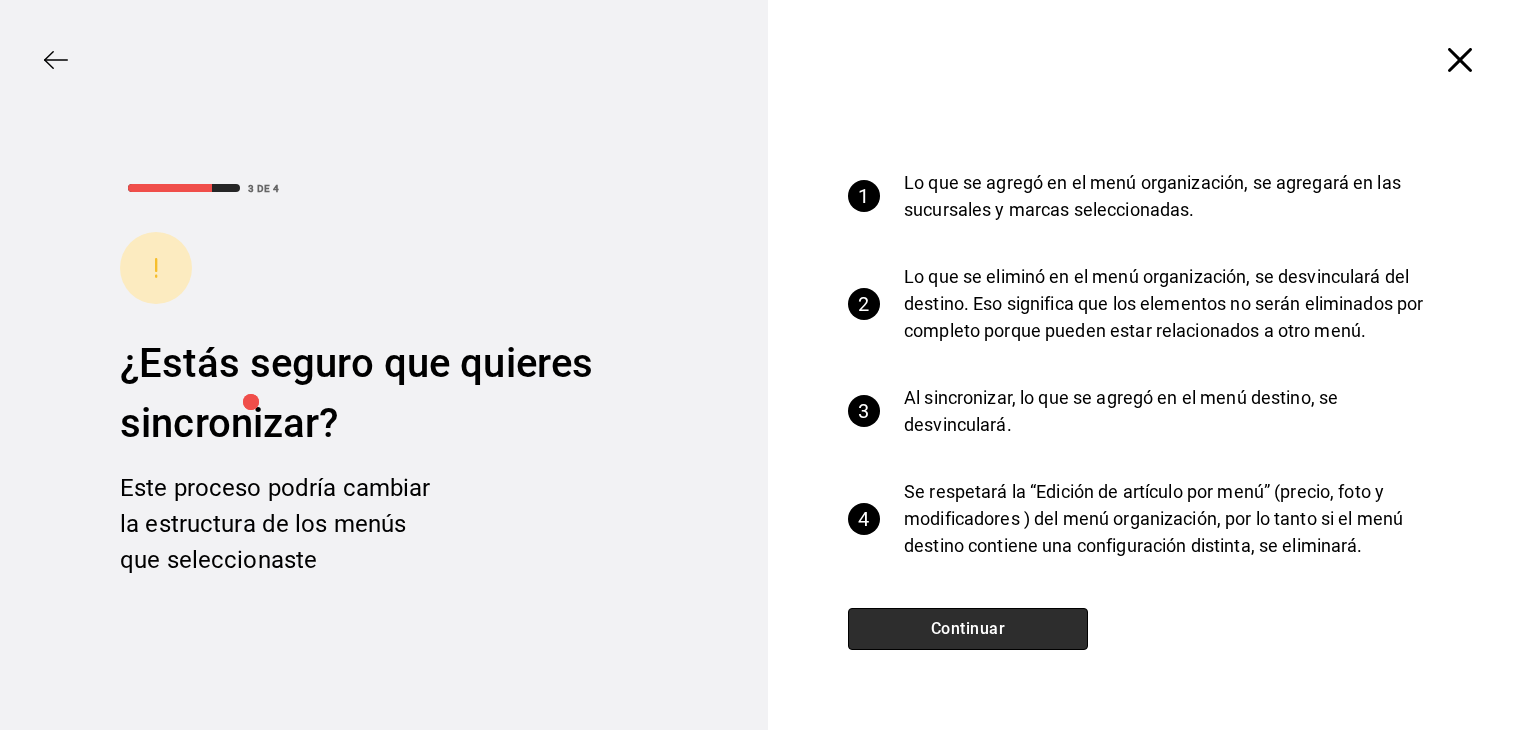 click on "Continuar" at bounding box center (968, 629) 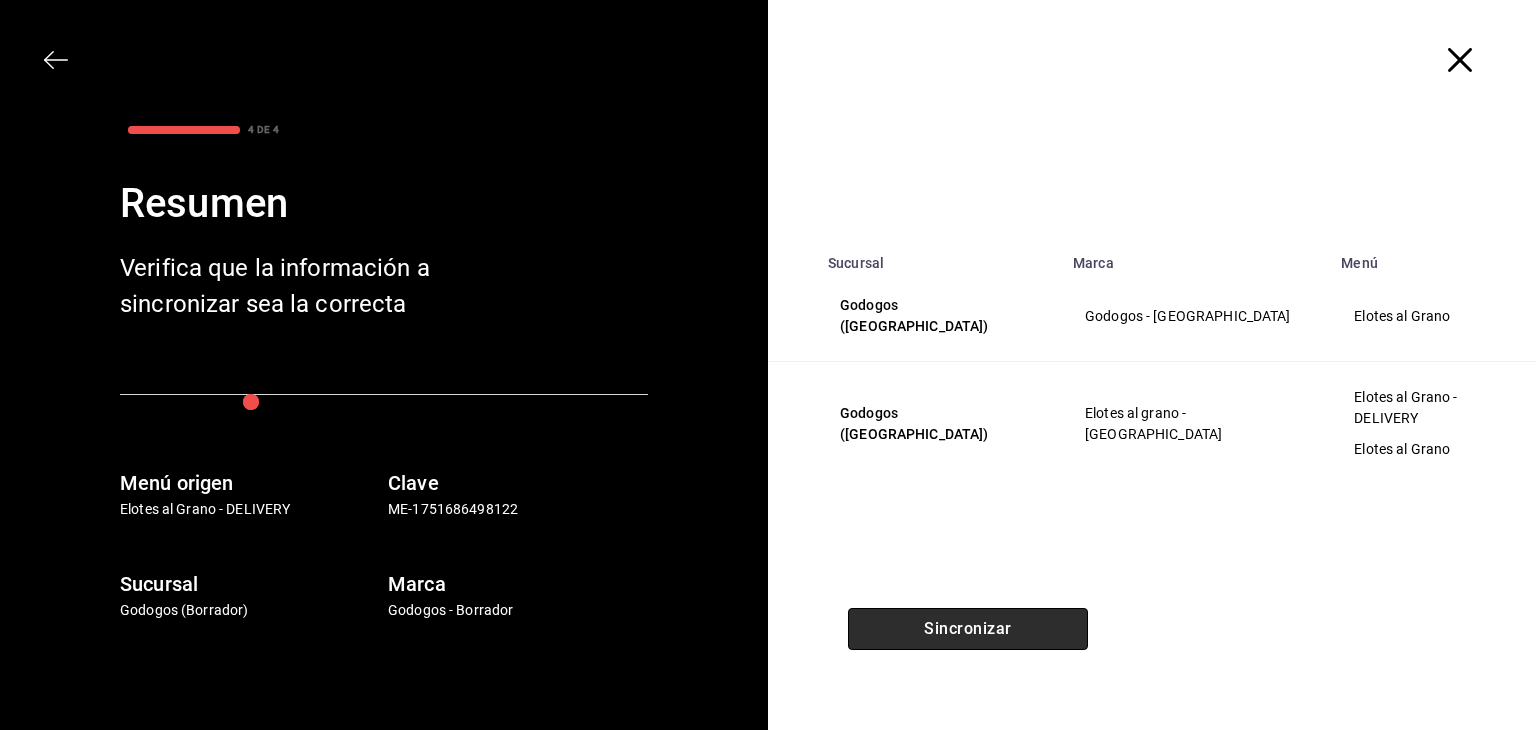 click on "Sincronizar" at bounding box center (968, 629) 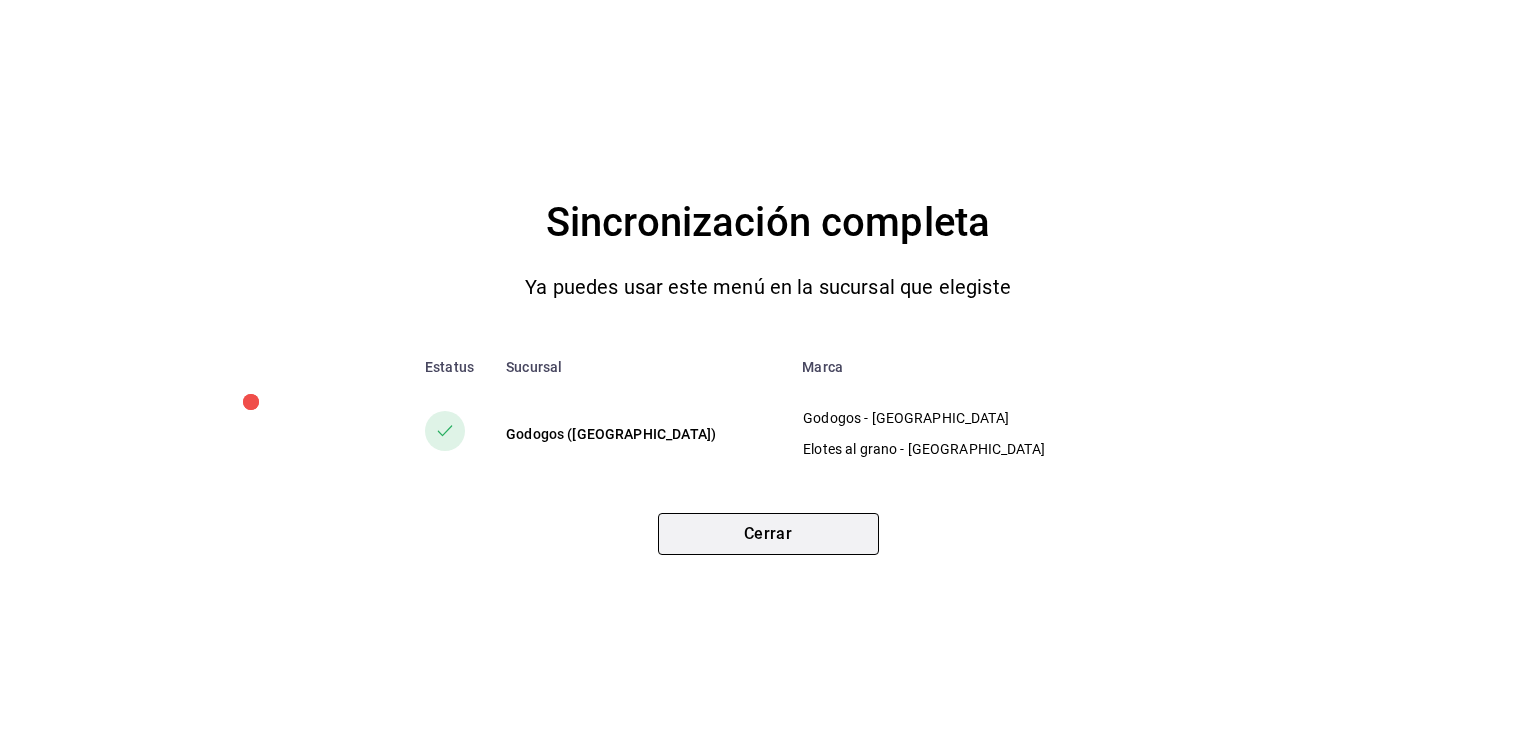click on "Cerrar" at bounding box center [768, 534] 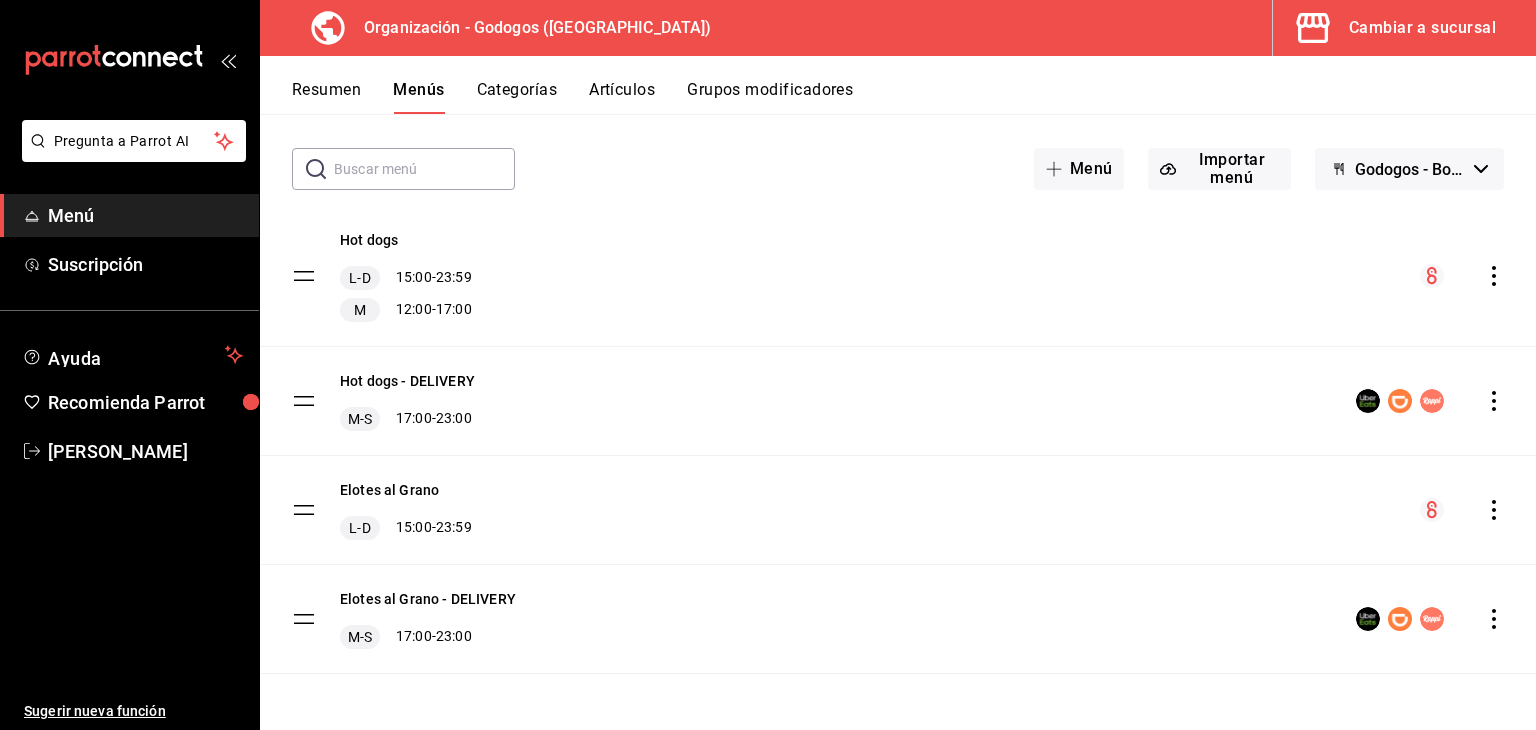 click on "Cambiar a sucursal" at bounding box center (1422, 28) 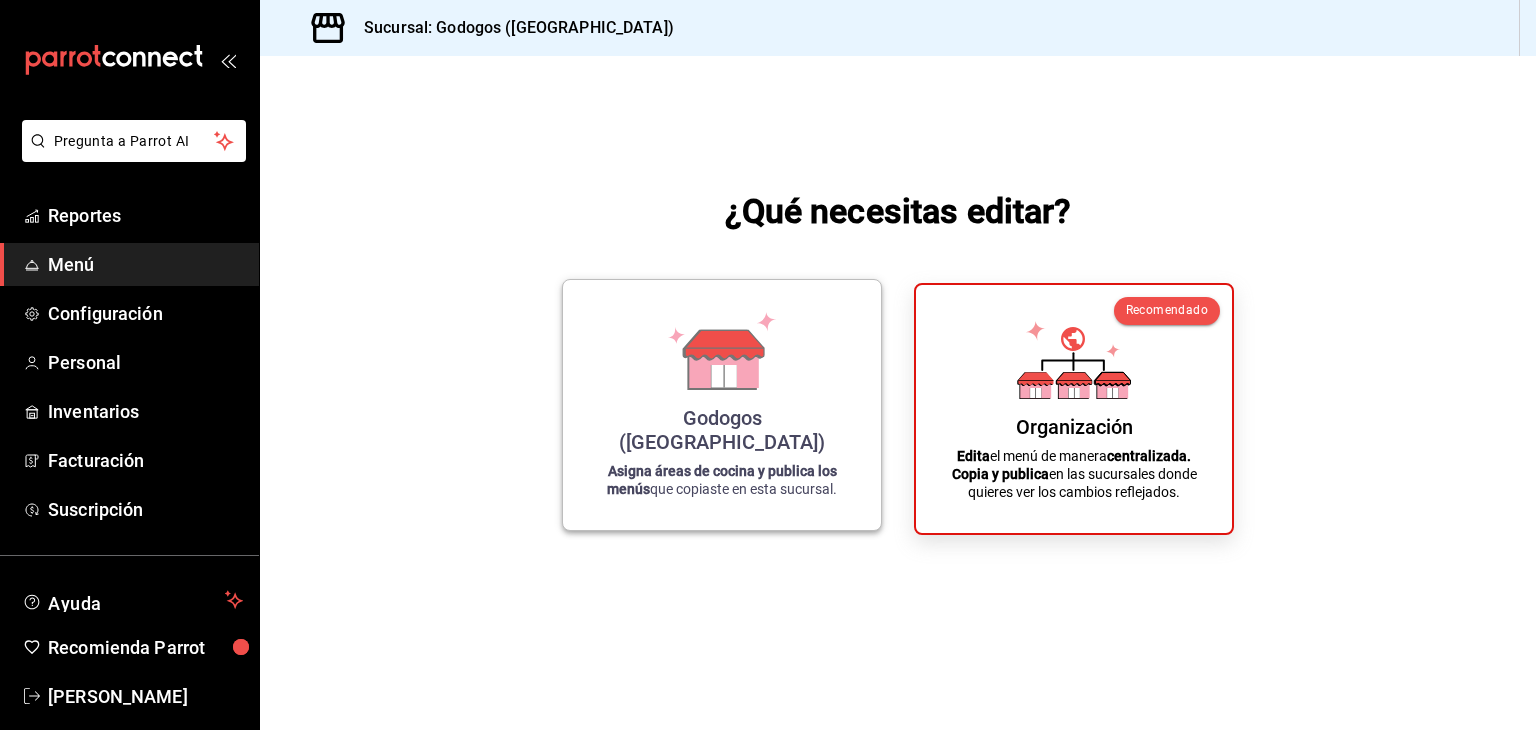 click 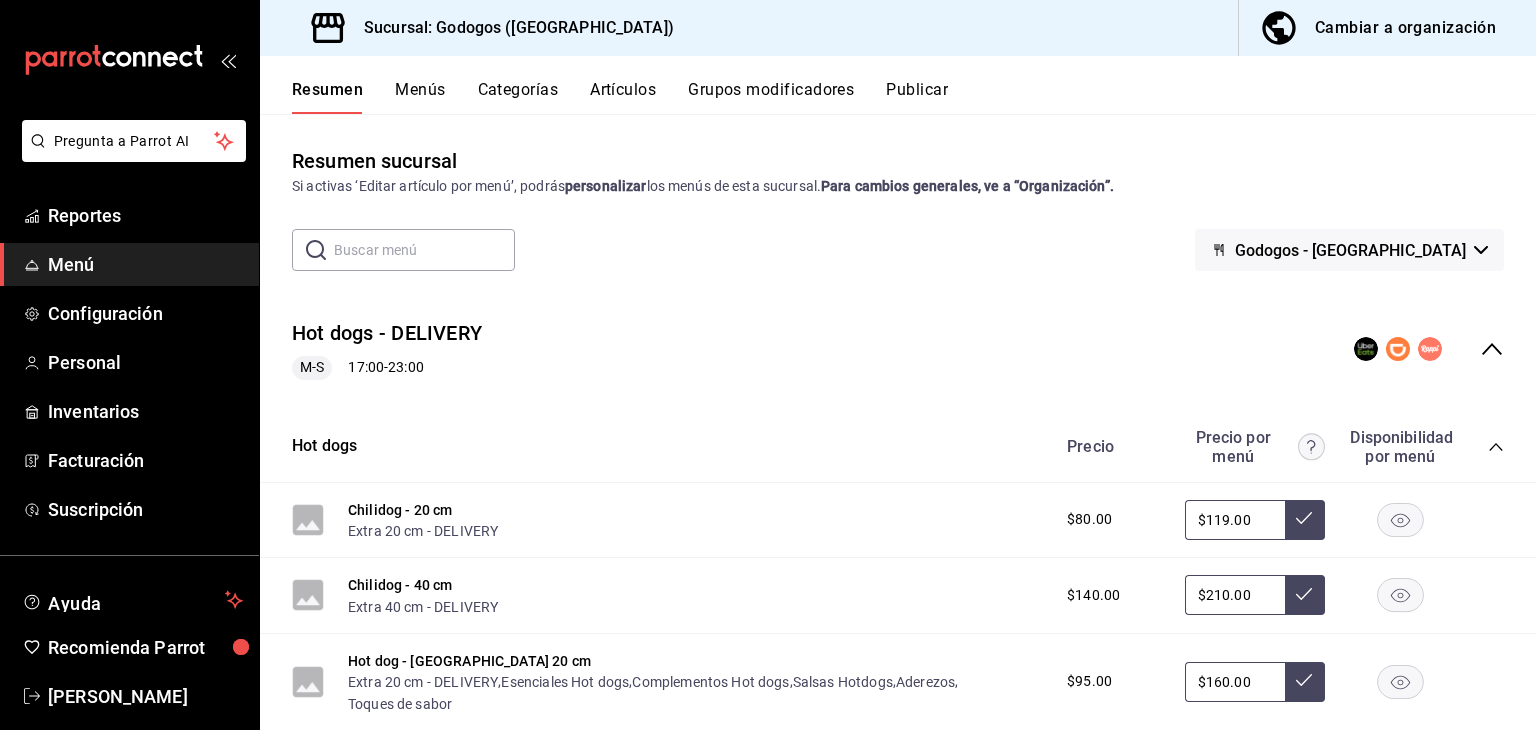 click 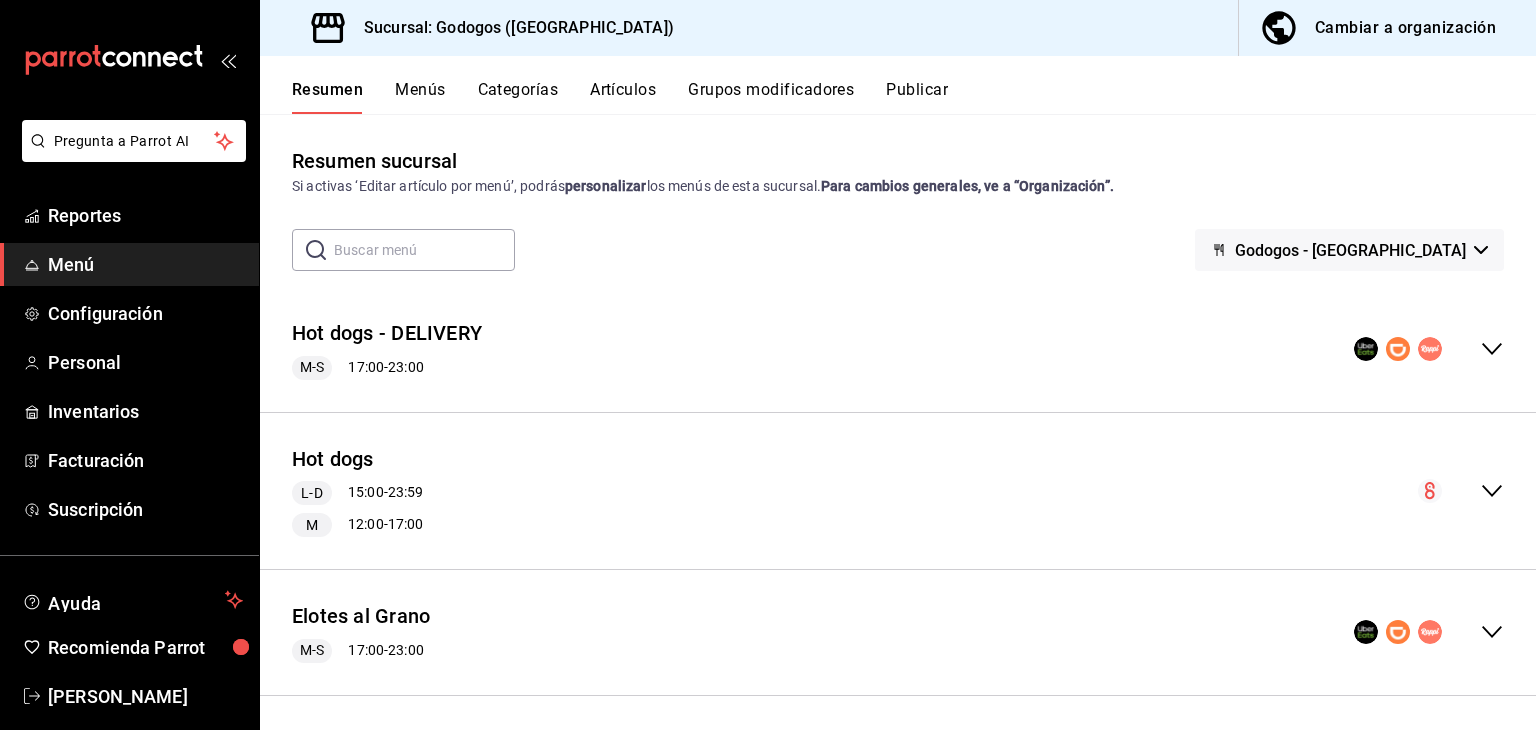 scroll, scrollTop: 6, scrollLeft: 0, axis: vertical 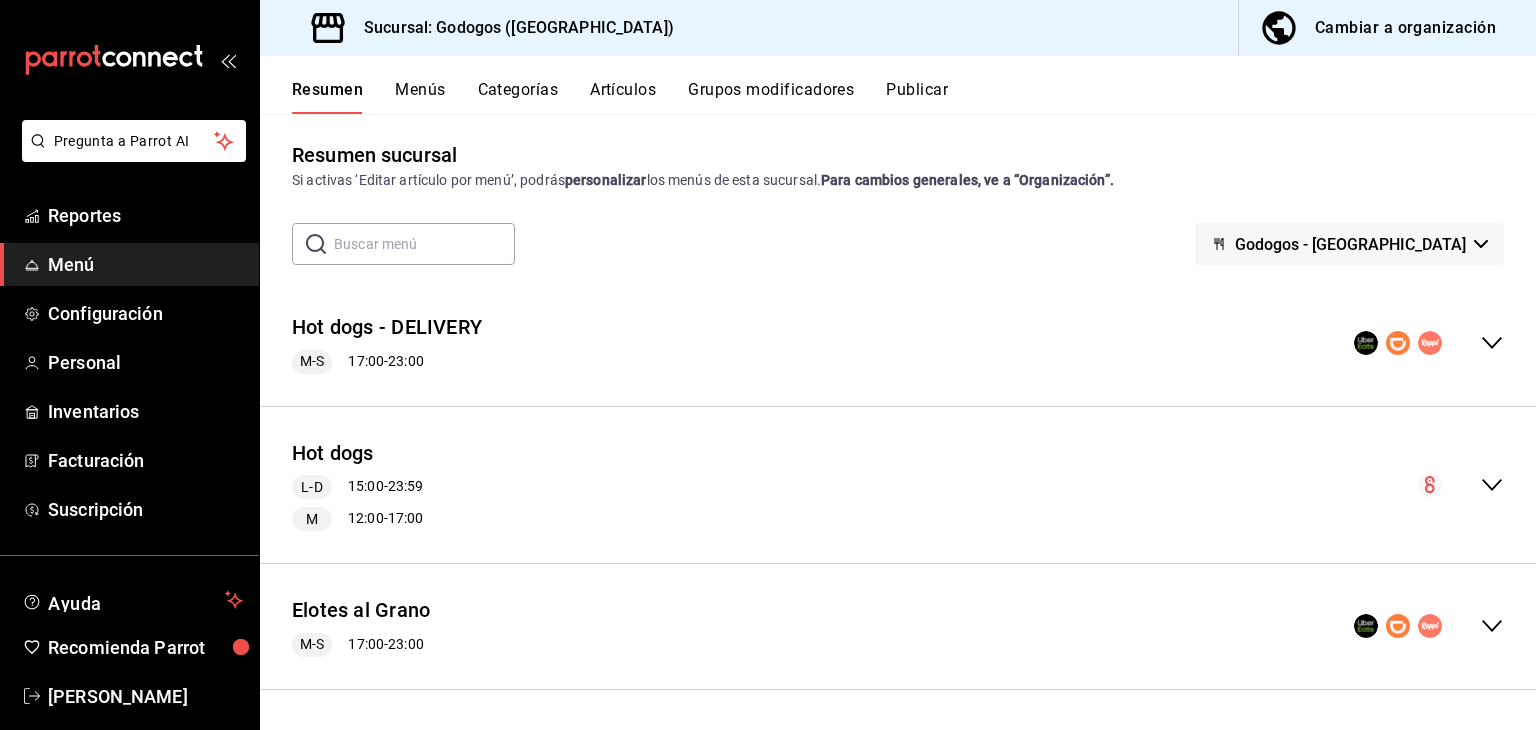 click at bounding box center [1429, 343] 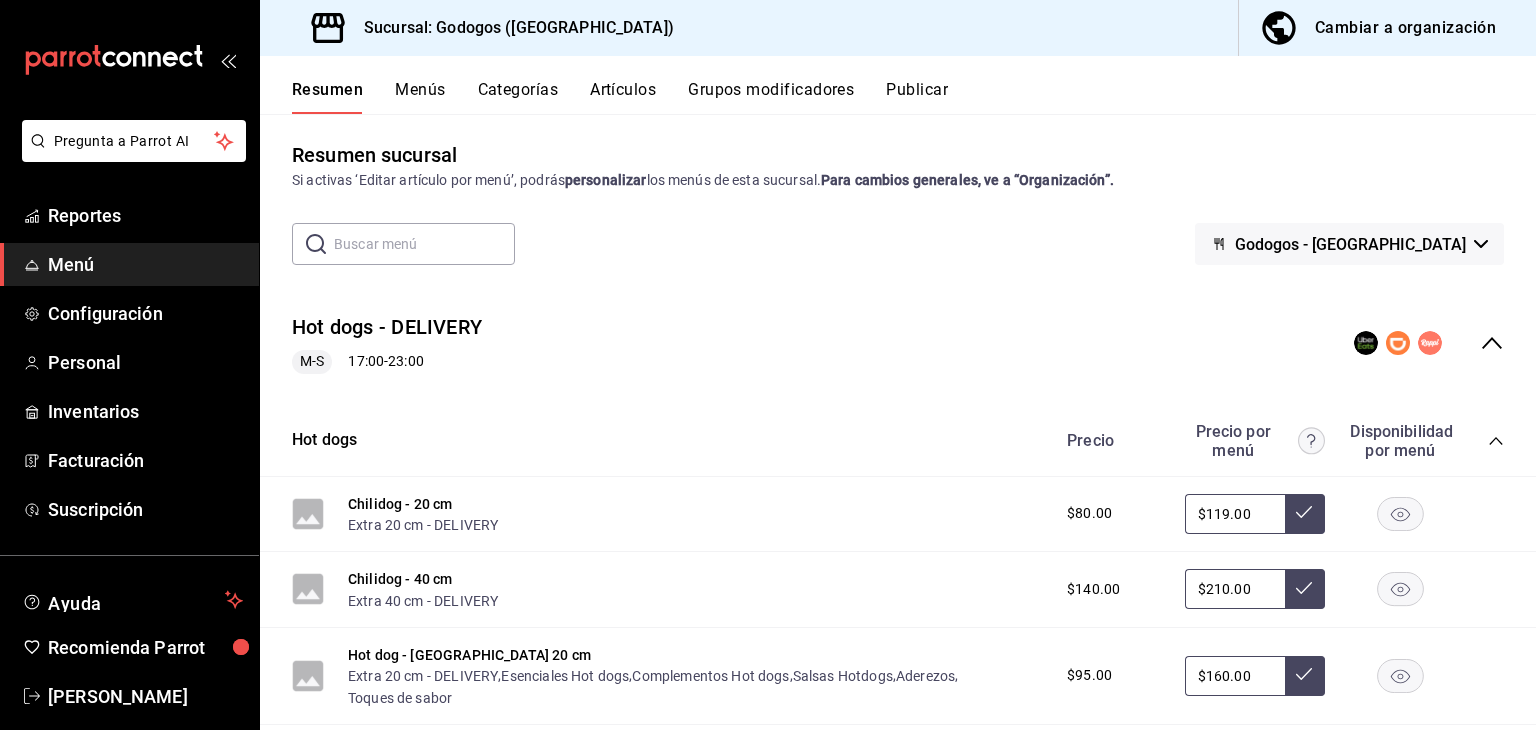 click 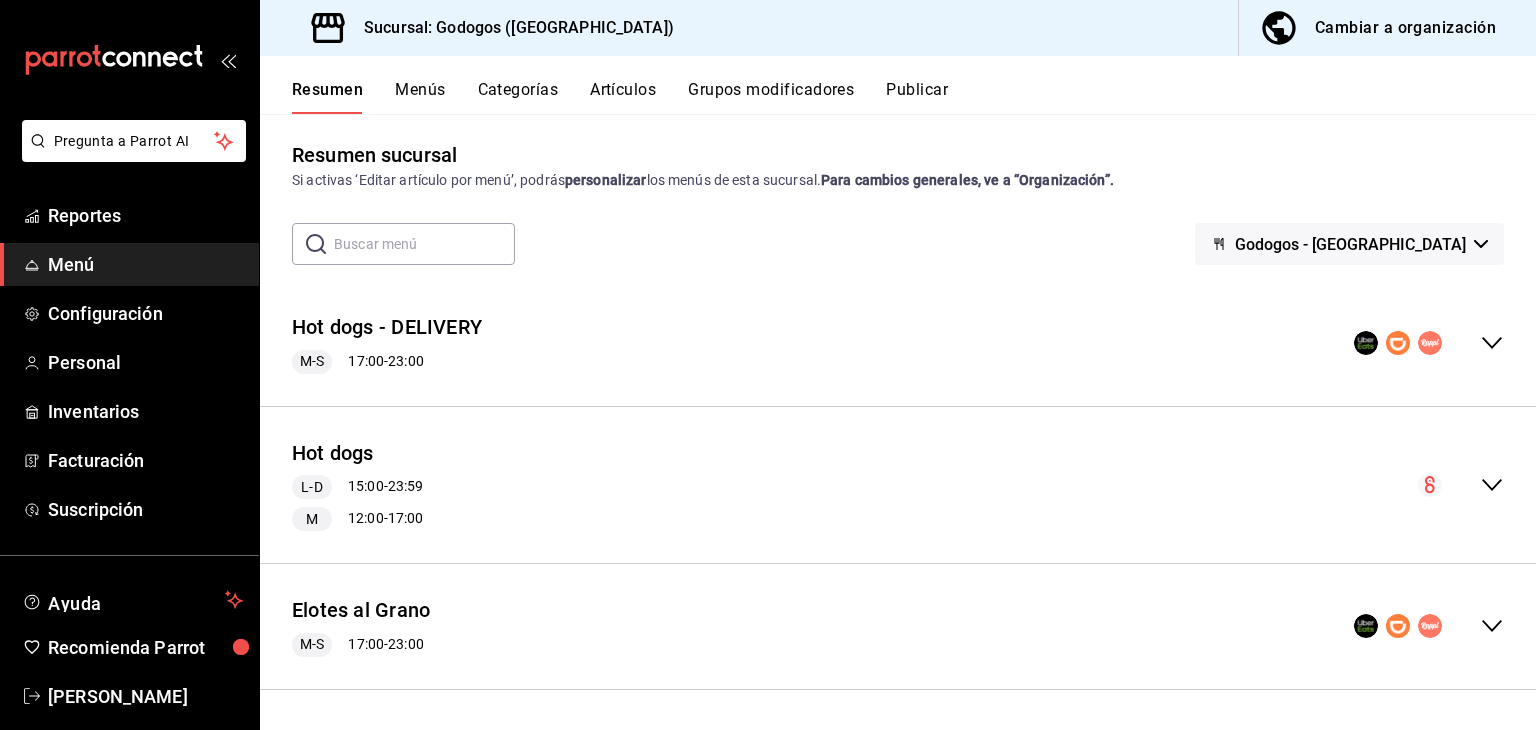 click 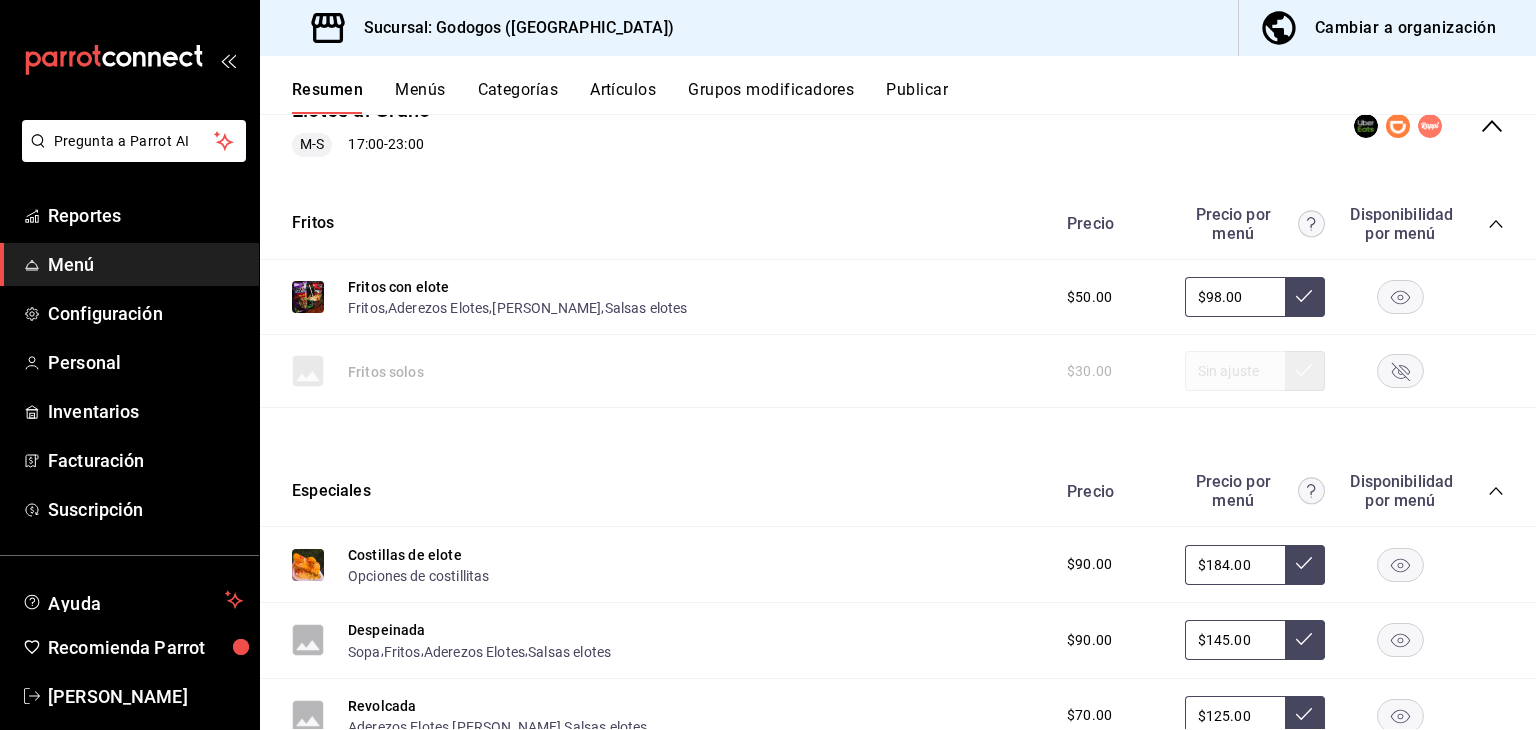 scroll, scrollTop: 406, scrollLeft: 0, axis: vertical 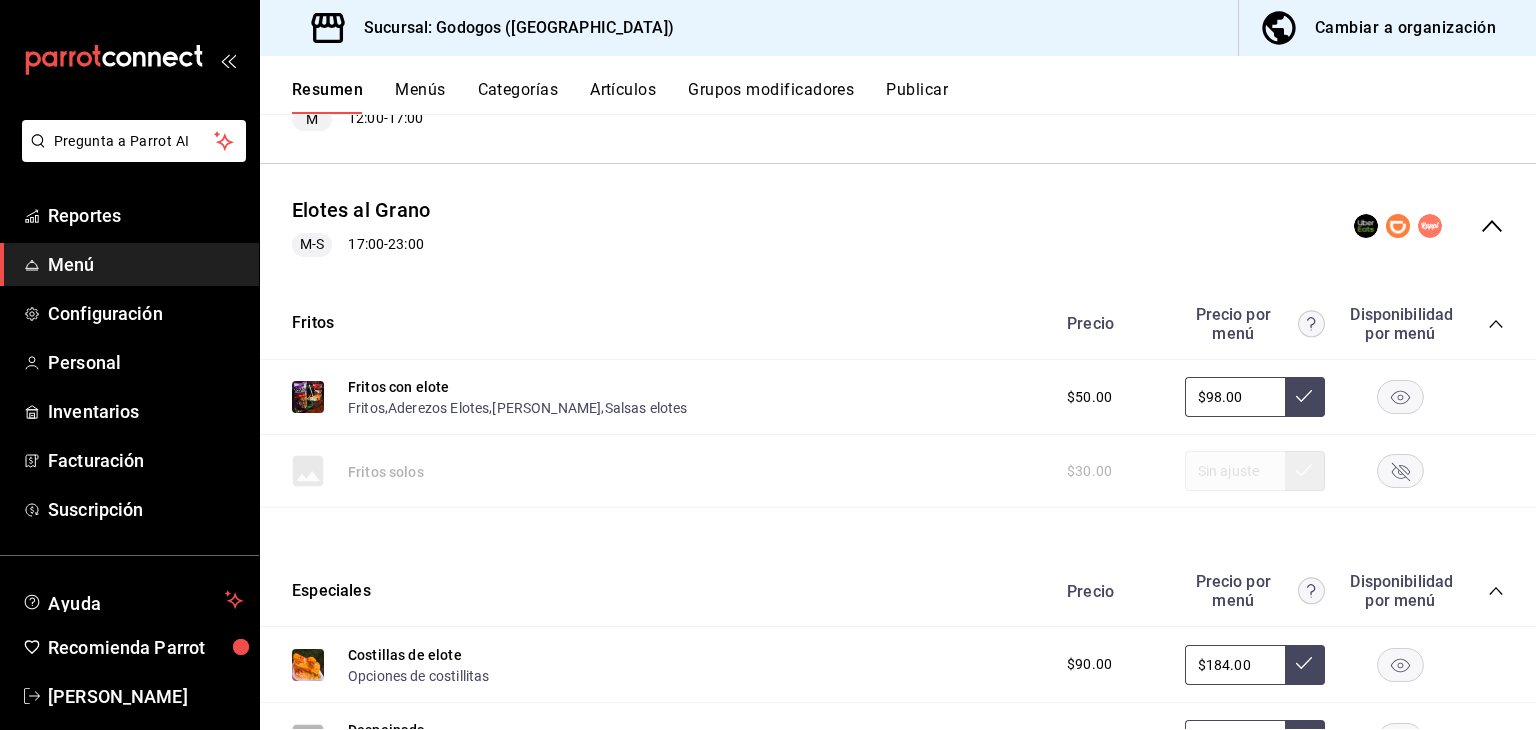 click 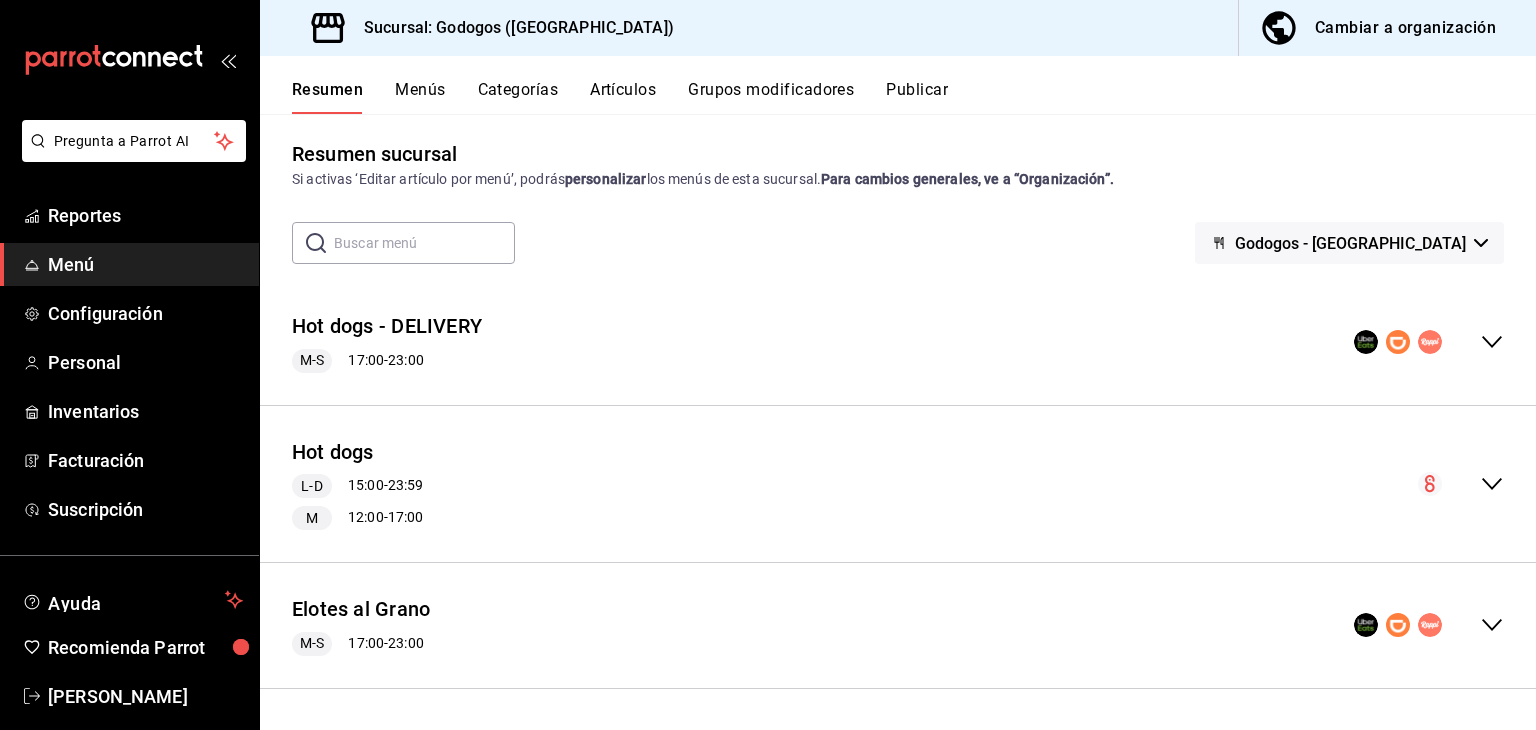 scroll, scrollTop: 7, scrollLeft: 0, axis: vertical 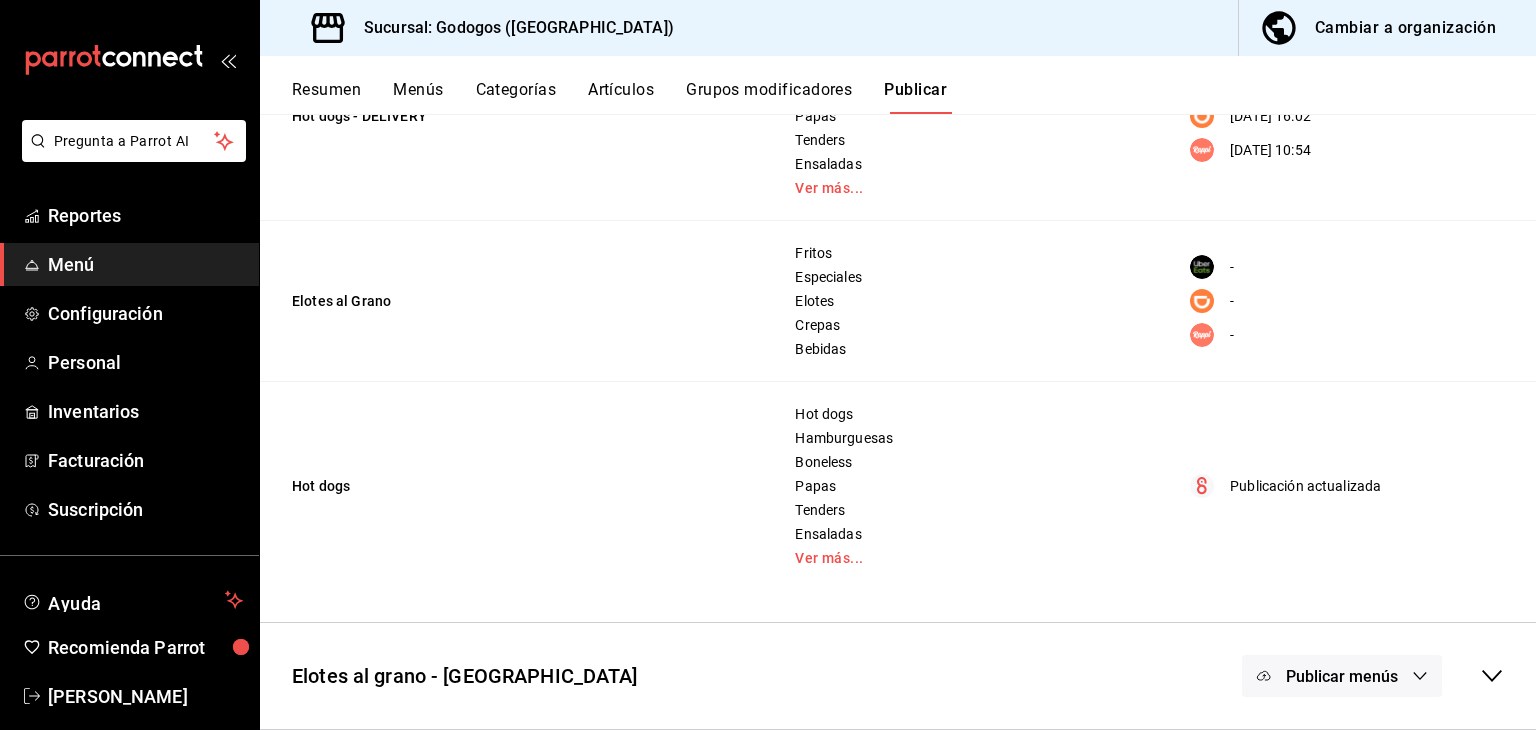 click 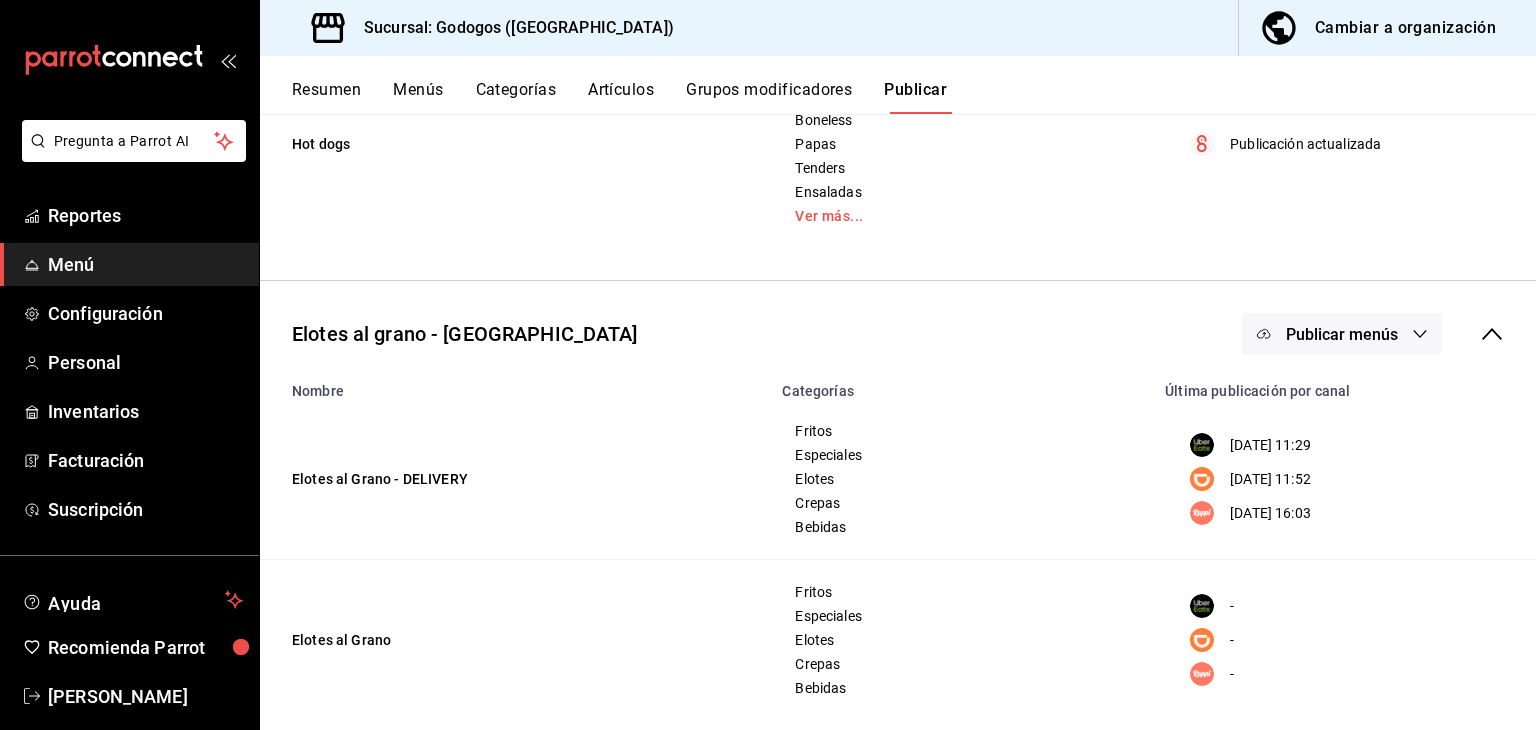 scroll, scrollTop: 684, scrollLeft: 0, axis: vertical 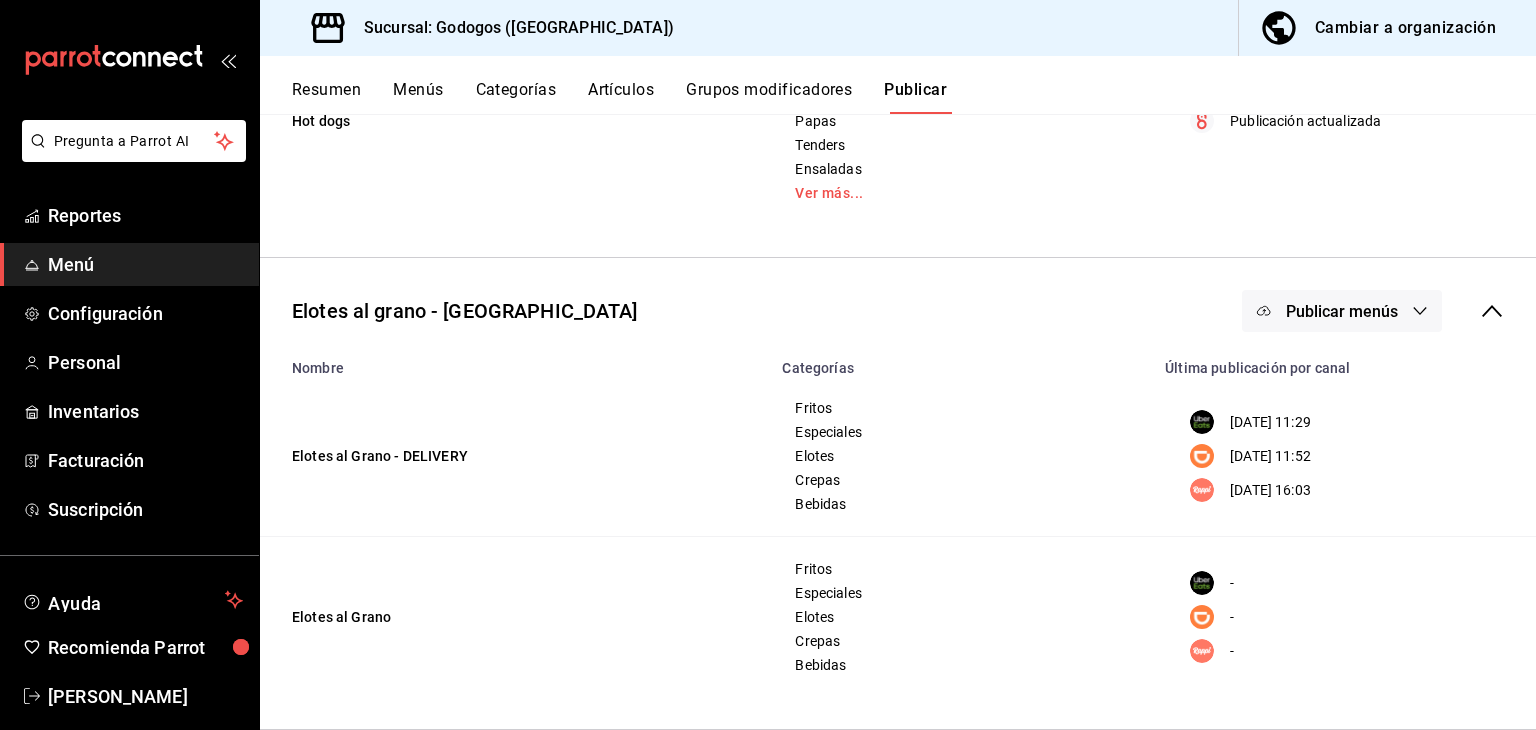 click on "Publicar menús" at bounding box center (1342, 311) 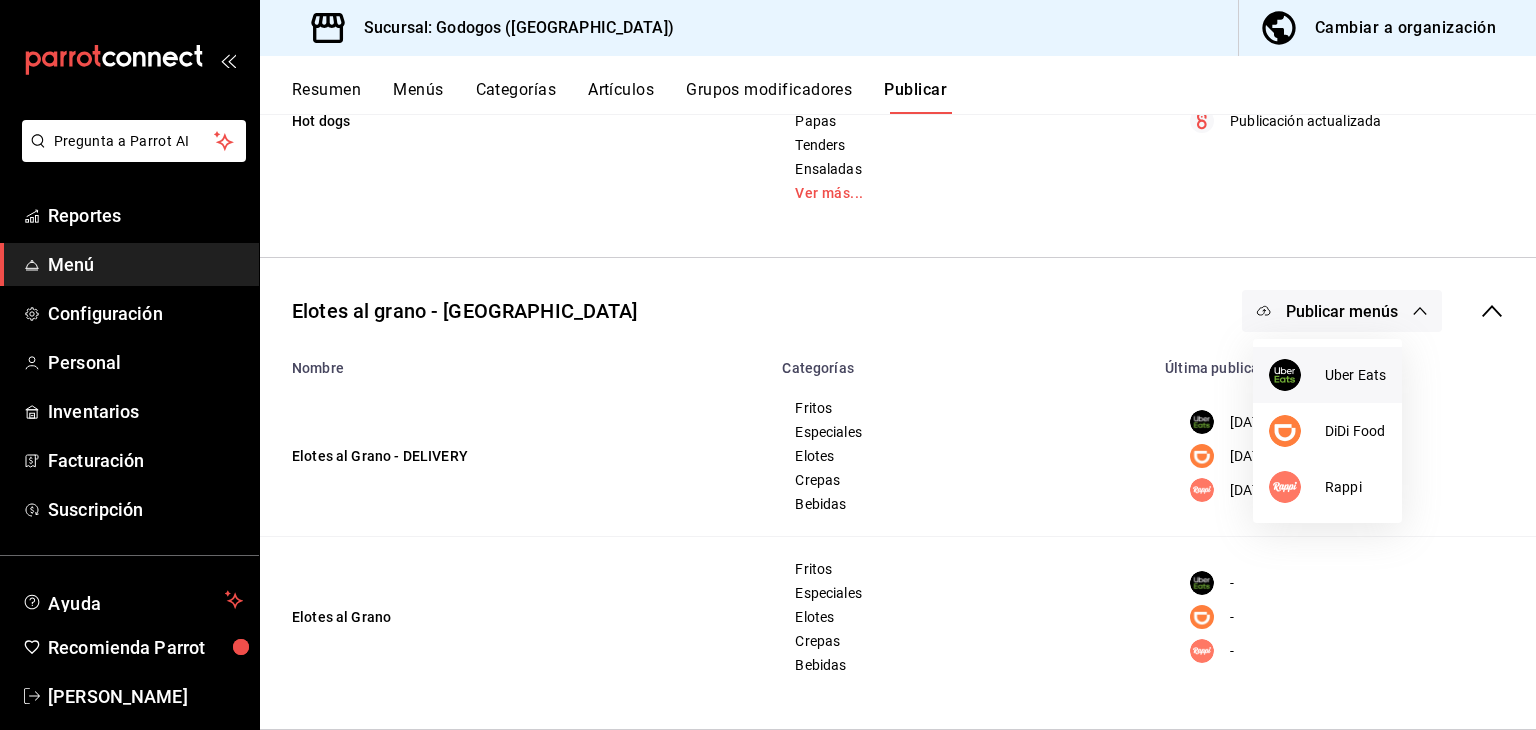 click on "Uber Eats" at bounding box center [1355, 375] 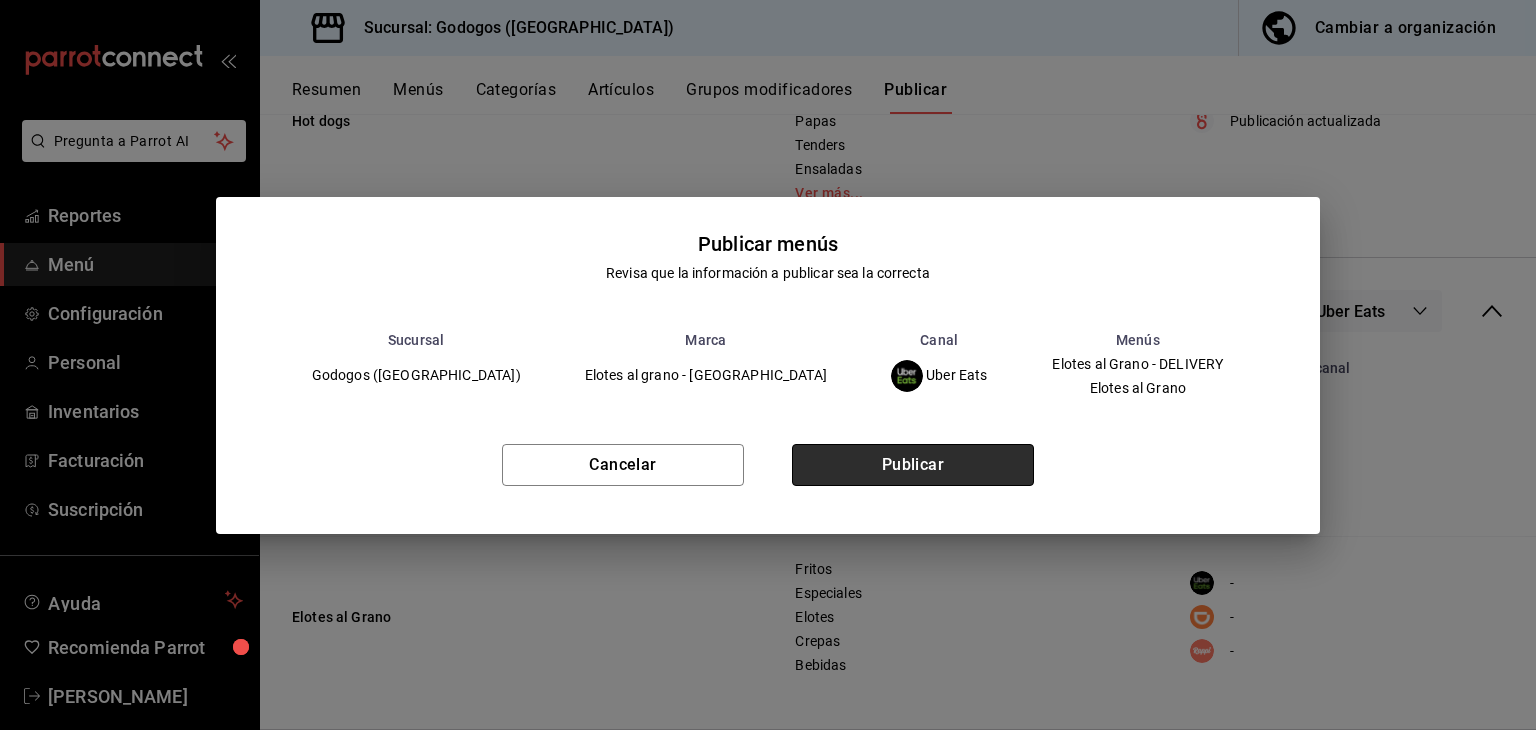 click on "Publicar" at bounding box center (913, 465) 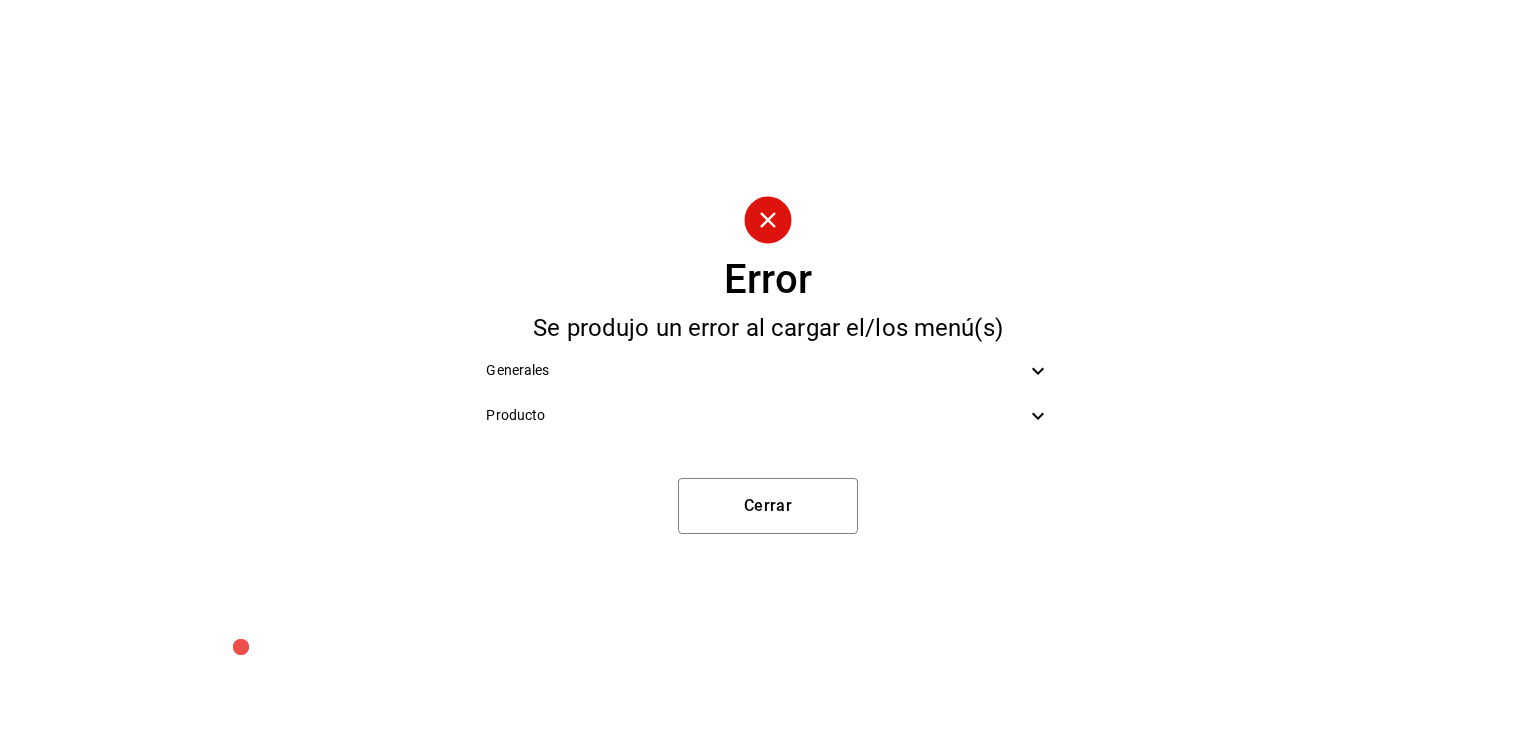 click 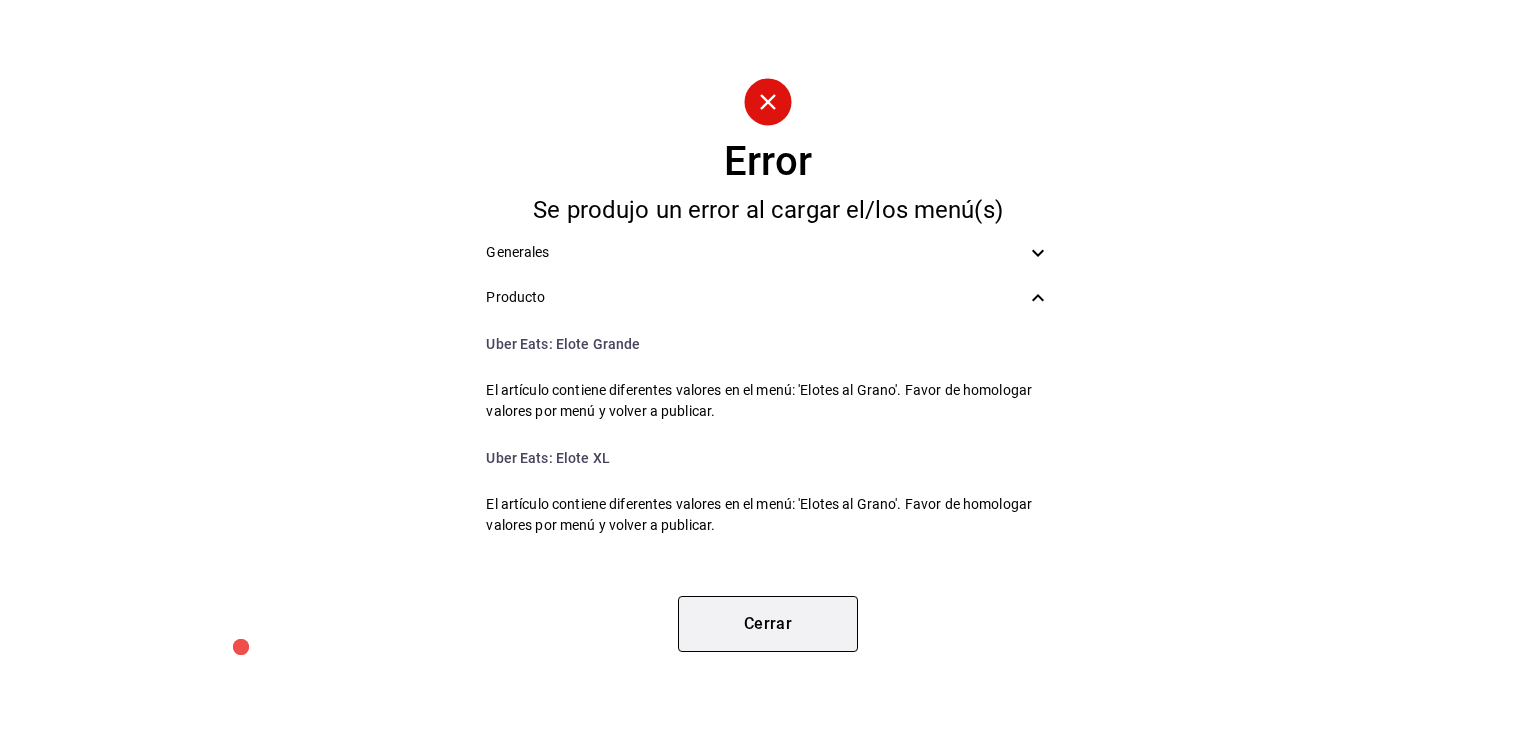 click on "Cerrar" at bounding box center [768, 624] 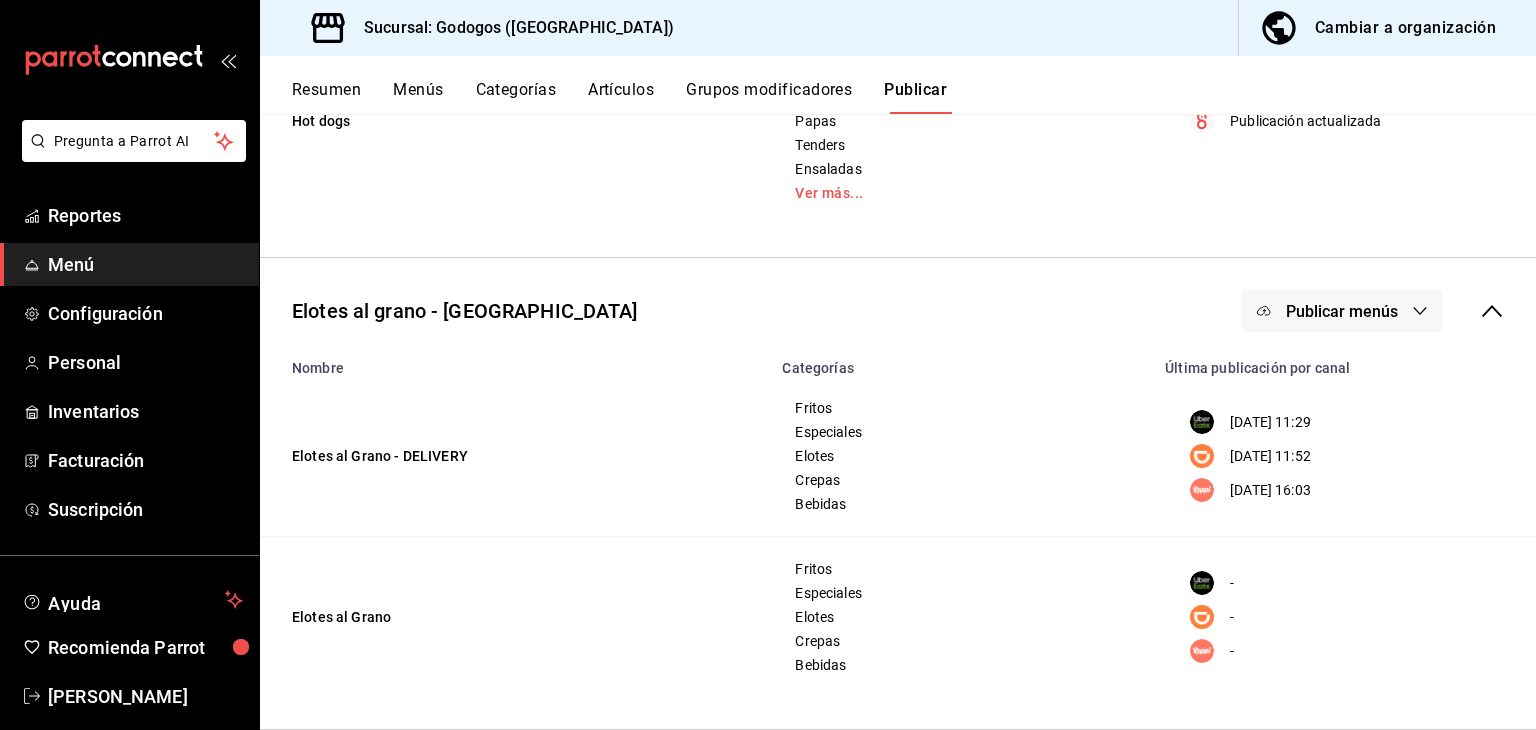 click on "Publicar menús" at bounding box center (1342, 311) 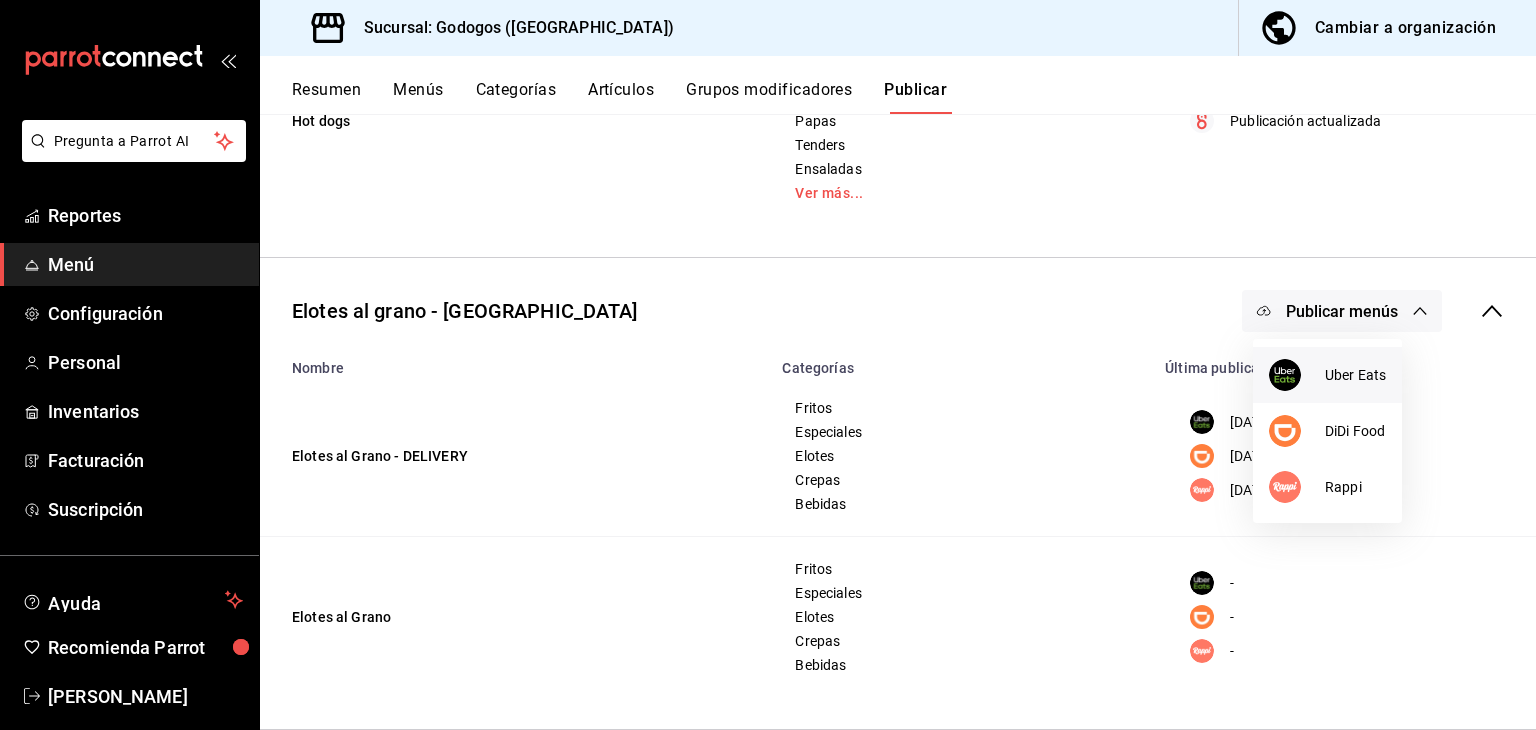 click at bounding box center (1297, 375) 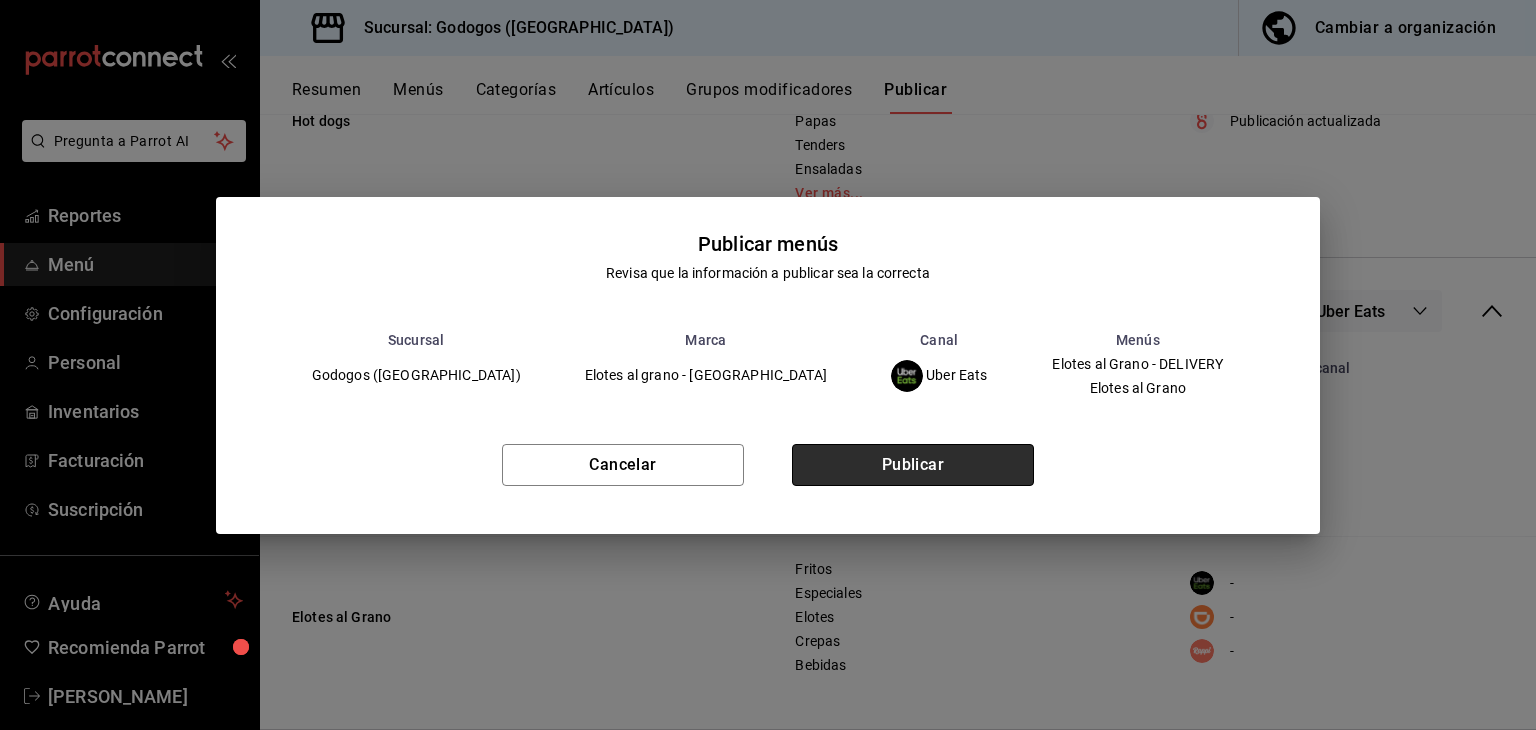 click on "Publicar" at bounding box center [913, 465] 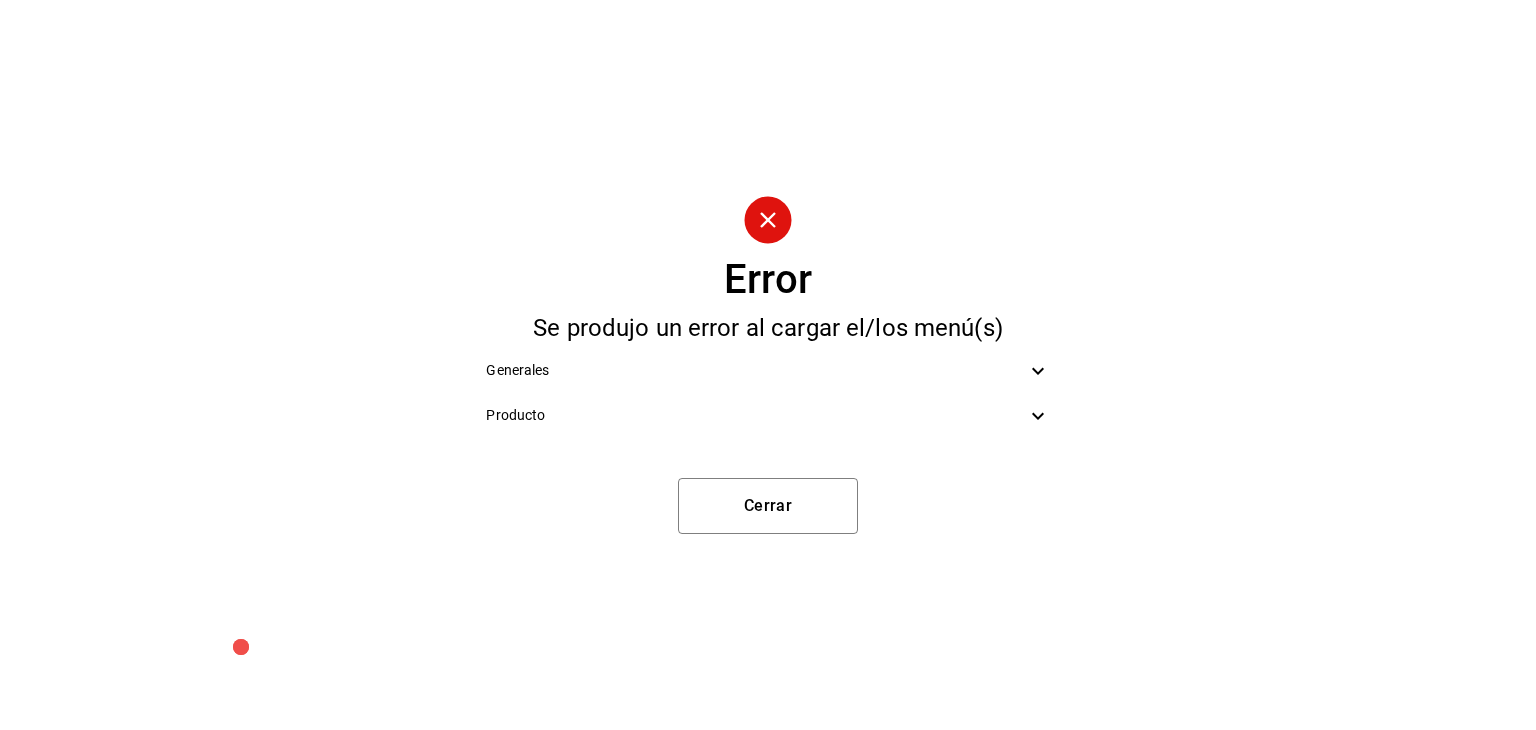 click on "Producto" at bounding box center (755, 415) 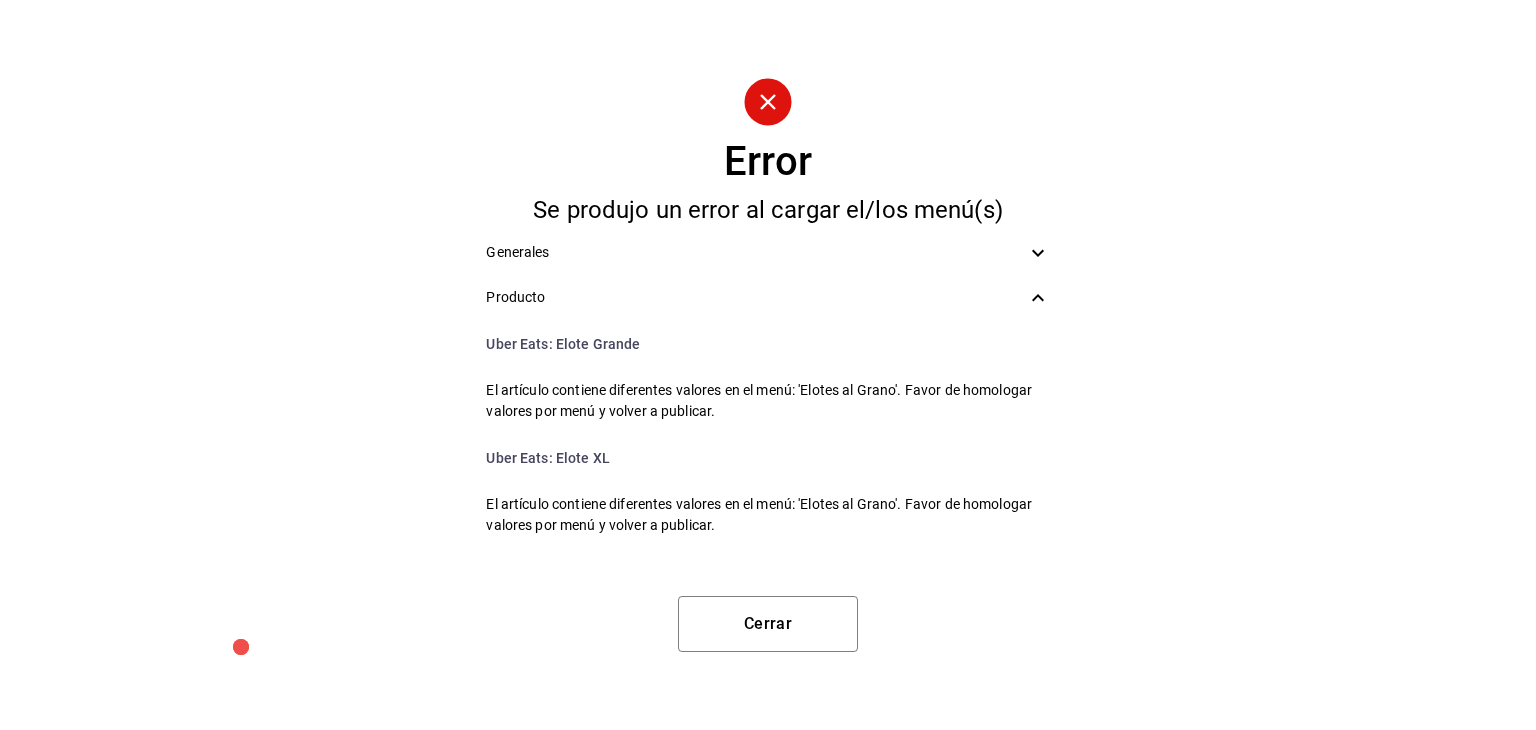 click on "Generales" at bounding box center [755, 252] 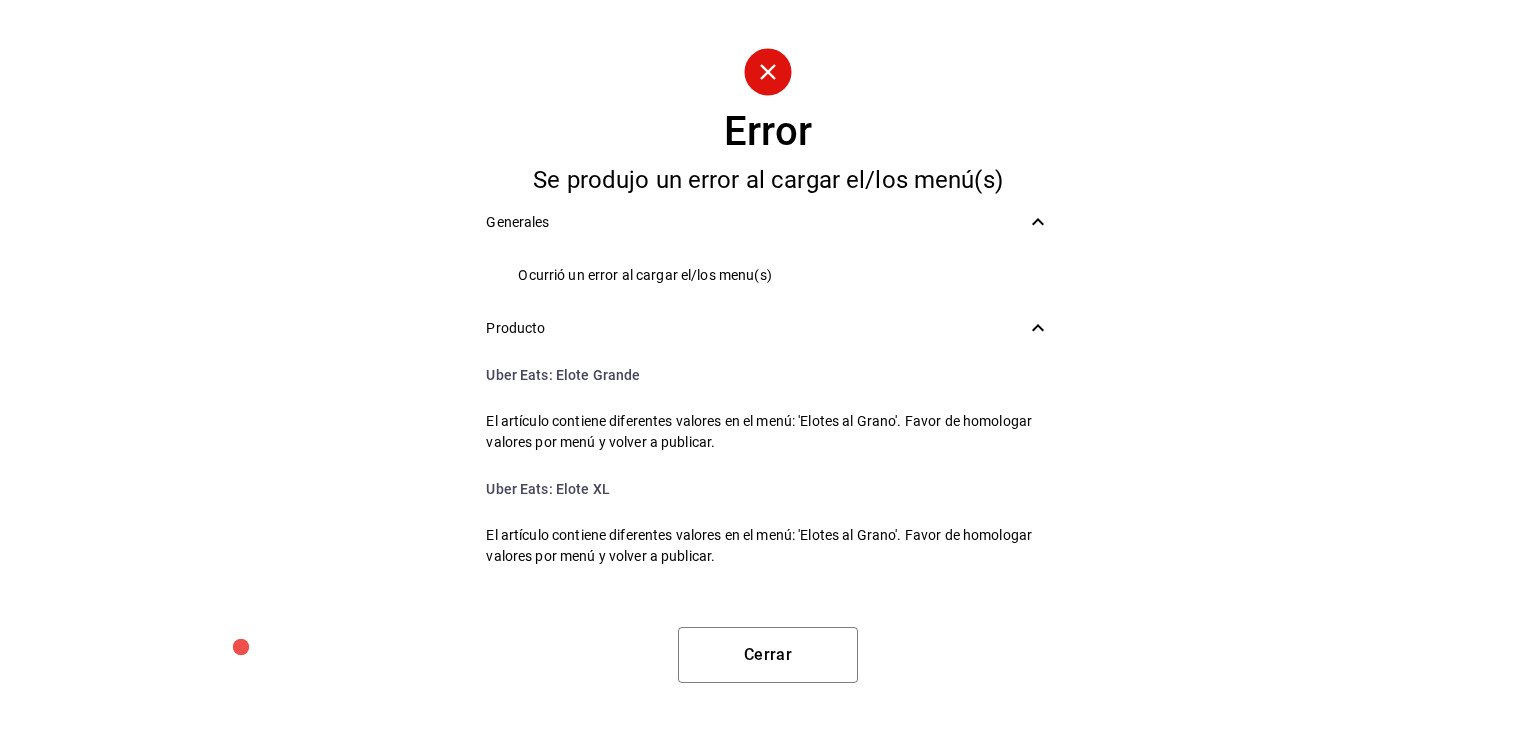 click on "Generales" at bounding box center (755, 222) 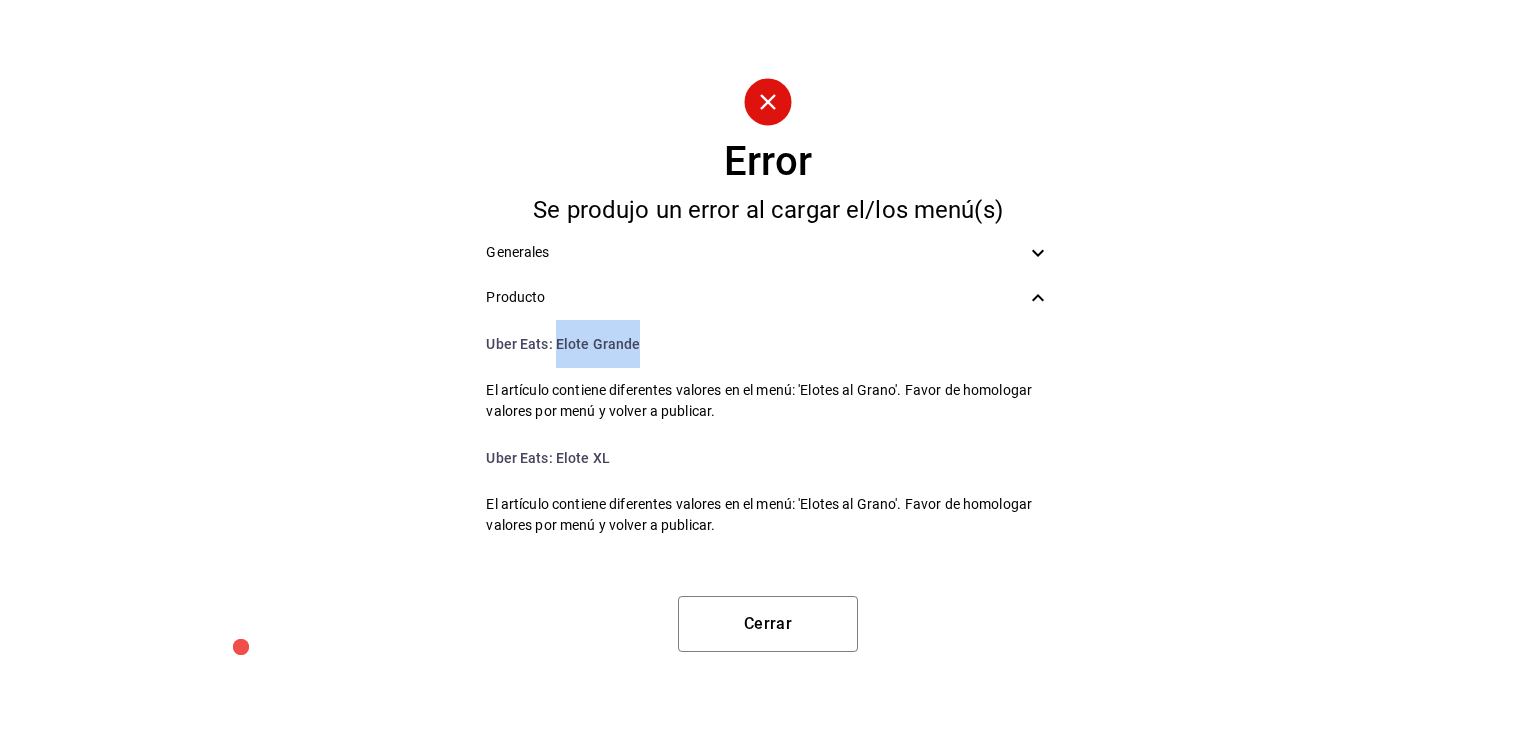 drag, startPoint x: 567, startPoint y: 343, endPoint x: 637, endPoint y: 350, distance: 70.34913 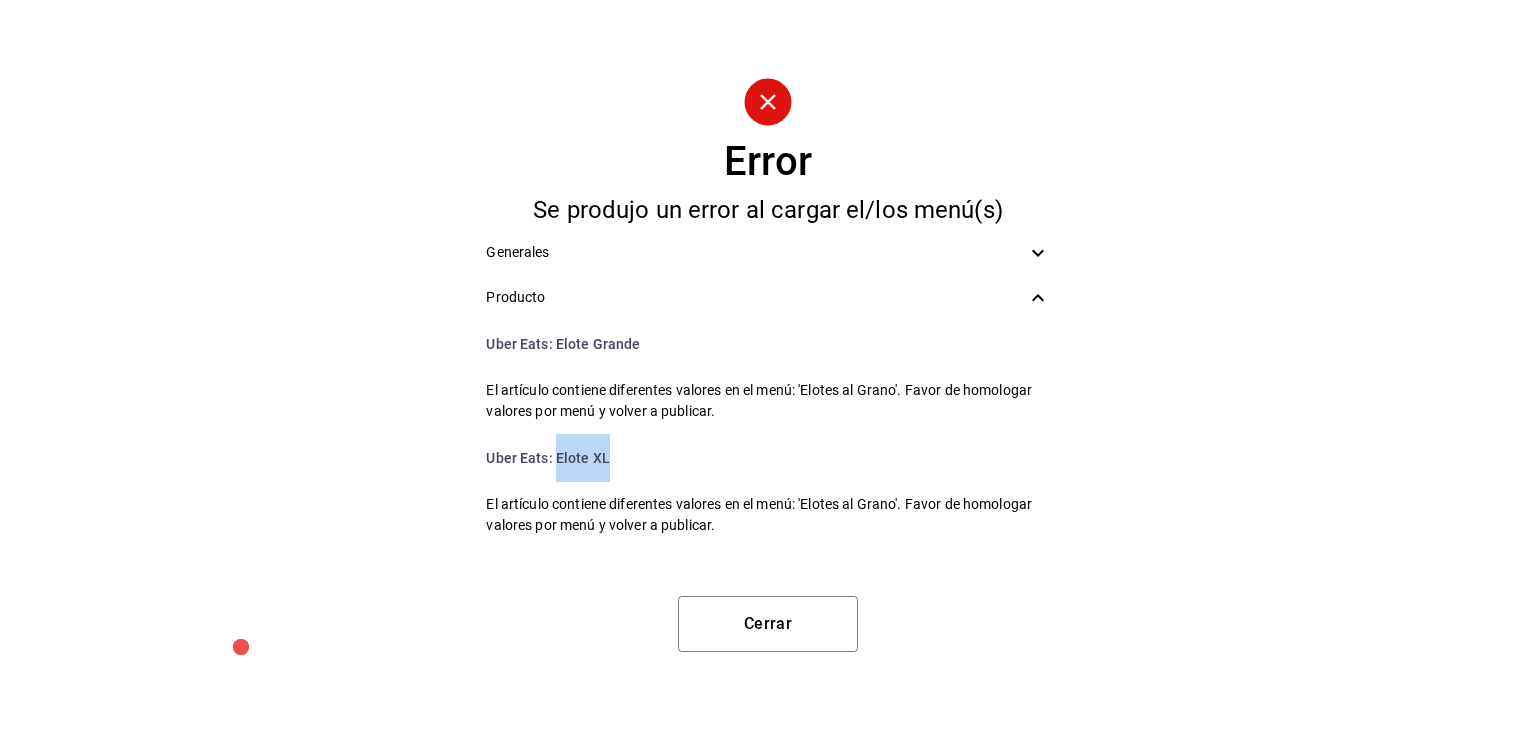 drag, startPoint x: 556, startPoint y: 455, endPoint x: 620, endPoint y: 465, distance: 64.77654 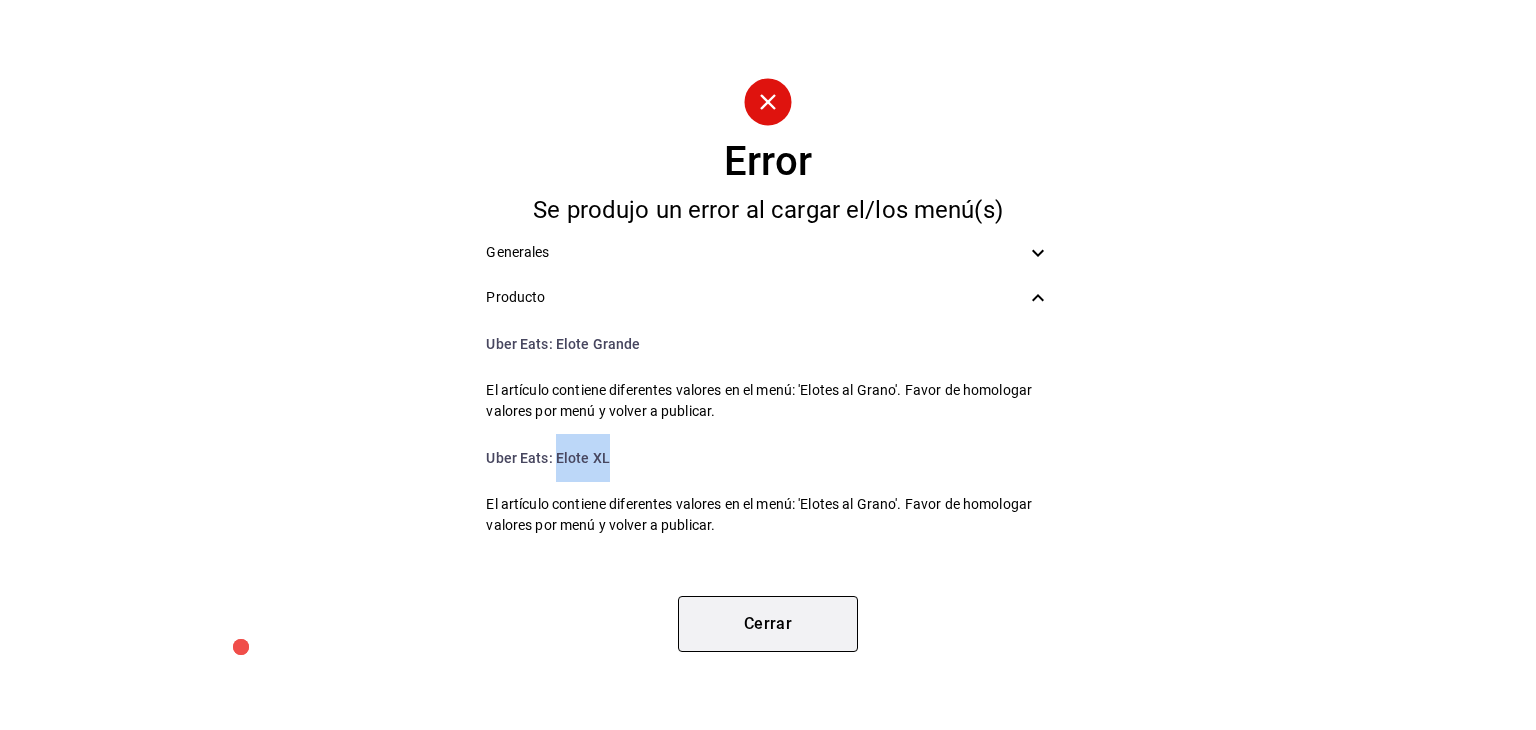 click on "Cerrar" at bounding box center [768, 624] 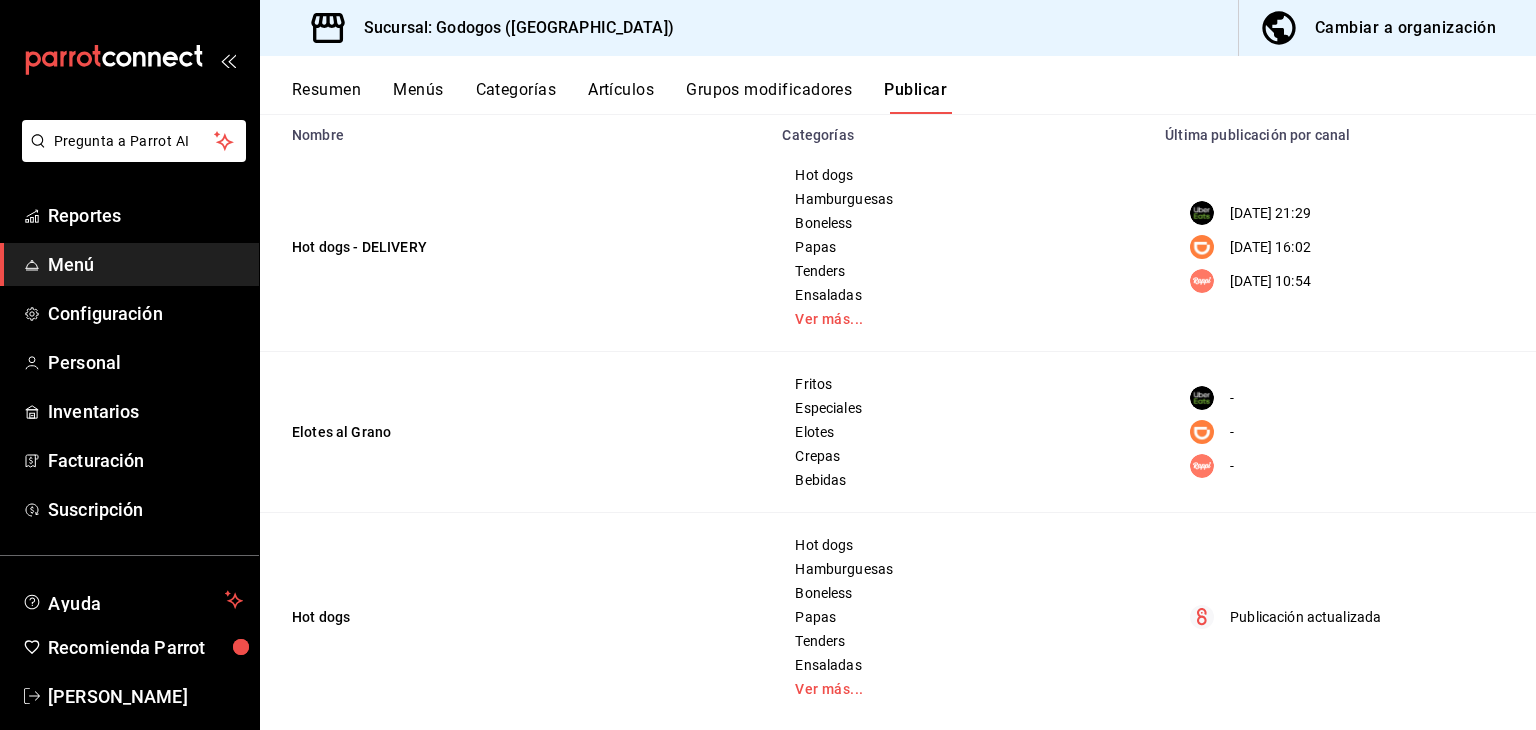 scroll, scrollTop: 84, scrollLeft: 0, axis: vertical 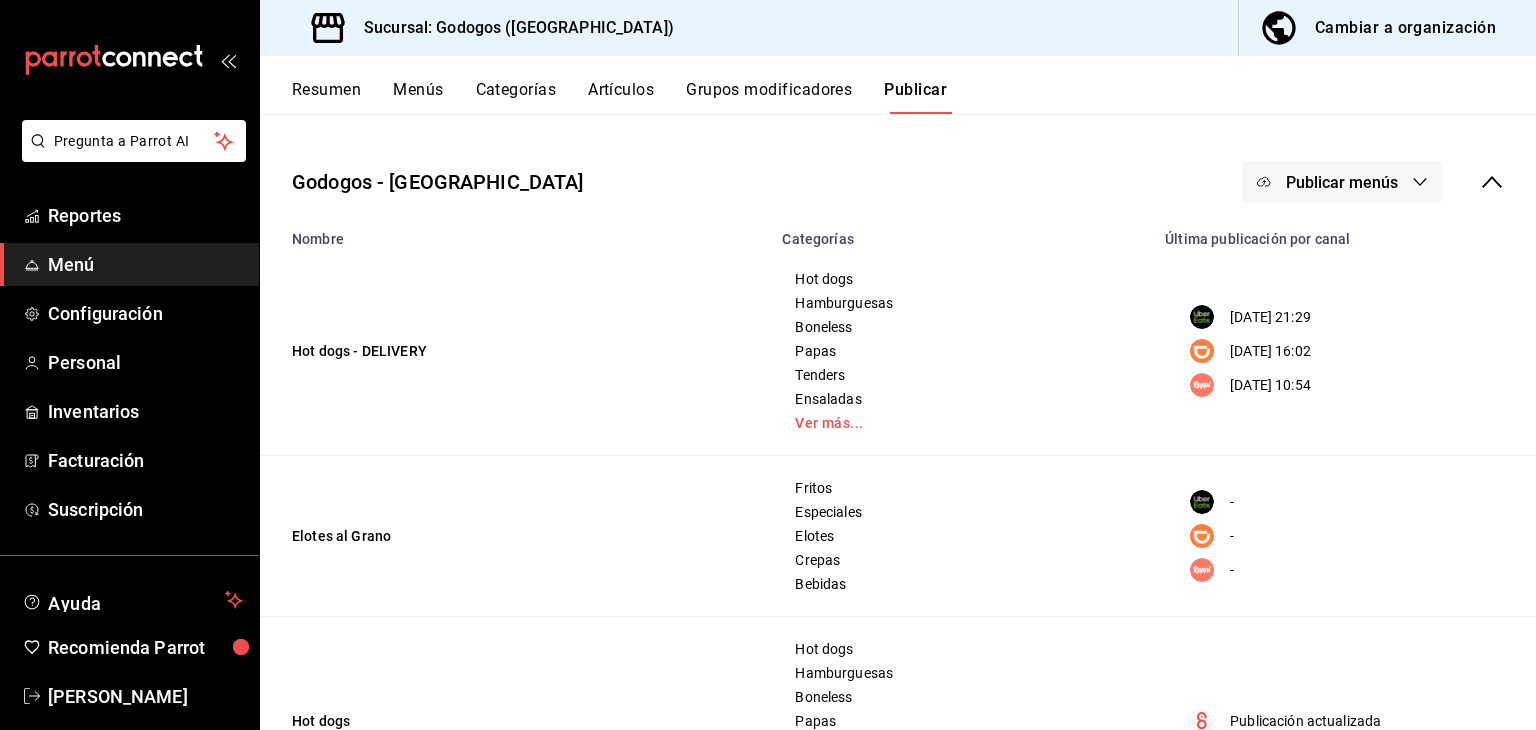 click on "Menús" at bounding box center [418, 97] 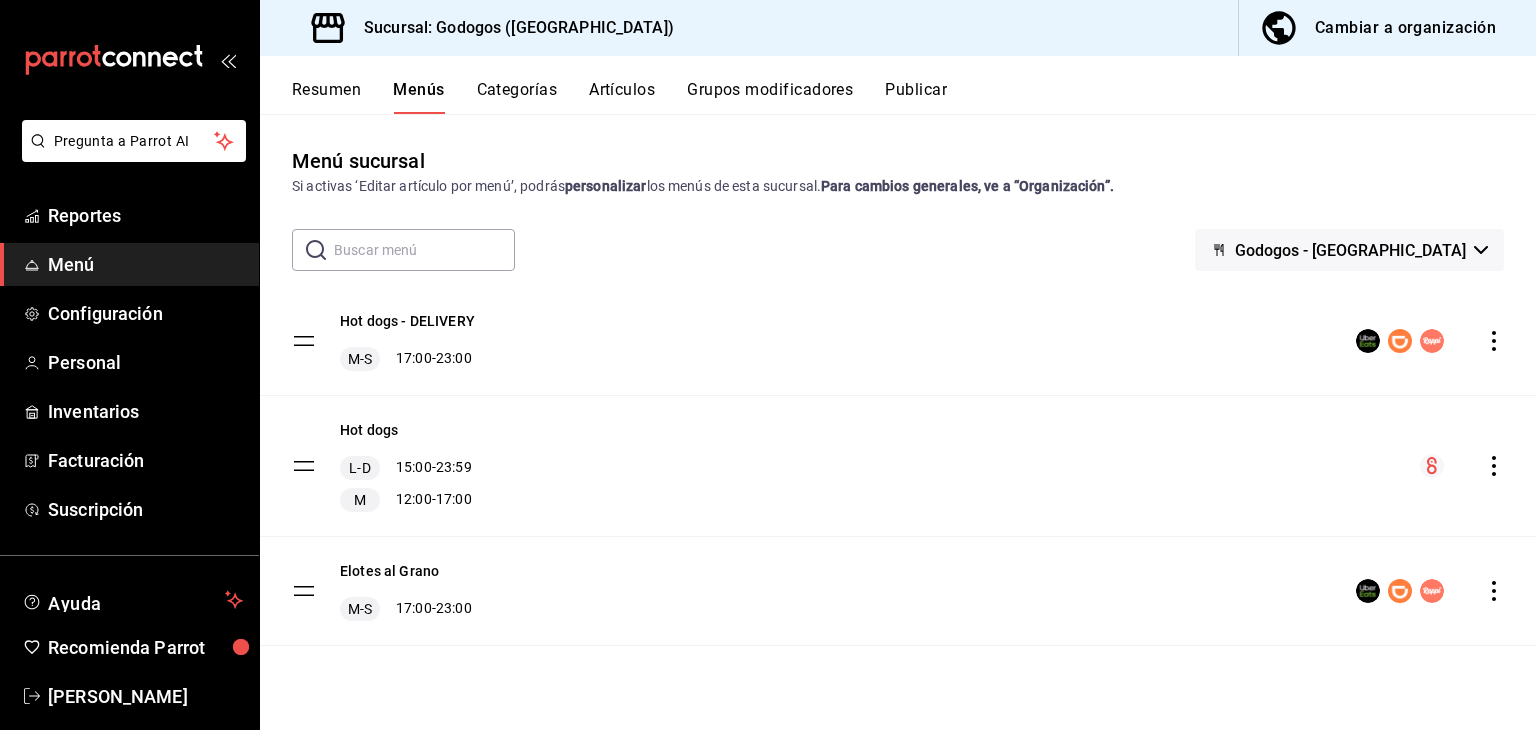 click on "Resumen" at bounding box center [326, 97] 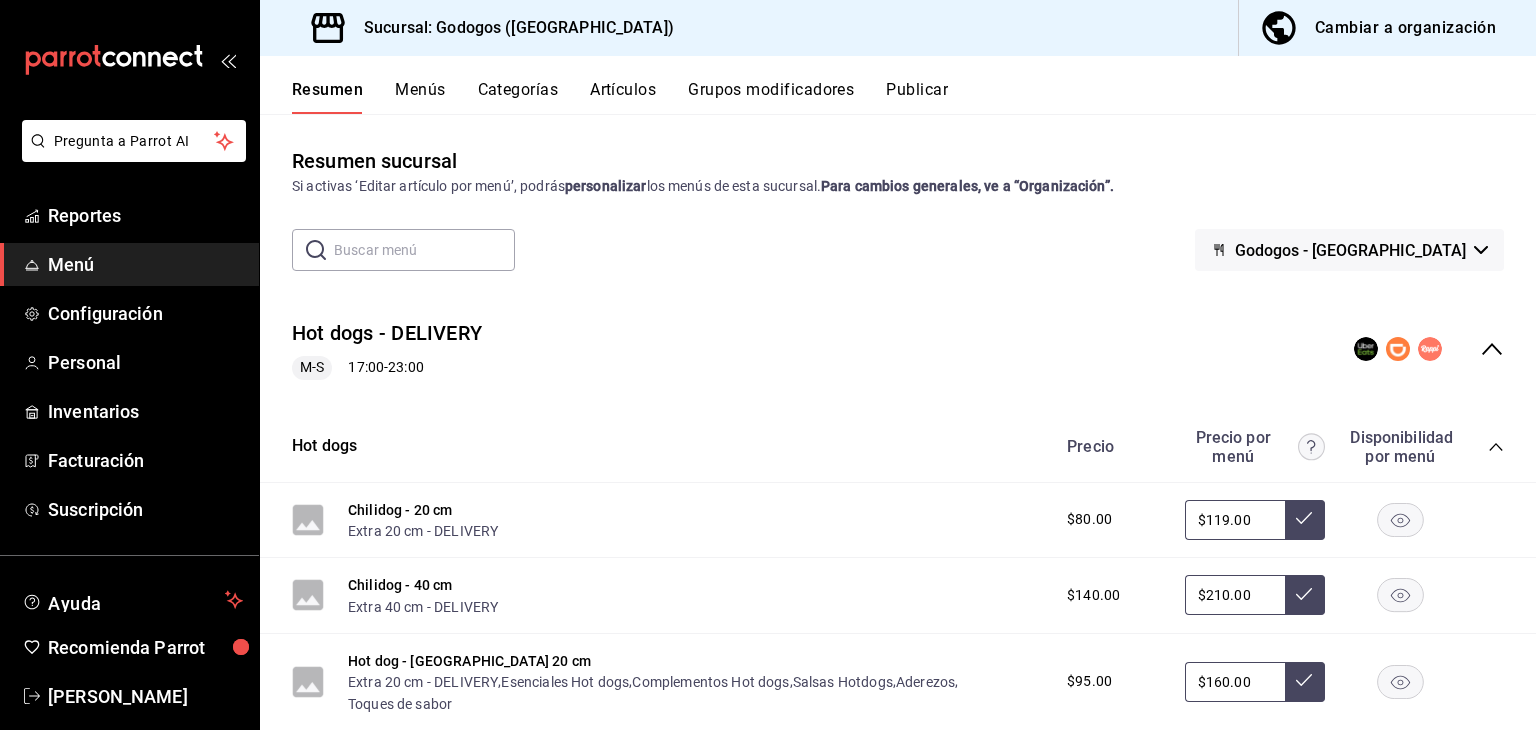 click 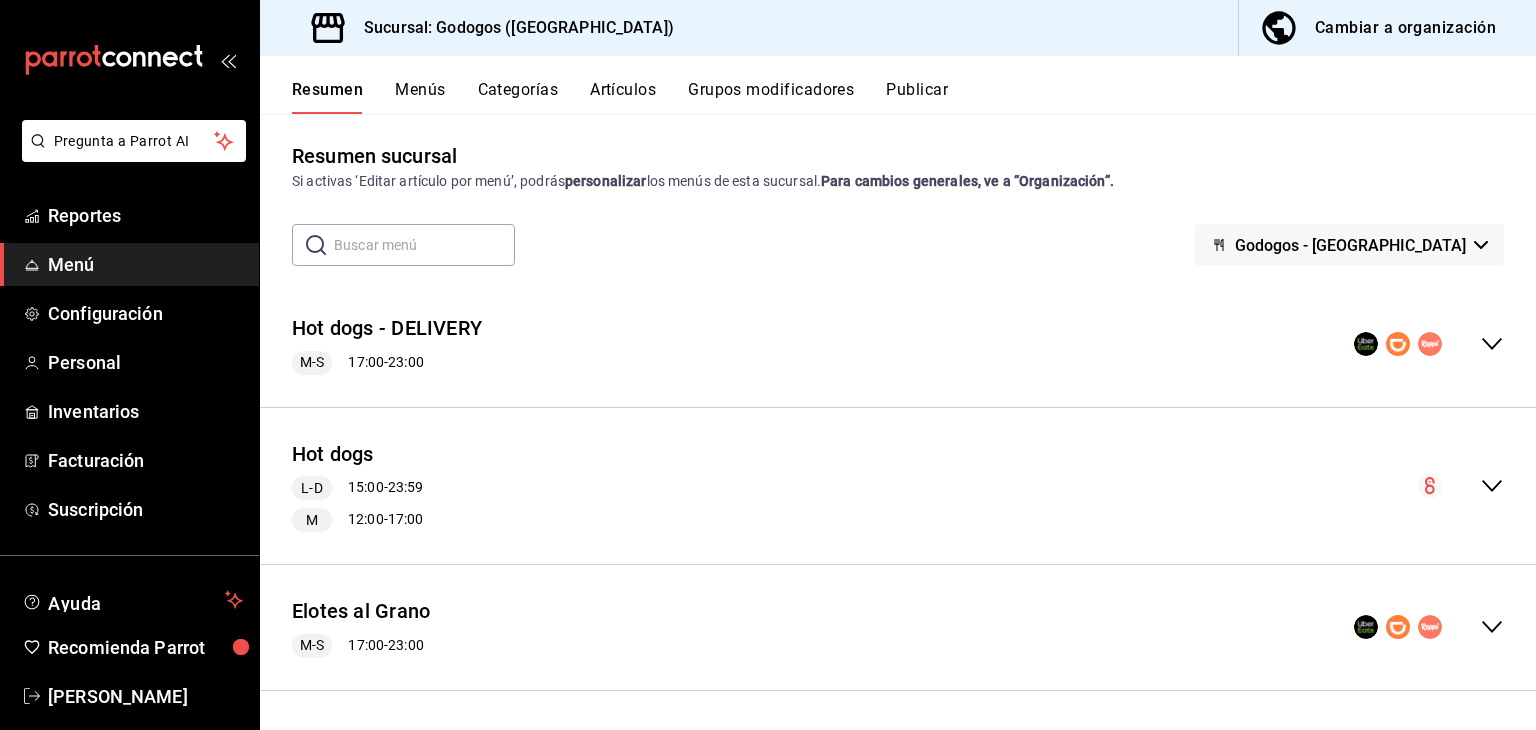 scroll, scrollTop: 6, scrollLeft: 0, axis: vertical 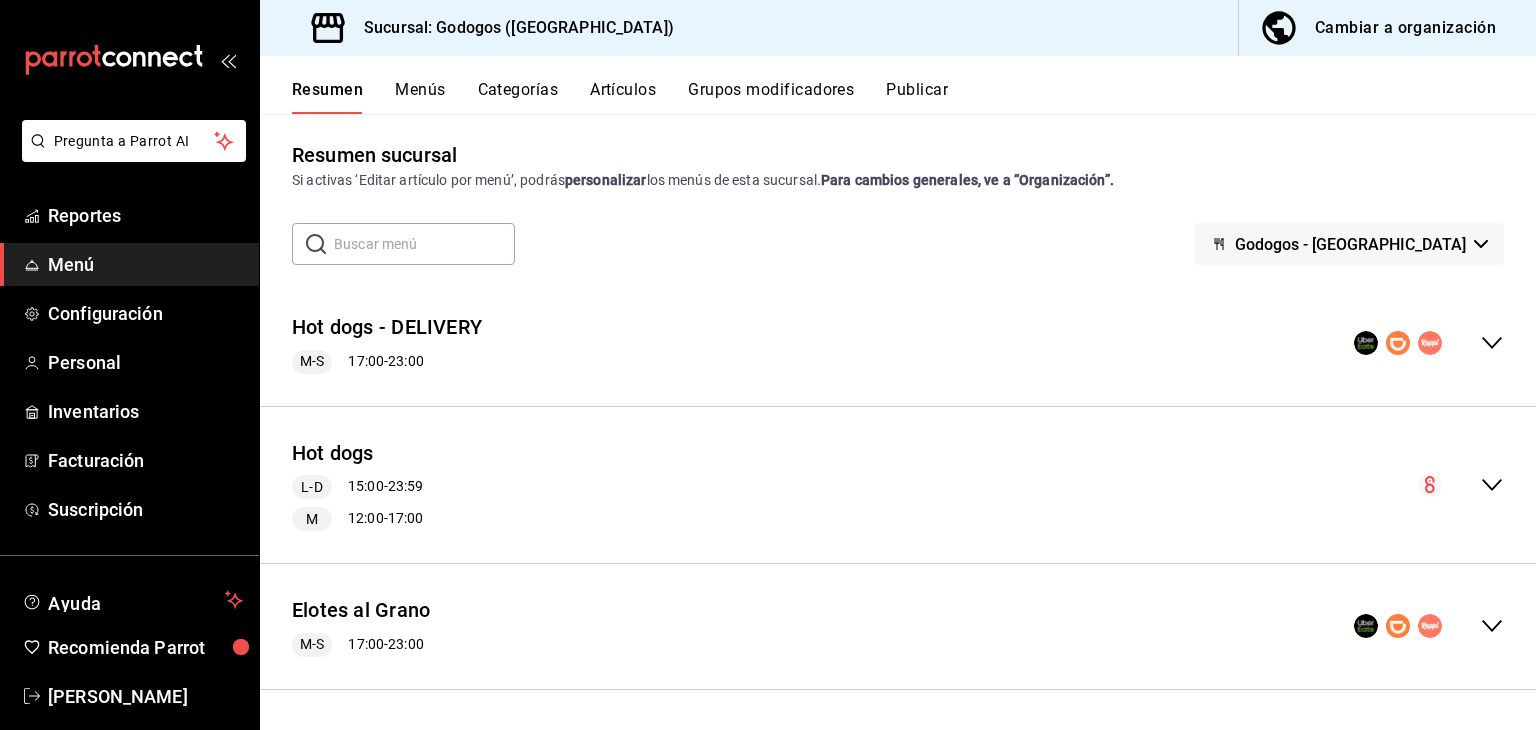 click 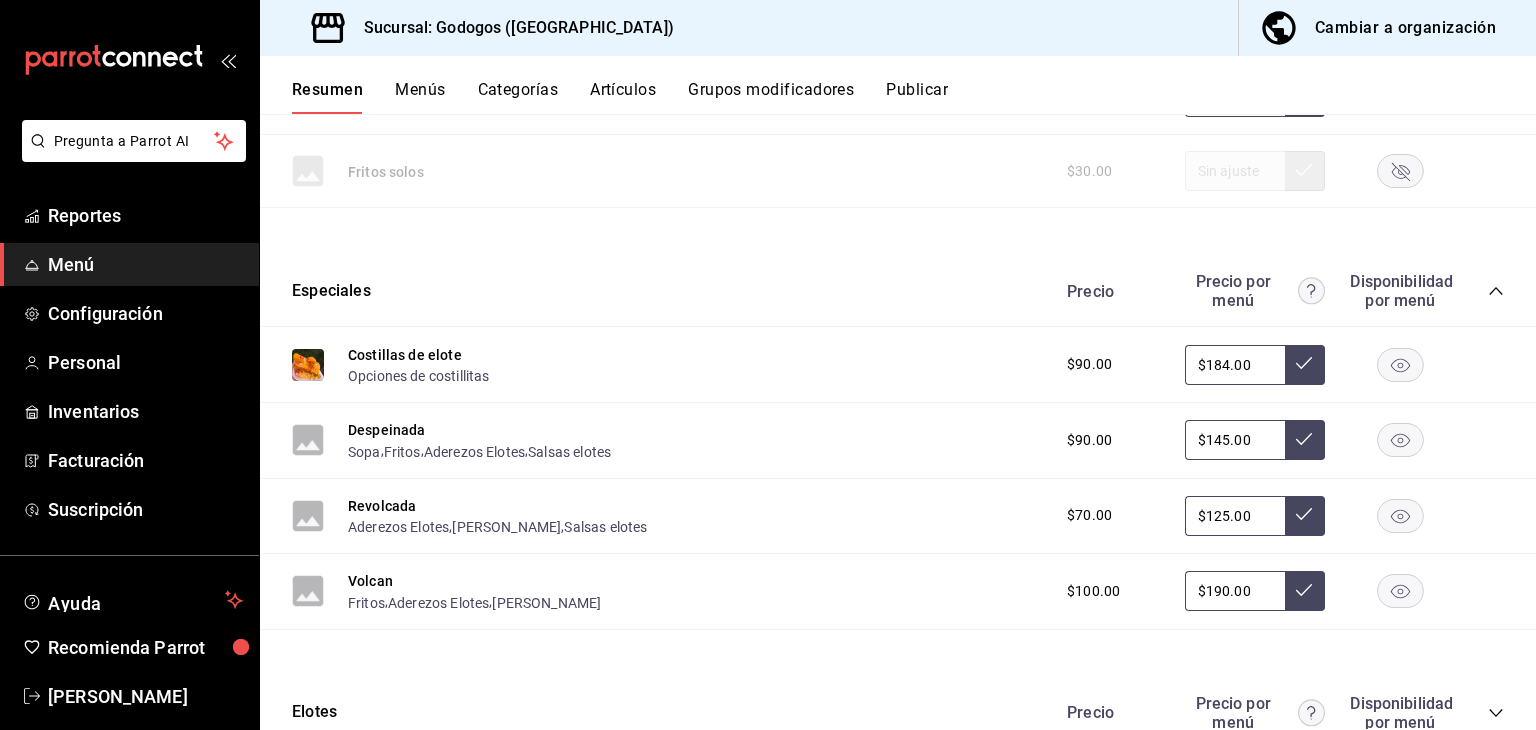 scroll, scrollTop: 926, scrollLeft: 0, axis: vertical 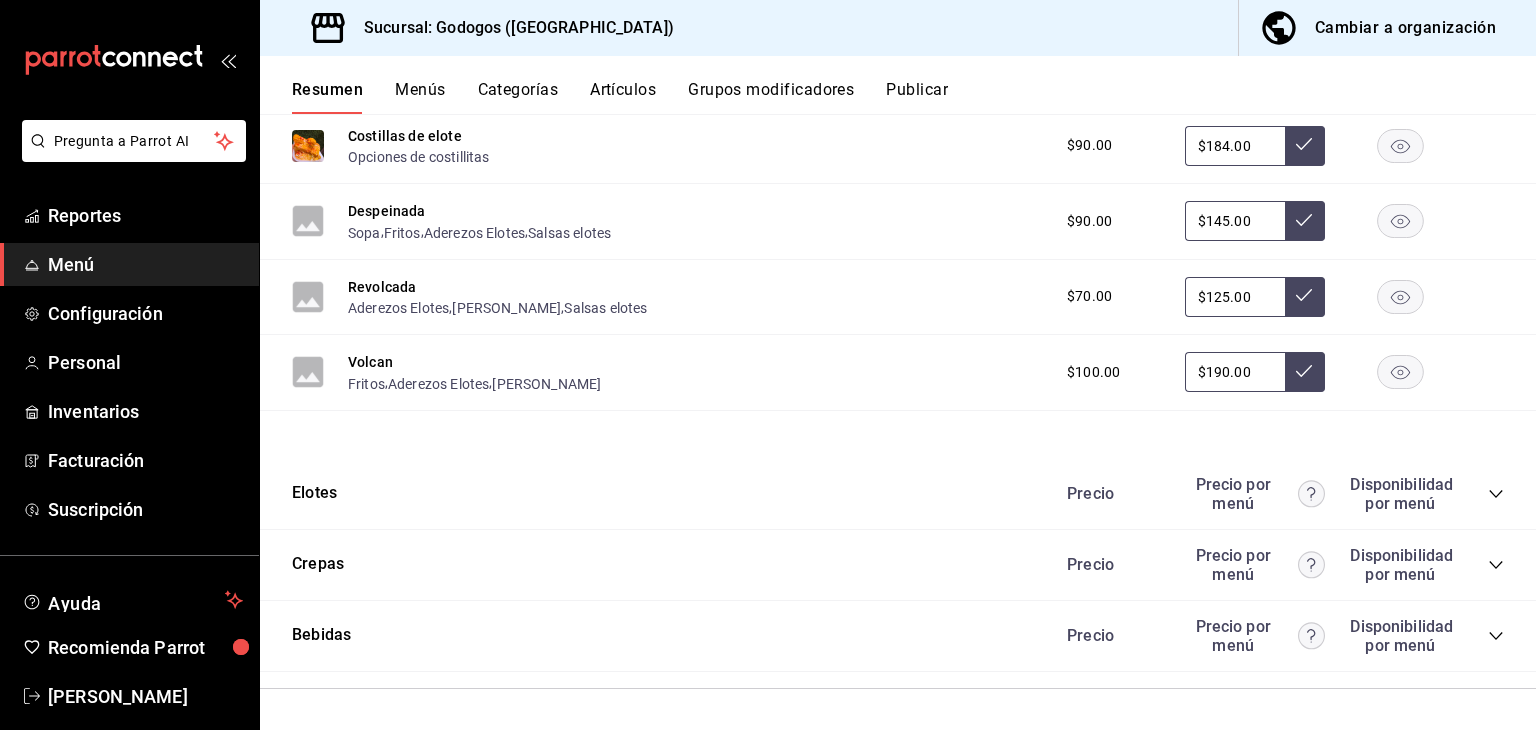 click 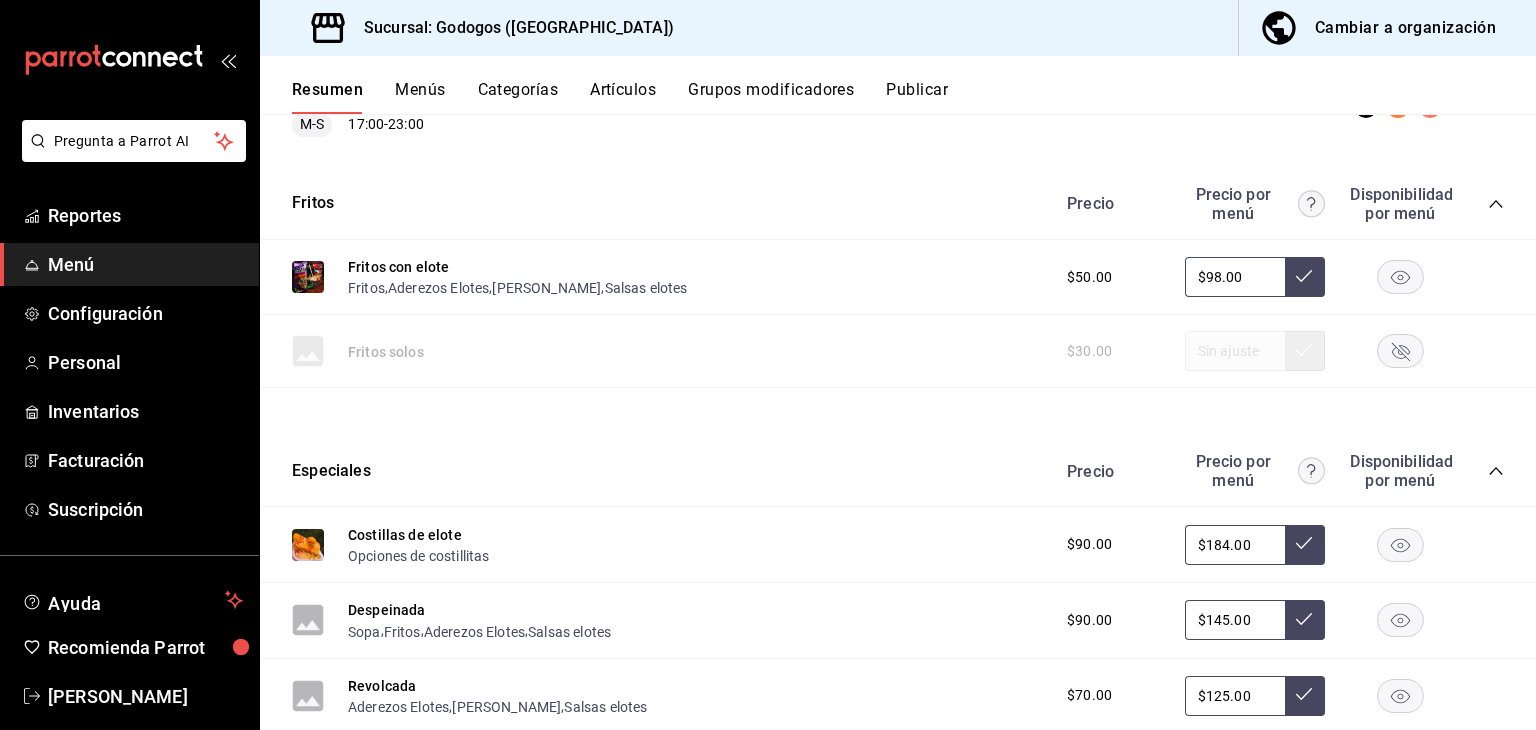 scroll, scrollTop: 426, scrollLeft: 0, axis: vertical 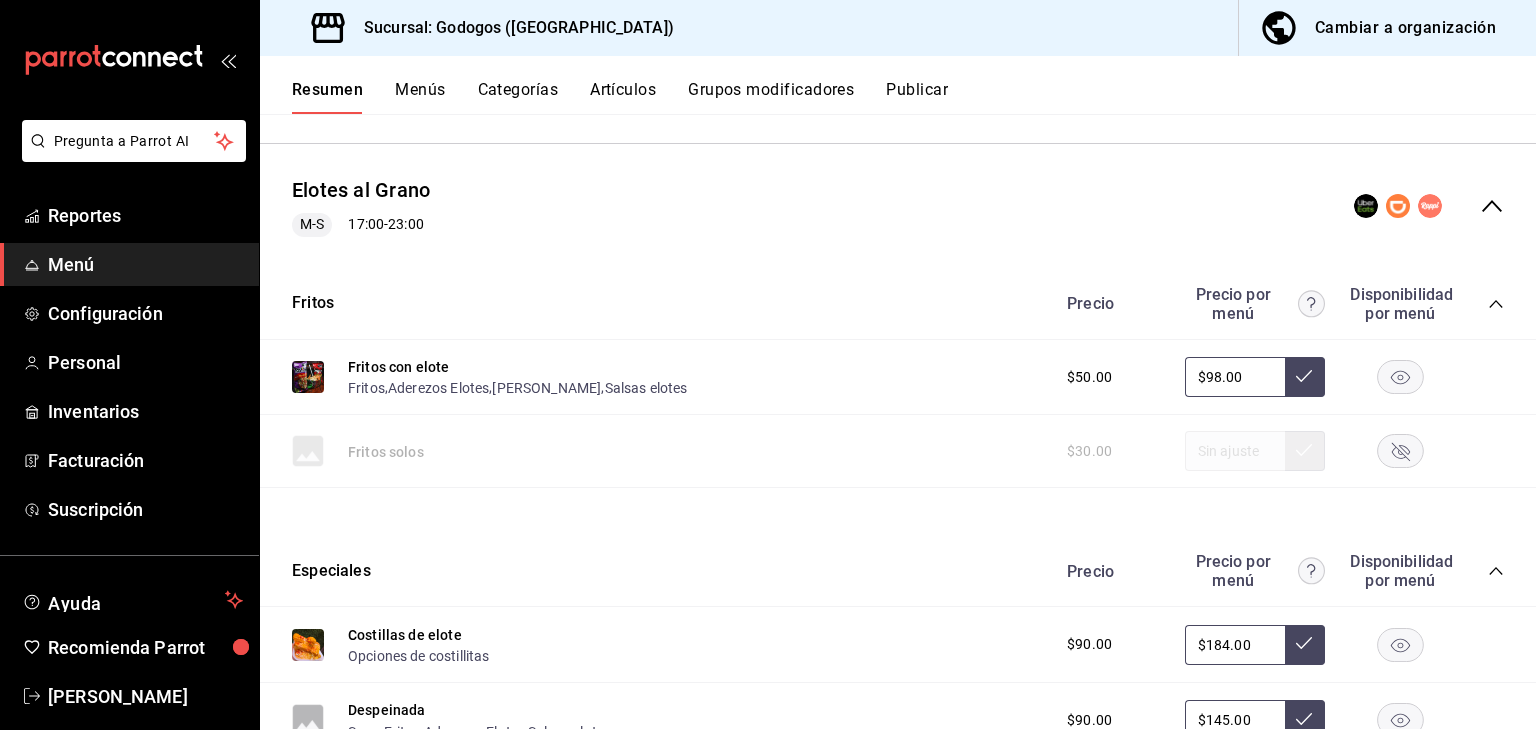 click 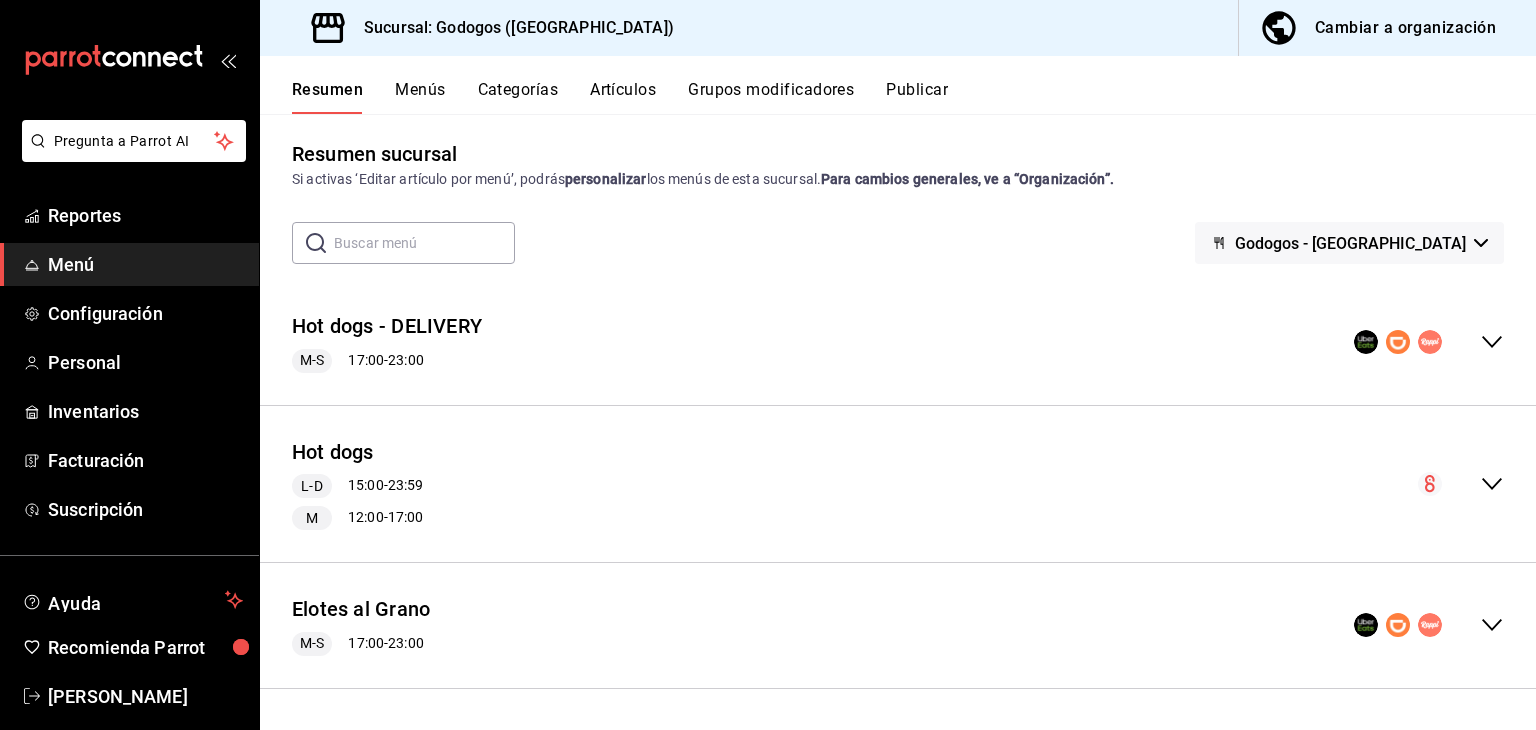 scroll, scrollTop: 6, scrollLeft: 0, axis: vertical 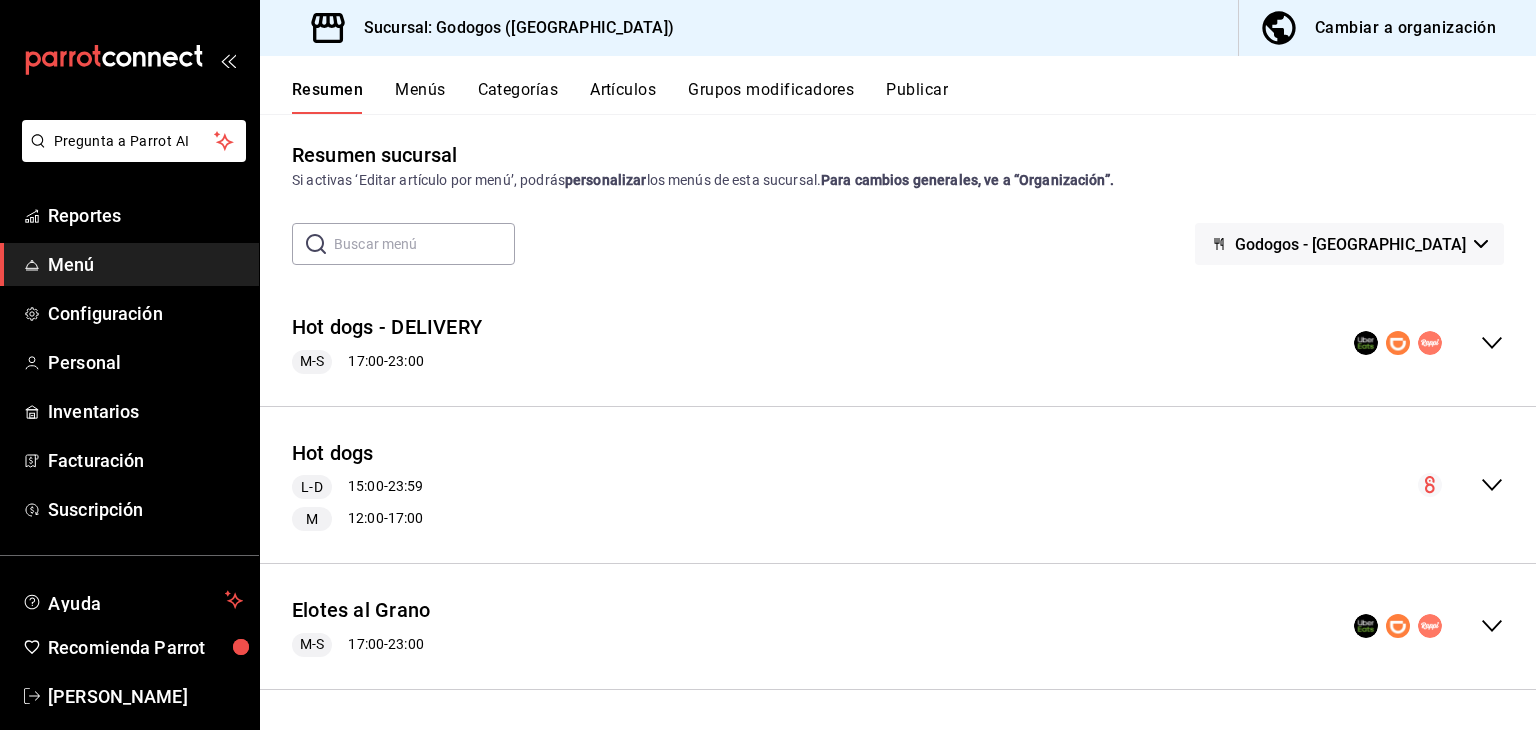 click 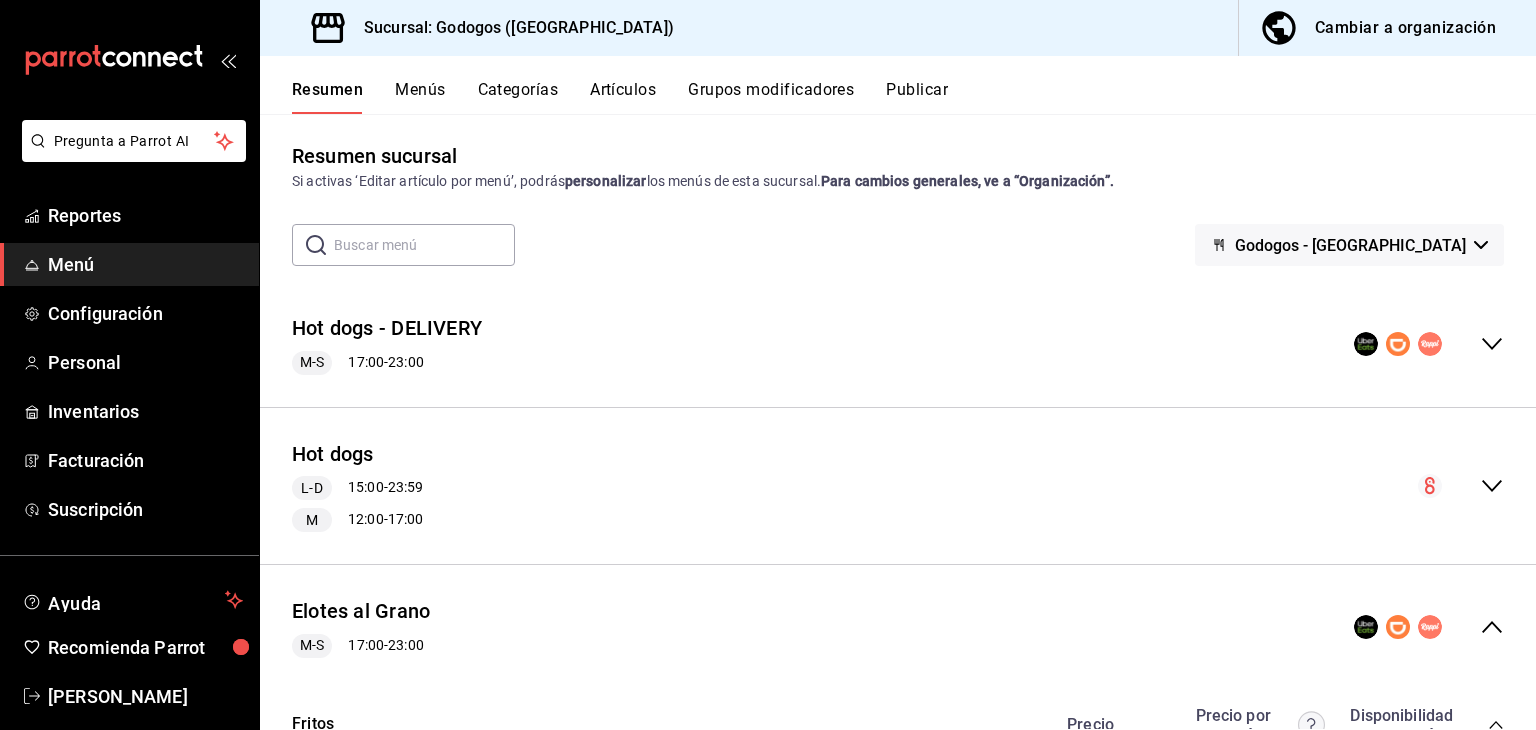 scroll, scrollTop: 0, scrollLeft: 0, axis: both 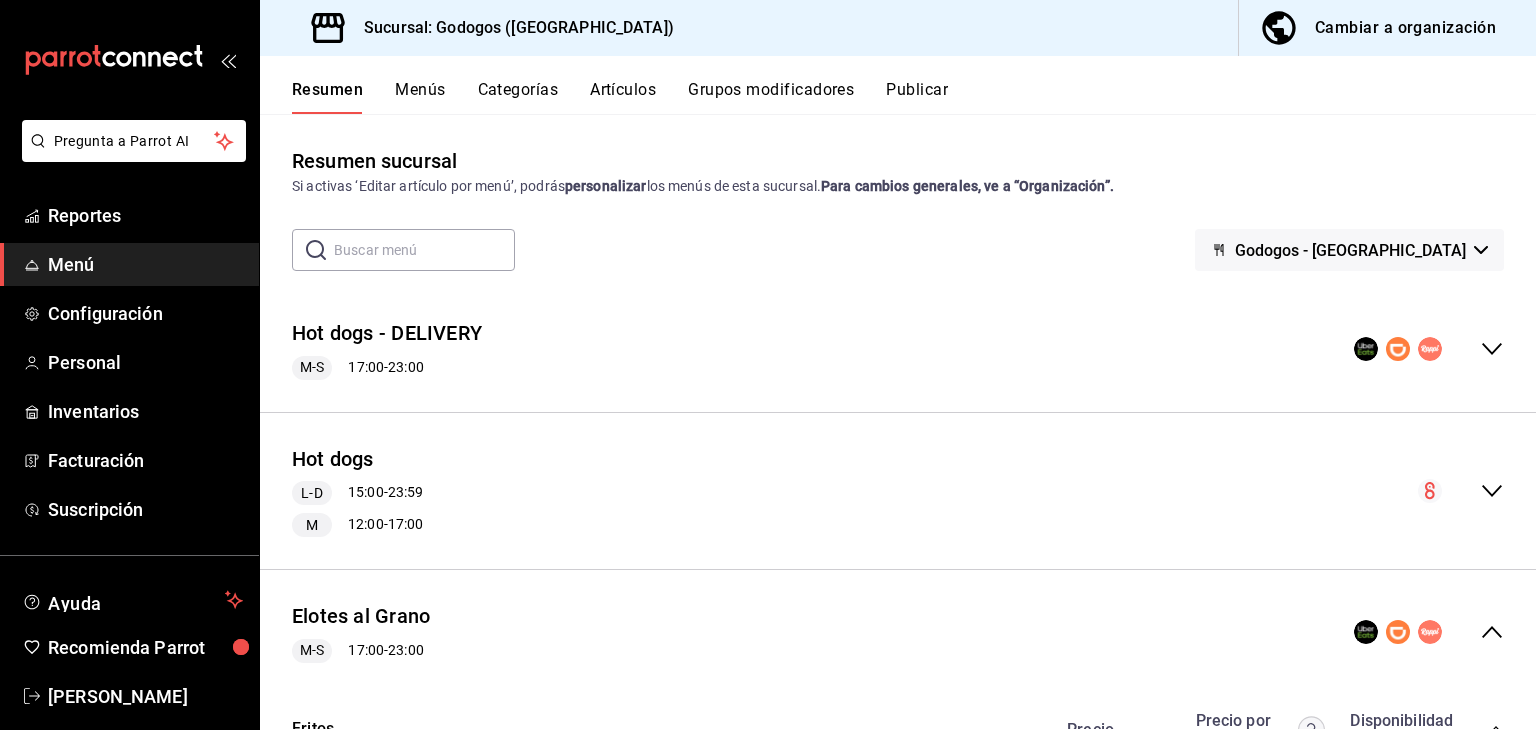 click on "Godogos - [GEOGRAPHIC_DATA]" at bounding box center (1350, 250) 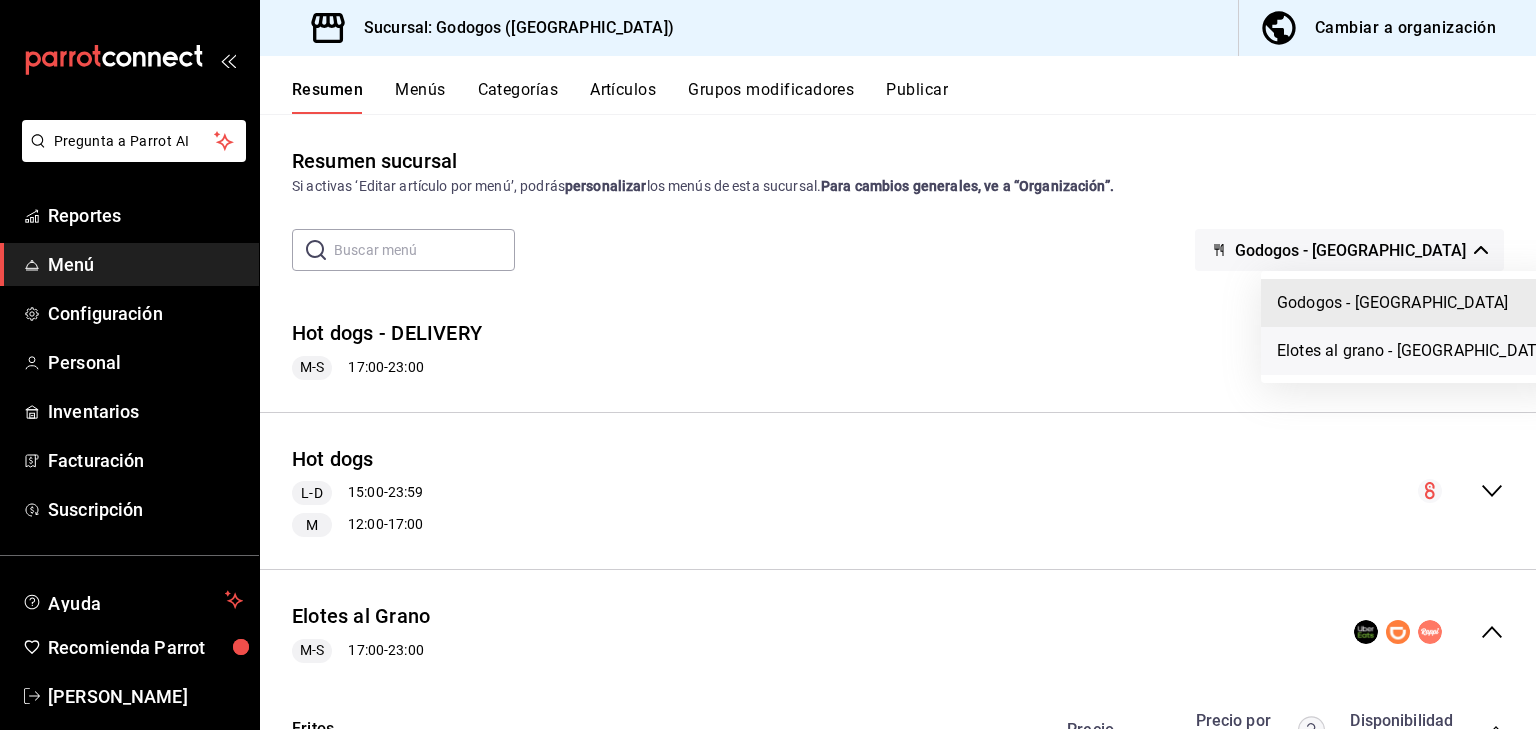 click on "Elotes al grano - [GEOGRAPHIC_DATA]" at bounding box center [1413, 351] 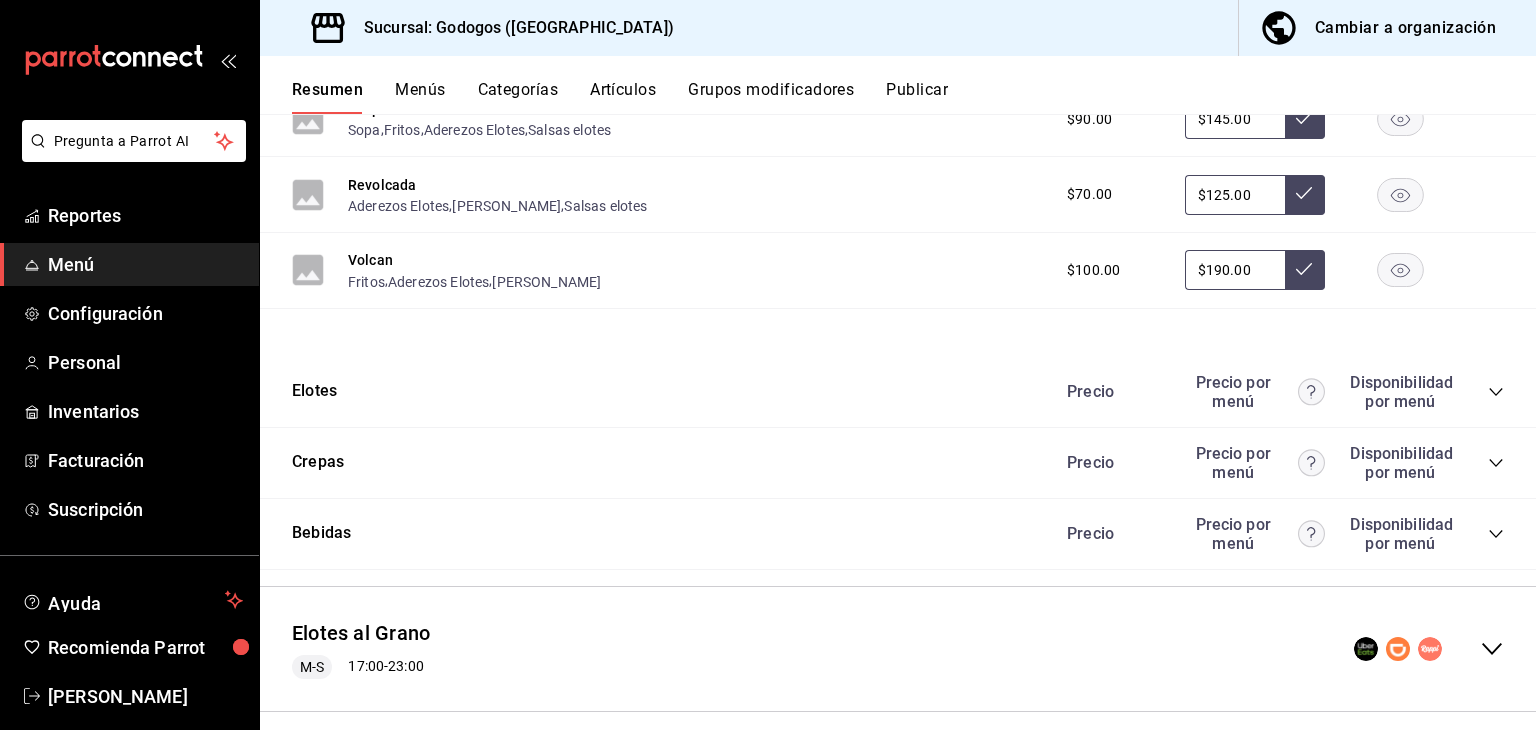 scroll, scrollTop: 768, scrollLeft: 0, axis: vertical 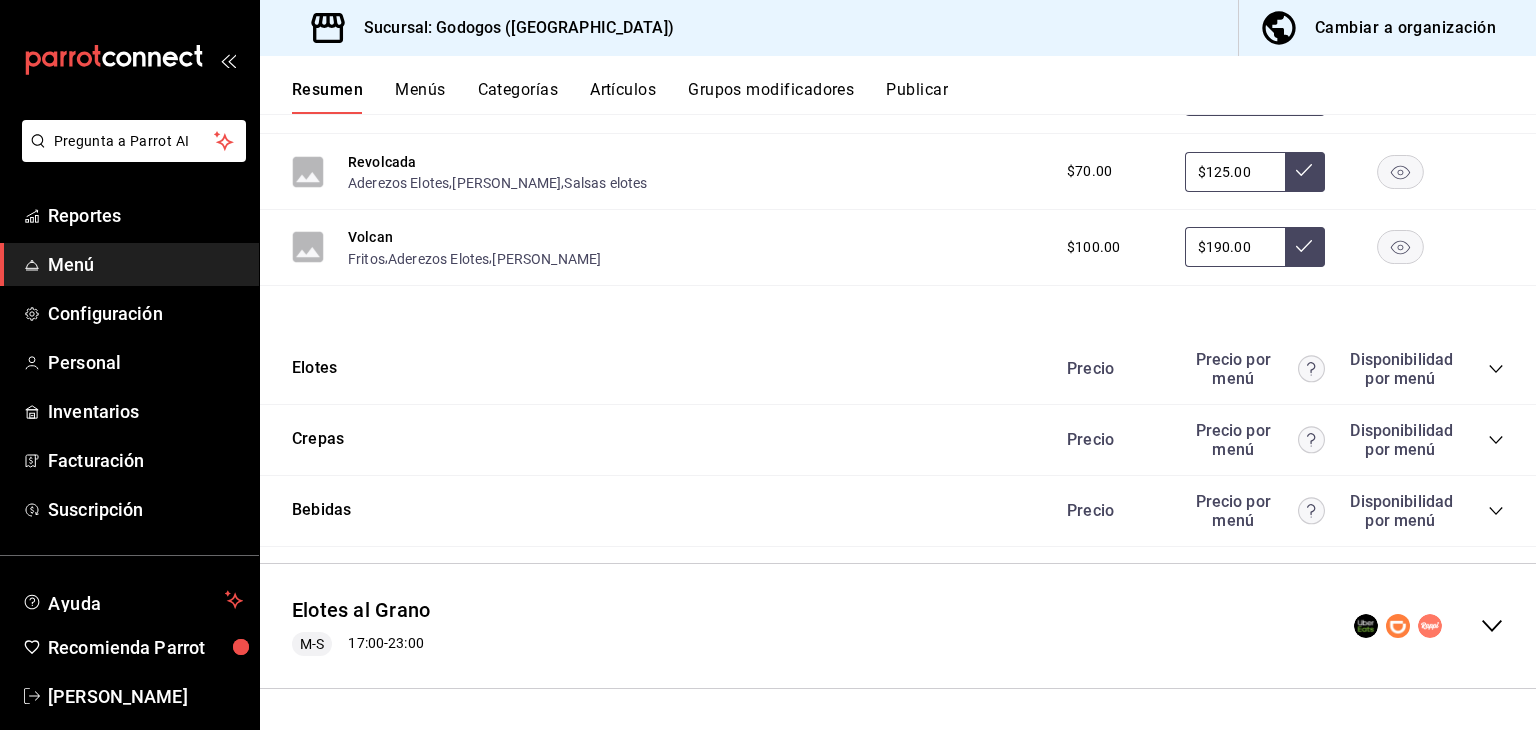 click 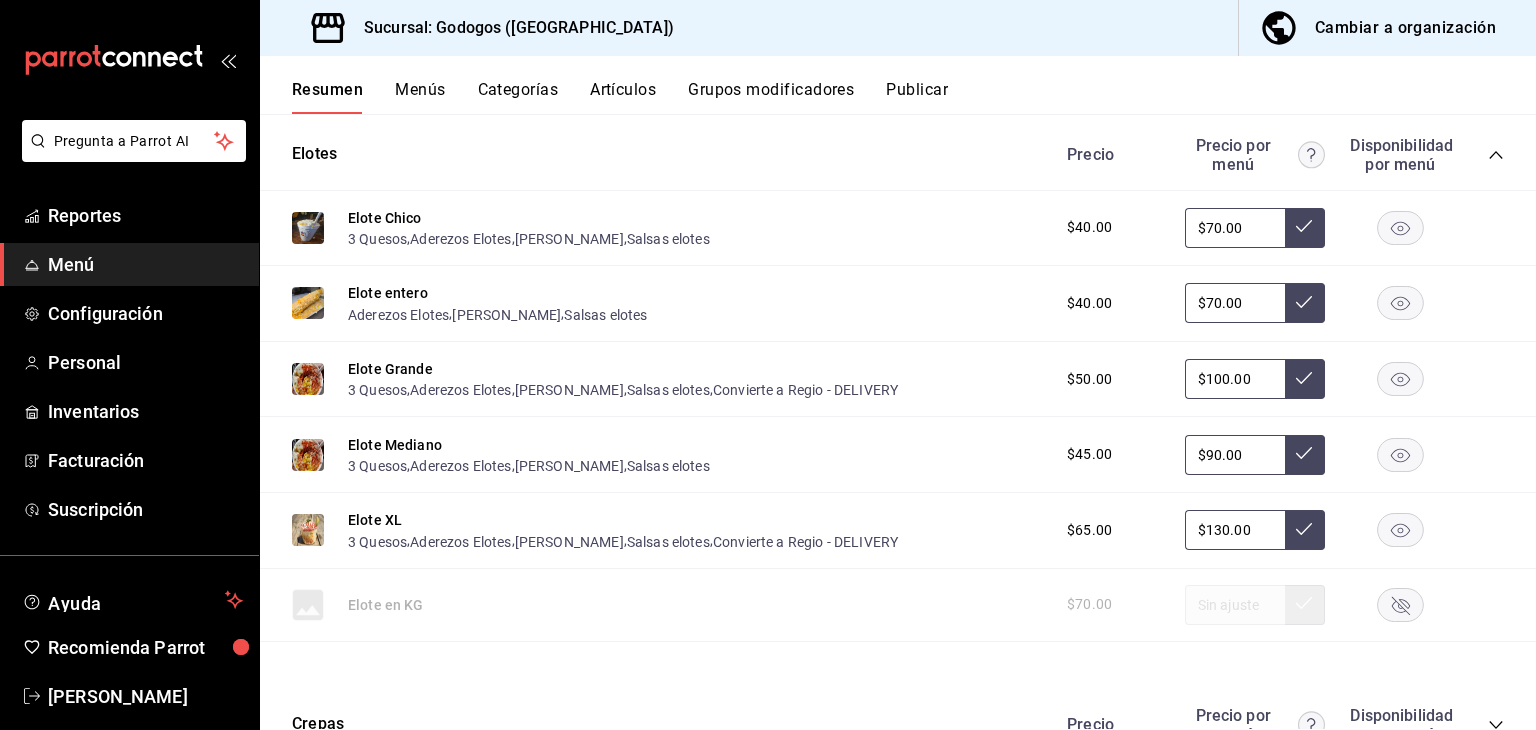 scroll, scrollTop: 1068, scrollLeft: 0, axis: vertical 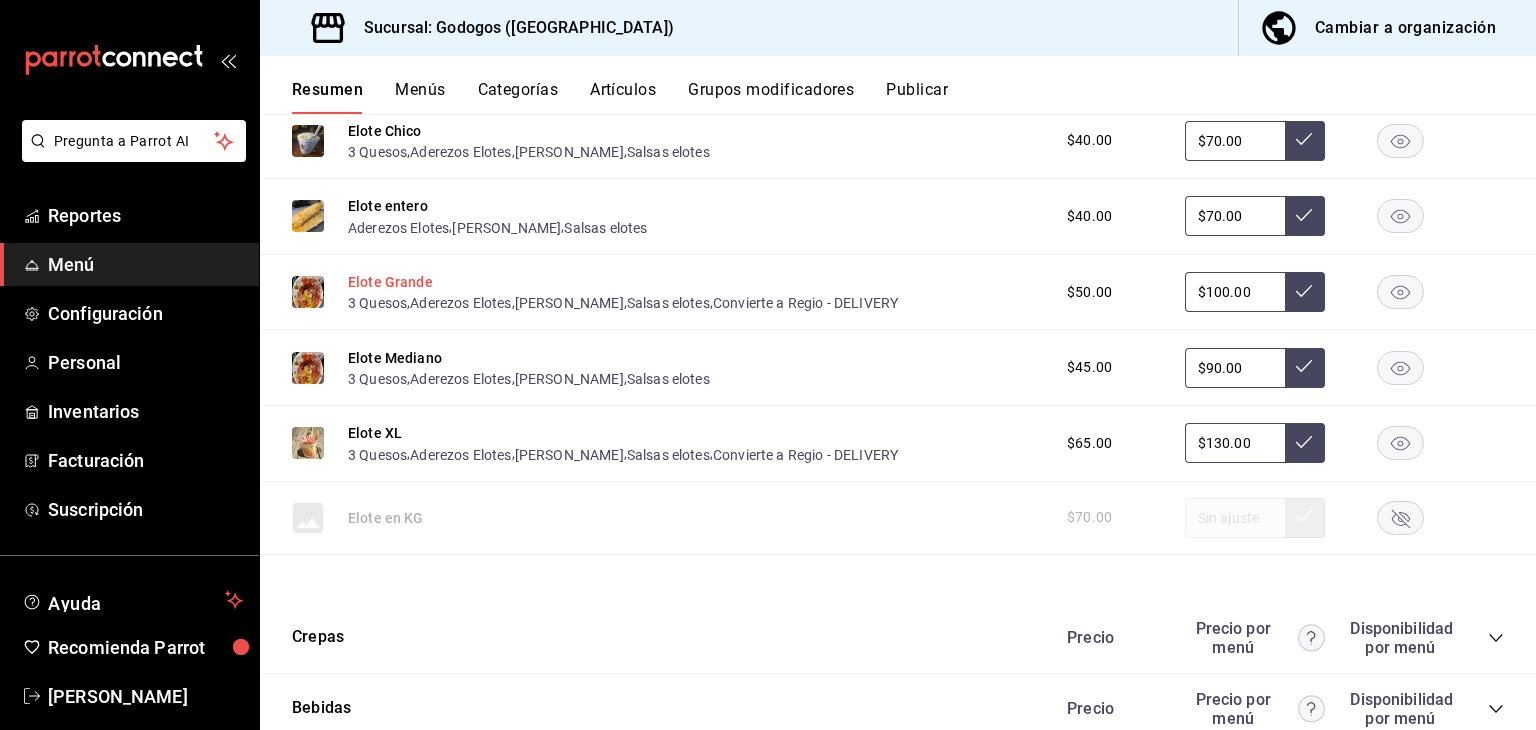 click on "Elote Grande" at bounding box center [390, 282] 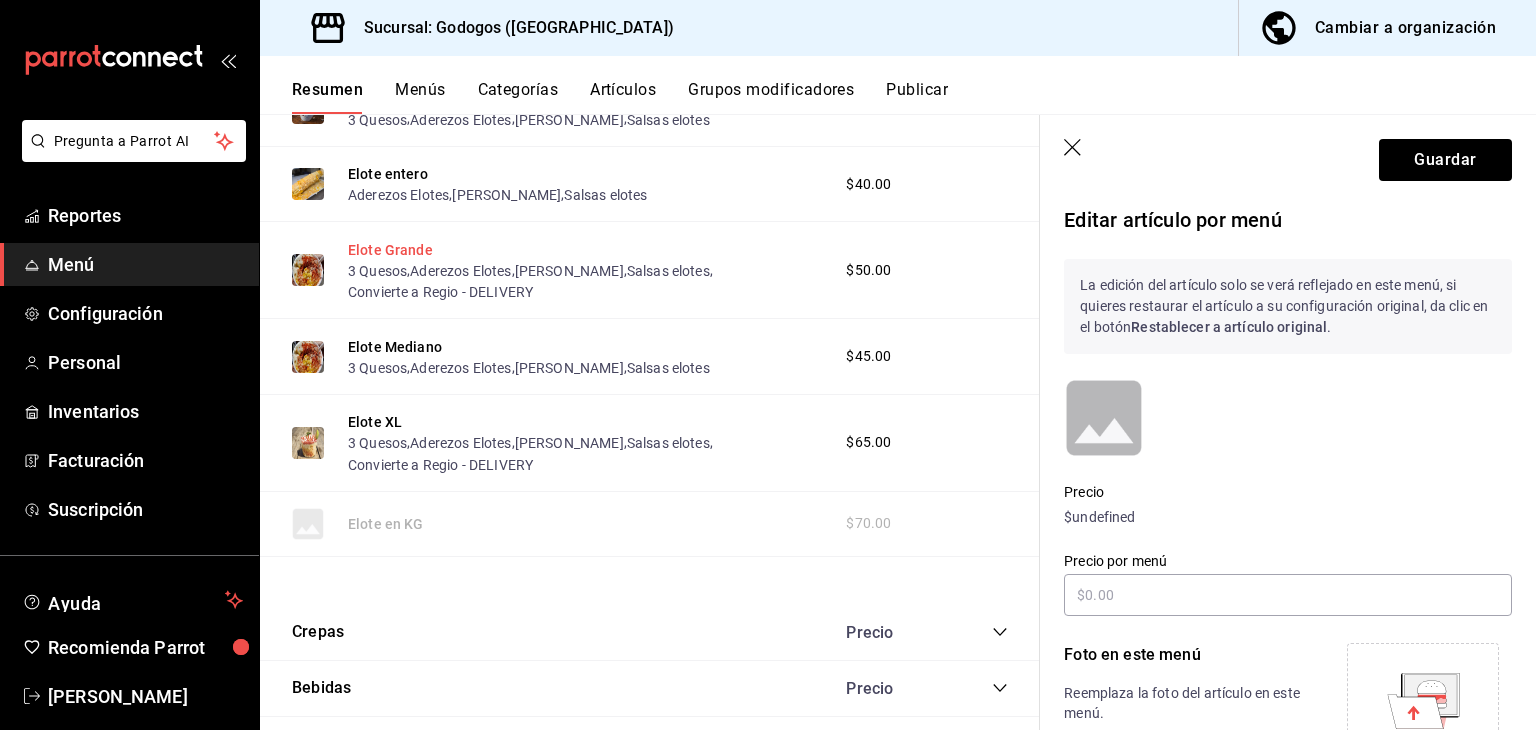 scroll, scrollTop: 1014, scrollLeft: 0, axis: vertical 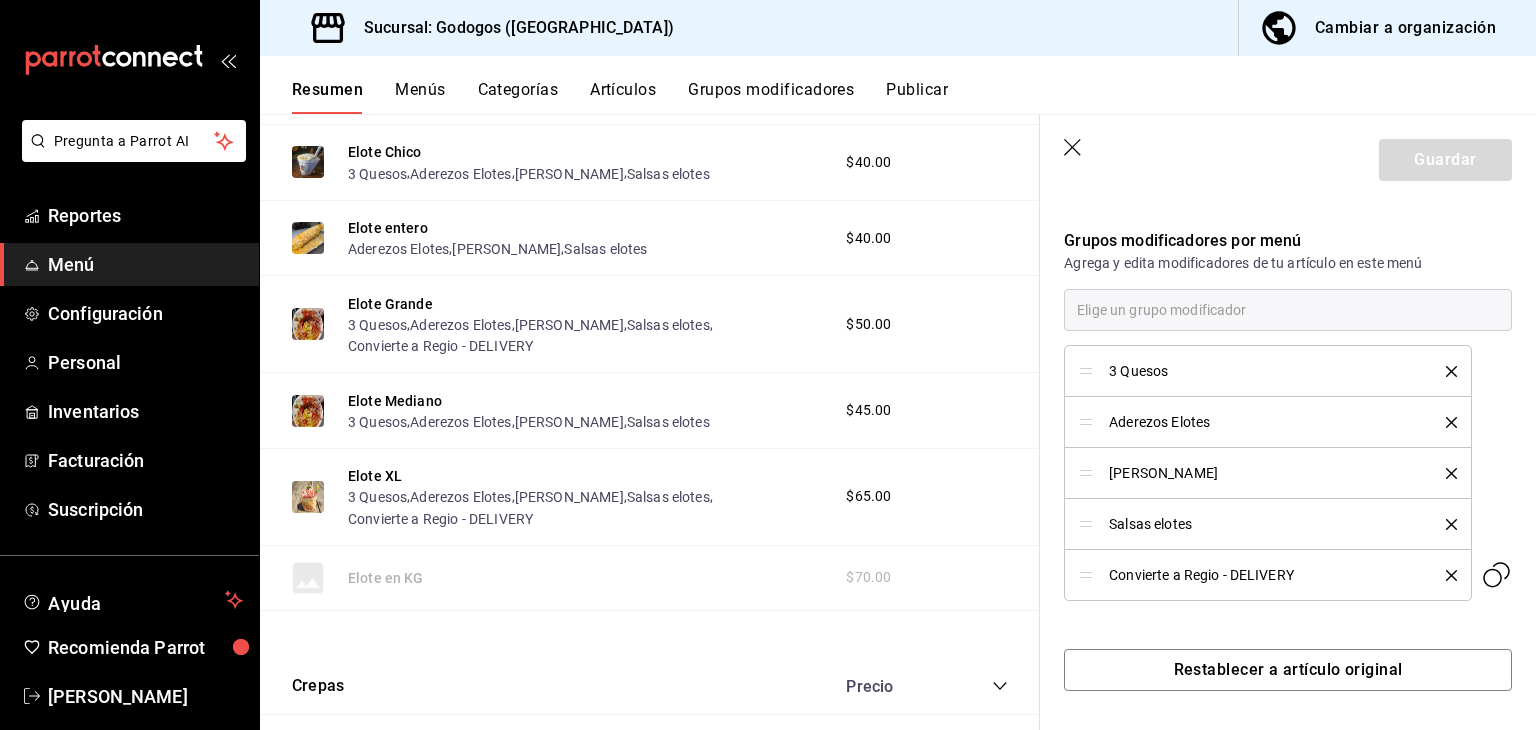 click 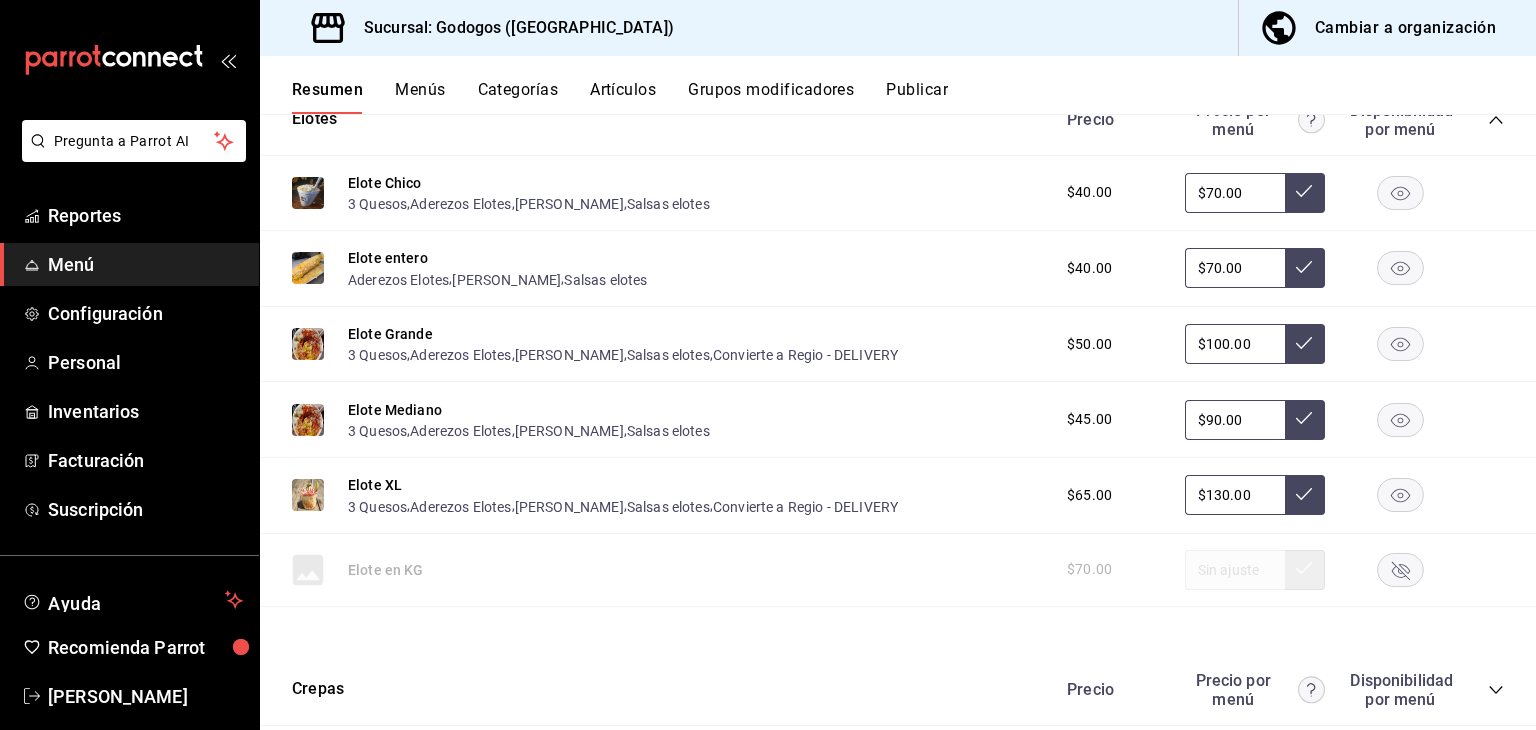 scroll, scrollTop: 940, scrollLeft: 0, axis: vertical 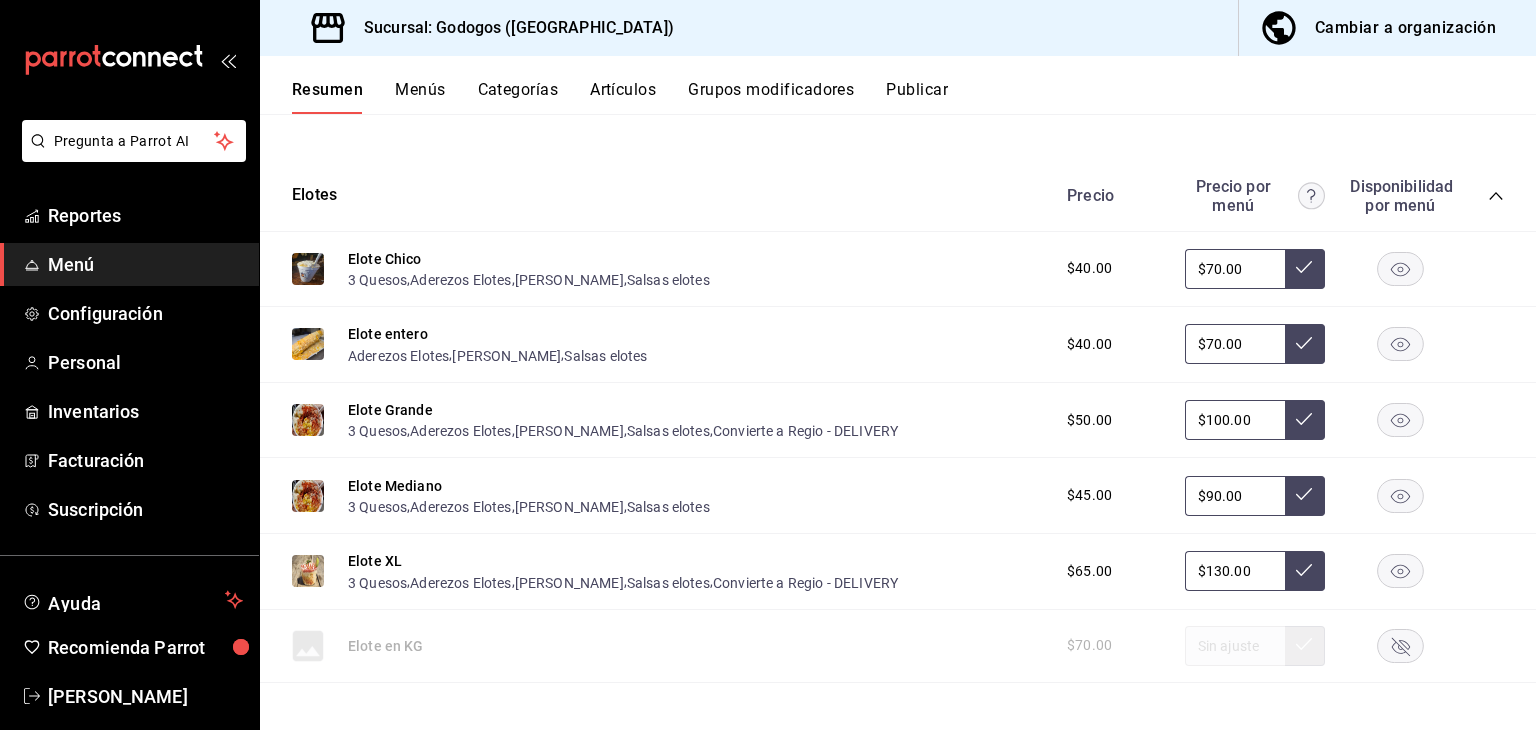 click on "Publicar" at bounding box center [917, 97] 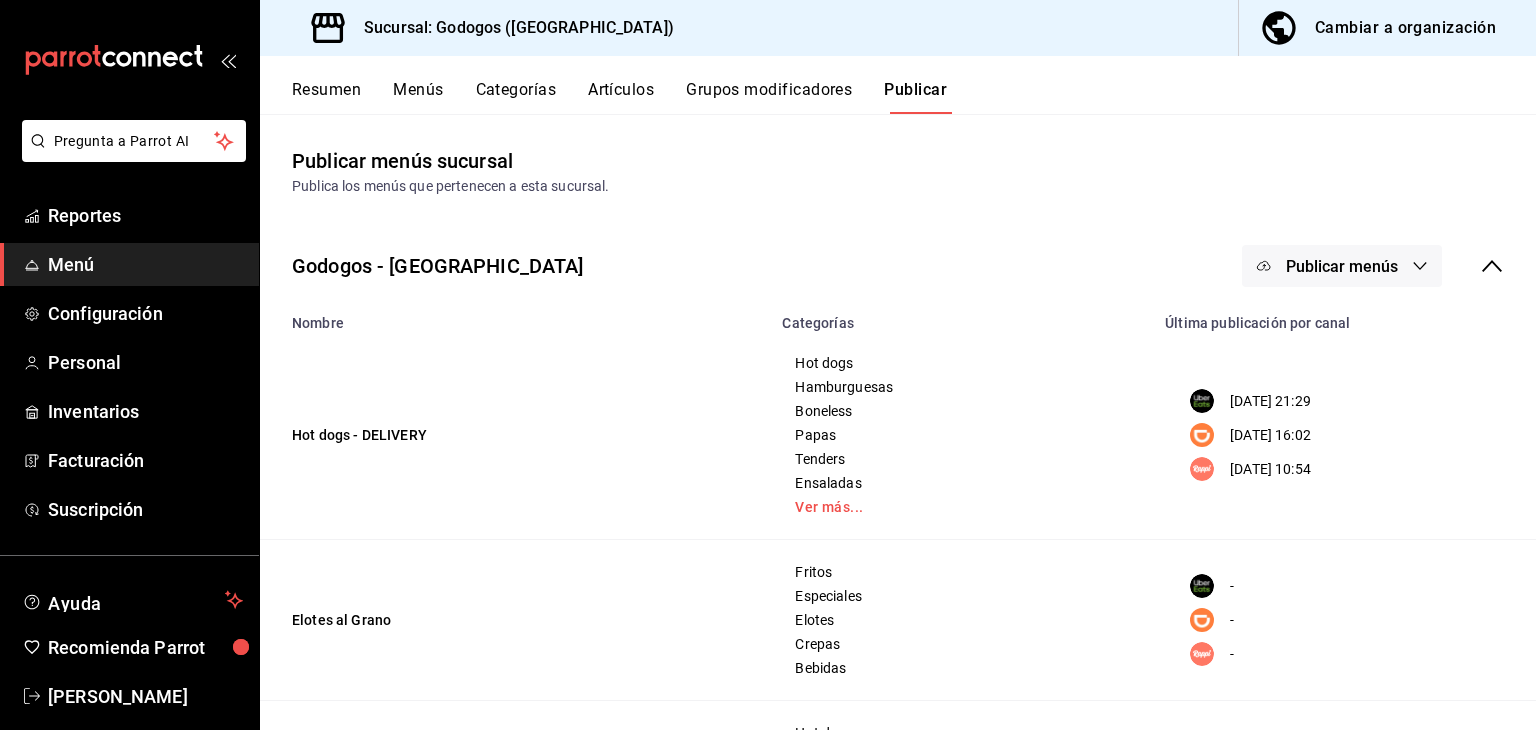 click 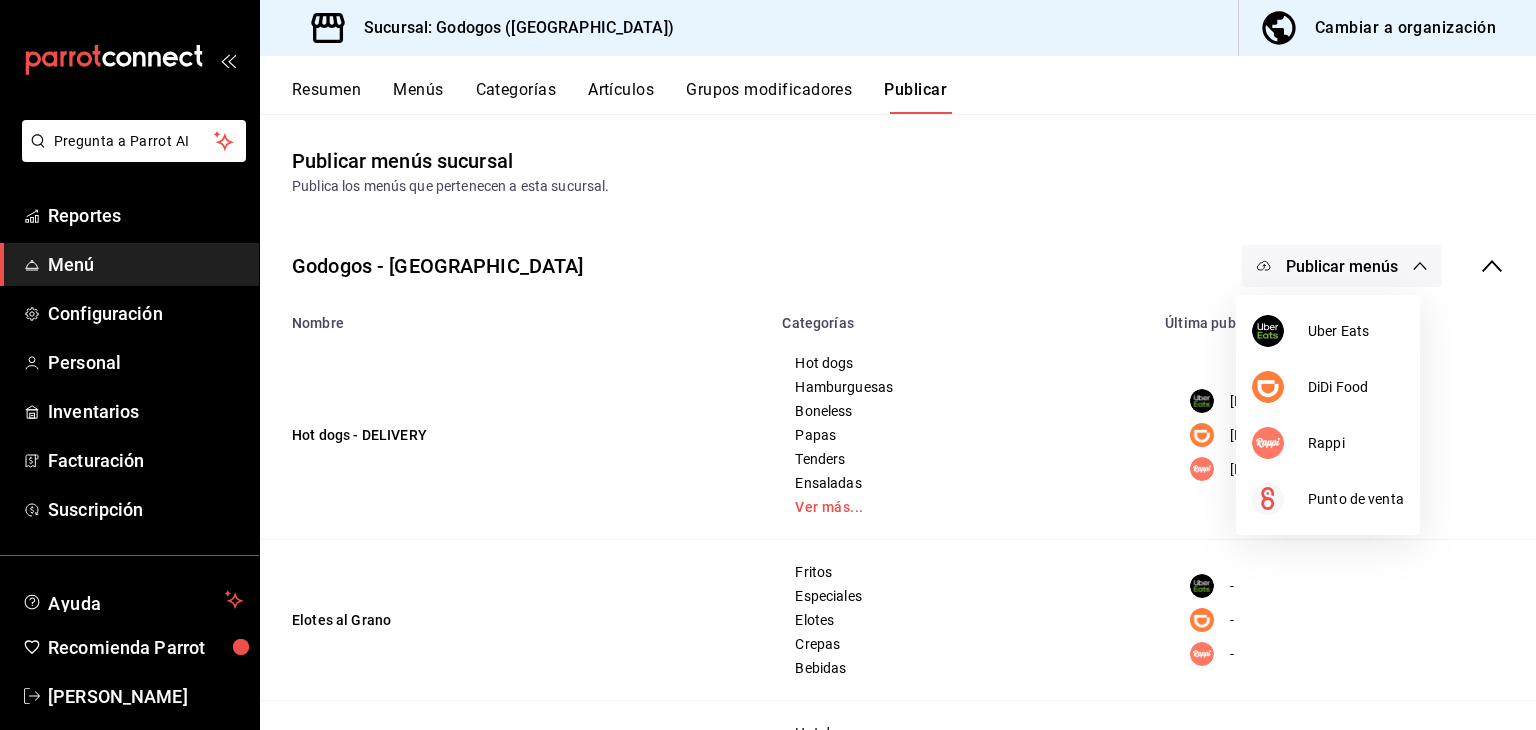 click at bounding box center [768, 365] 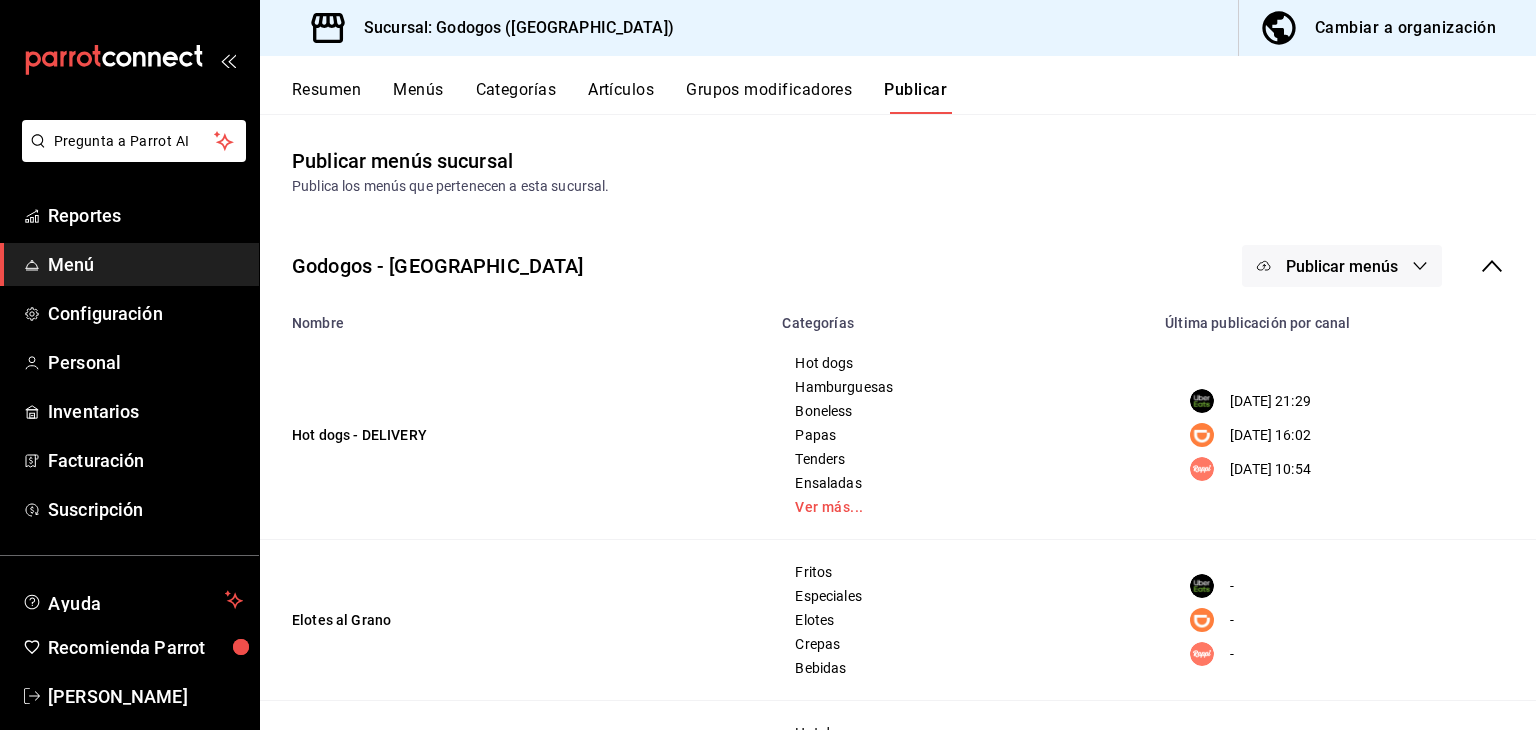 click on "Godogos - Monterrey Publicar menús" at bounding box center (898, 266) 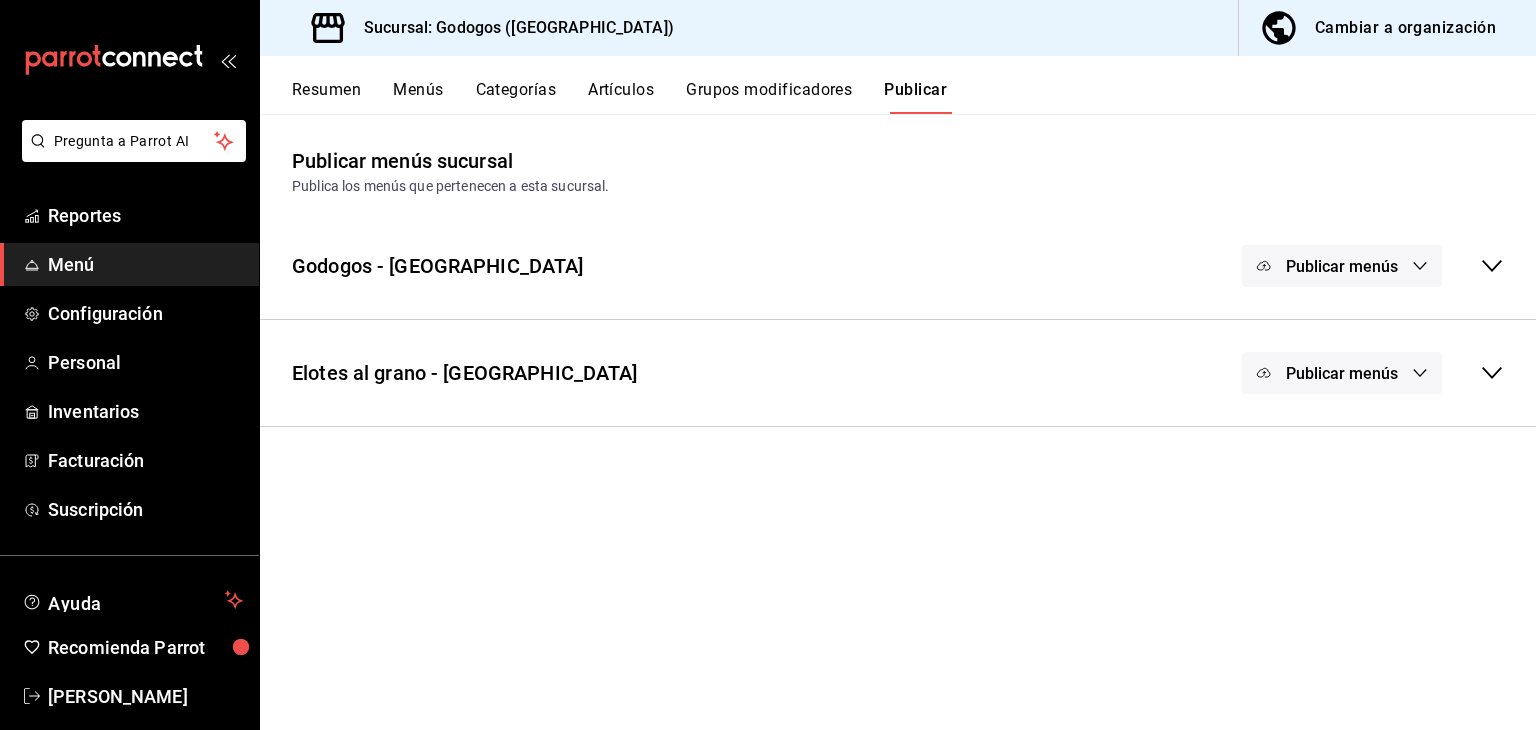 click 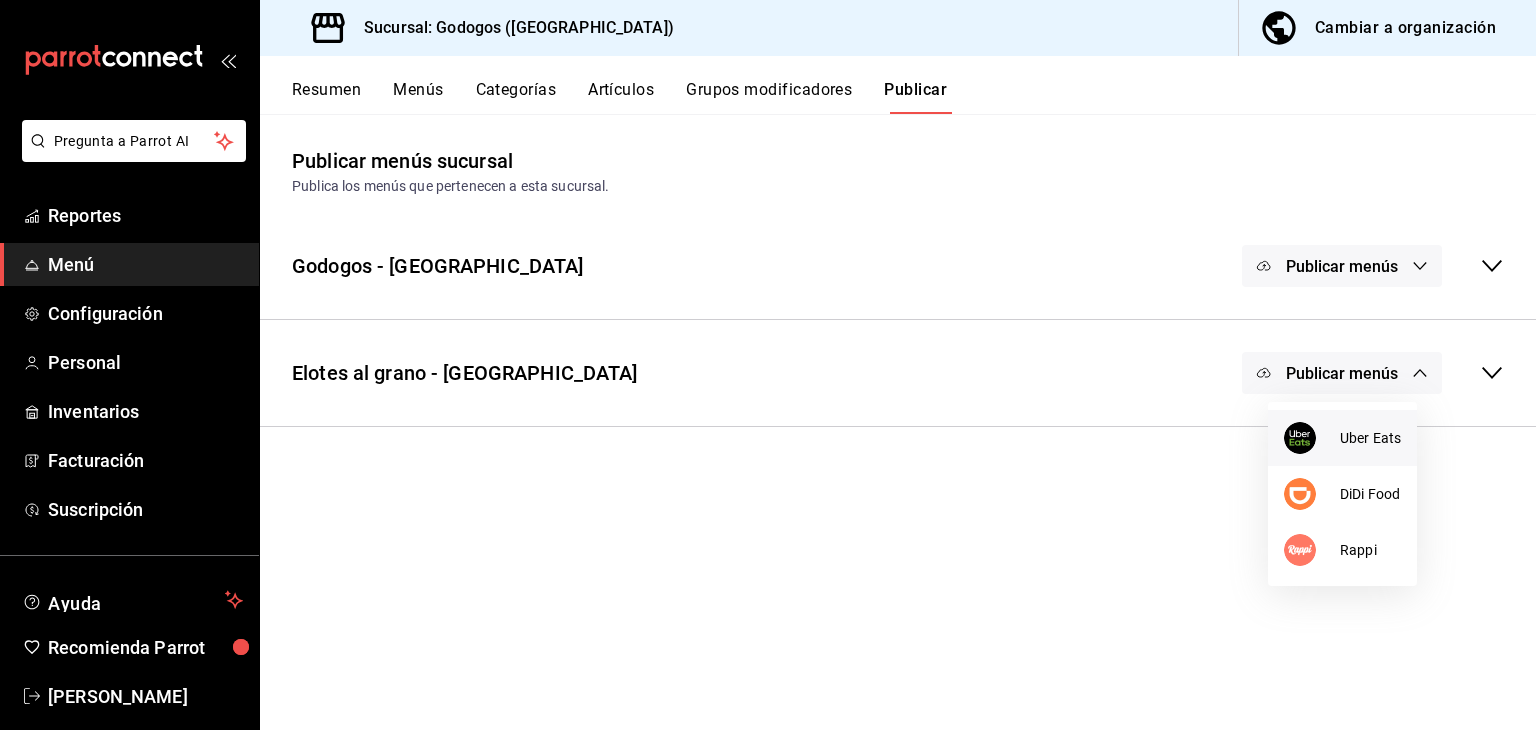 click on "Uber Eats" at bounding box center [1370, 438] 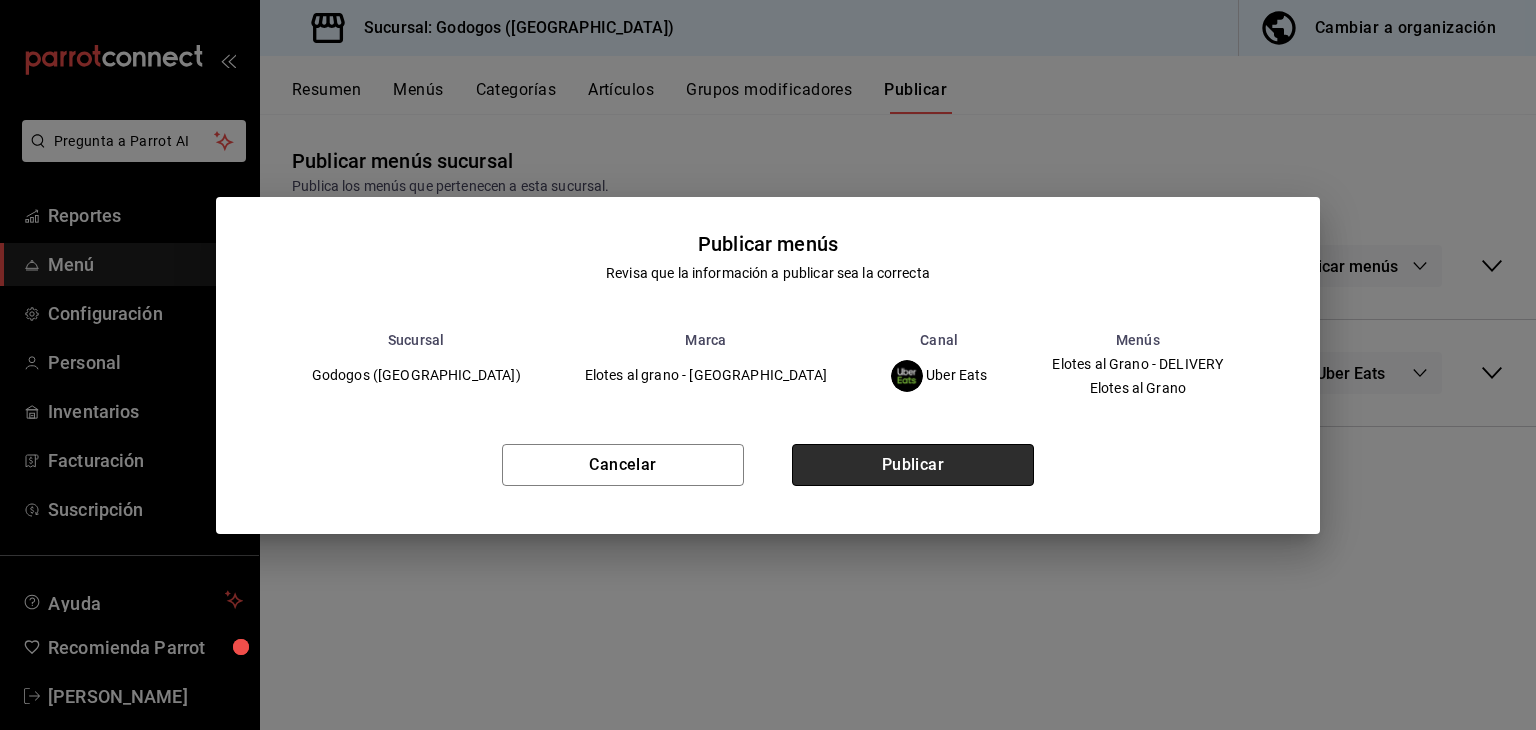 click on "Publicar" at bounding box center [913, 465] 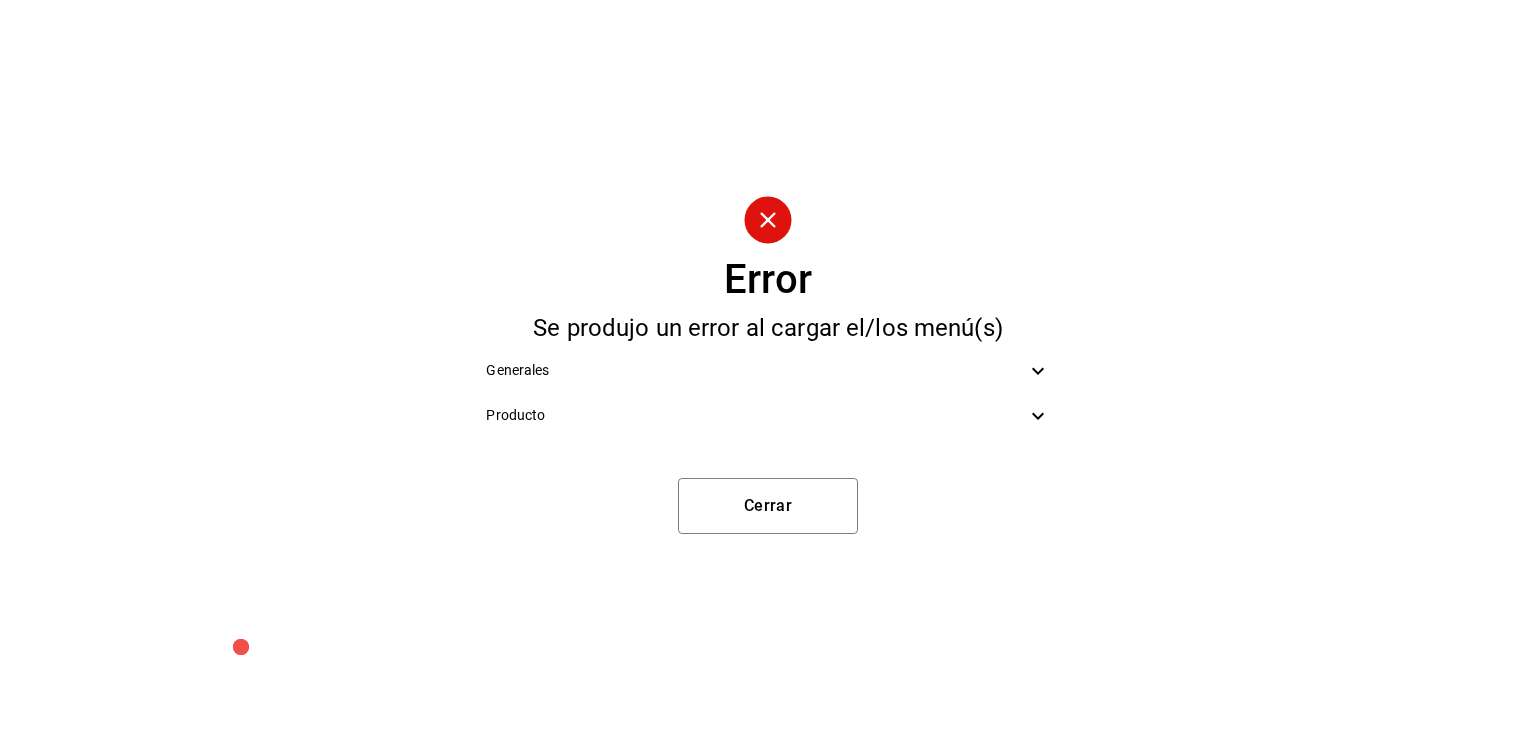 click on "Producto" at bounding box center (755, 415) 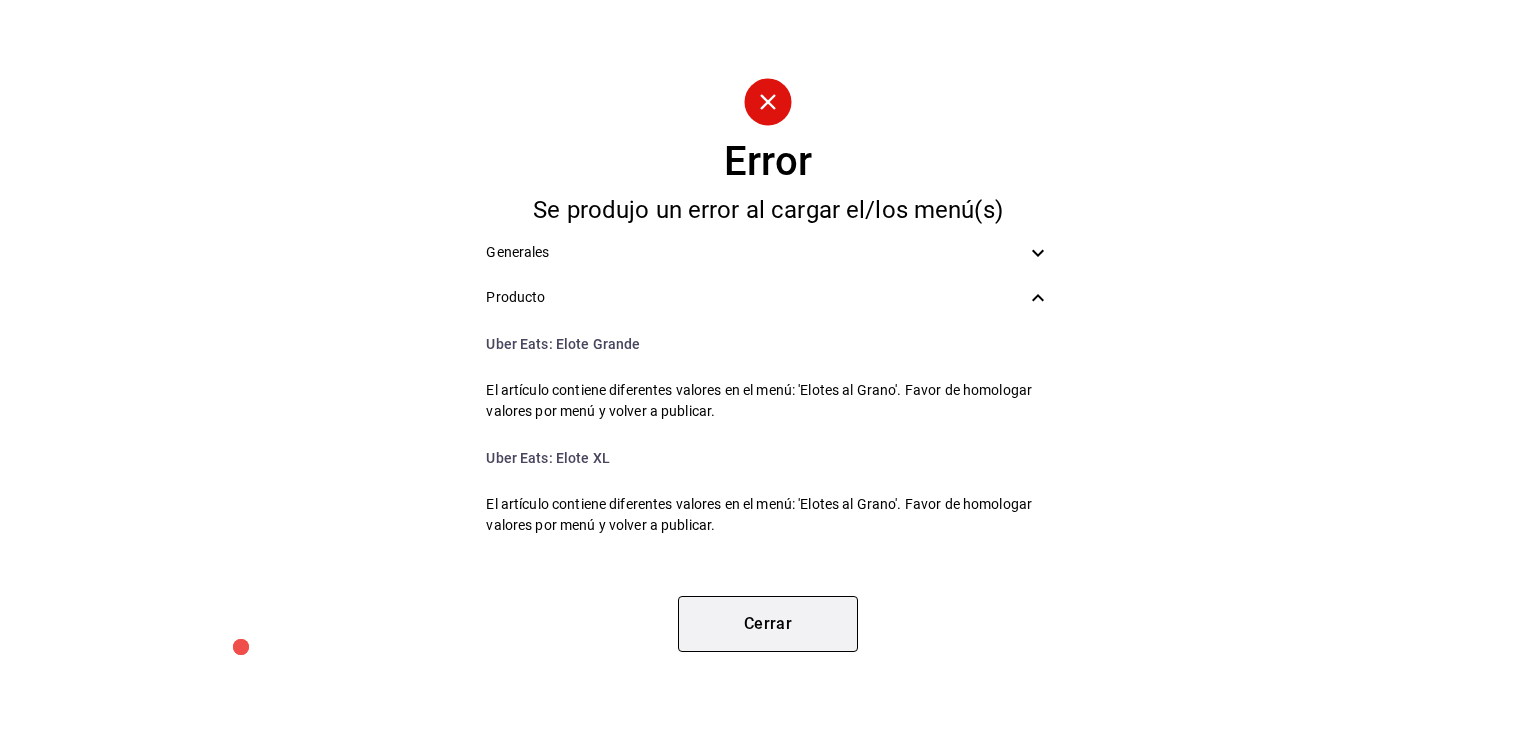 click on "Cerrar" at bounding box center (768, 624) 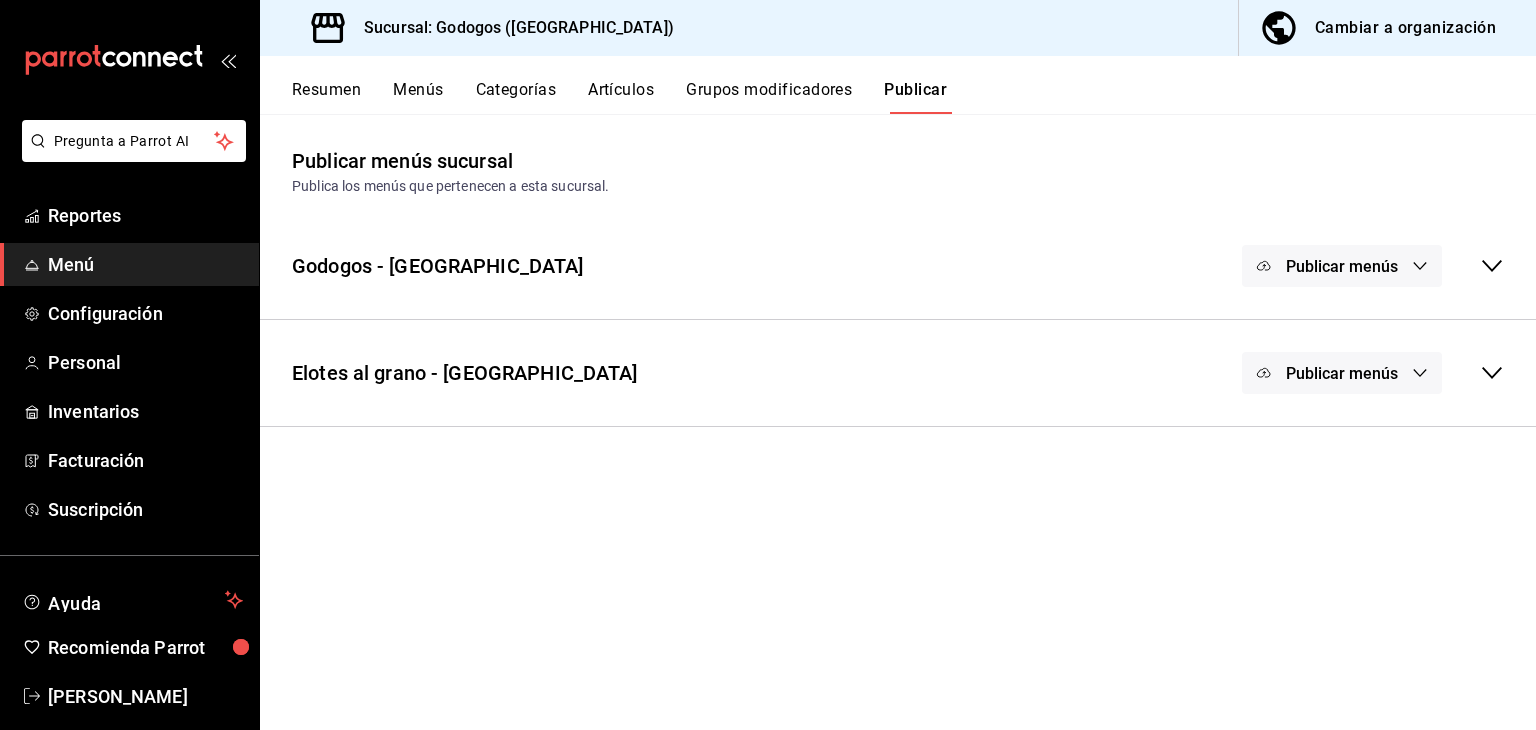 click on "Menús" at bounding box center [418, 97] 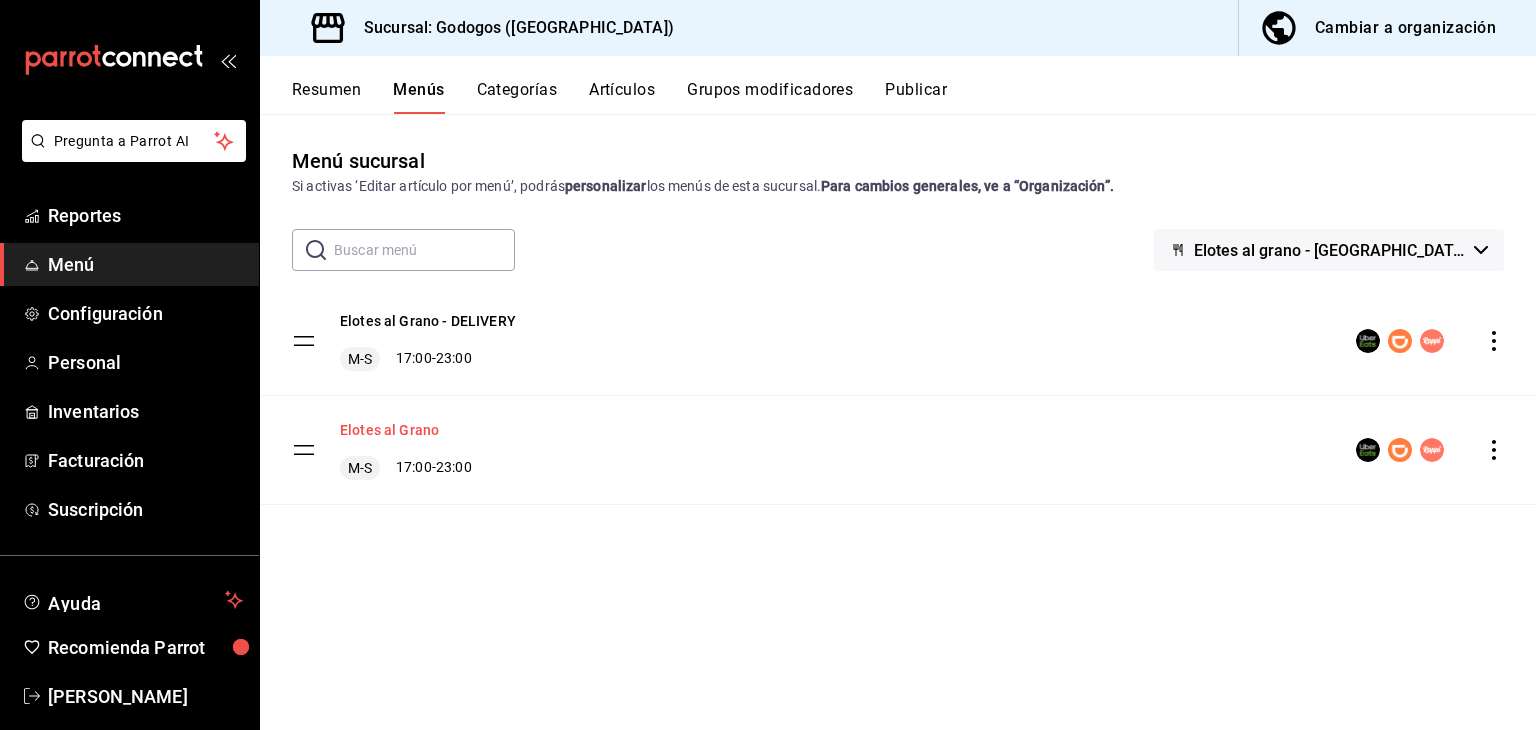 click on "Elotes al Grano" at bounding box center (389, 430) 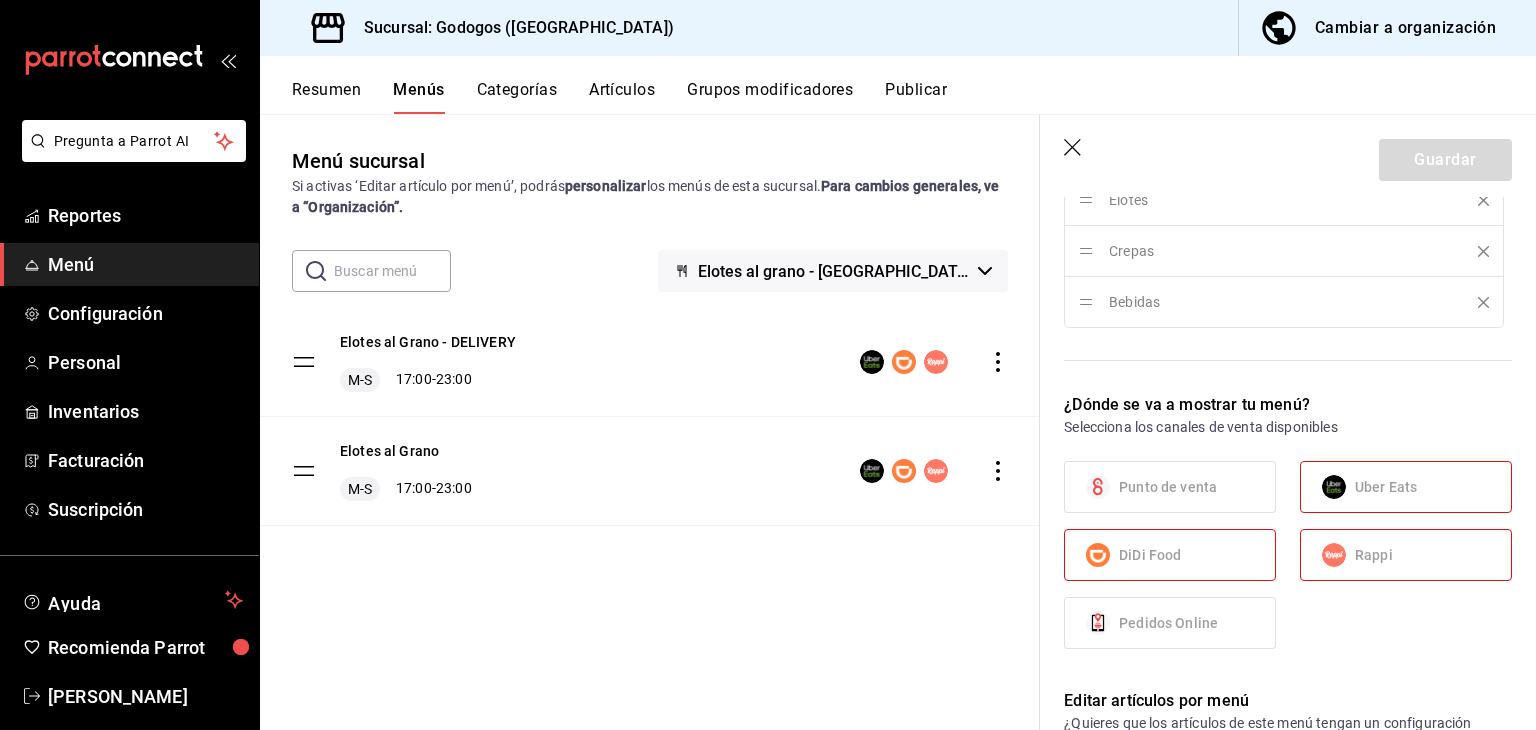 scroll, scrollTop: 900, scrollLeft: 0, axis: vertical 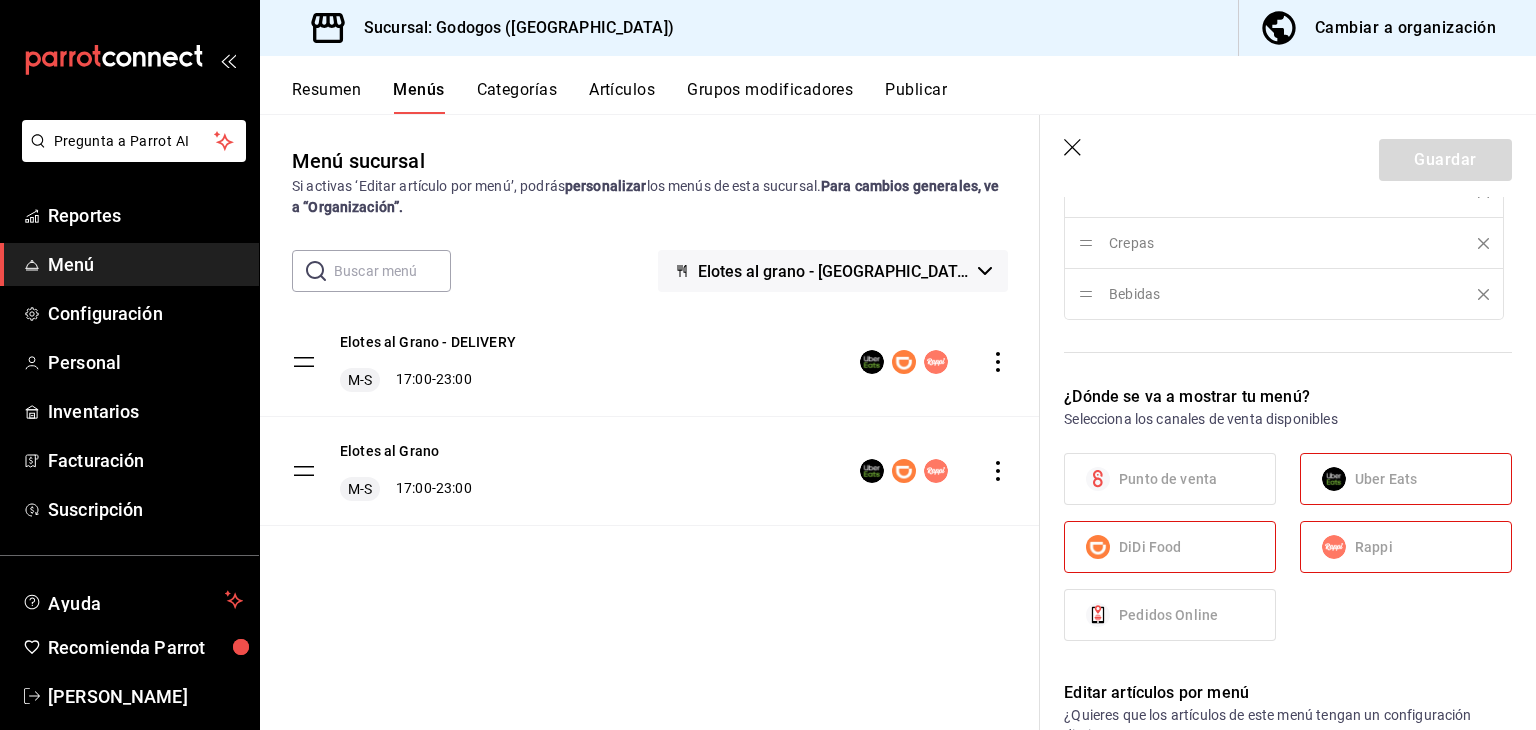 click on "Uber Eats" at bounding box center (1406, 479) 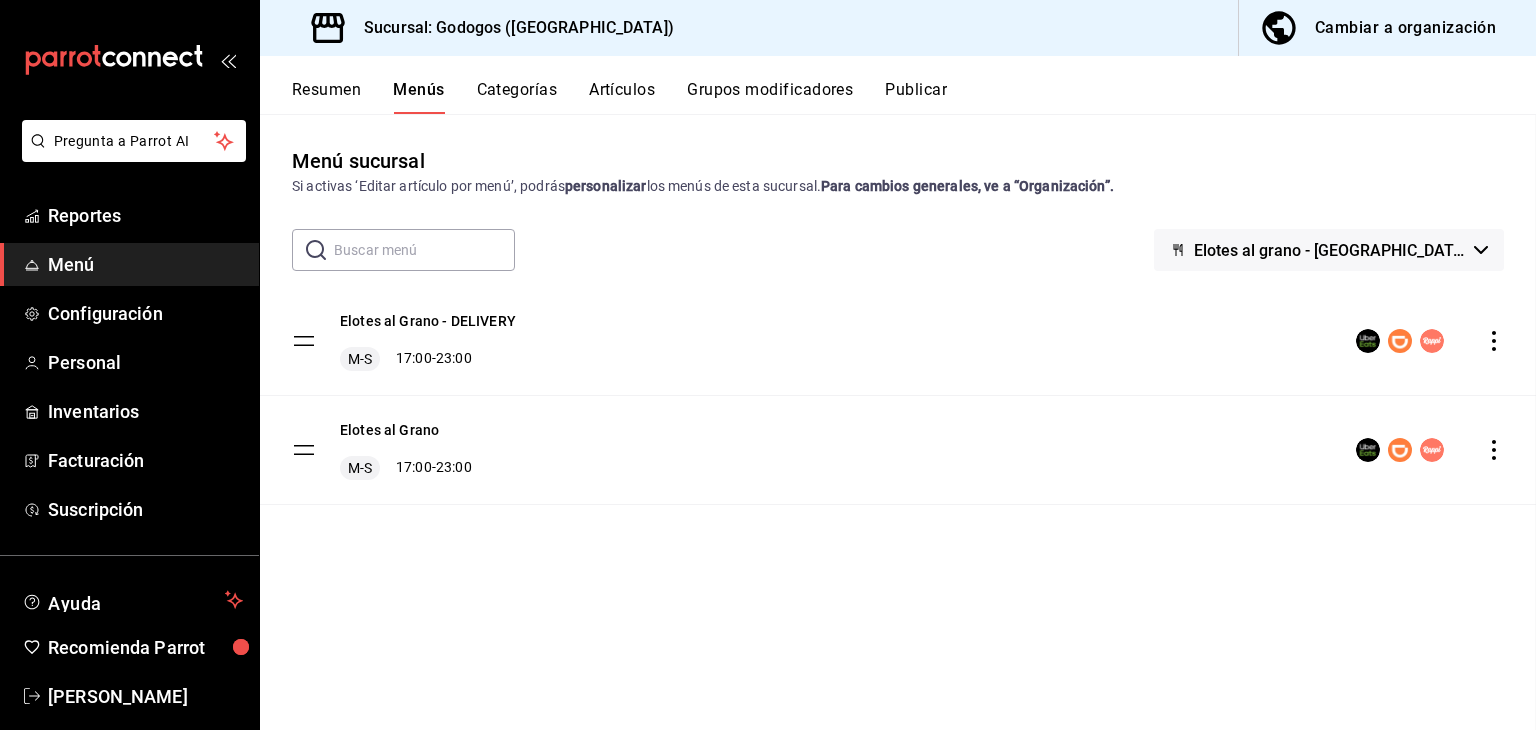 checkbox on "false" 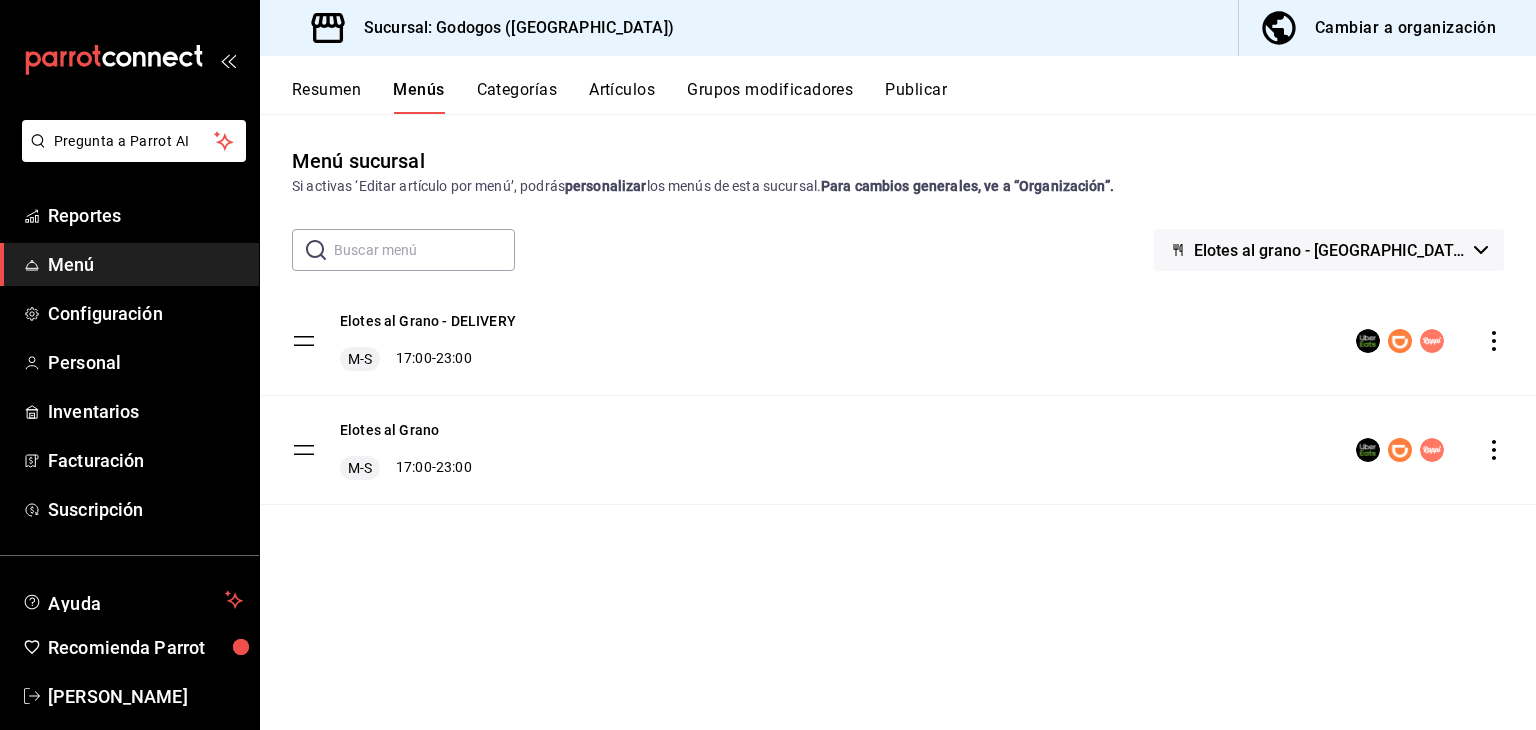 click 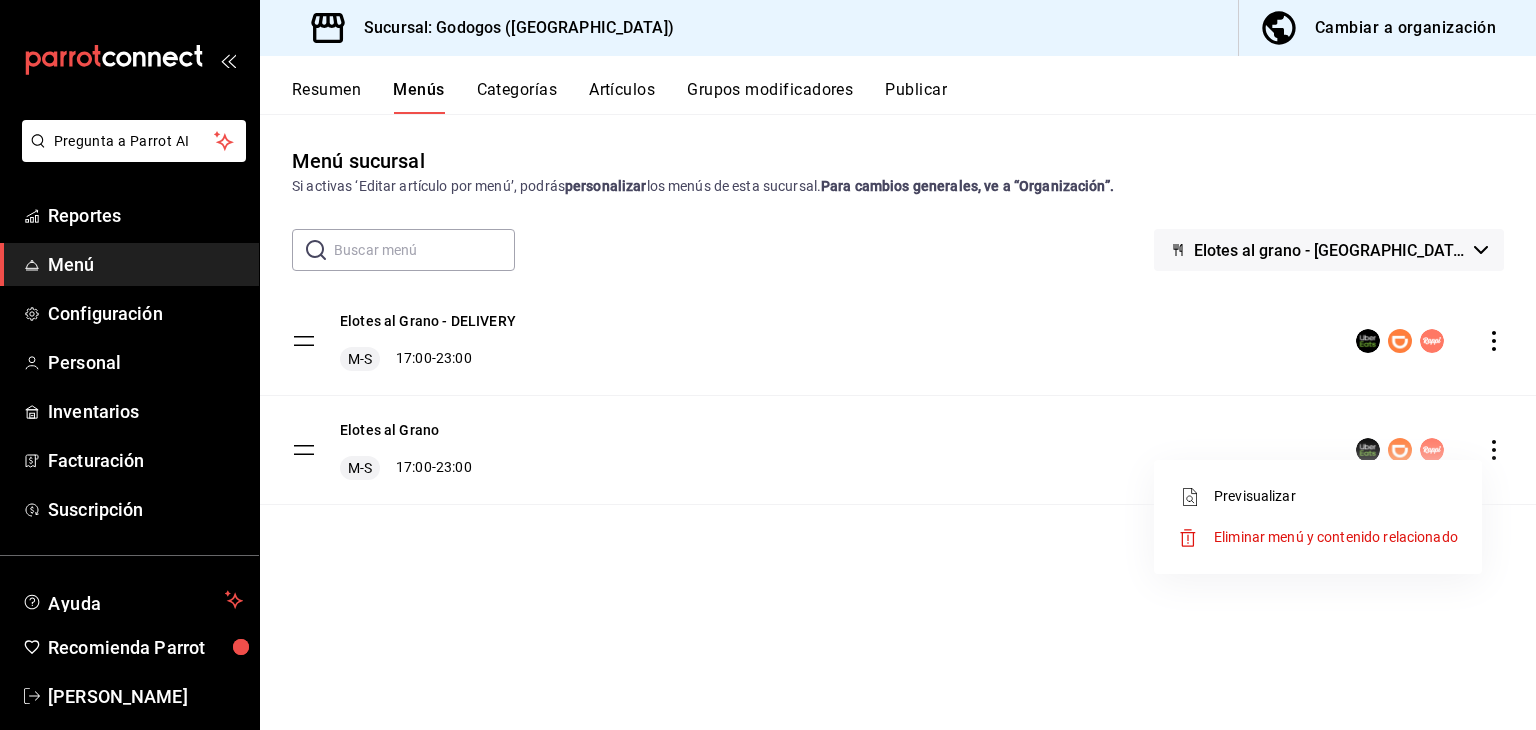 click at bounding box center [768, 365] 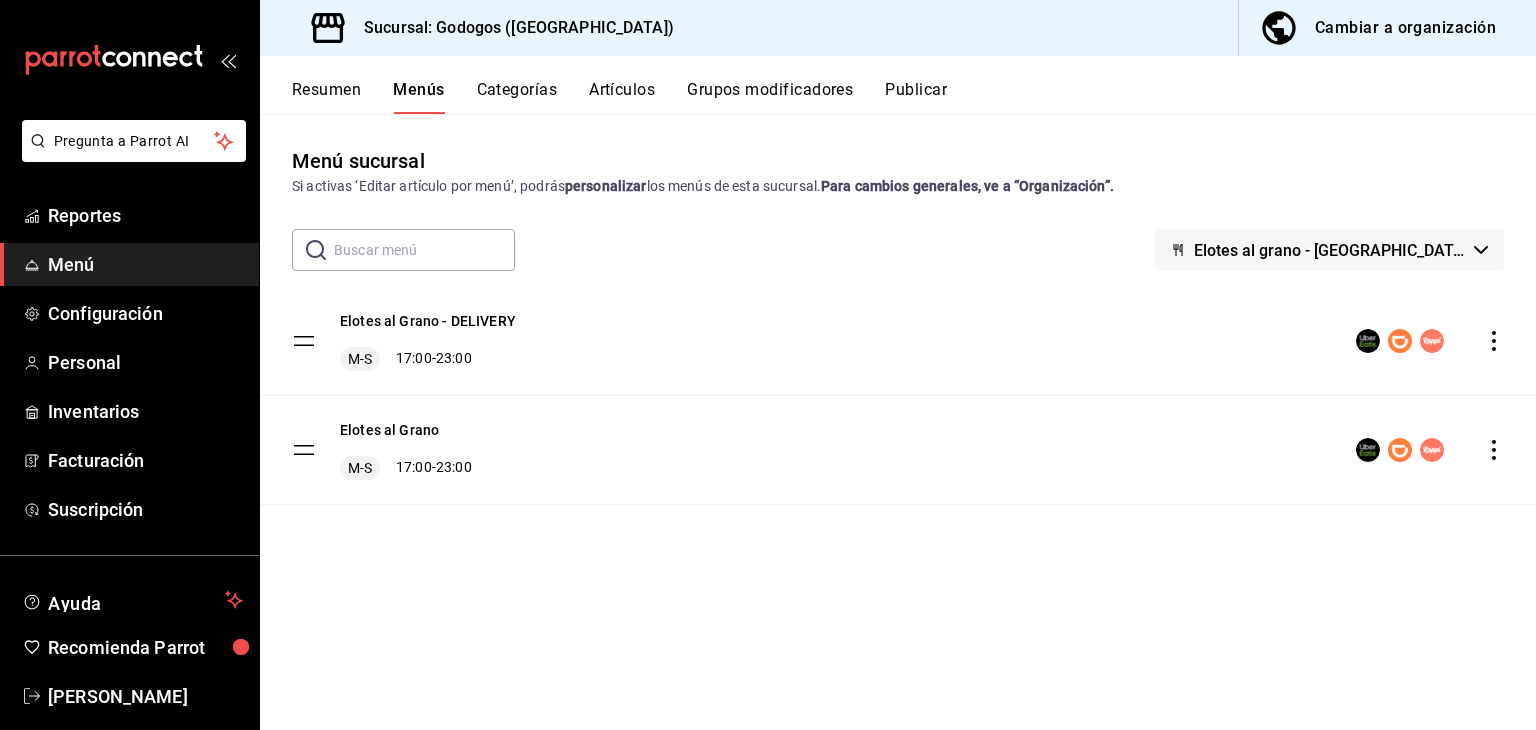 click 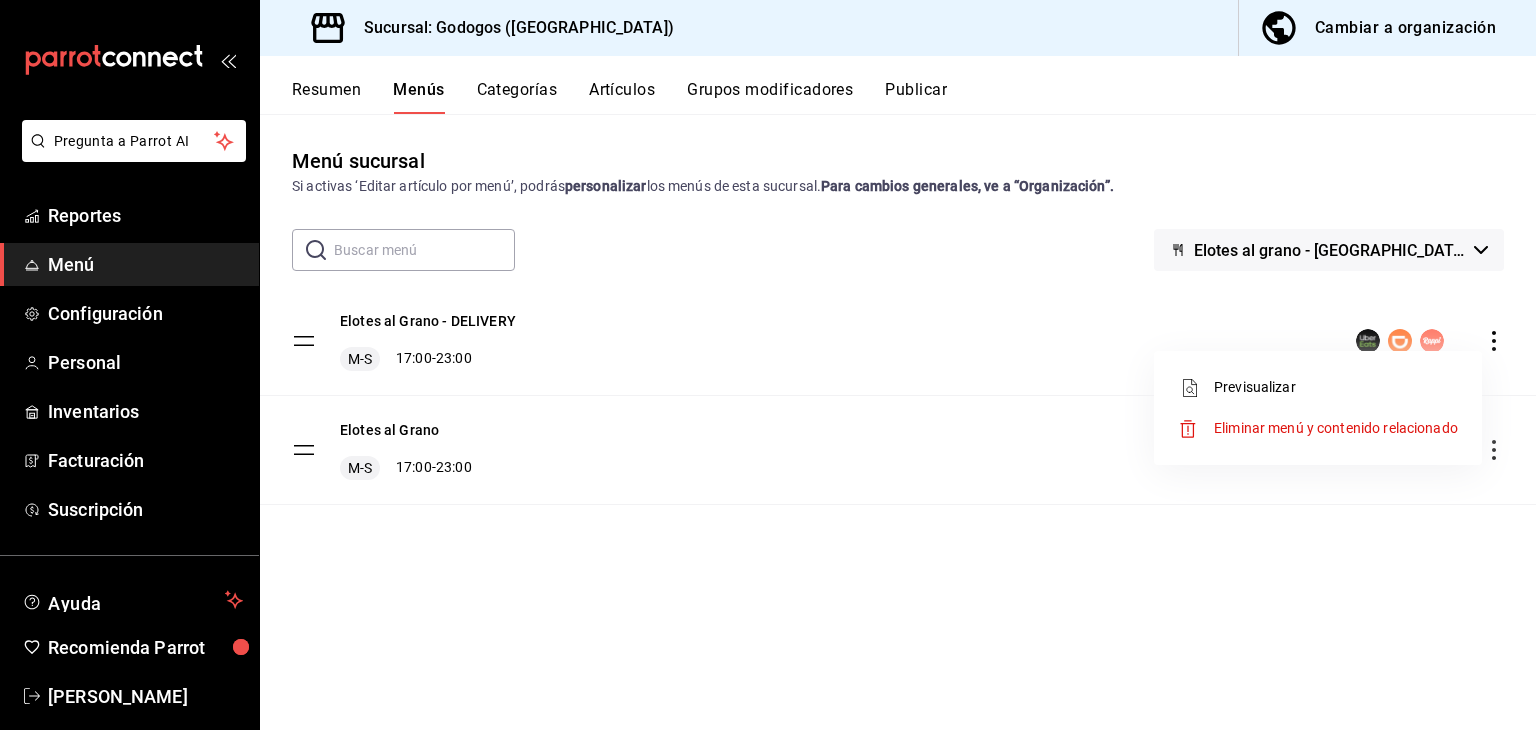 click at bounding box center (768, 365) 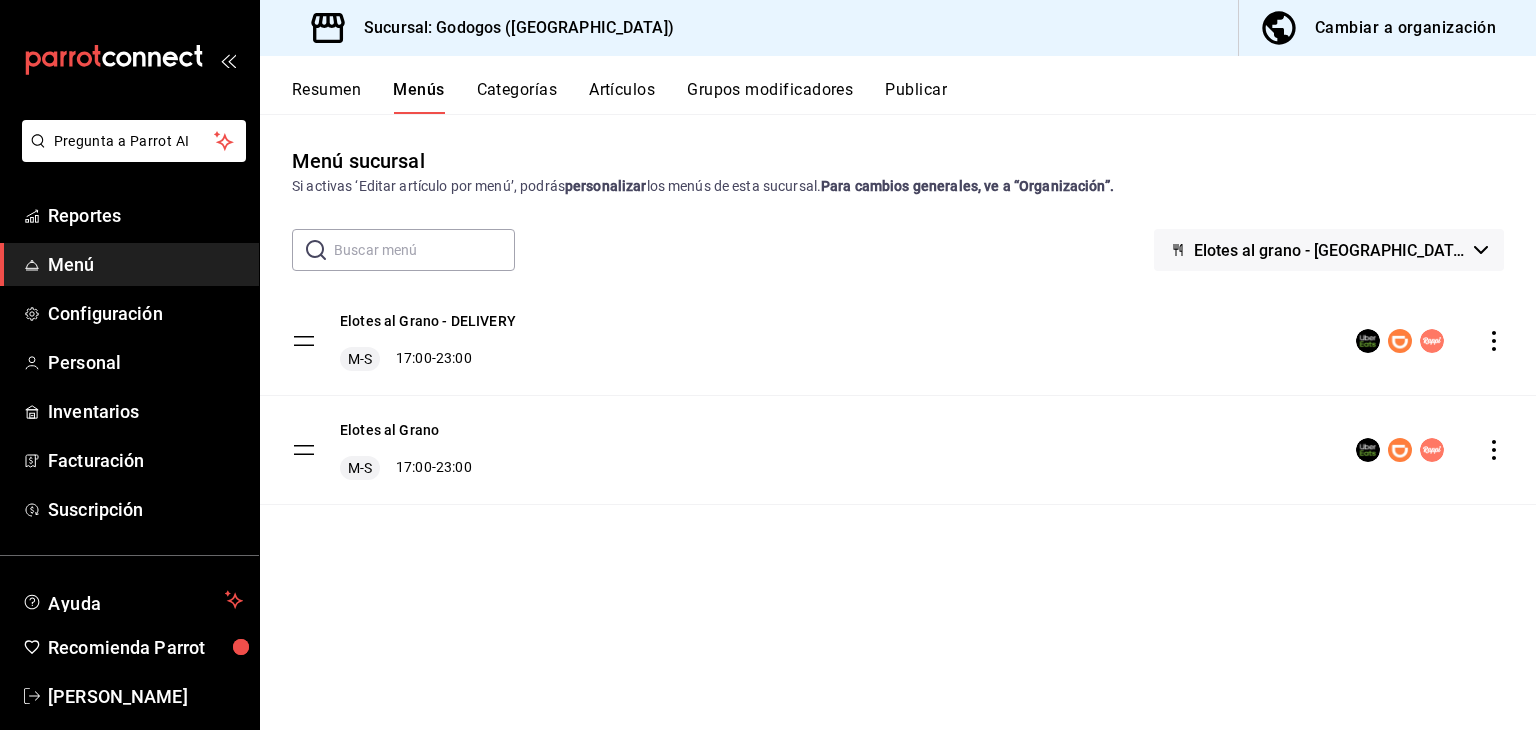 click on "Elotes al grano - [GEOGRAPHIC_DATA]" at bounding box center (1329, 250) 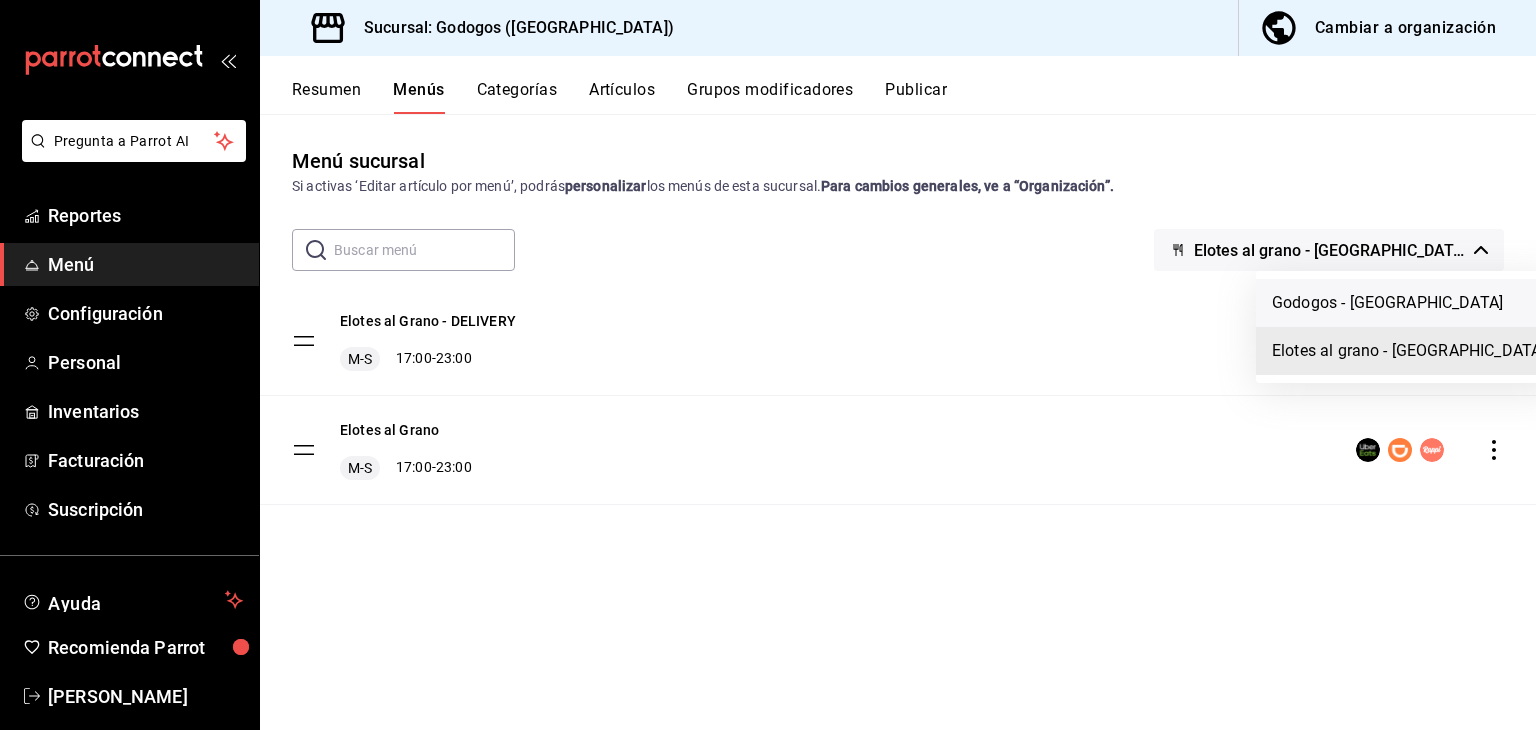 click on "Godogos - [GEOGRAPHIC_DATA]" at bounding box center [1408, 303] 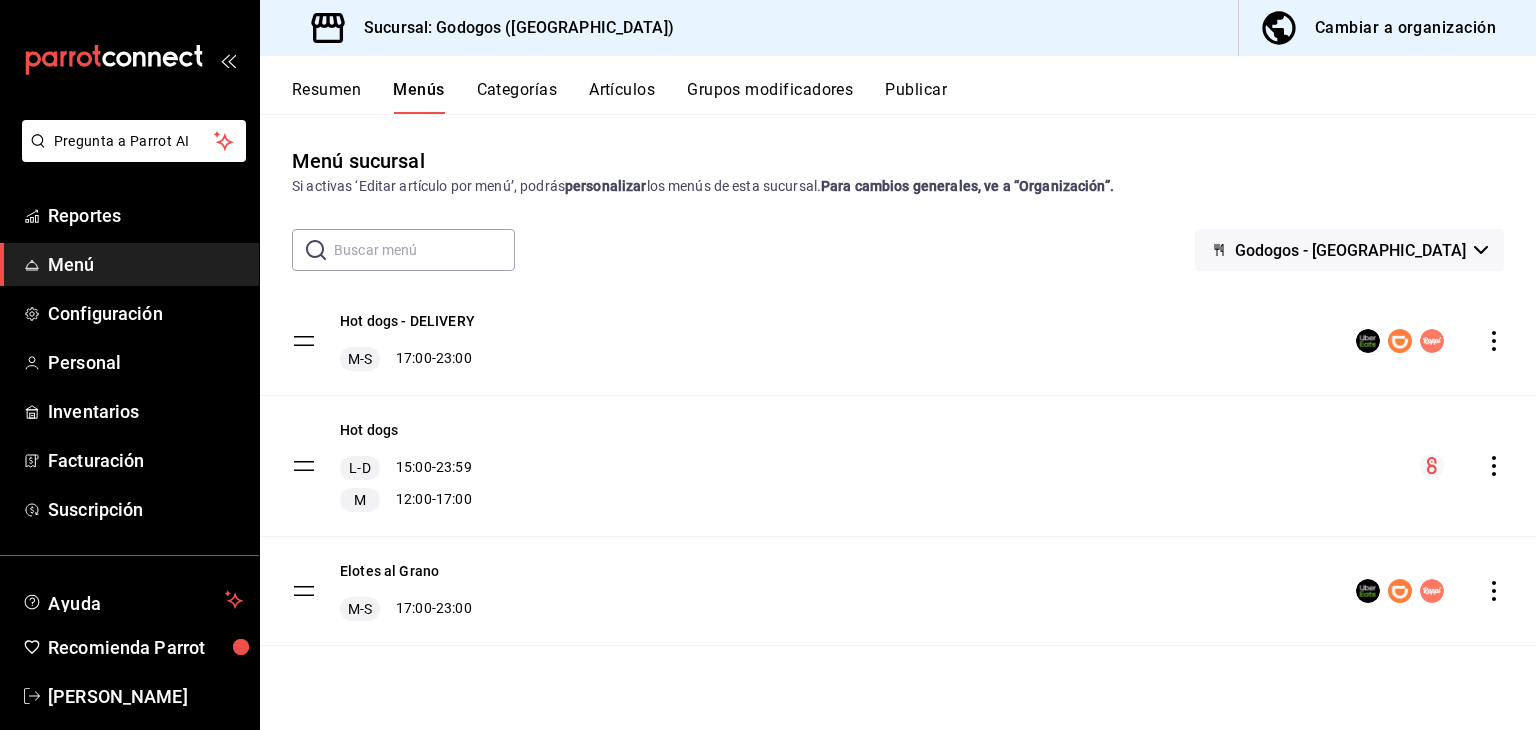 click on "Godogos - [GEOGRAPHIC_DATA]" at bounding box center (1349, 250) 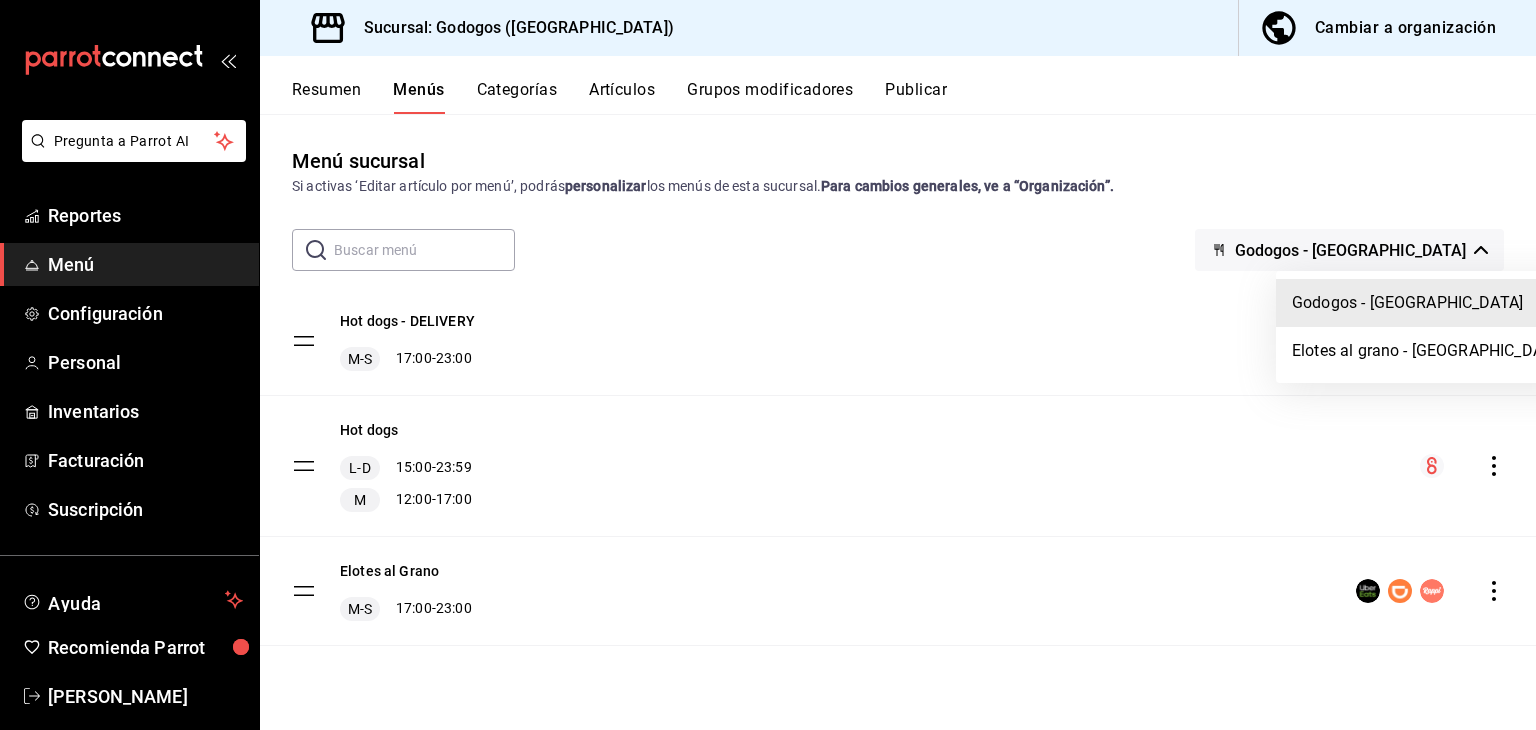 click at bounding box center [768, 365] 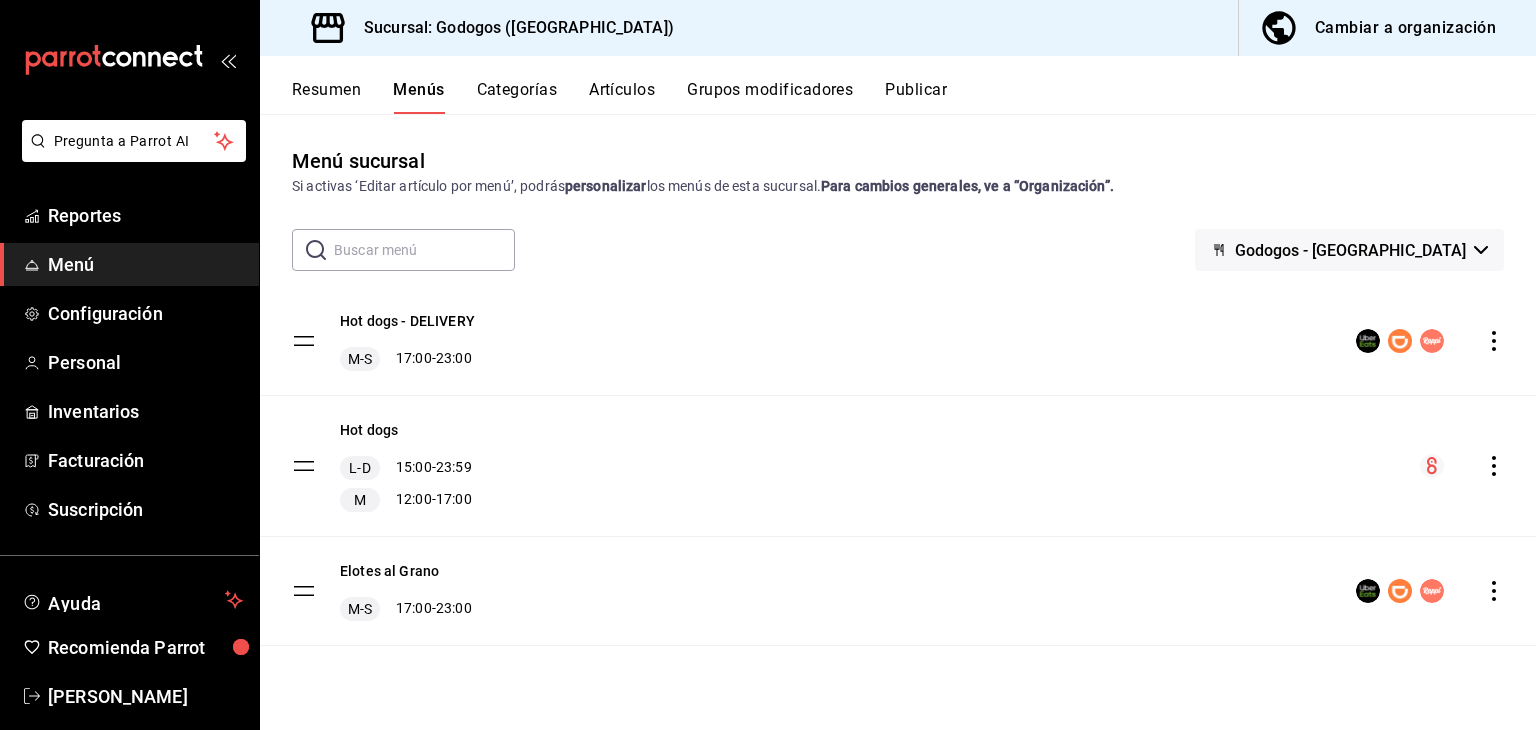 click 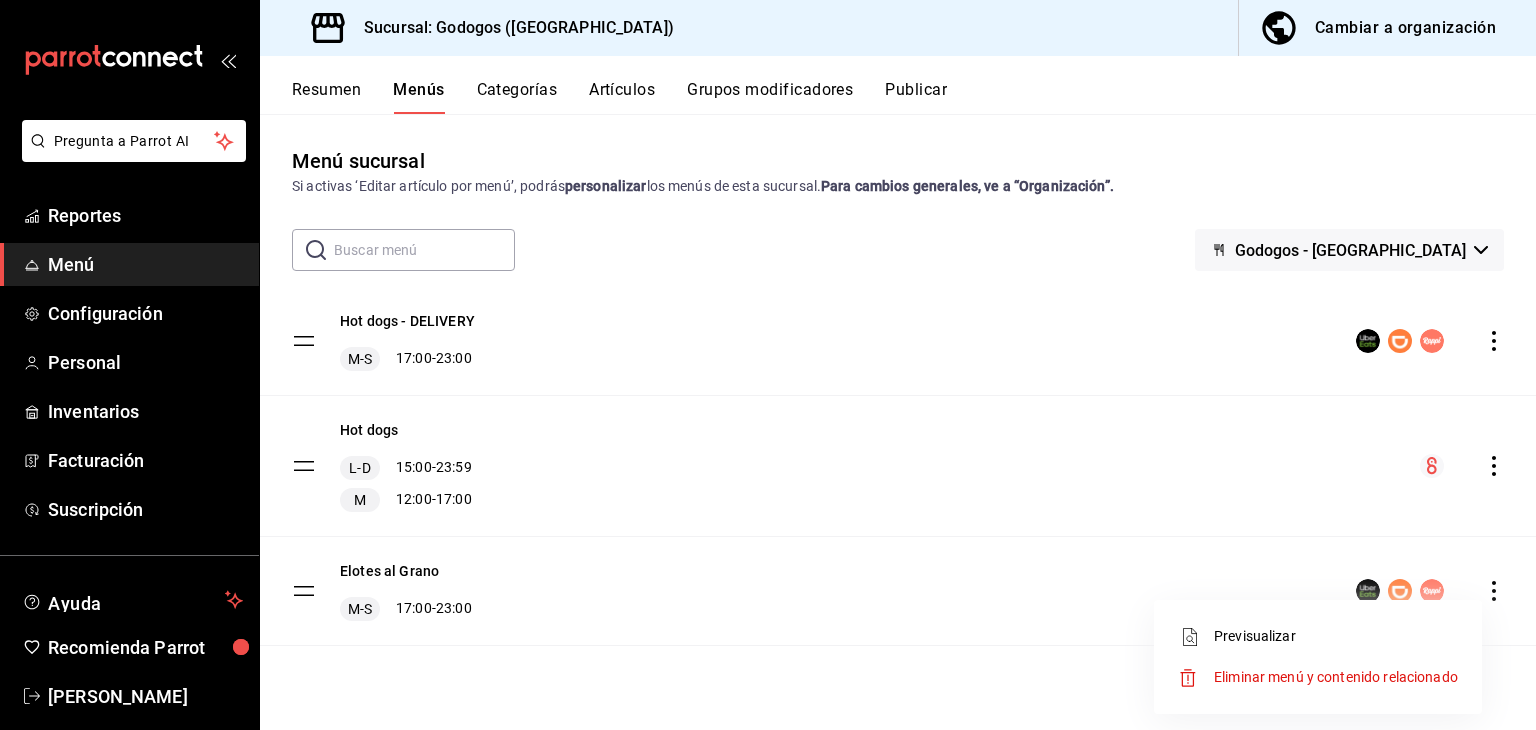 click on "Previsualizar" at bounding box center [1336, 636] 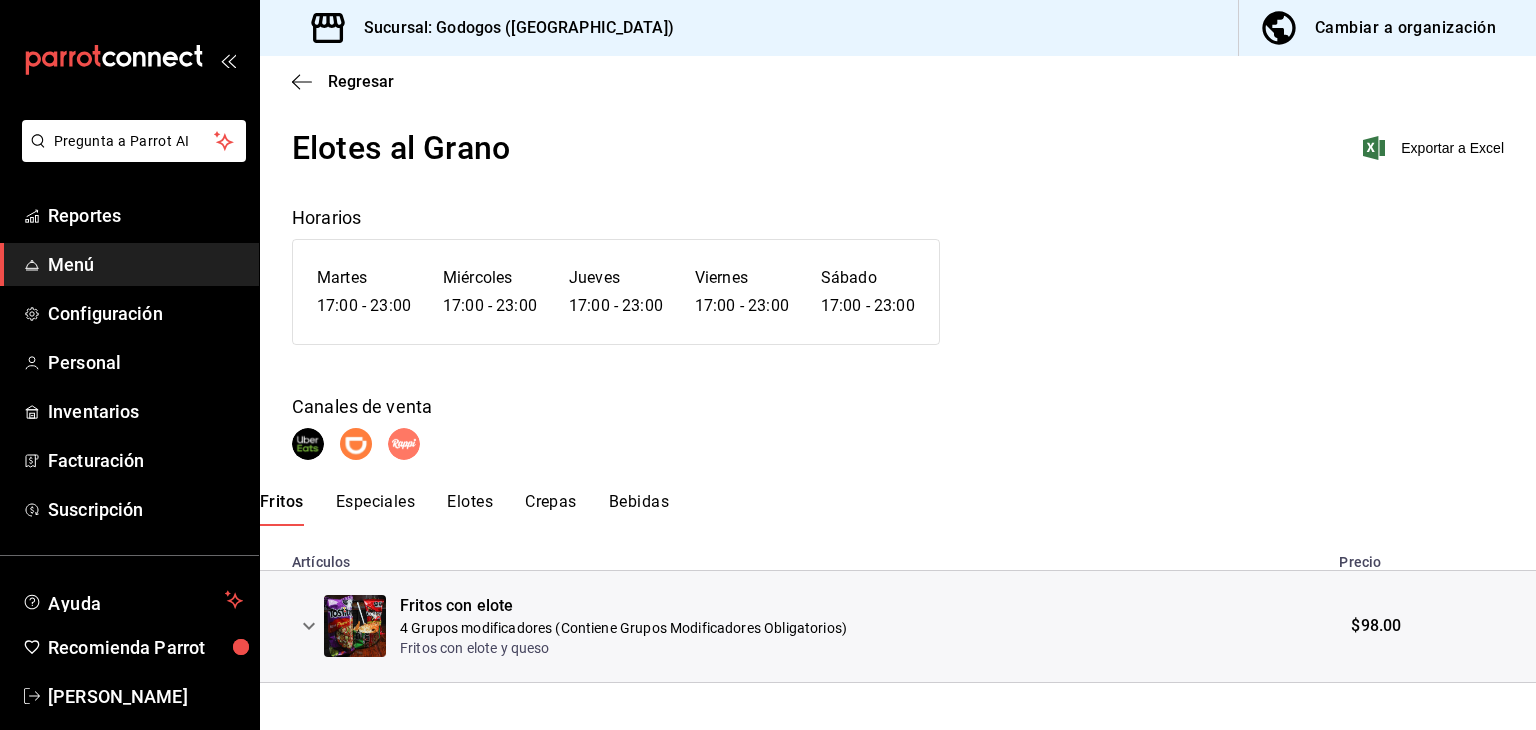 scroll, scrollTop: 48, scrollLeft: 0, axis: vertical 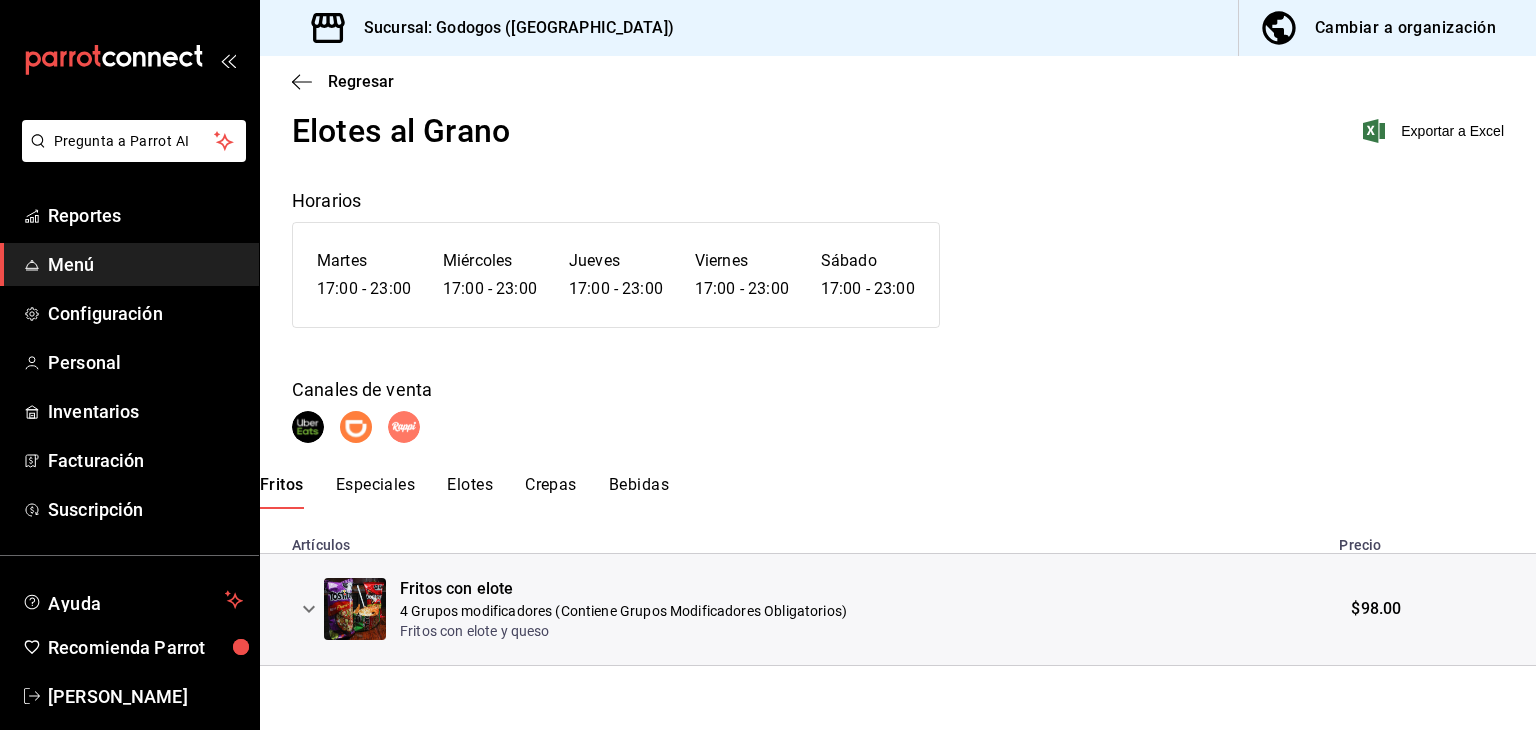 click on "Especiales" at bounding box center (376, 492) 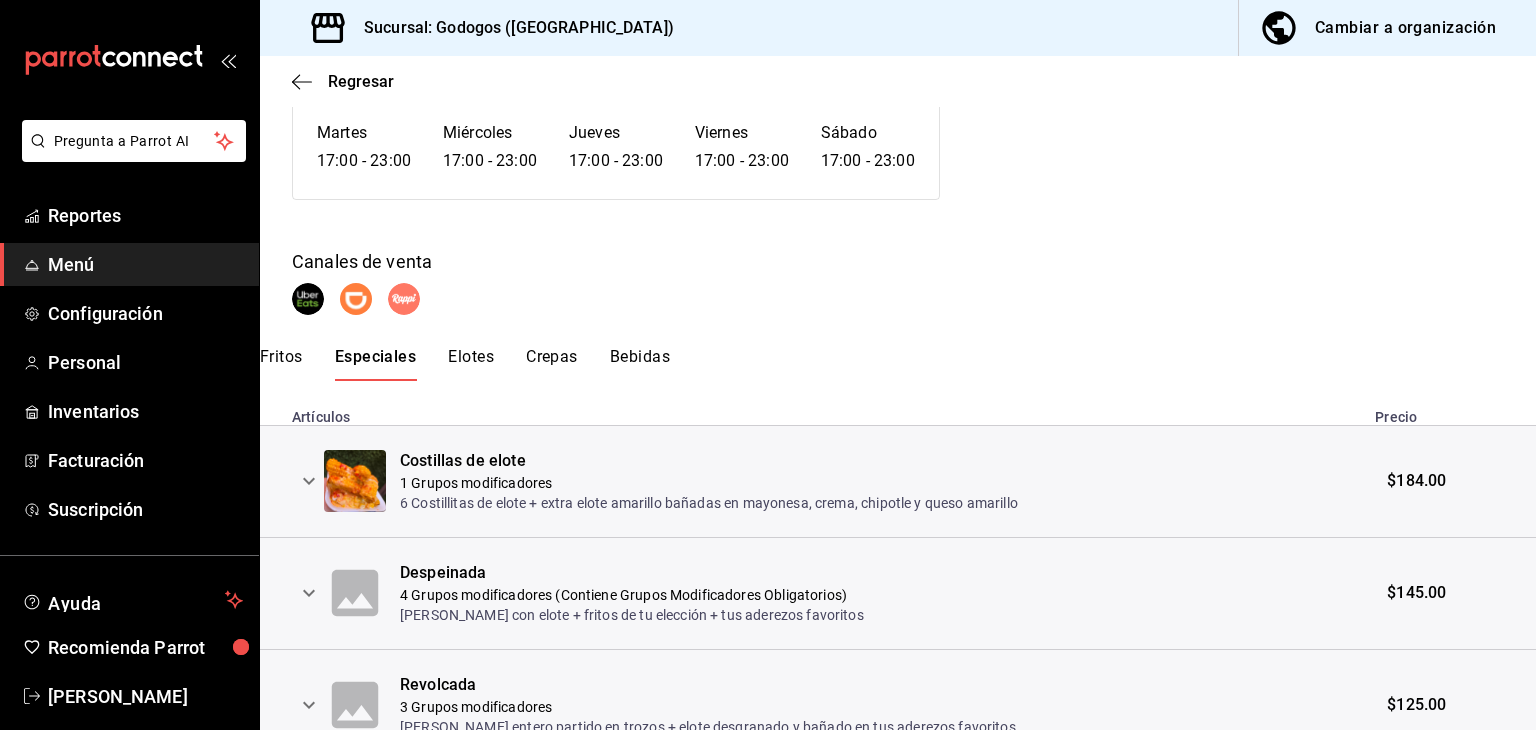 scroll, scrollTop: 384, scrollLeft: 0, axis: vertical 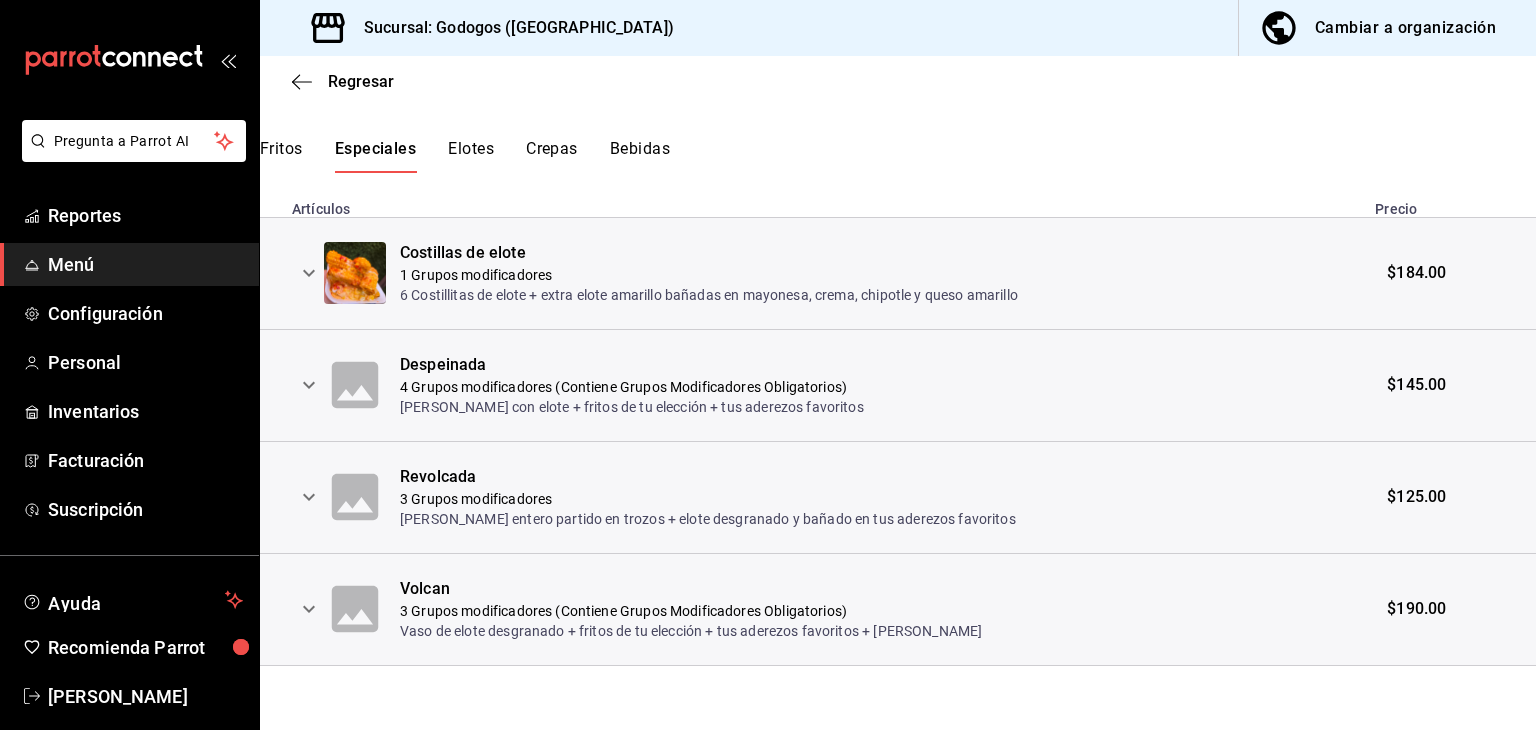 click on "Elotes" at bounding box center [471, 156] 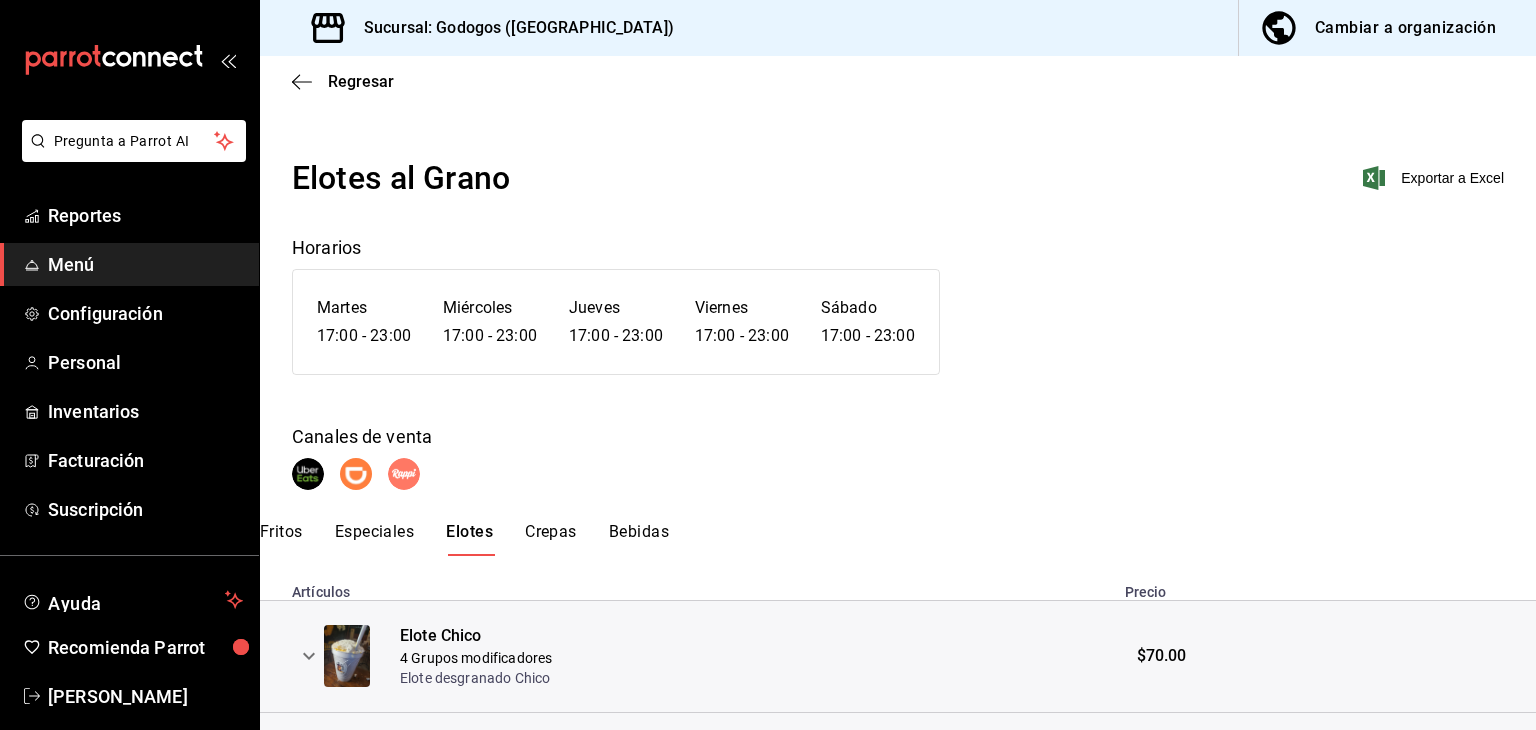 scroll, scrollTop: 0, scrollLeft: 0, axis: both 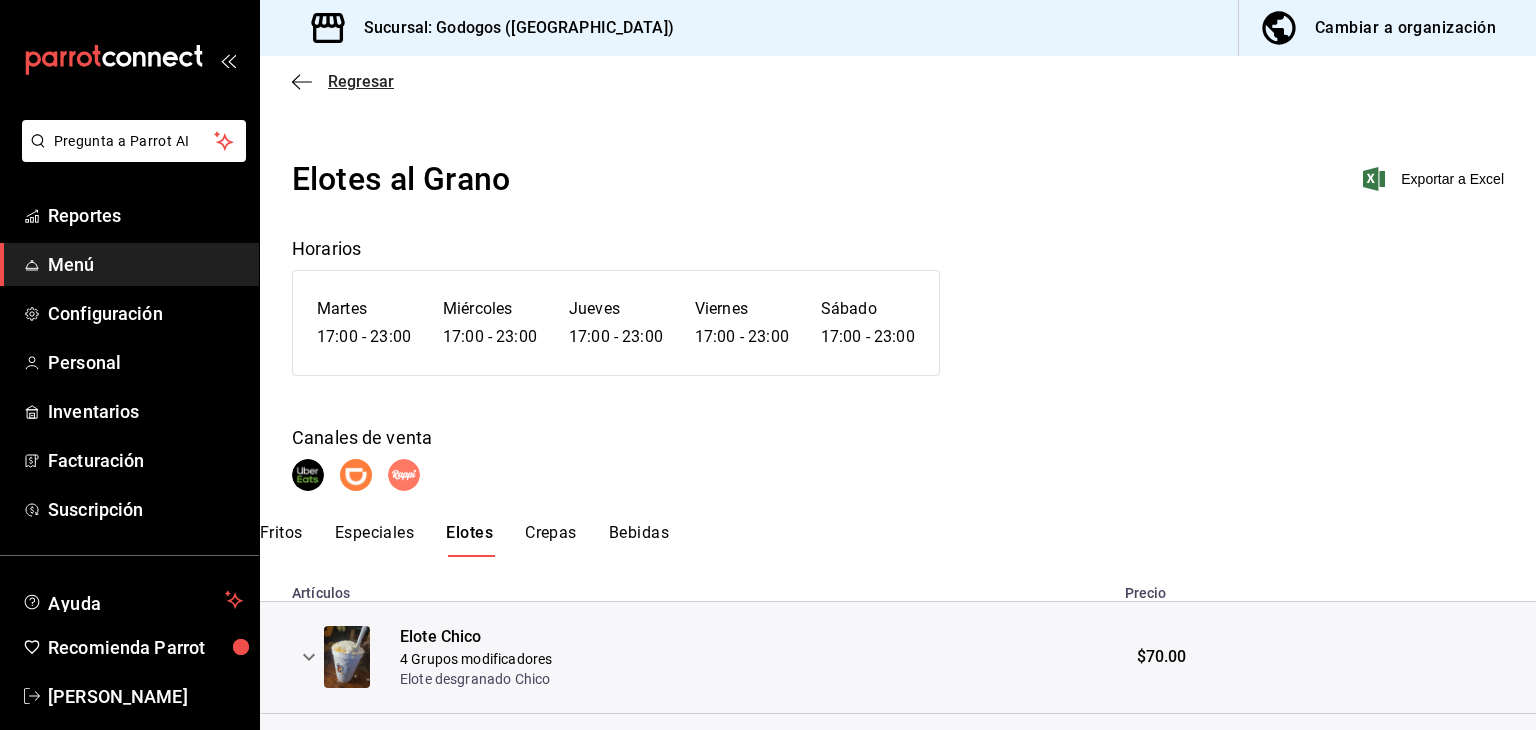 click on "Regresar" at bounding box center (361, 81) 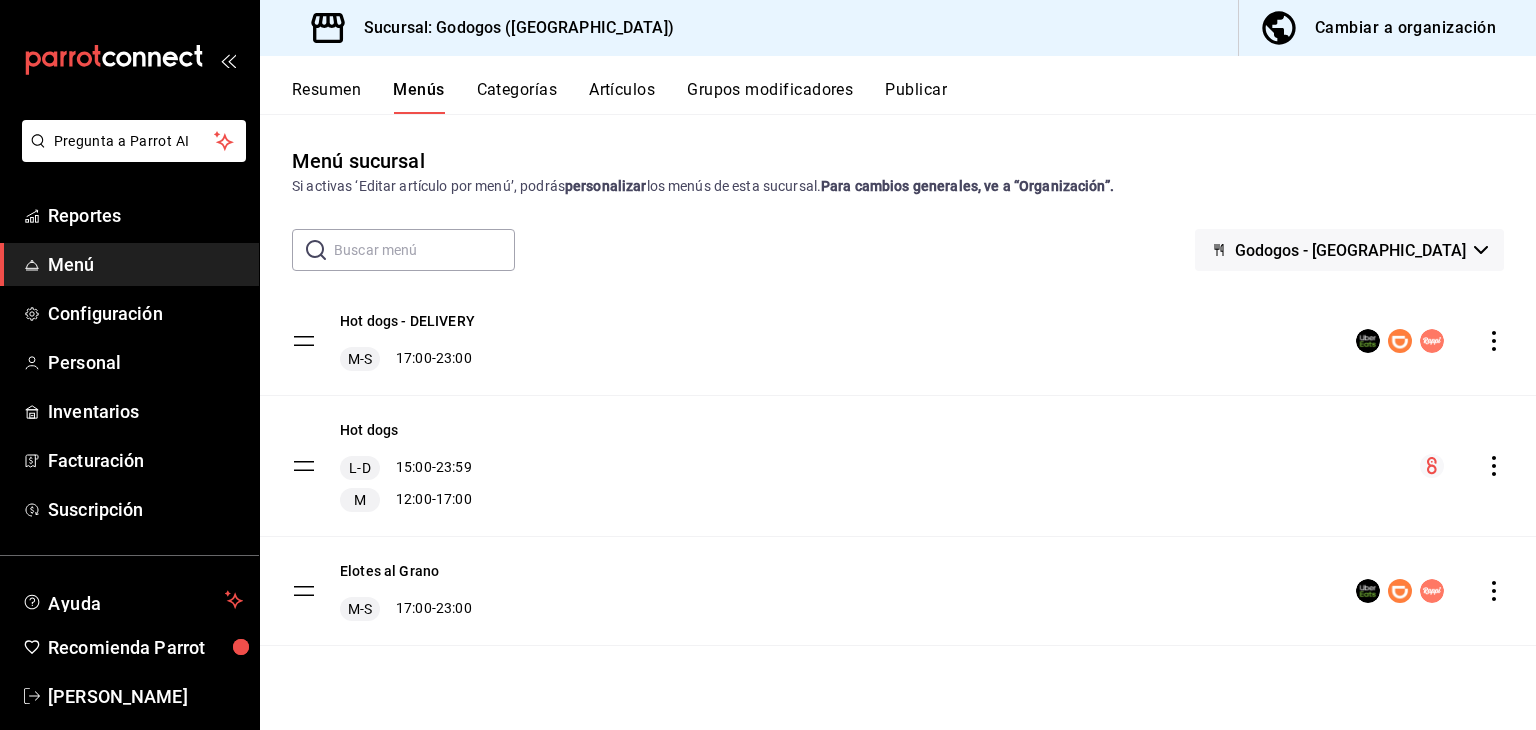click on "Godogos - [GEOGRAPHIC_DATA]" at bounding box center (1350, 250) 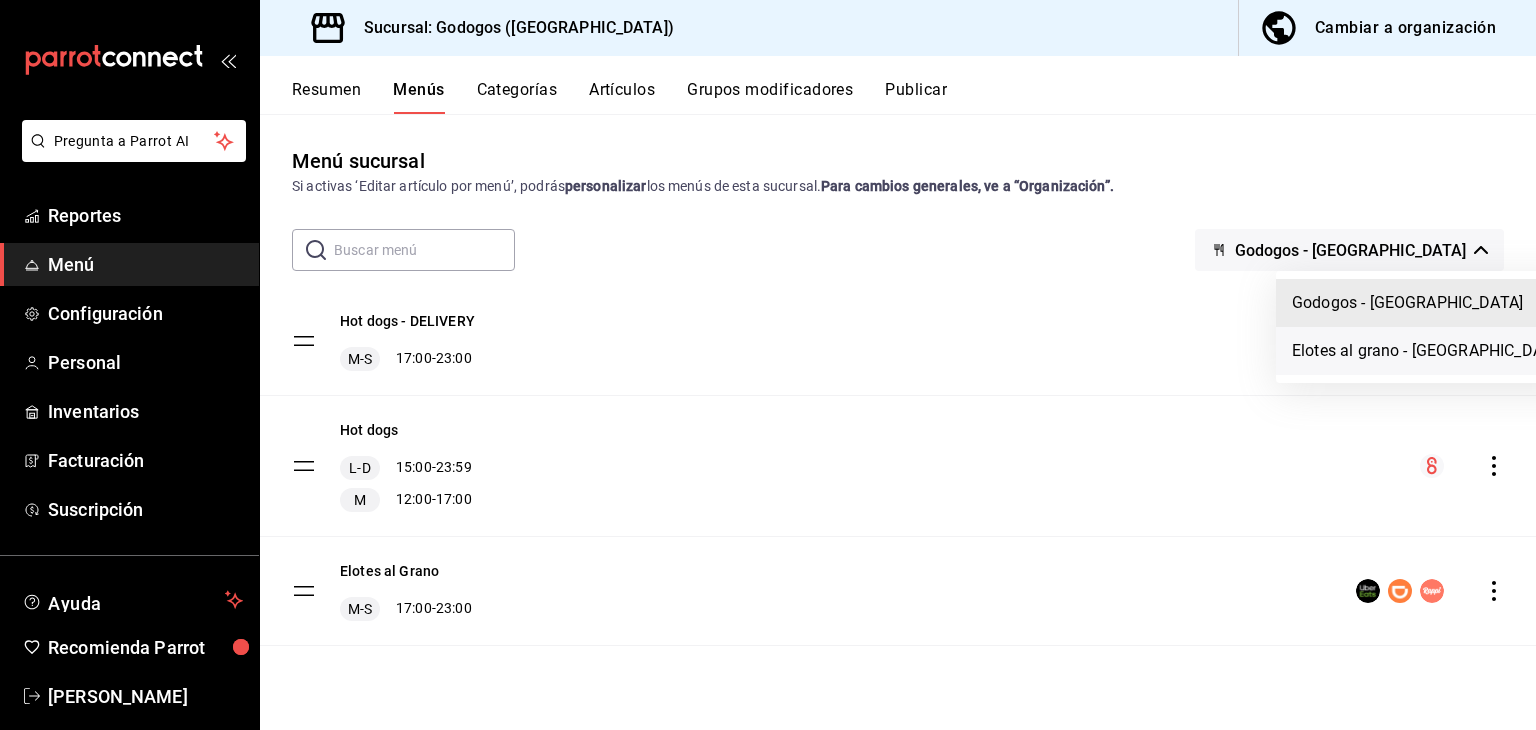 click on "Elotes al grano - [GEOGRAPHIC_DATA]" at bounding box center [1428, 351] 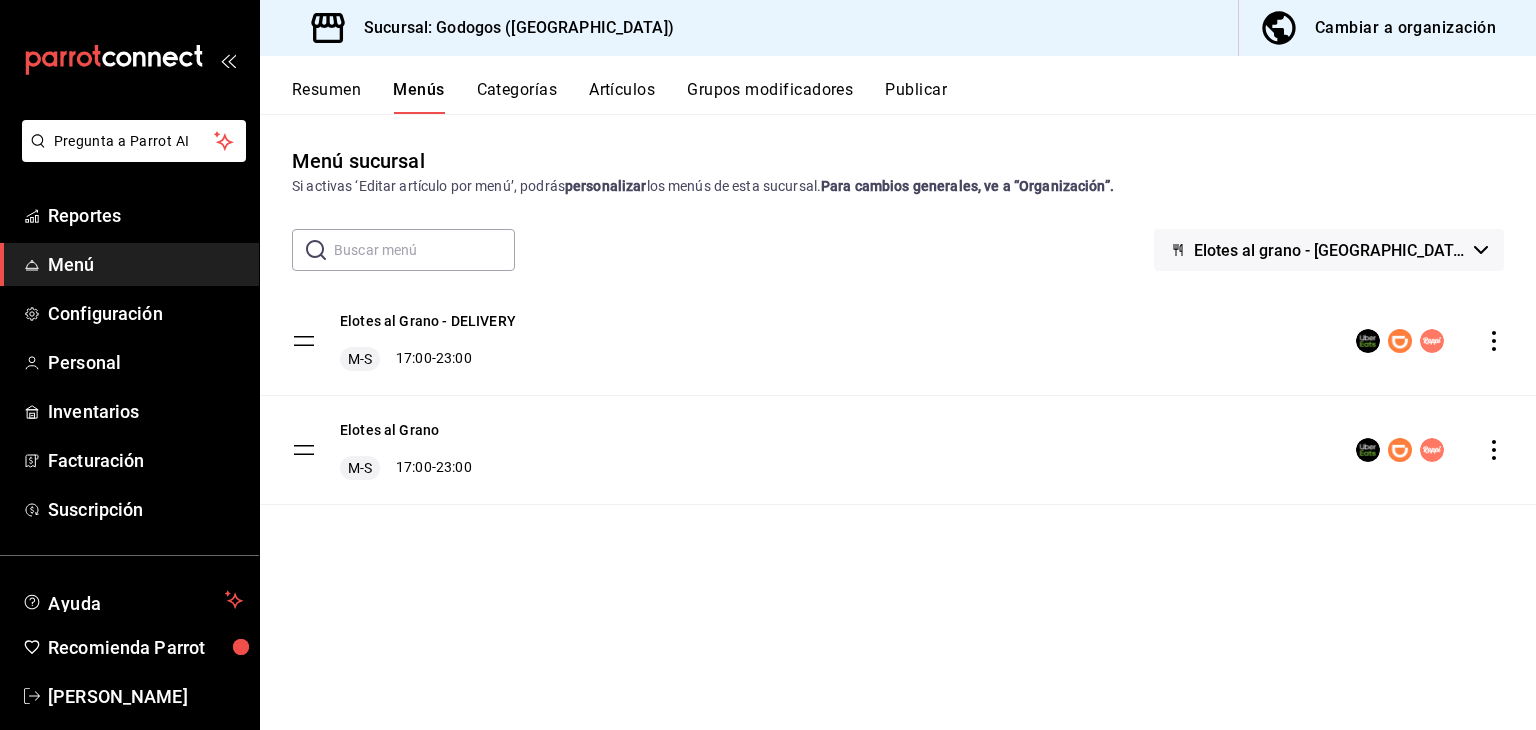 click 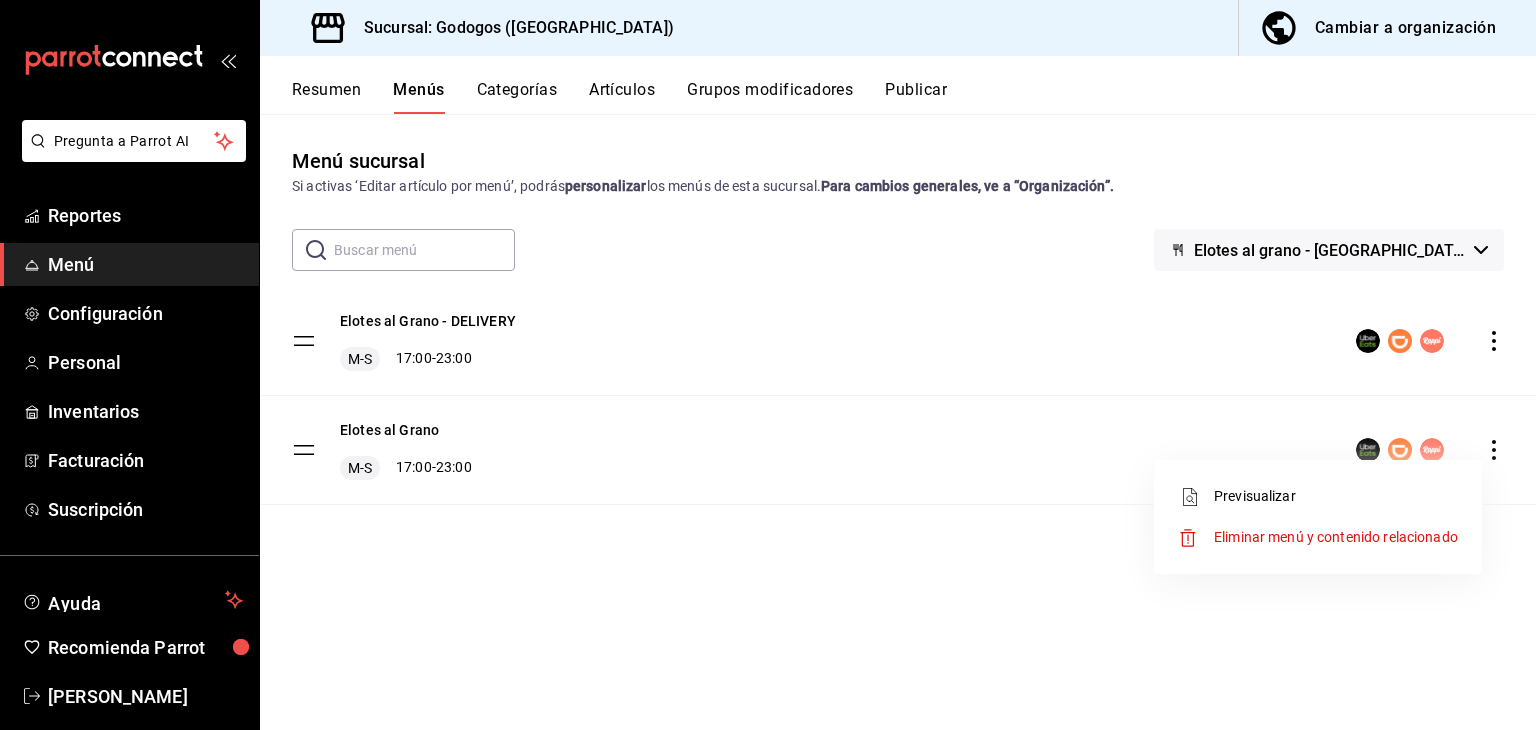 click at bounding box center (768, 365) 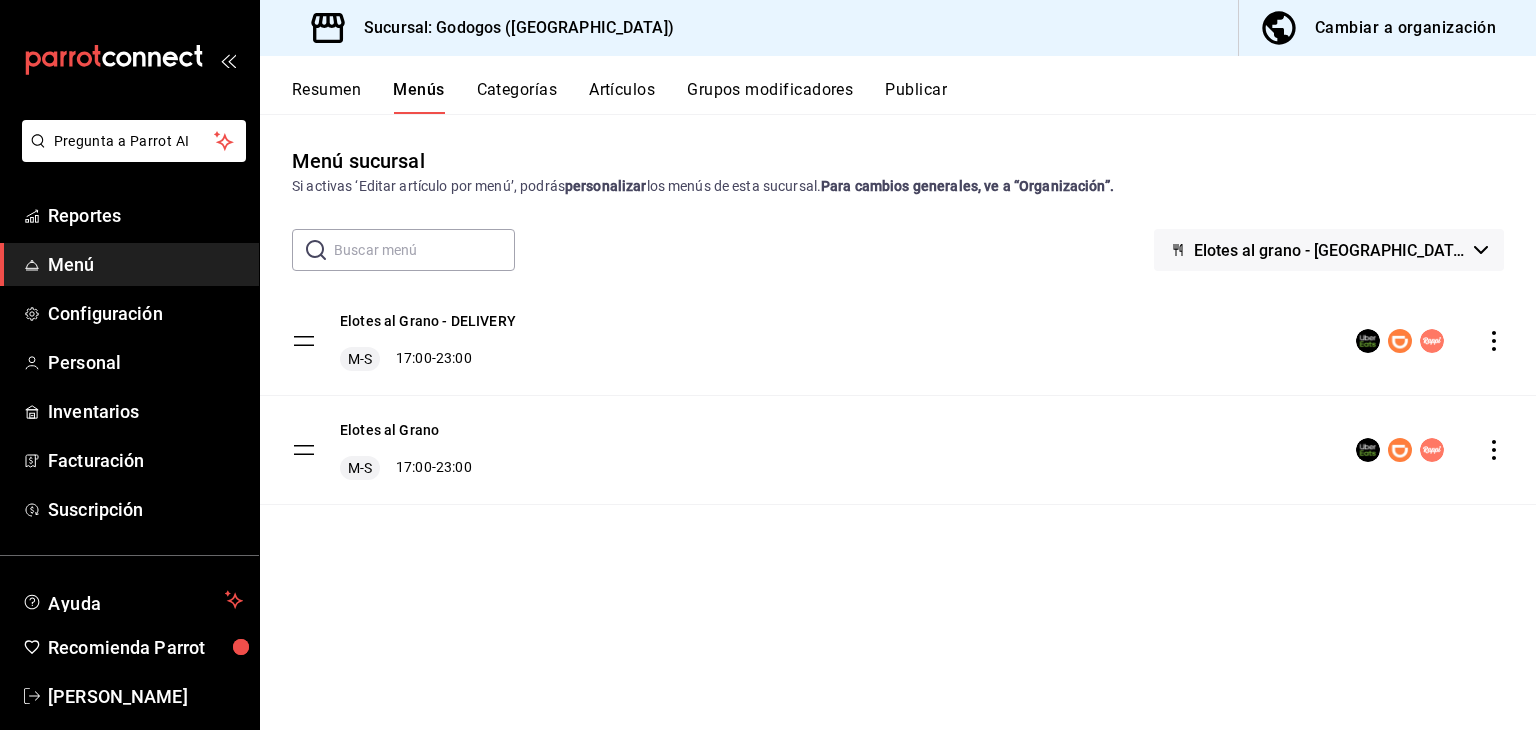 click on "Pregunta a Parrot AI Reportes   Menú   Configuración   Personal   Inventarios   Facturación   Suscripción   Ayuda Recomienda Parrot   Carlos Alberto Hernandez   Sugerir nueva función   Sucursal: Godogos (Monterrey) Cambiar a organización Resumen Menús Categorías Artículos Grupos modificadores Publicar Menú sucursal Si activas ‘Editar artículo por menú’, podrás  personalizar  los menús de esta sucursal.  Para cambios generales, ve a “Organización”. ​ ​ Elotes al grano - Monterrey Elotes al Grano - DELIVERY M-S 17:00  -  23:00 Elotes al Grano M-S 17:00  -  23:00 Guardar GANA 1 MES GRATIS EN TU SUSCRIPCIÓN AQUÍ ¿Recuerdas cómo empezó tu restaurante?
Hoy puedes ayudar a un colega a tener el mismo cambio que tú viviste.
Recomienda Parrot directamente desde tu Portal Administrador.
Es fácil y rápido.
🎁 Por cada restaurante que se una, ganas 1 mes gratis. Ver video tutorial Ir a video Pregunta a Parrot AI Reportes   Menú   Configuración   Personal   Inventarios       Ayuda" at bounding box center [768, 365] 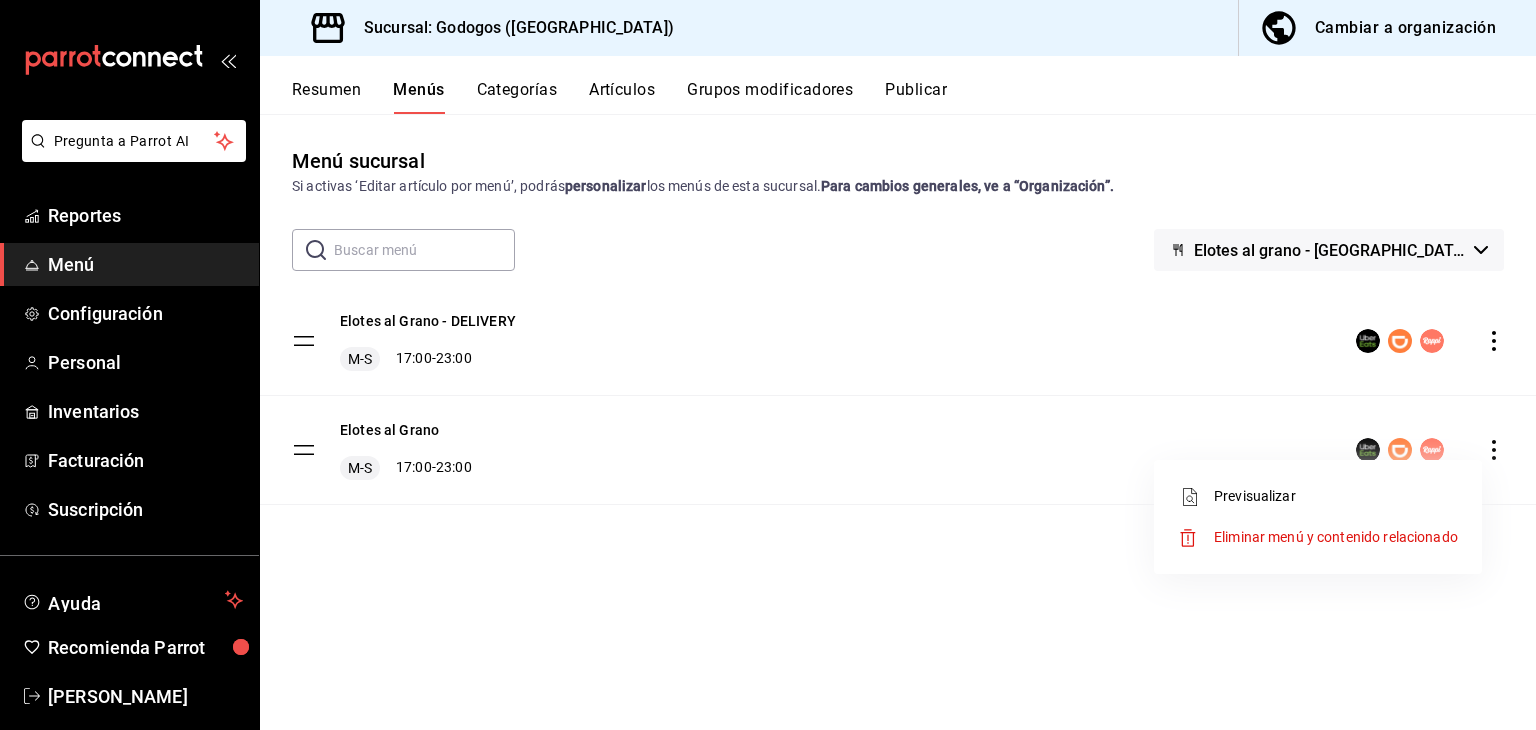 click at bounding box center (768, 365) 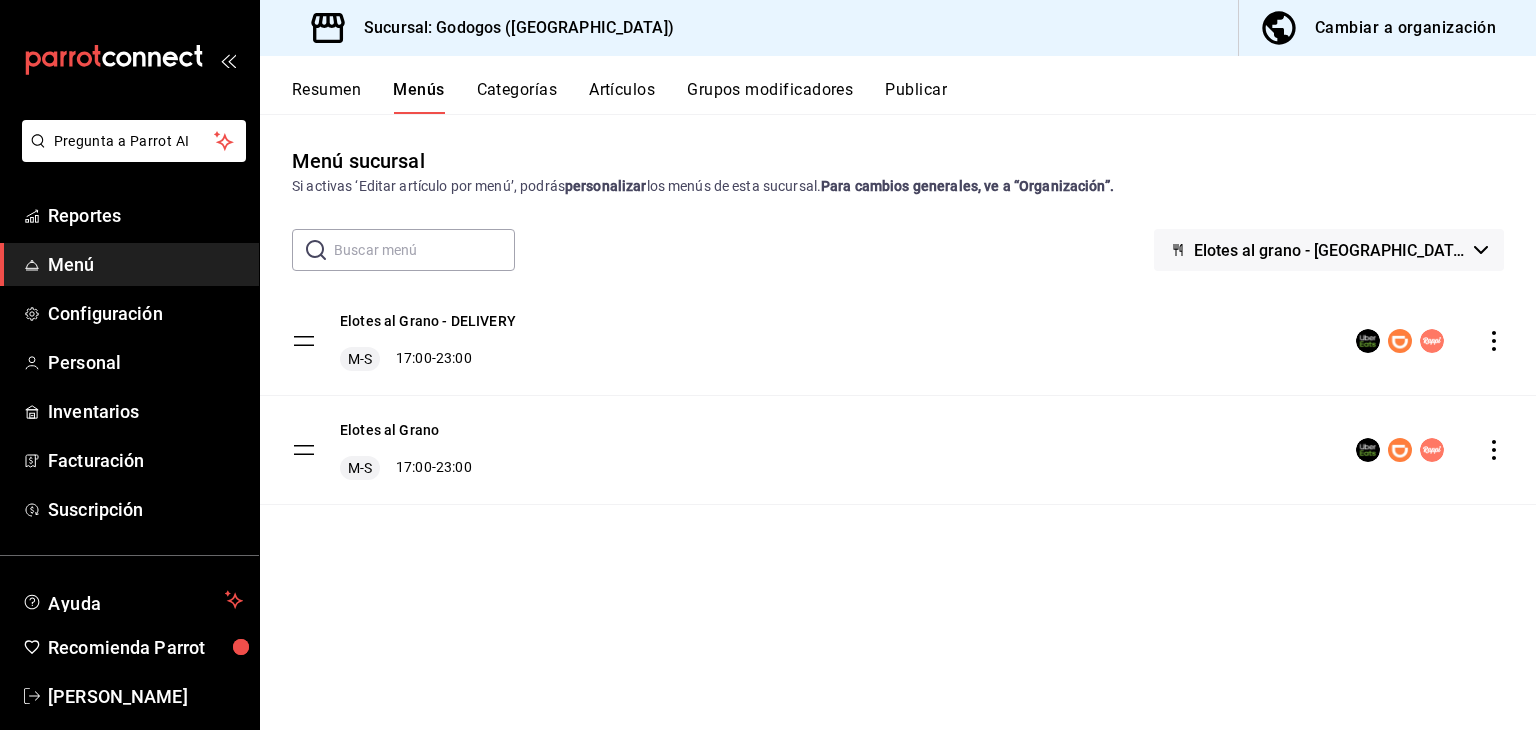 click on "Elotes al Grano - DELIVERY M-S 17:00  -  23:00 Elotes al Grano M-S 17:00  -  23:00" at bounding box center (898, 396) 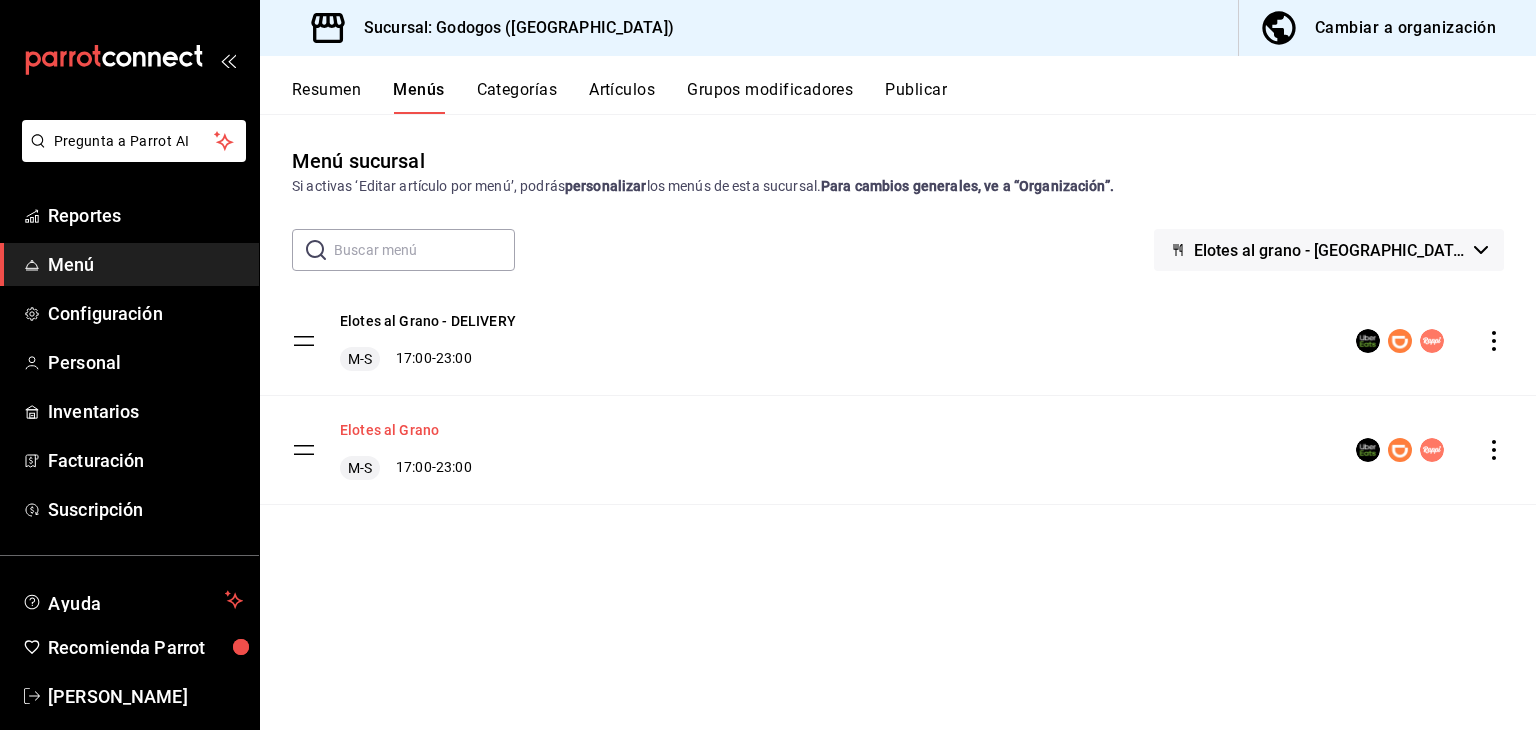 click on "Elotes al Grano" at bounding box center [389, 430] 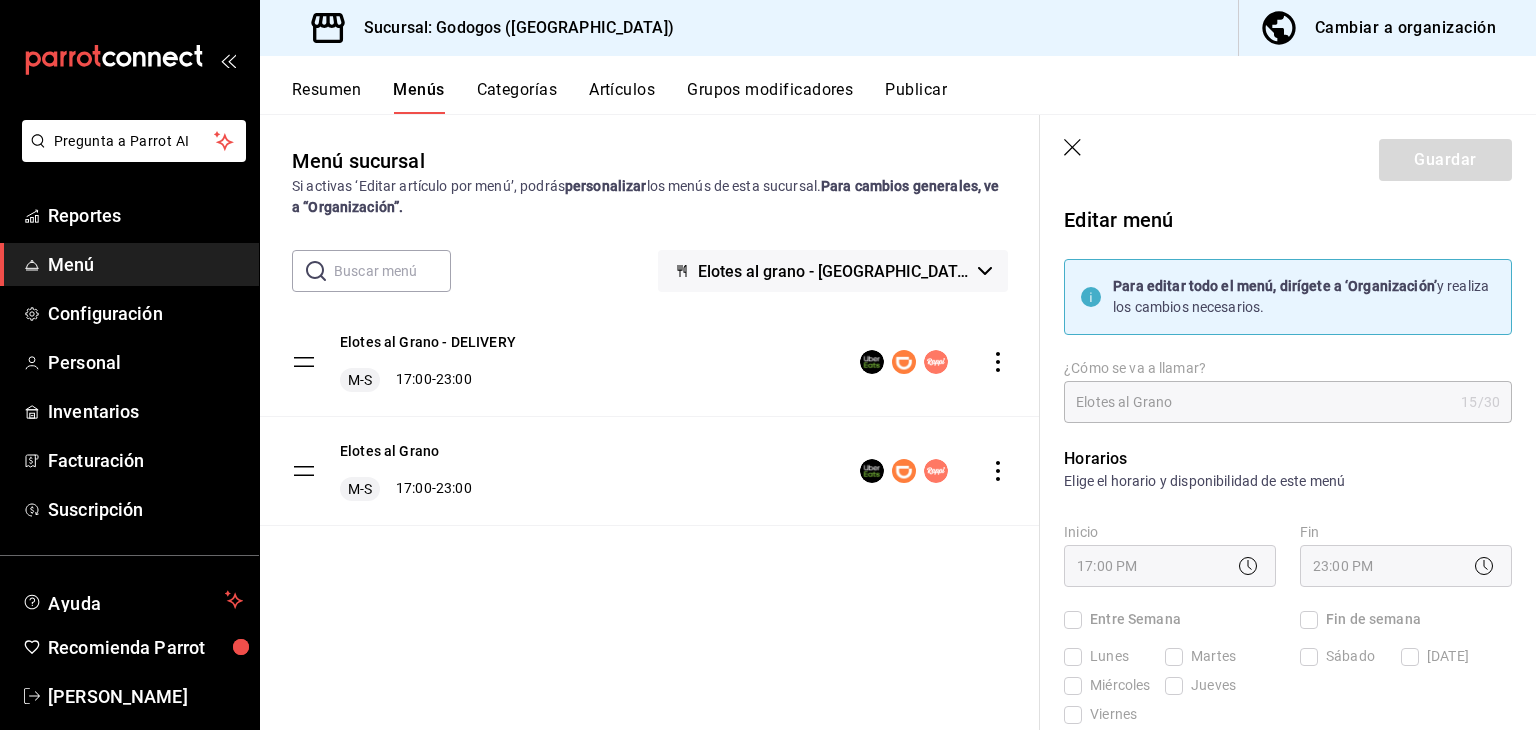checkbox on "true" 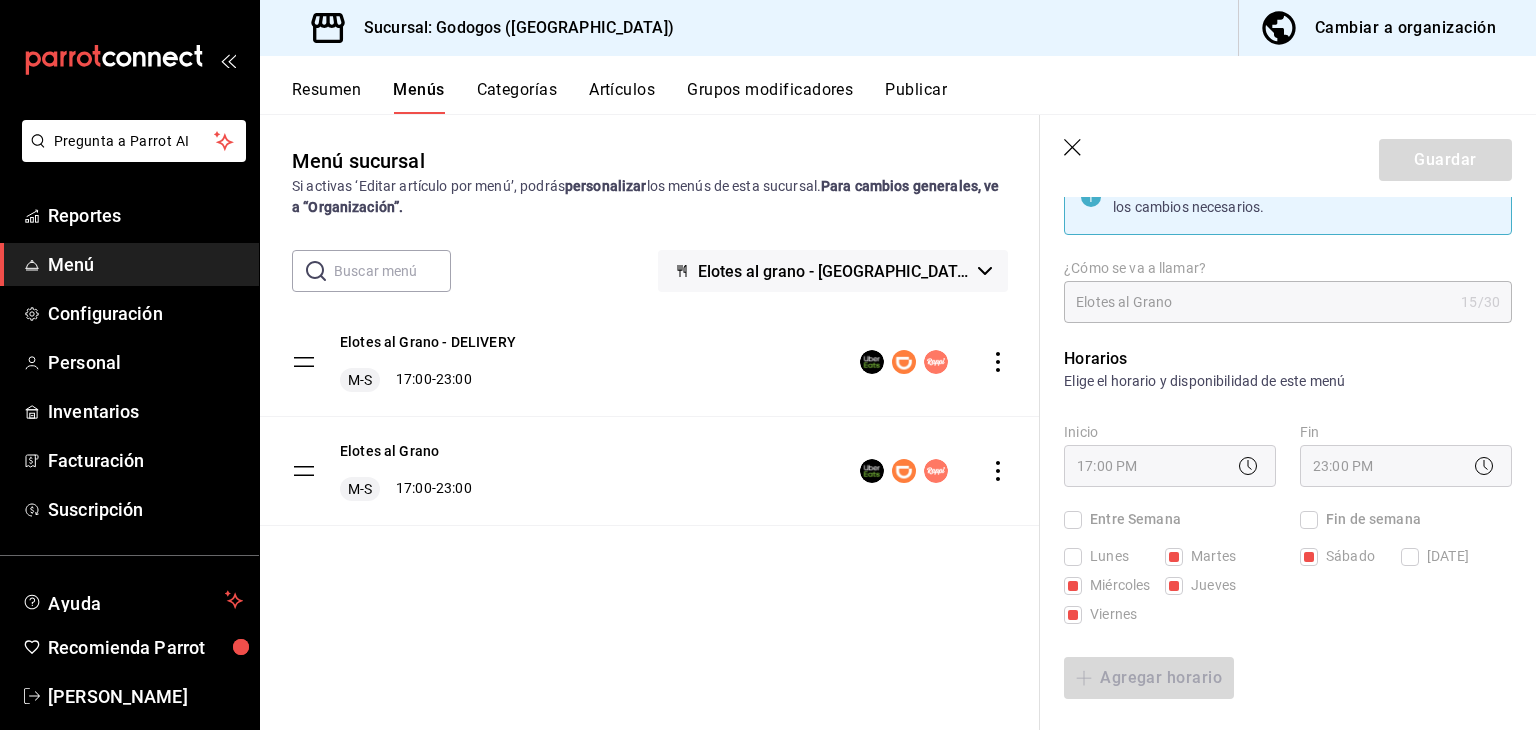 scroll, scrollTop: 0, scrollLeft: 0, axis: both 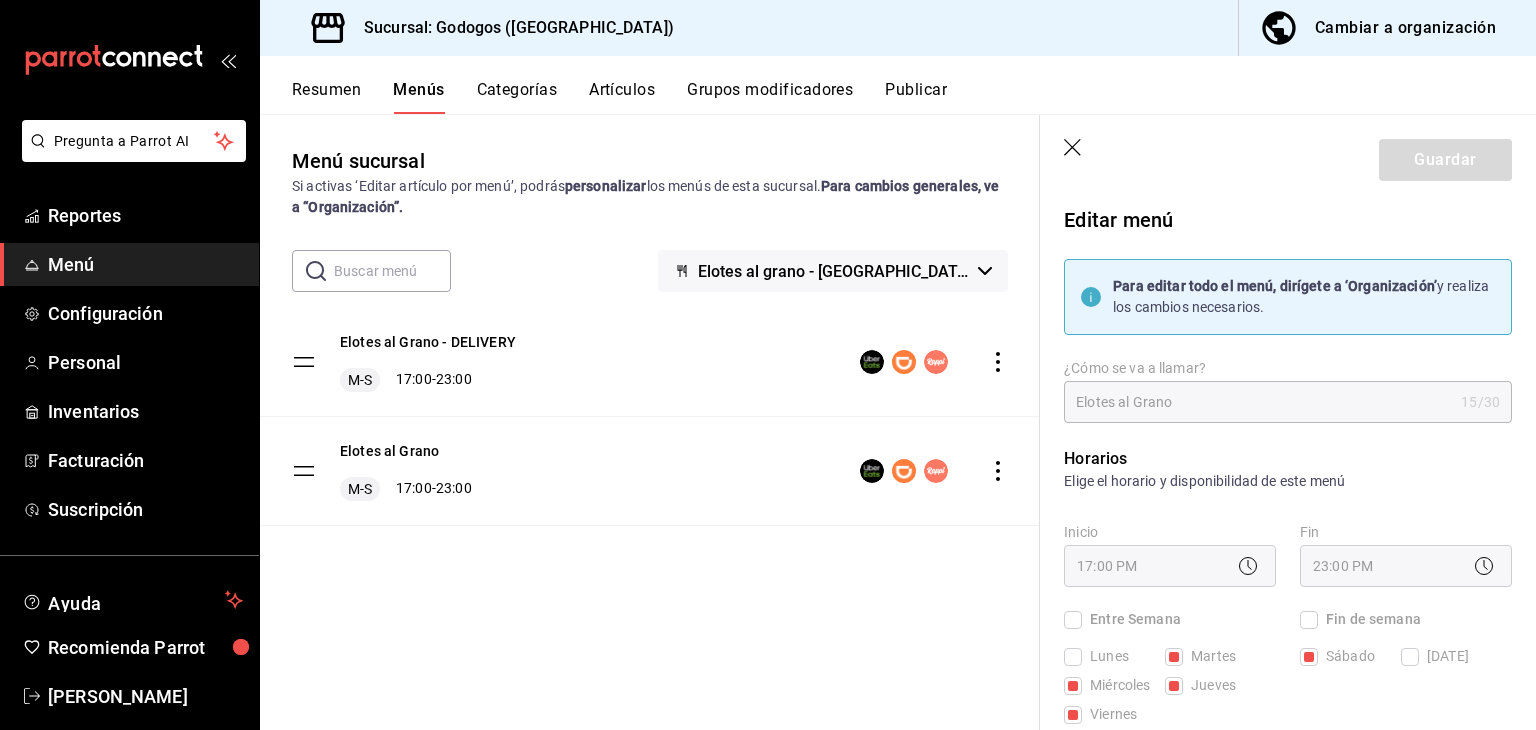 click on "Cambiar a organización" at bounding box center (1379, 28) 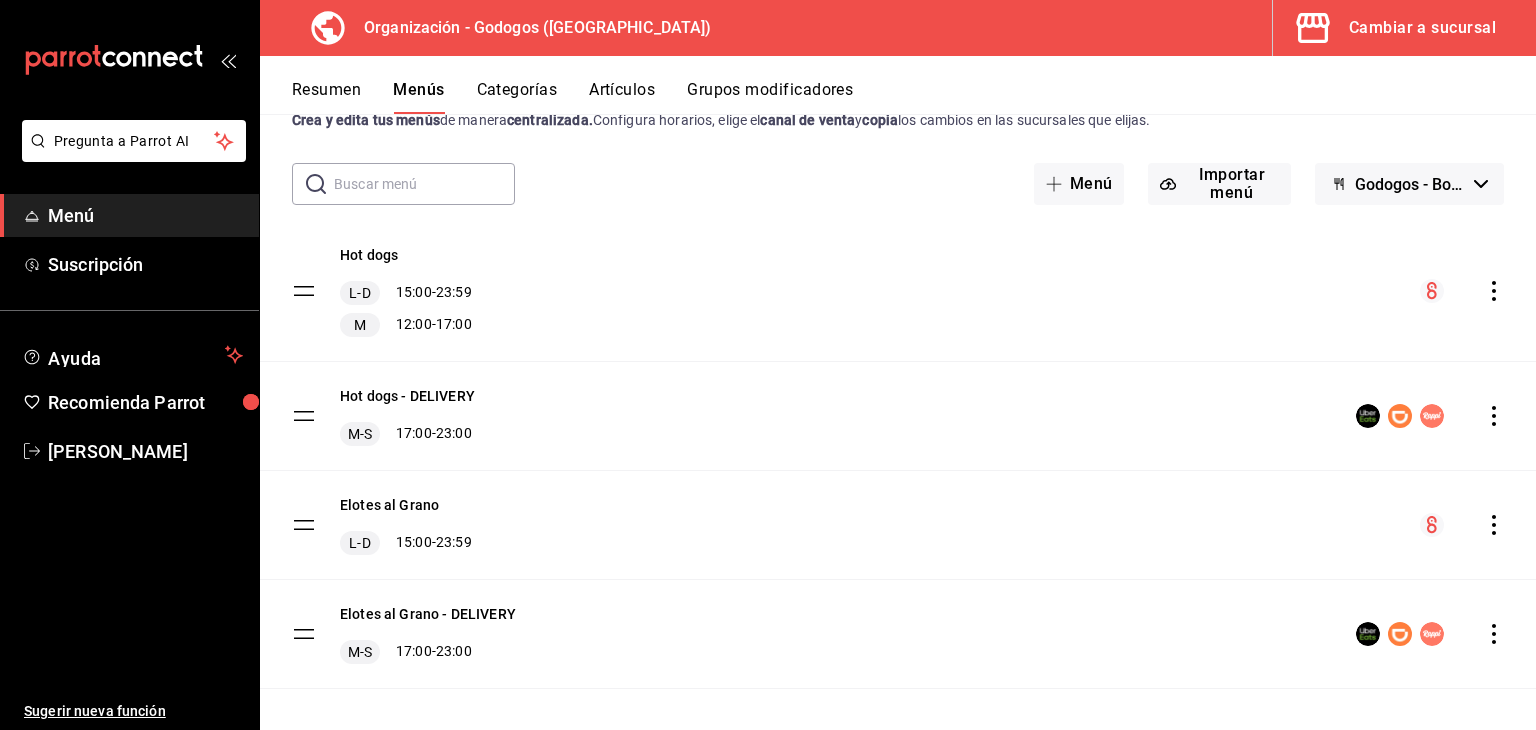 scroll, scrollTop: 81, scrollLeft: 0, axis: vertical 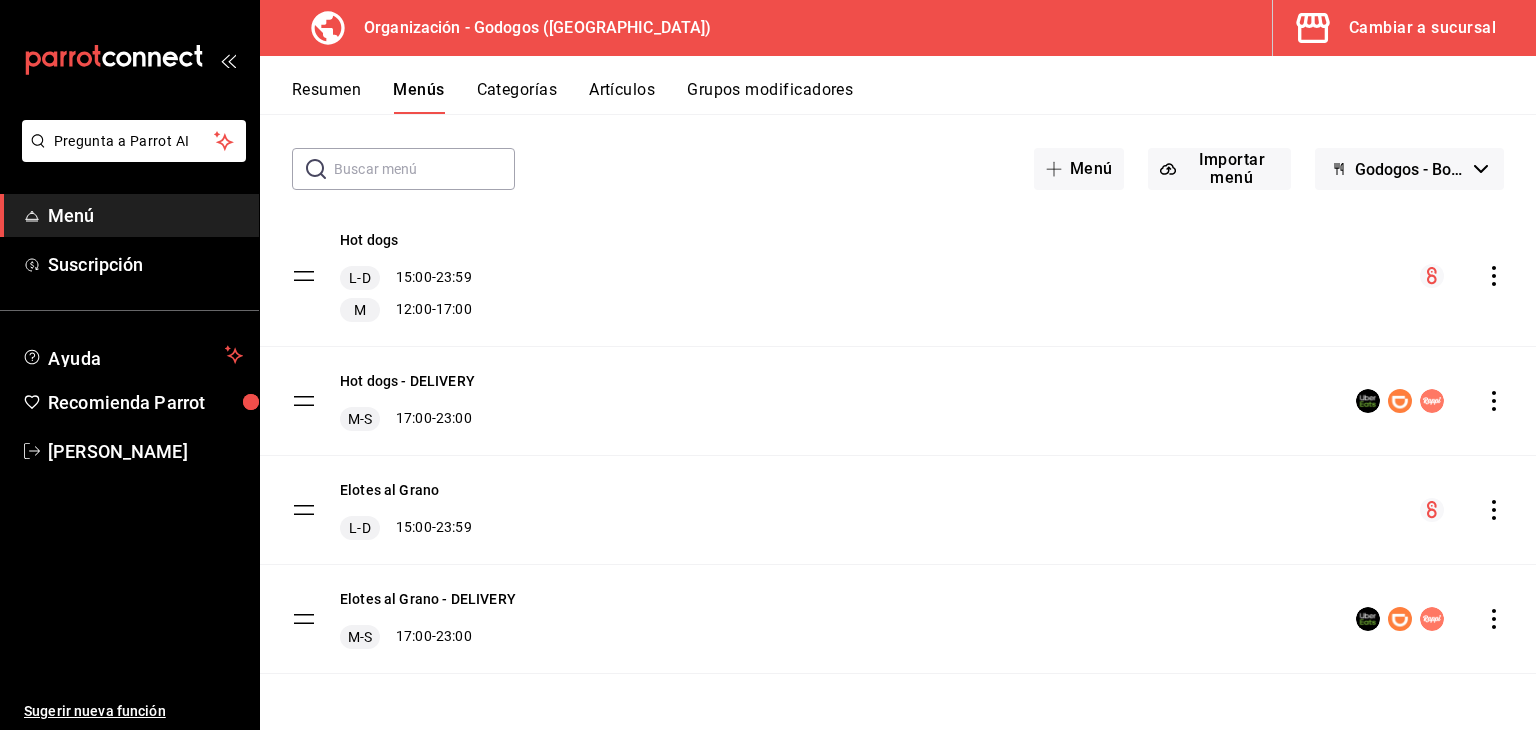 click on "Resumen" at bounding box center (326, 97) 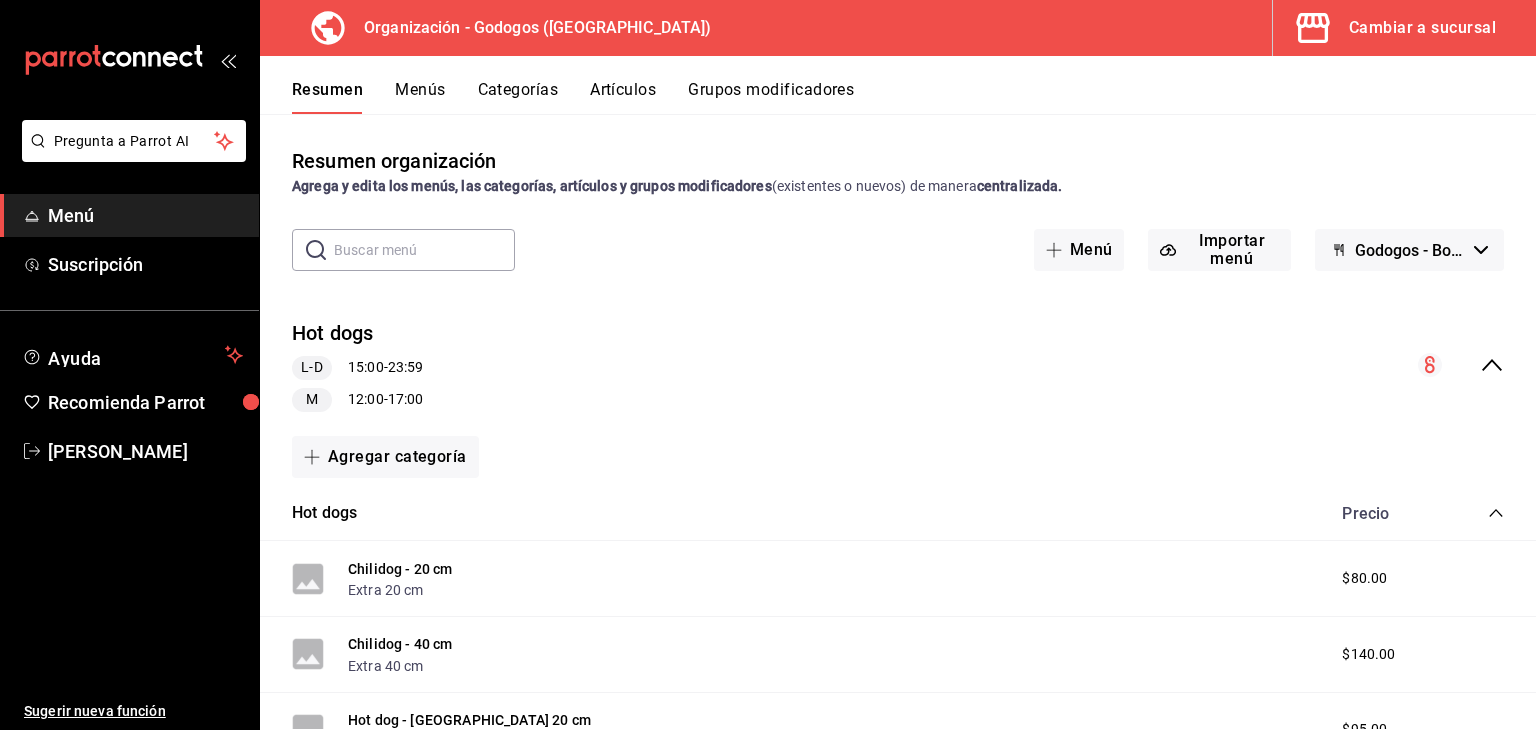 click 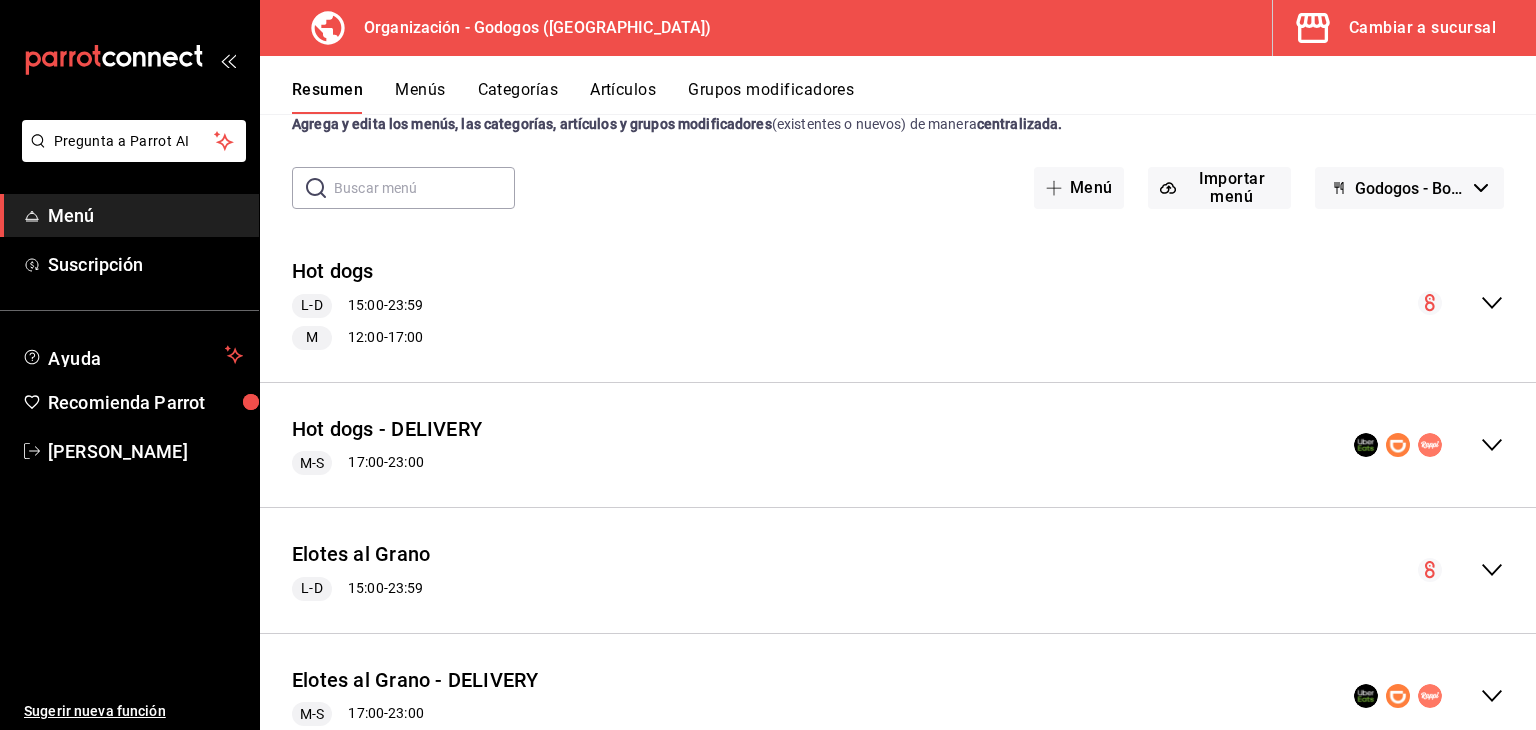 scroll, scrollTop: 132, scrollLeft: 0, axis: vertical 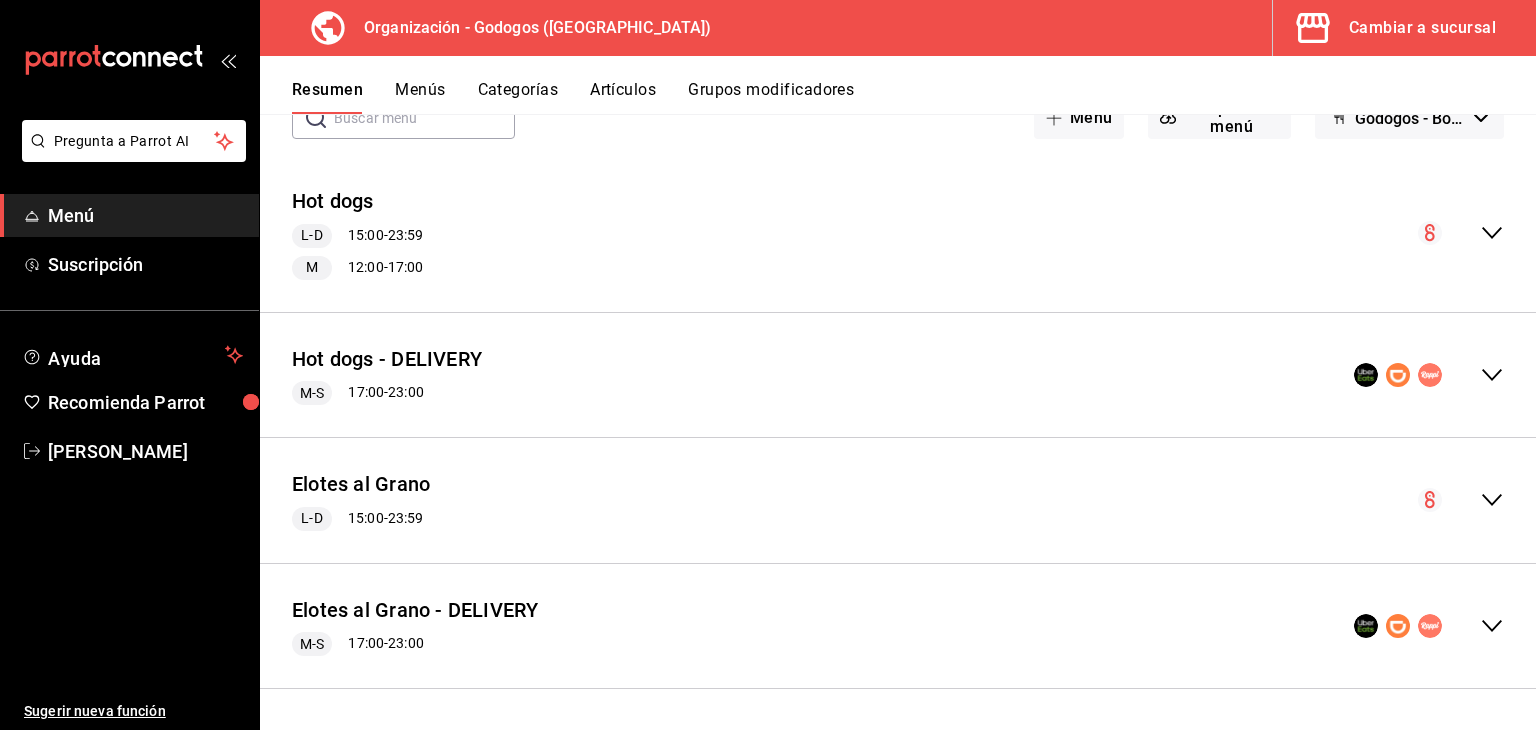 click 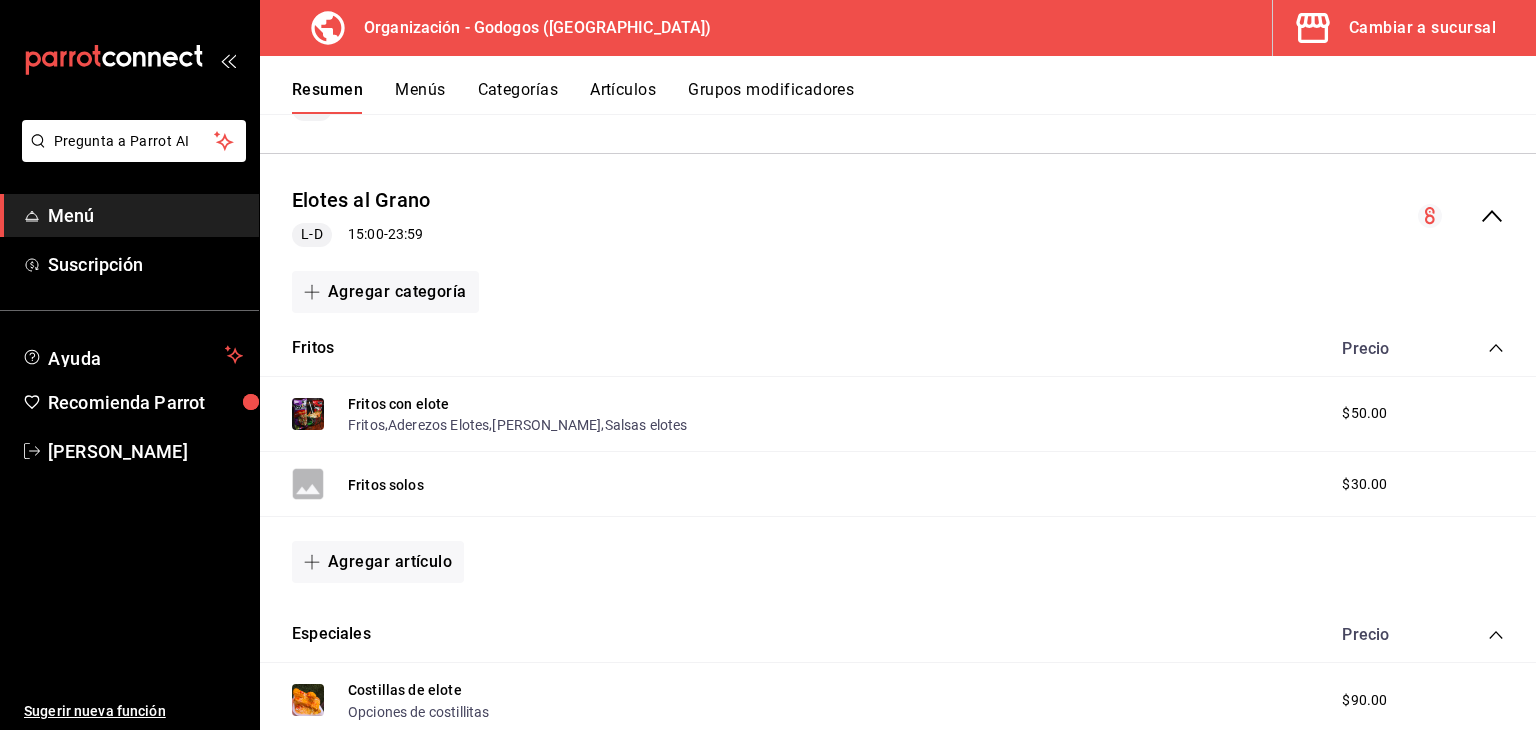 scroll, scrollTop: 332, scrollLeft: 0, axis: vertical 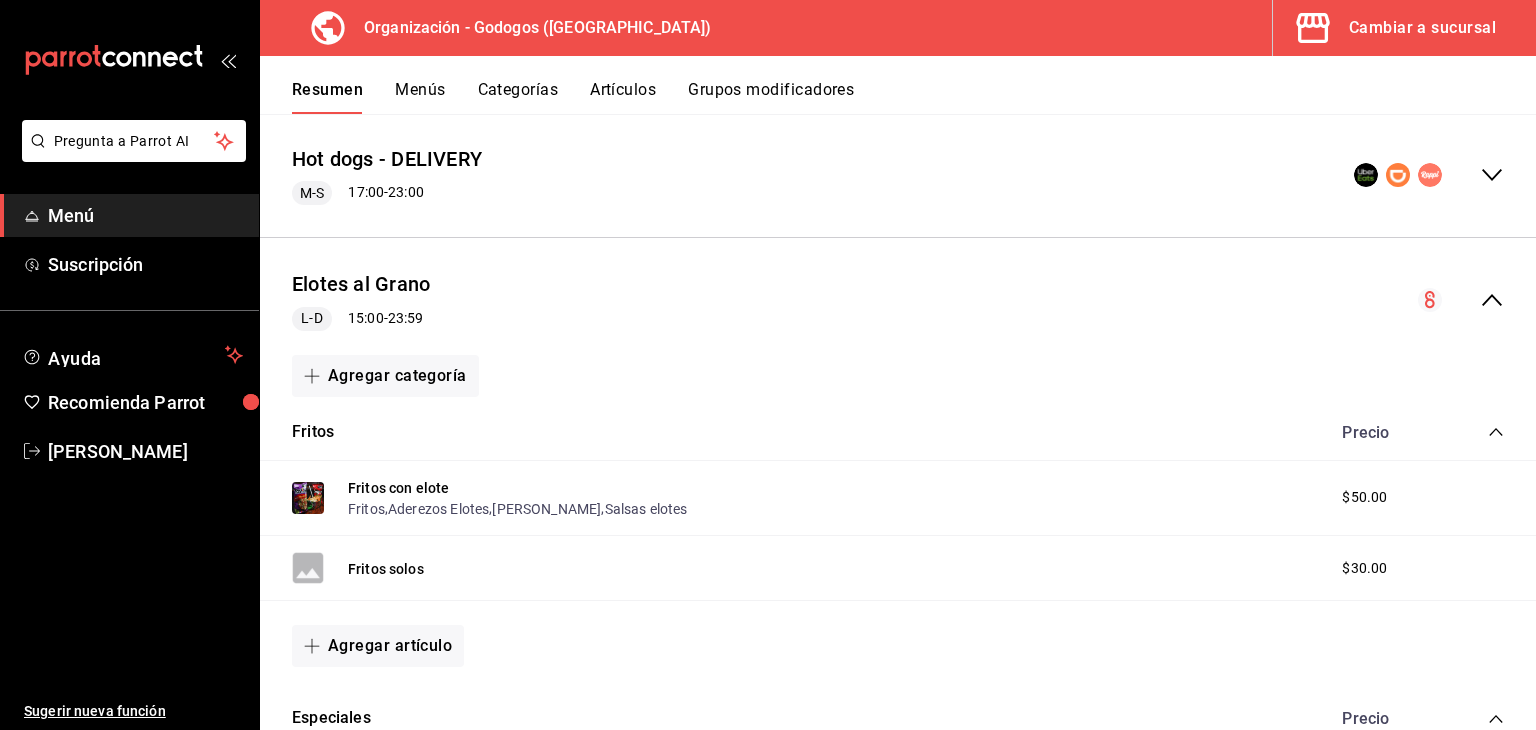 click 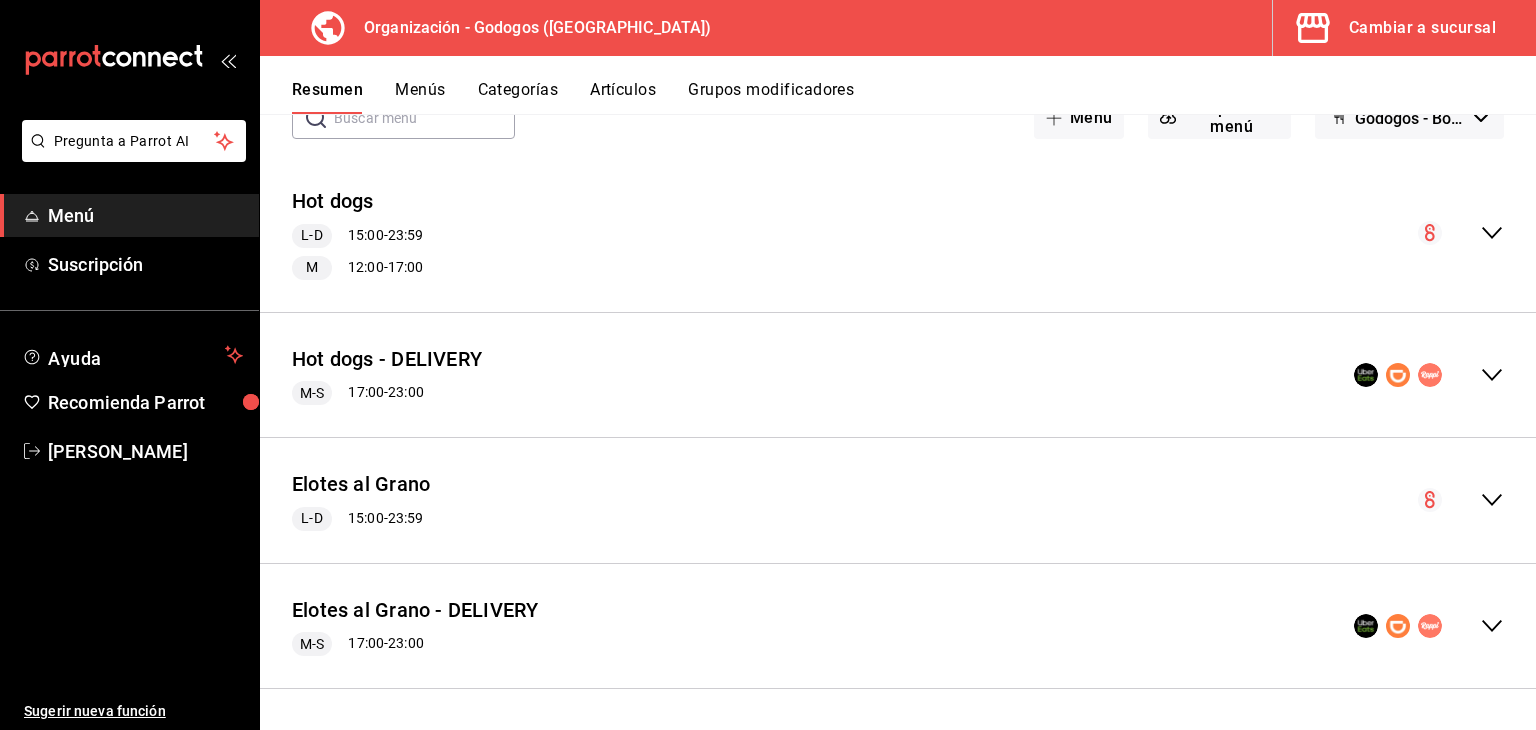 scroll, scrollTop: 132, scrollLeft: 0, axis: vertical 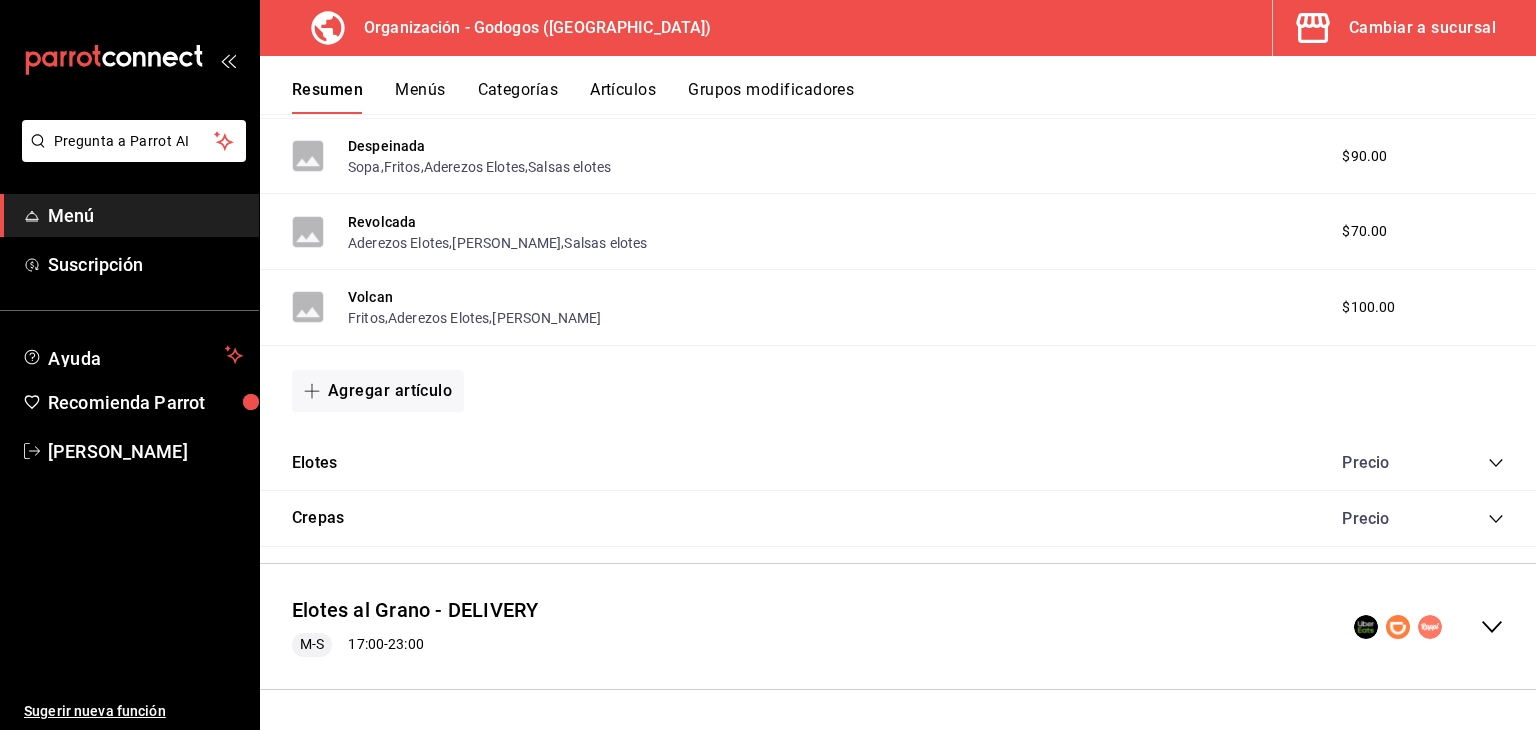 click 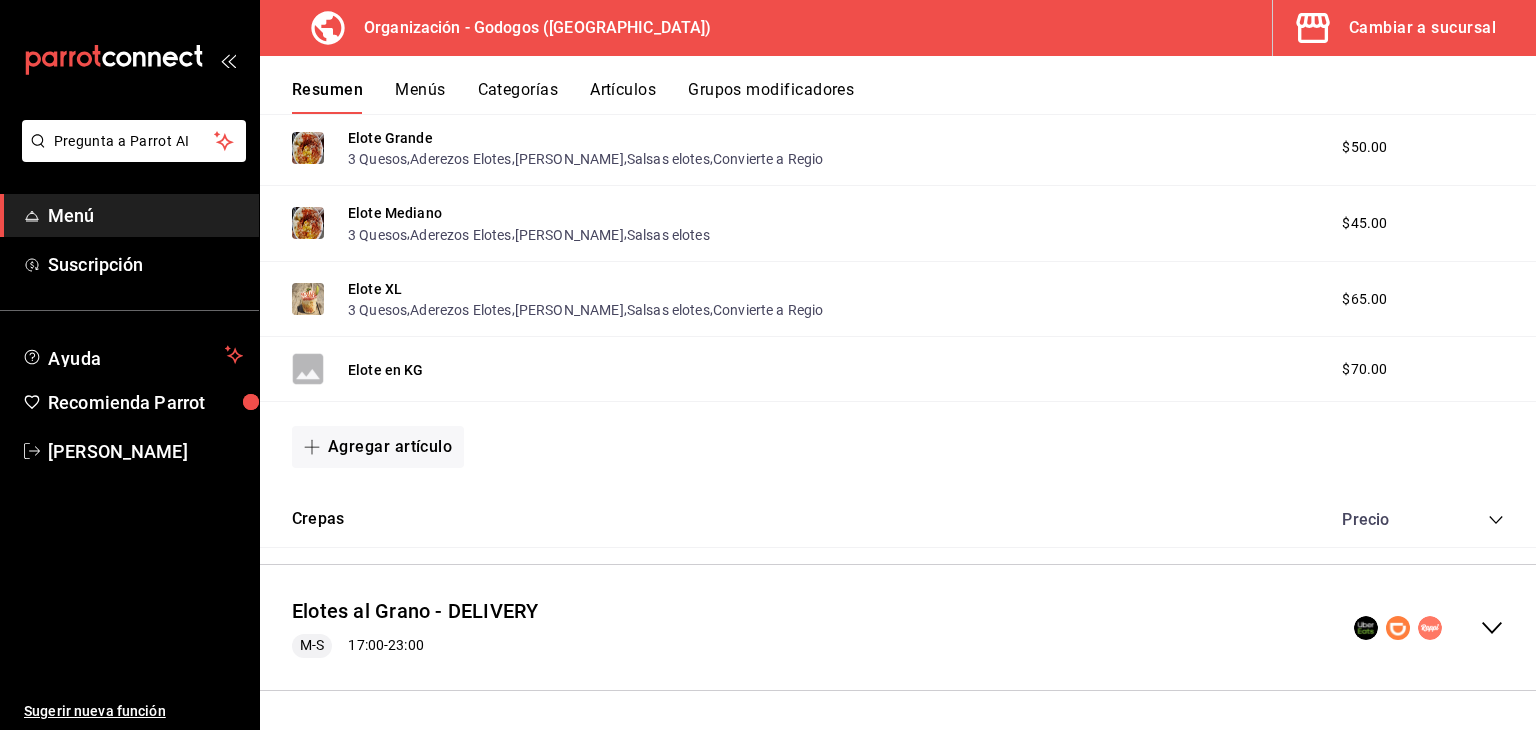scroll, scrollTop: 1570, scrollLeft: 0, axis: vertical 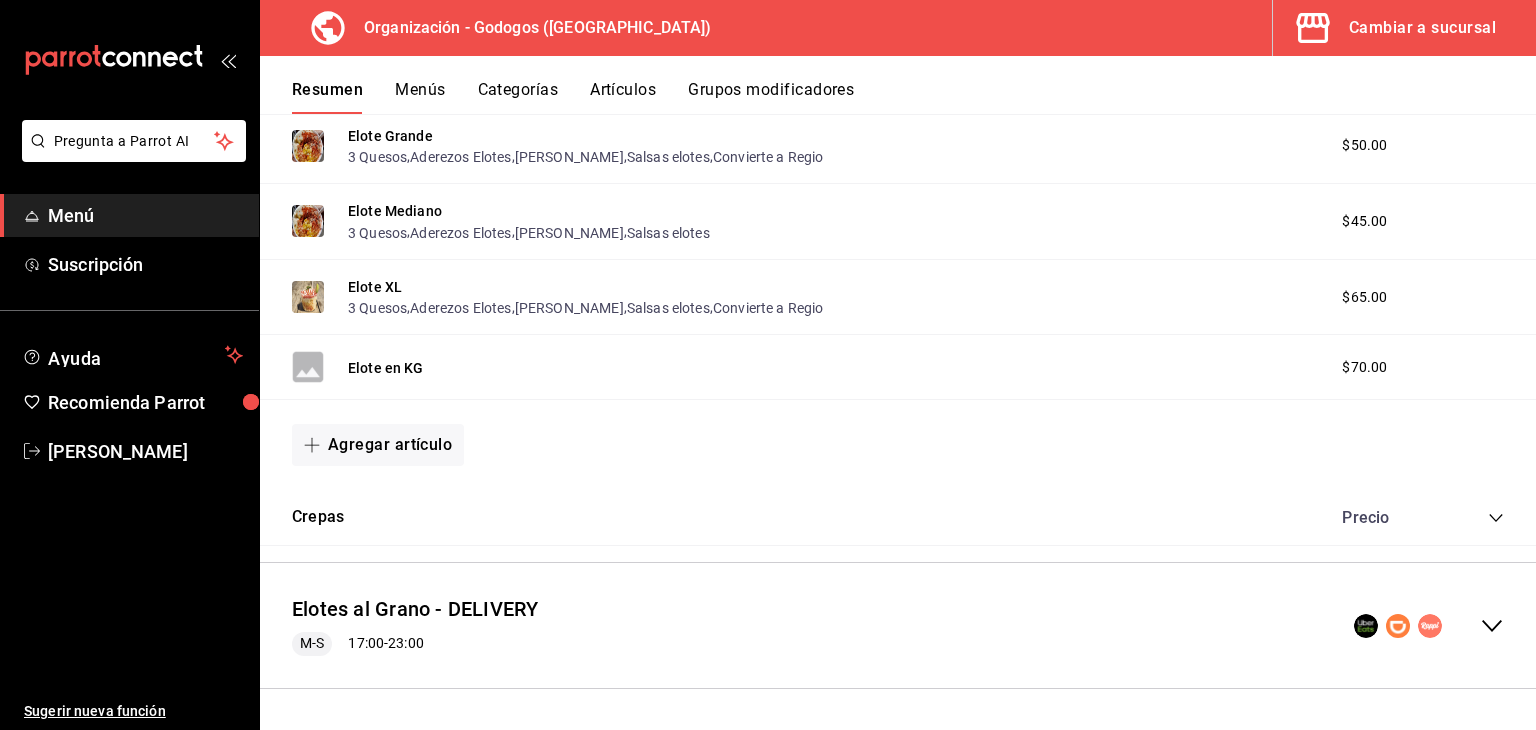 click on "Elotes al Grano - DELIVERY M-S 17:00  -  23:00" at bounding box center (898, 625) 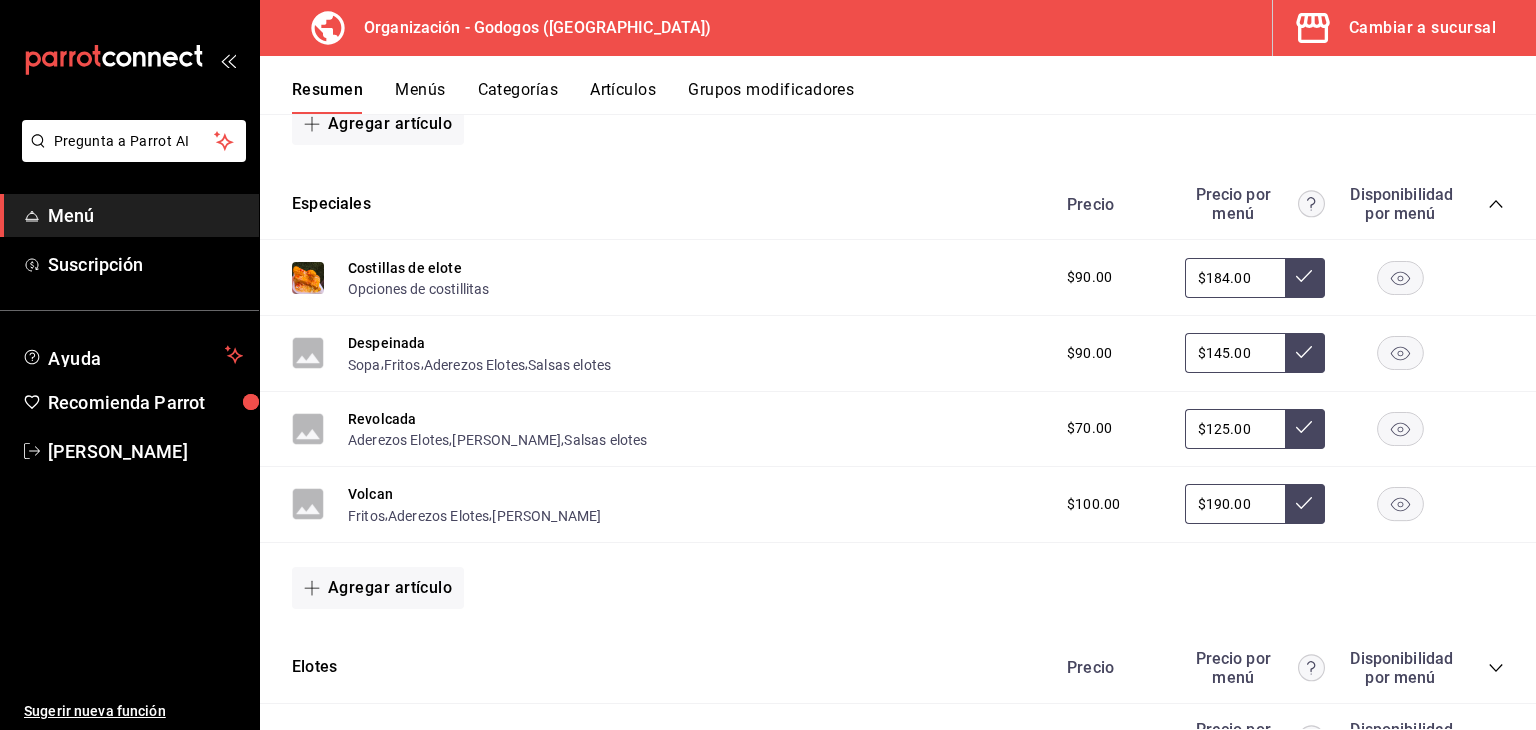 scroll, scrollTop: 2570, scrollLeft: 0, axis: vertical 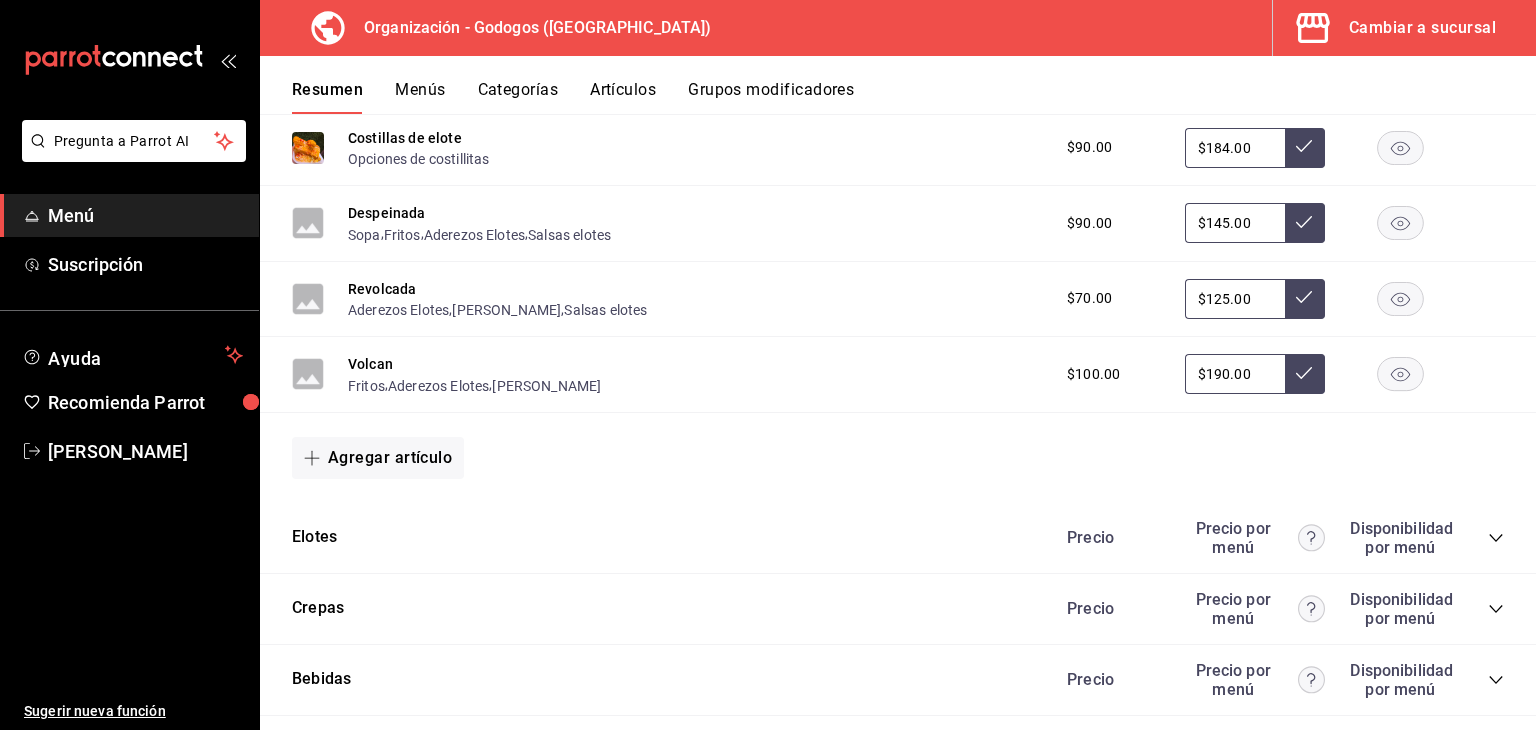 click on "Precio Precio por menú   Disponibilidad por menú" at bounding box center [1275, 538] 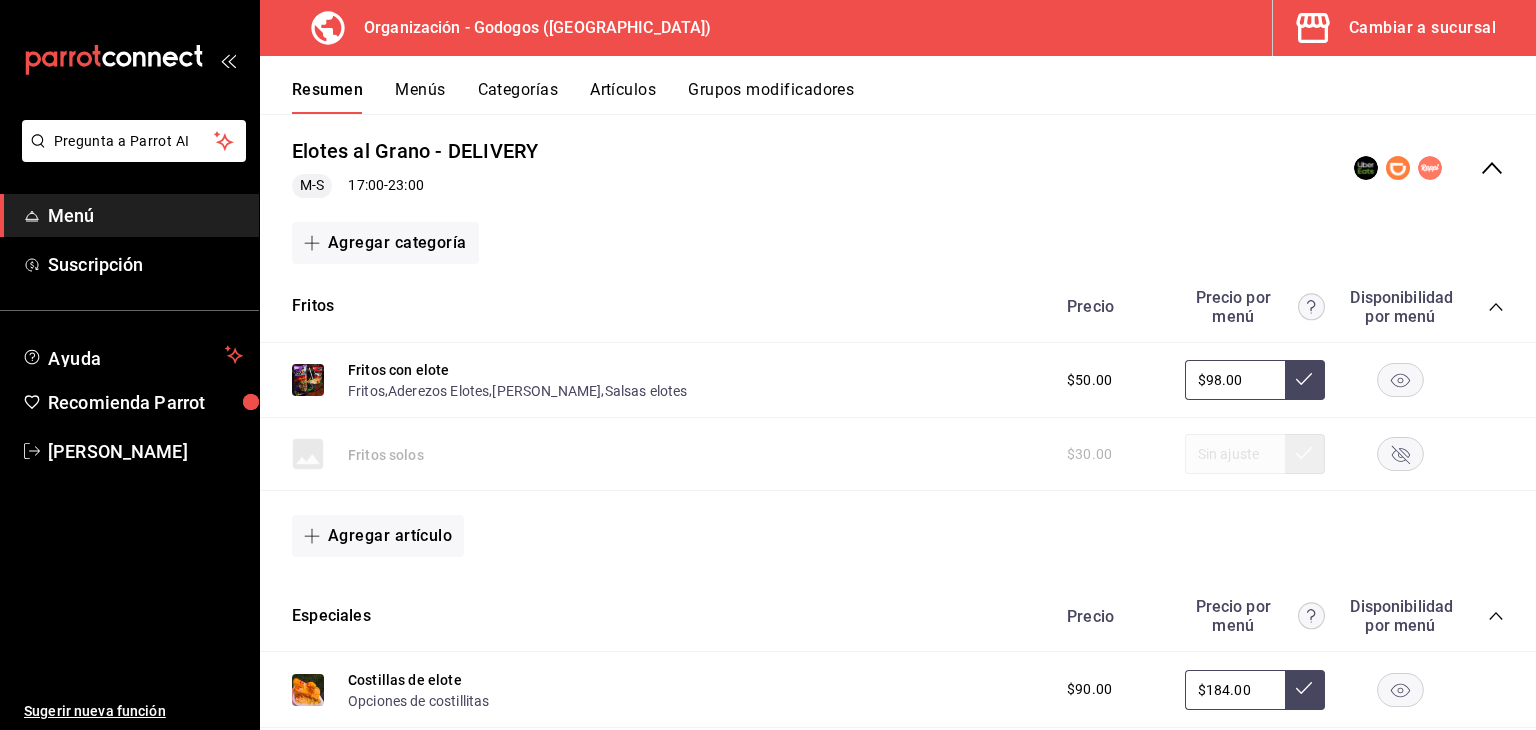 scroll, scrollTop: 2070, scrollLeft: 0, axis: vertical 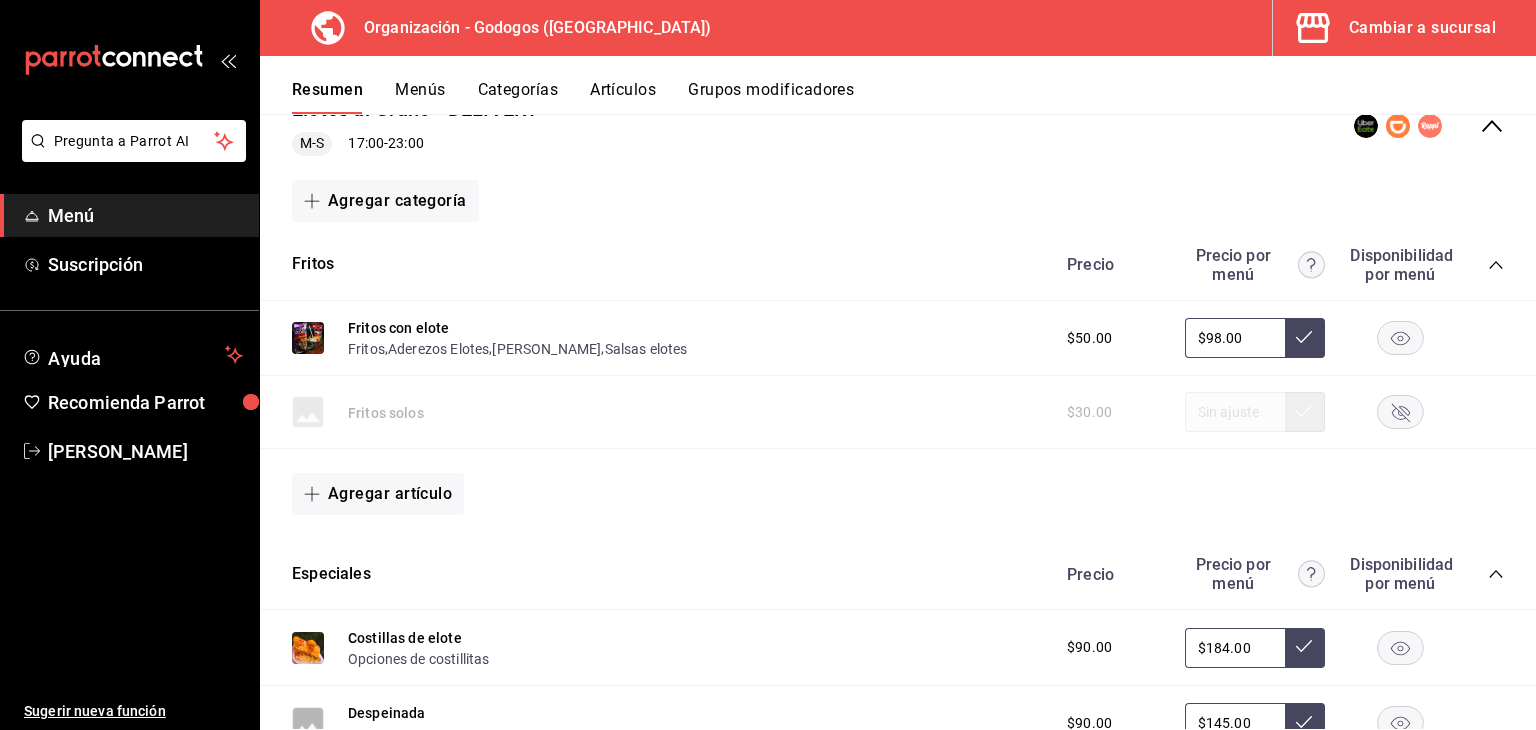 click 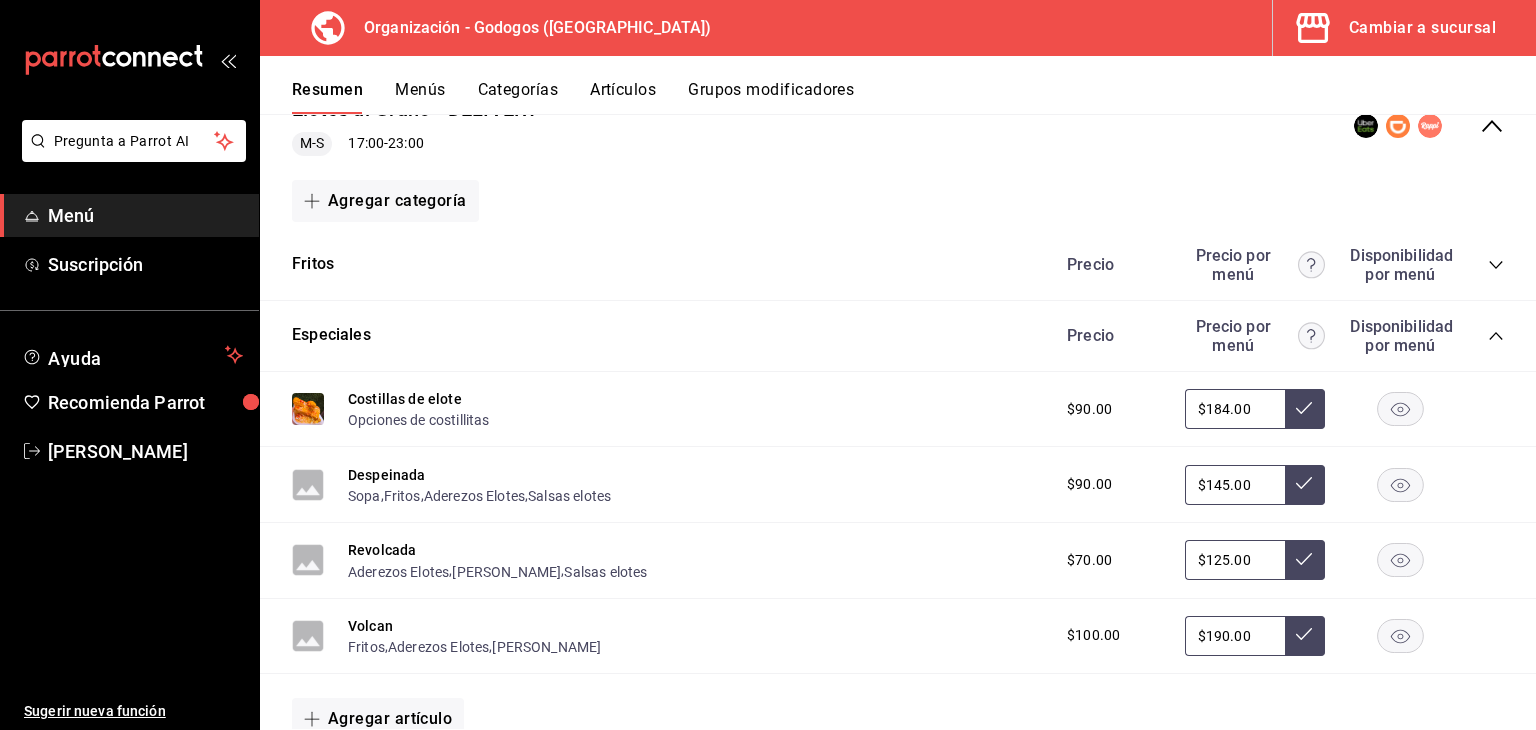 click 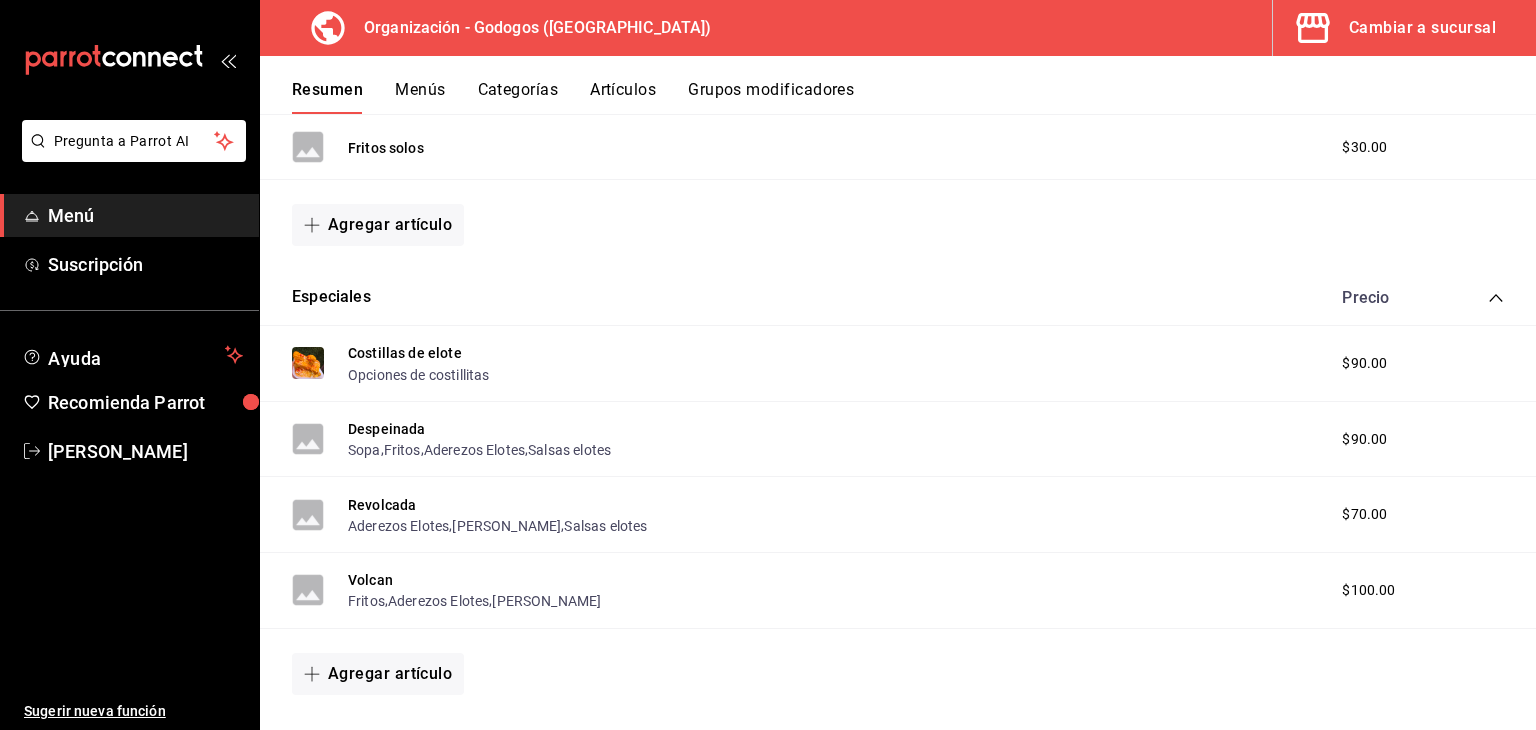 scroll, scrollTop: 725, scrollLeft: 0, axis: vertical 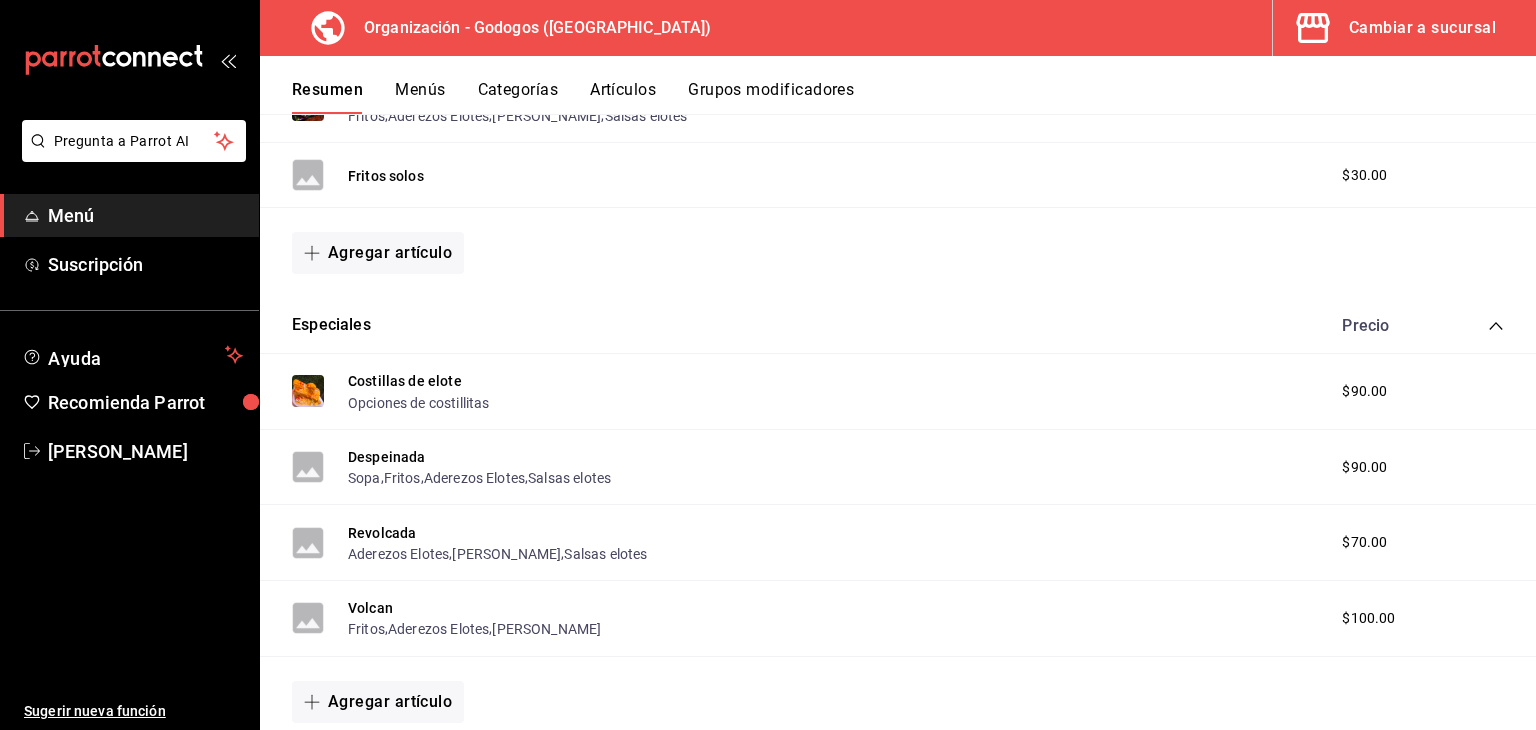 click 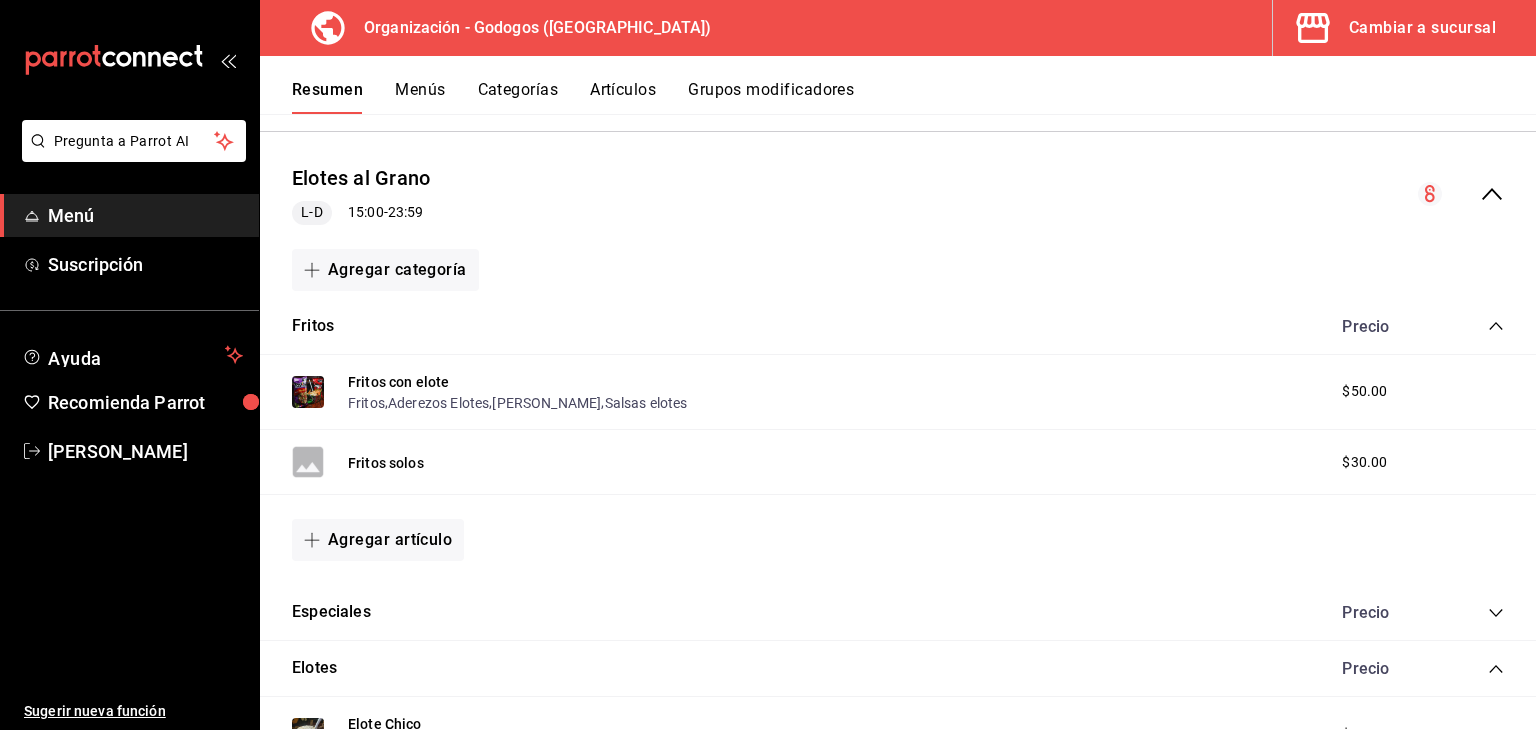 scroll, scrollTop: 425, scrollLeft: 0, axis: vertical 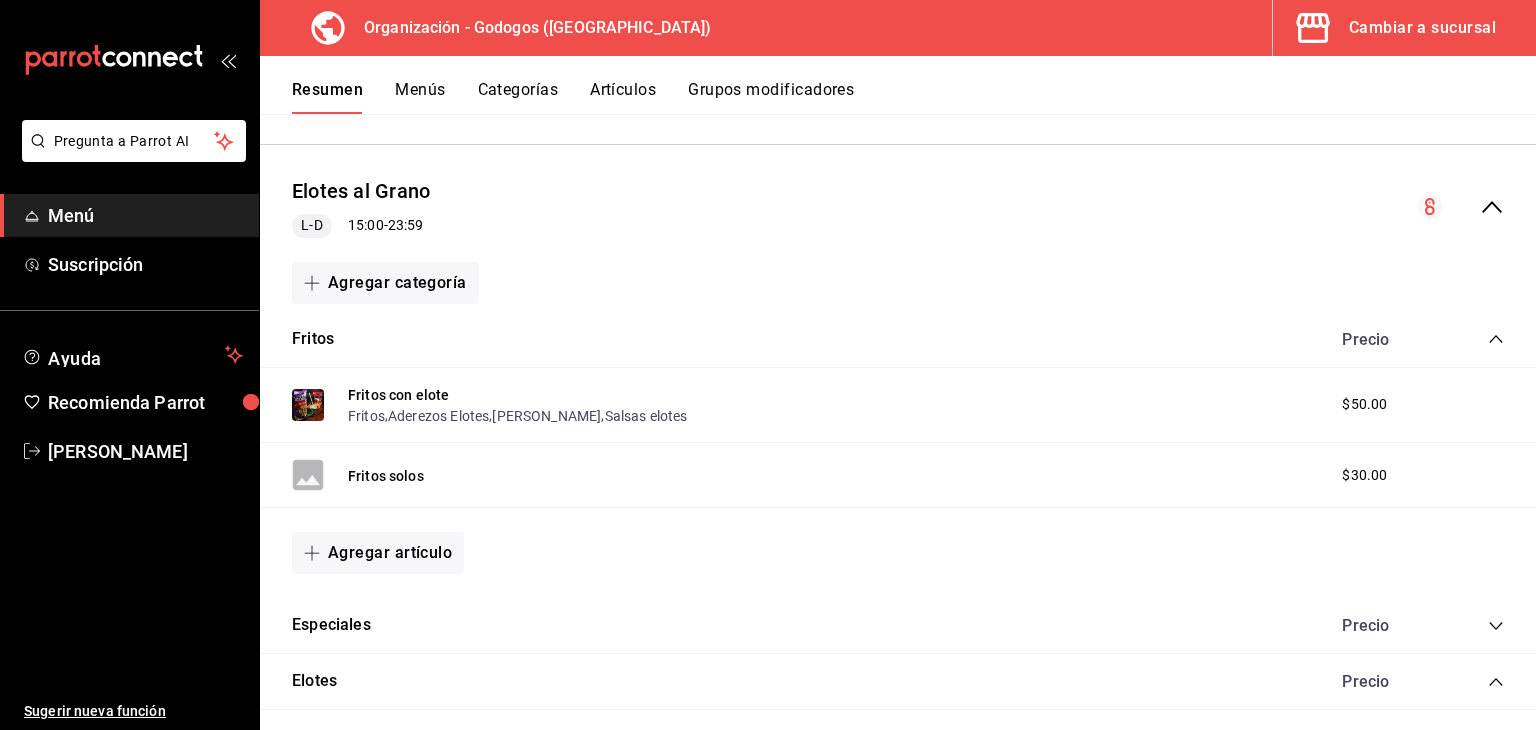 click 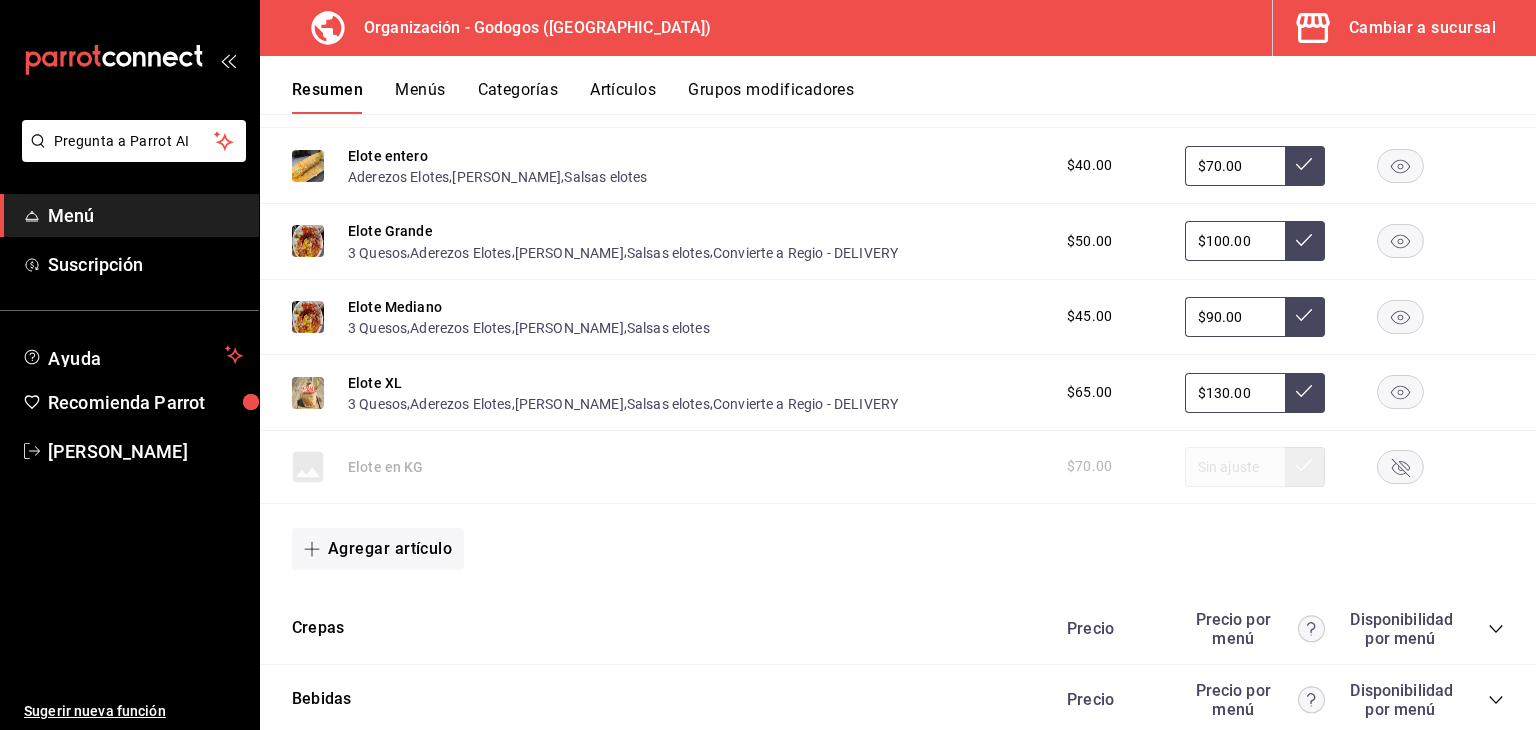 scroll, scrollTop: 1802, scrollLeft: 0, axis: vertical 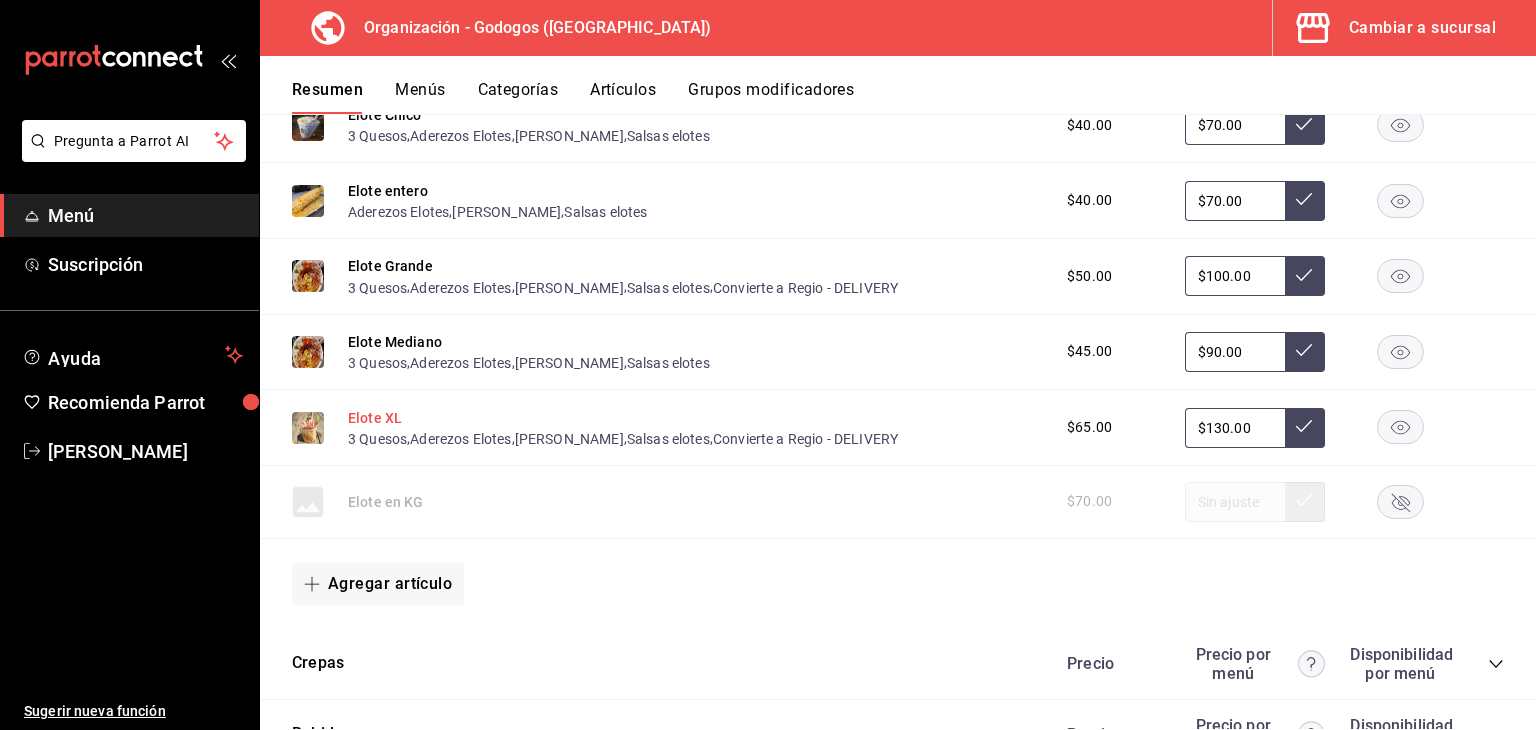 click on "Elote XL" at bounding box center (375, 418) 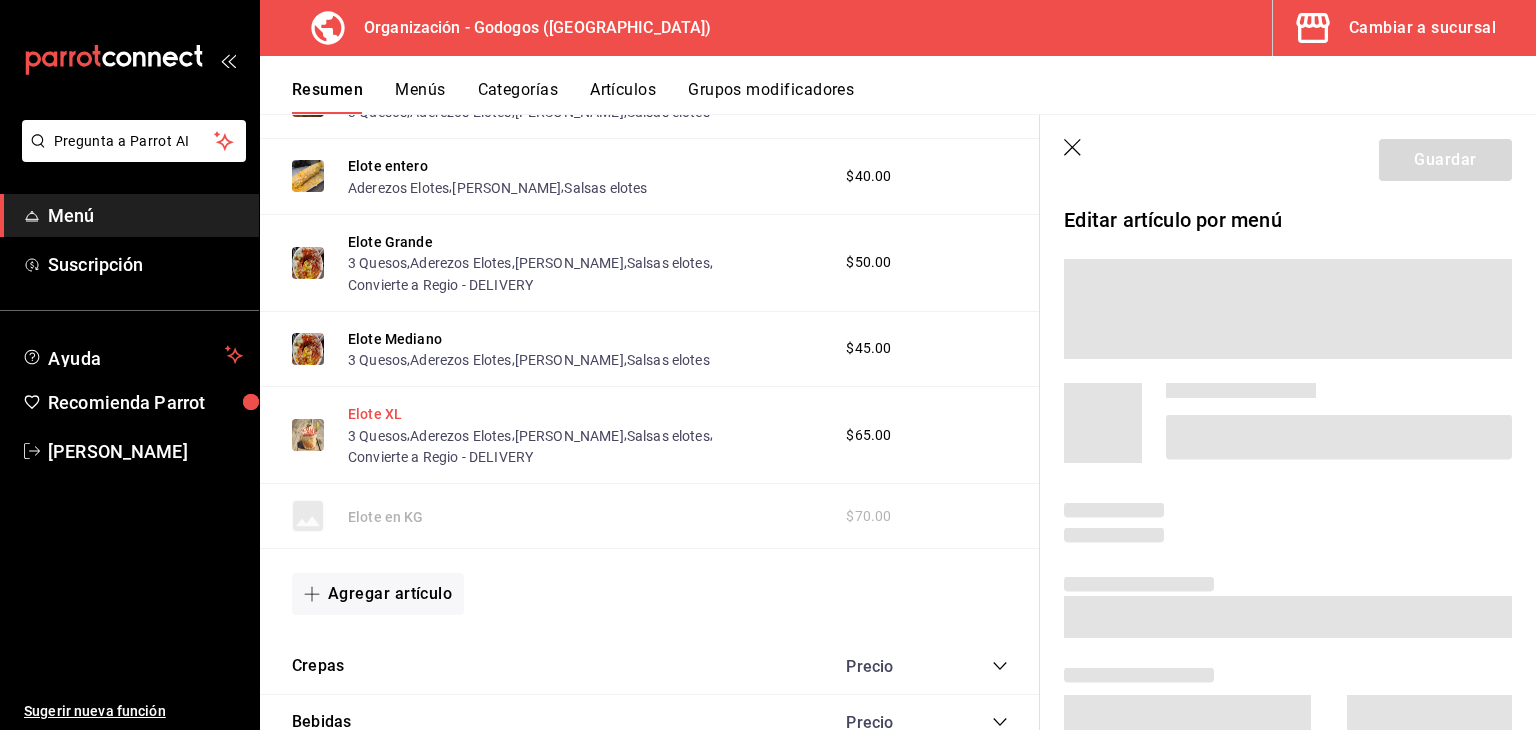 scroll, scrollTop: 1756, scrollLeft: 0, axis: vertical 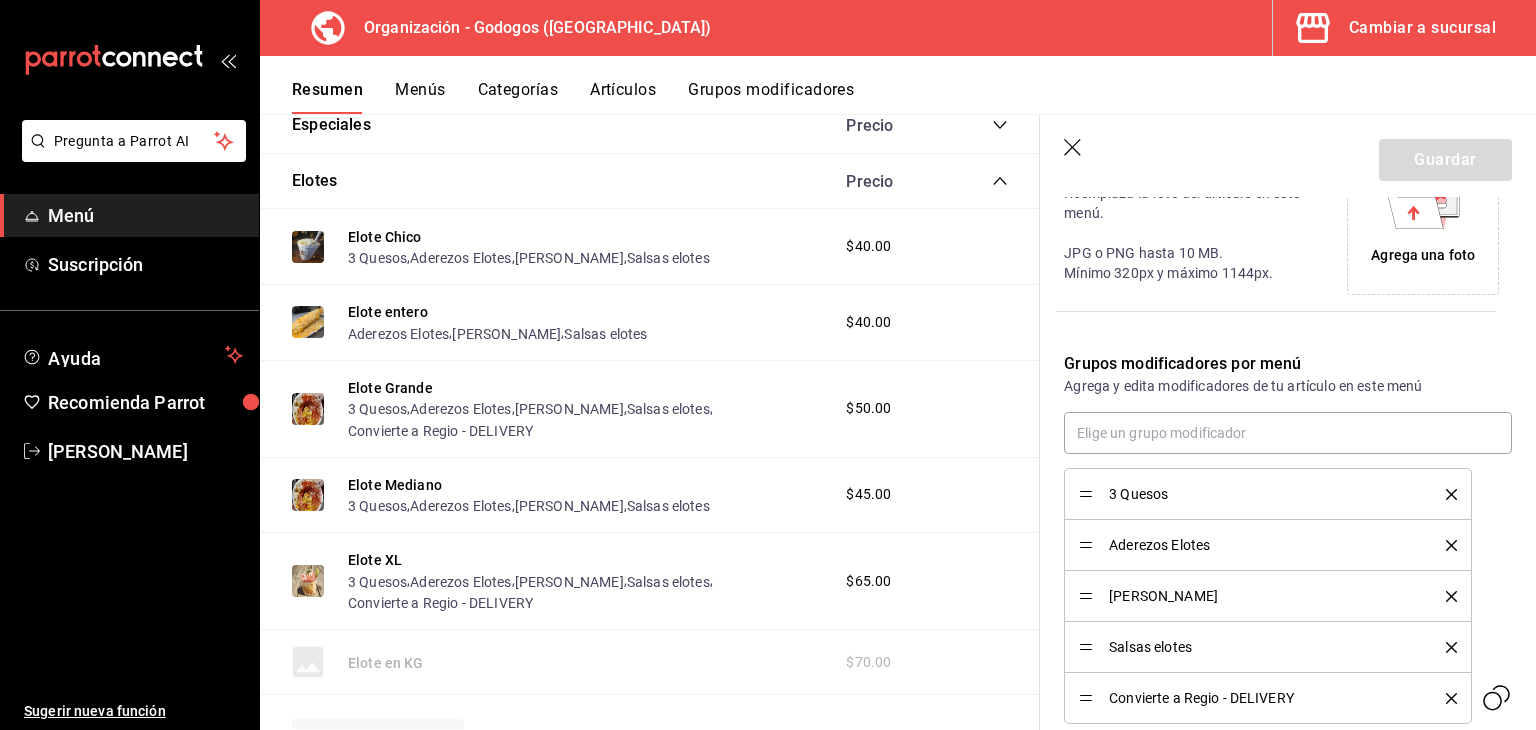 click 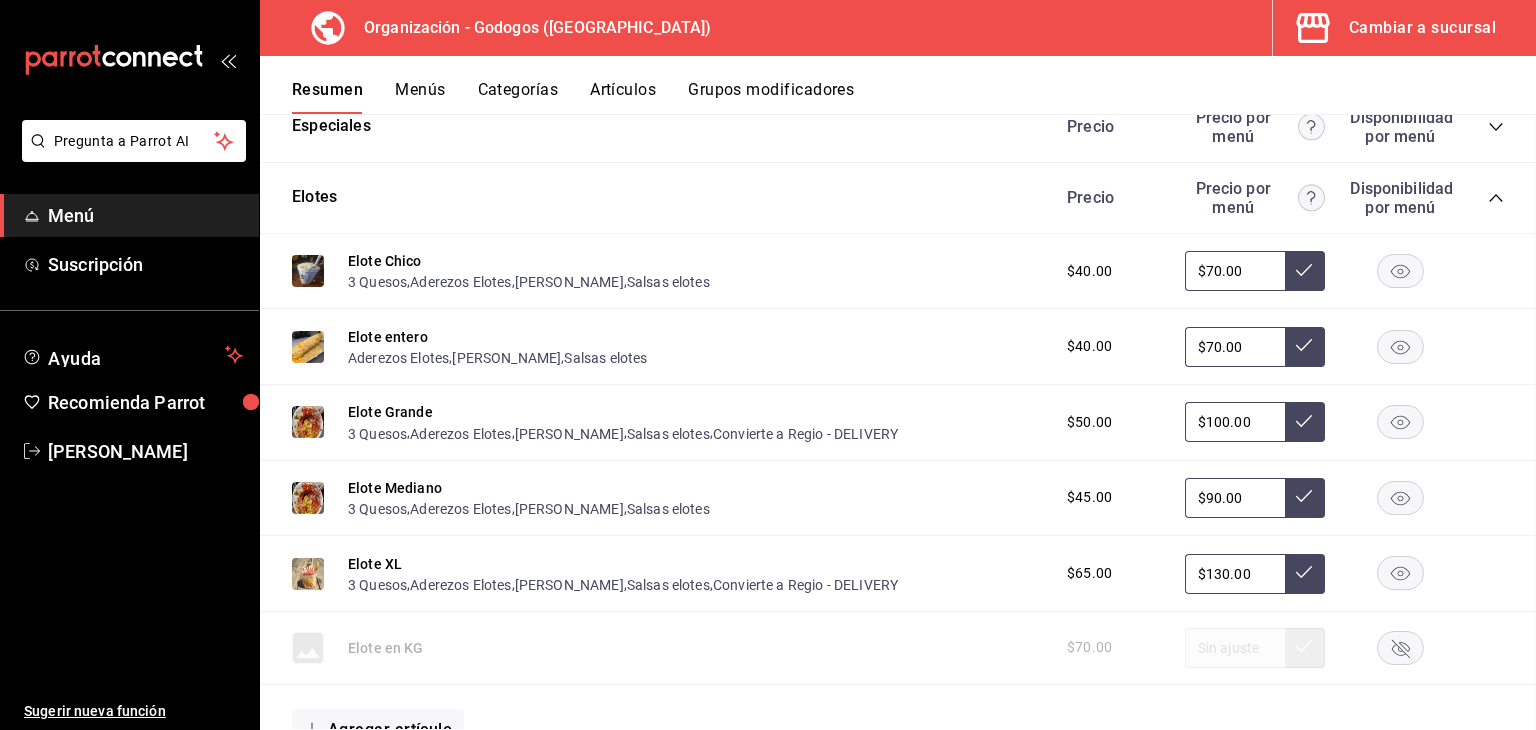 scroll, scrollTop: 1679, scrollLeft: 0, axis: vertical 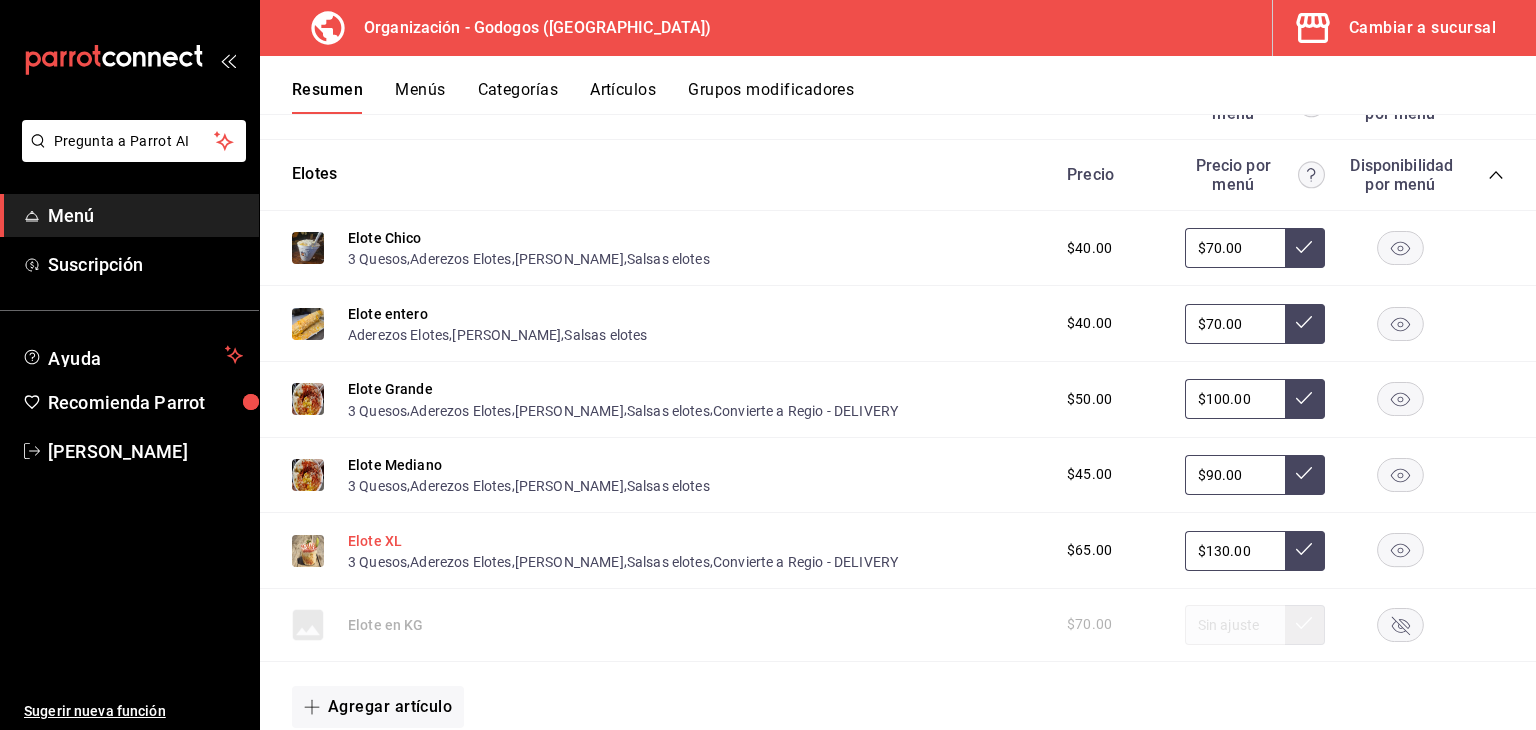 click on "Elote XL" at bounding box center [375, 541] 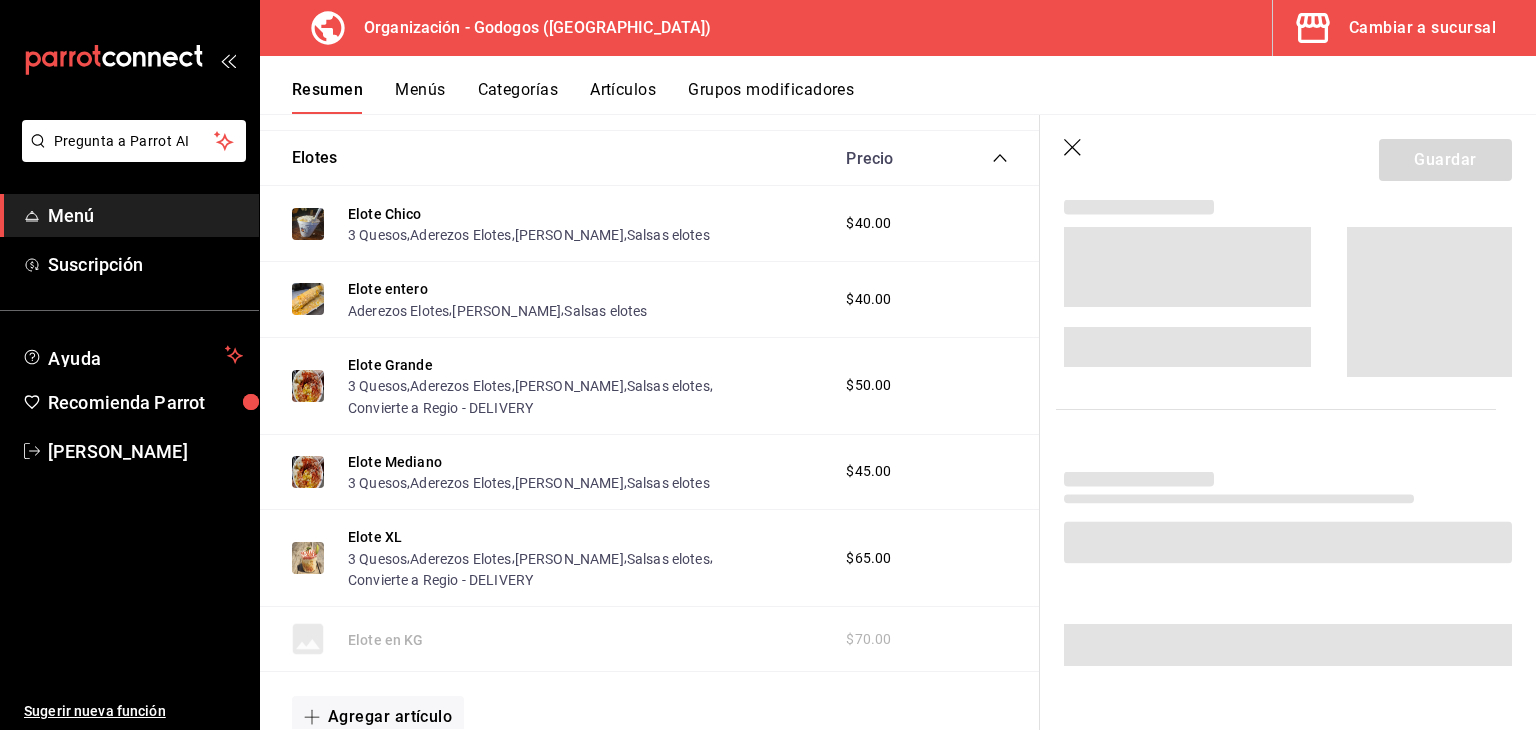 scroll, scrollTop: 468, scrollLeft: 0, axis: vertical 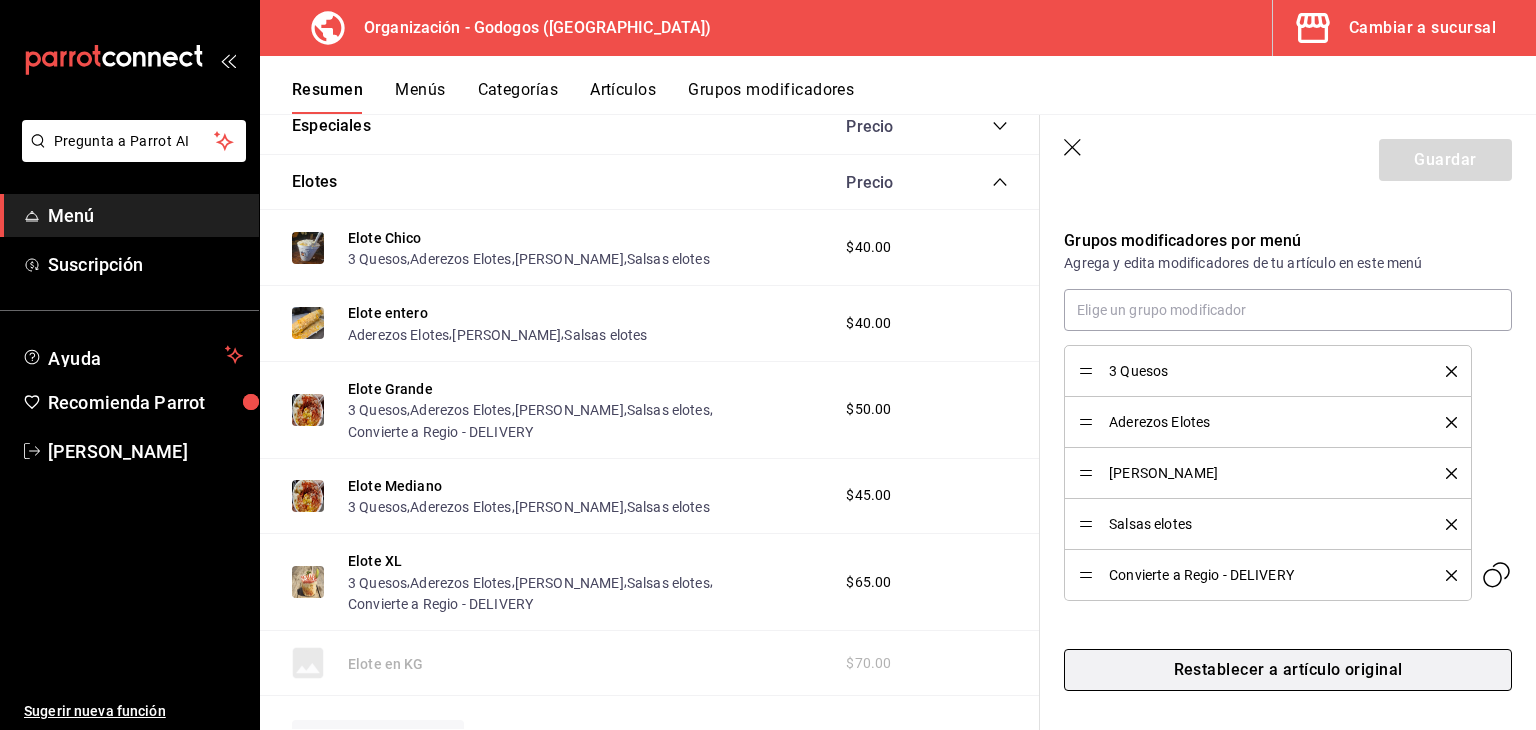 click on "Restablecer a artículo original" at bounding box center [1288, 670] 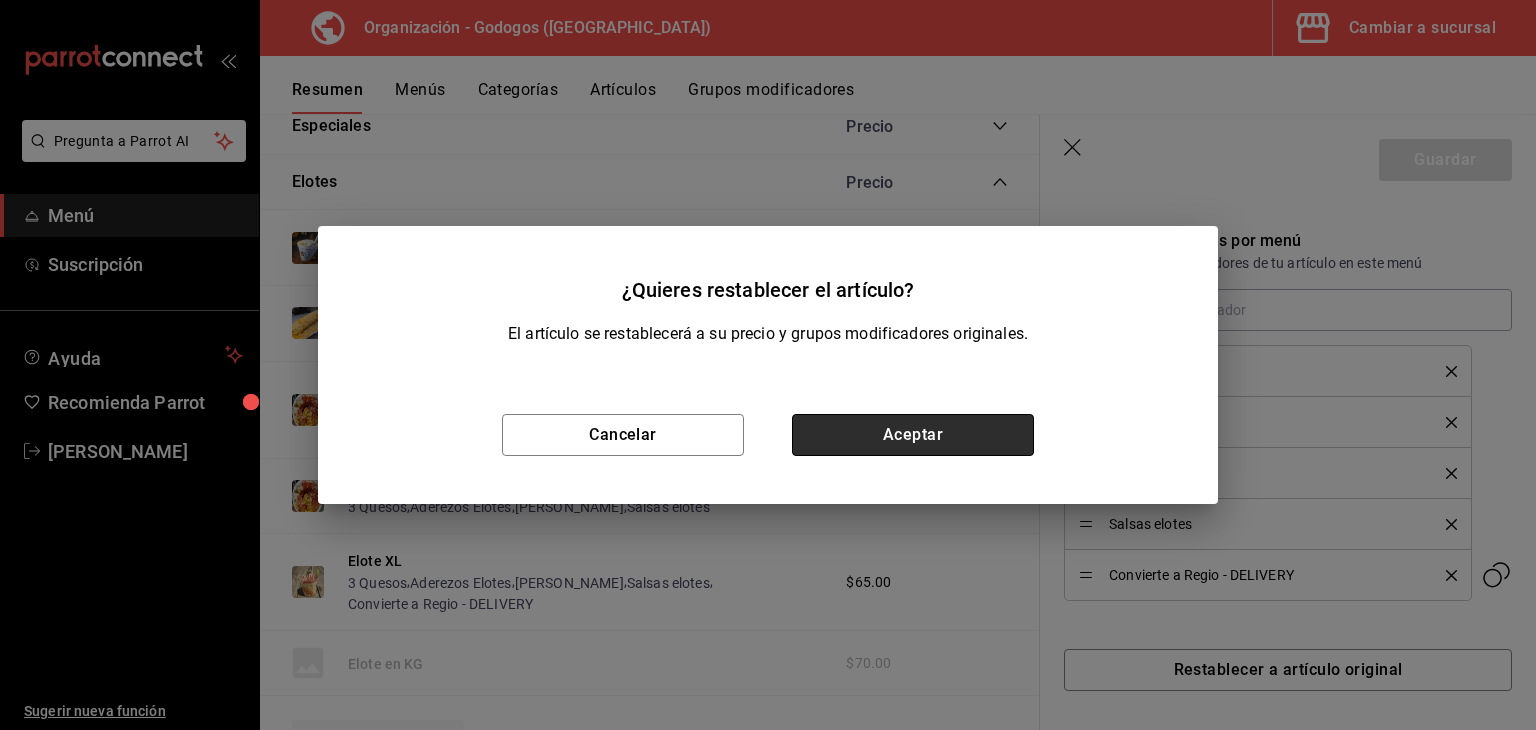 click on "Aceptar" at bounding box center [913, 435] 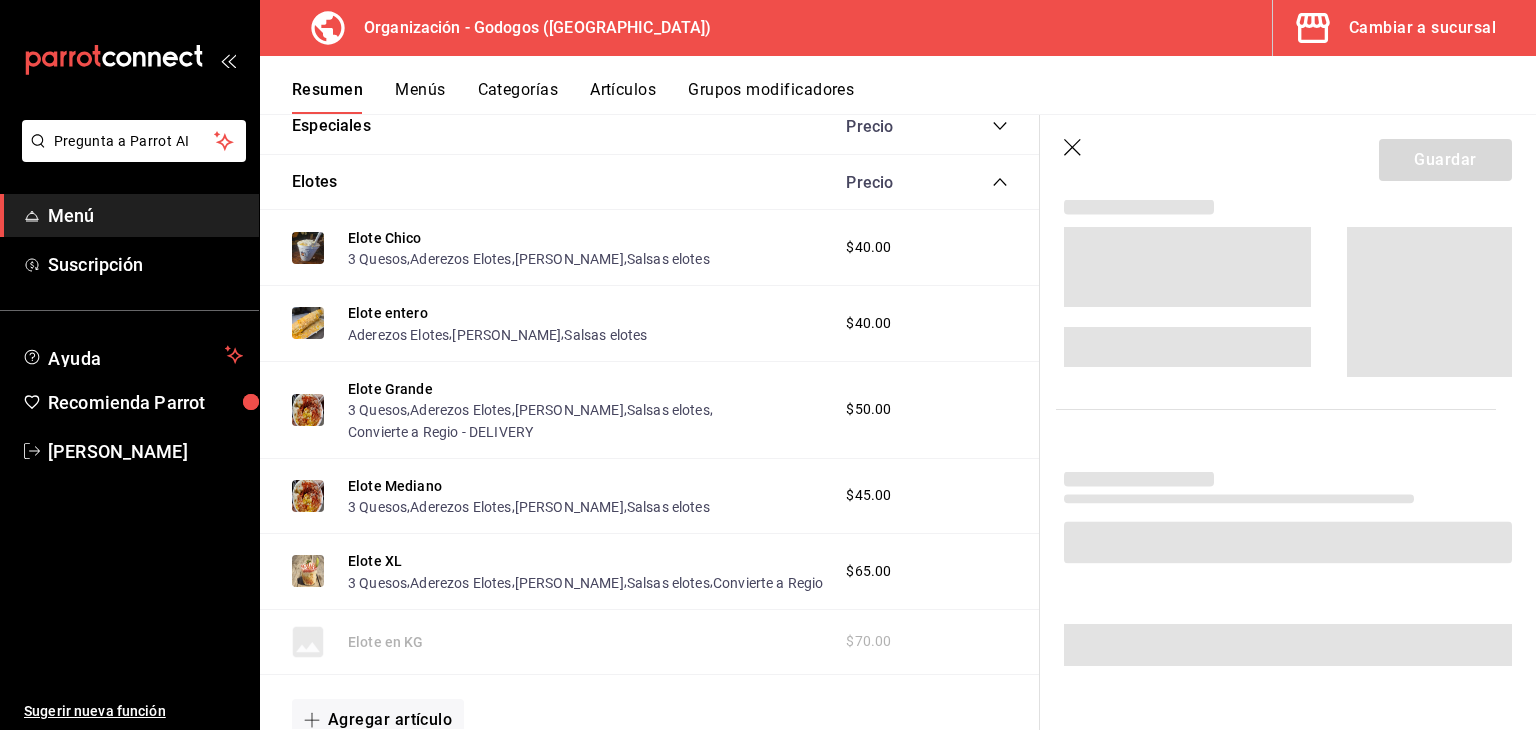 scroll, scrollTop: 623, scrollLeft: 0, axis: vertical 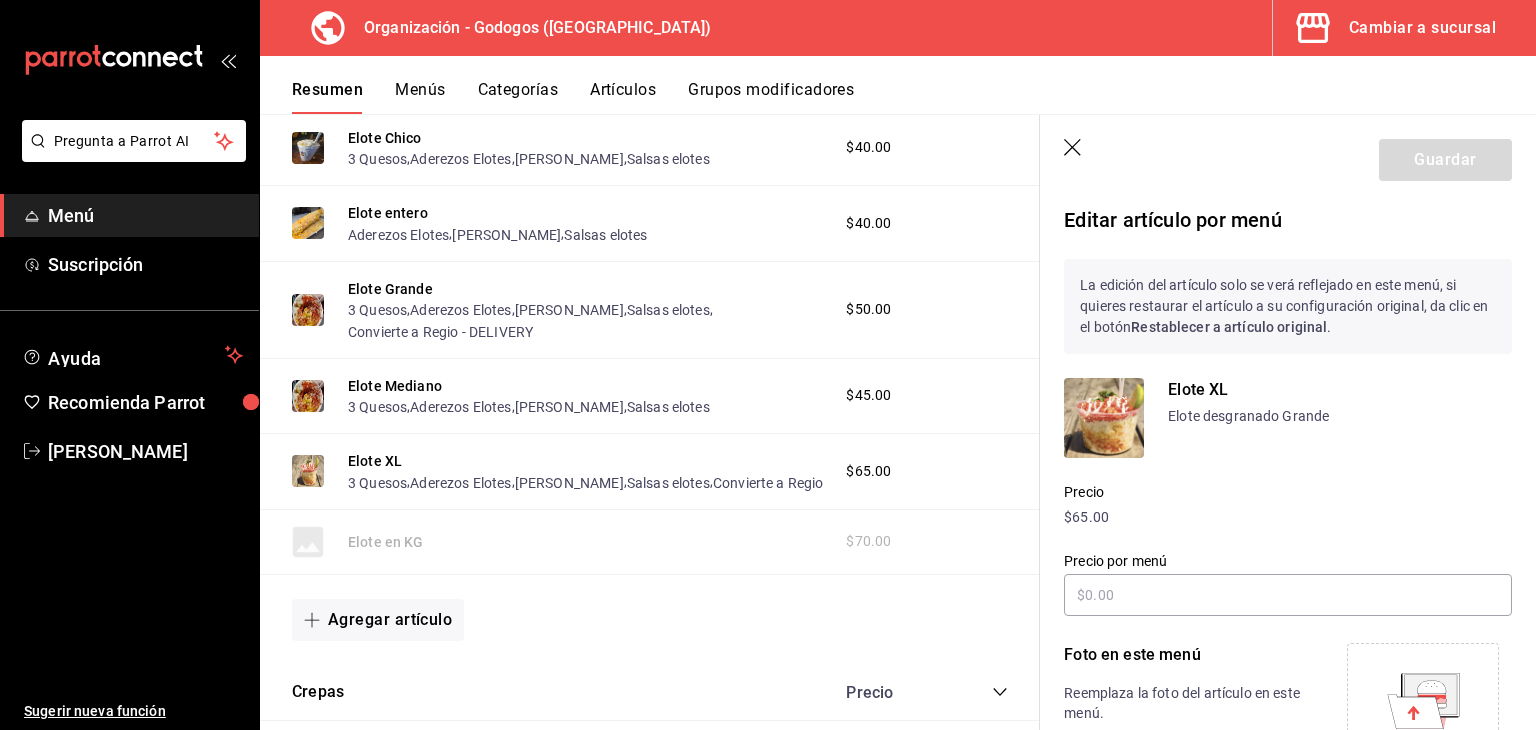 click 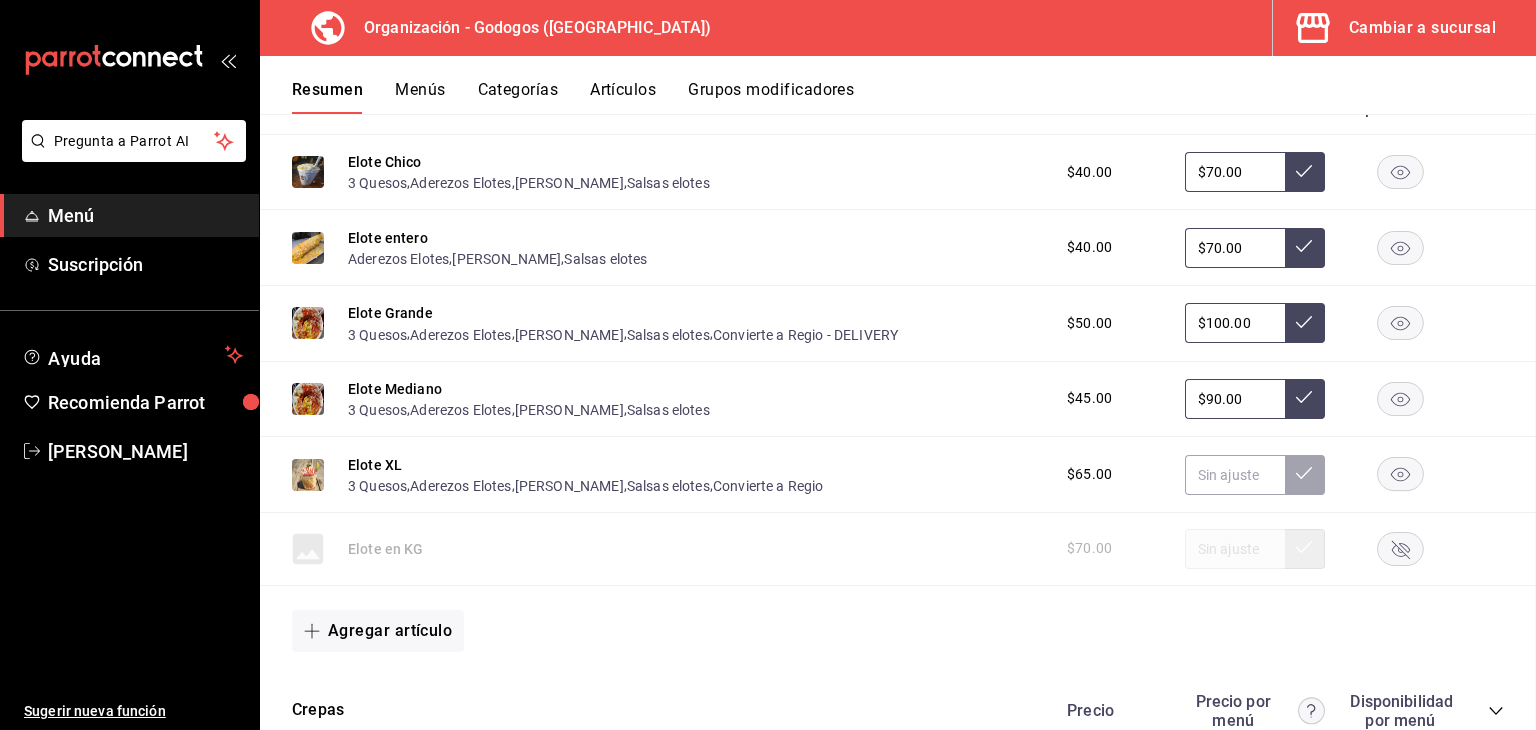 scroll, scrollTop: 1801, scrollLeft: 0, axis: vertical 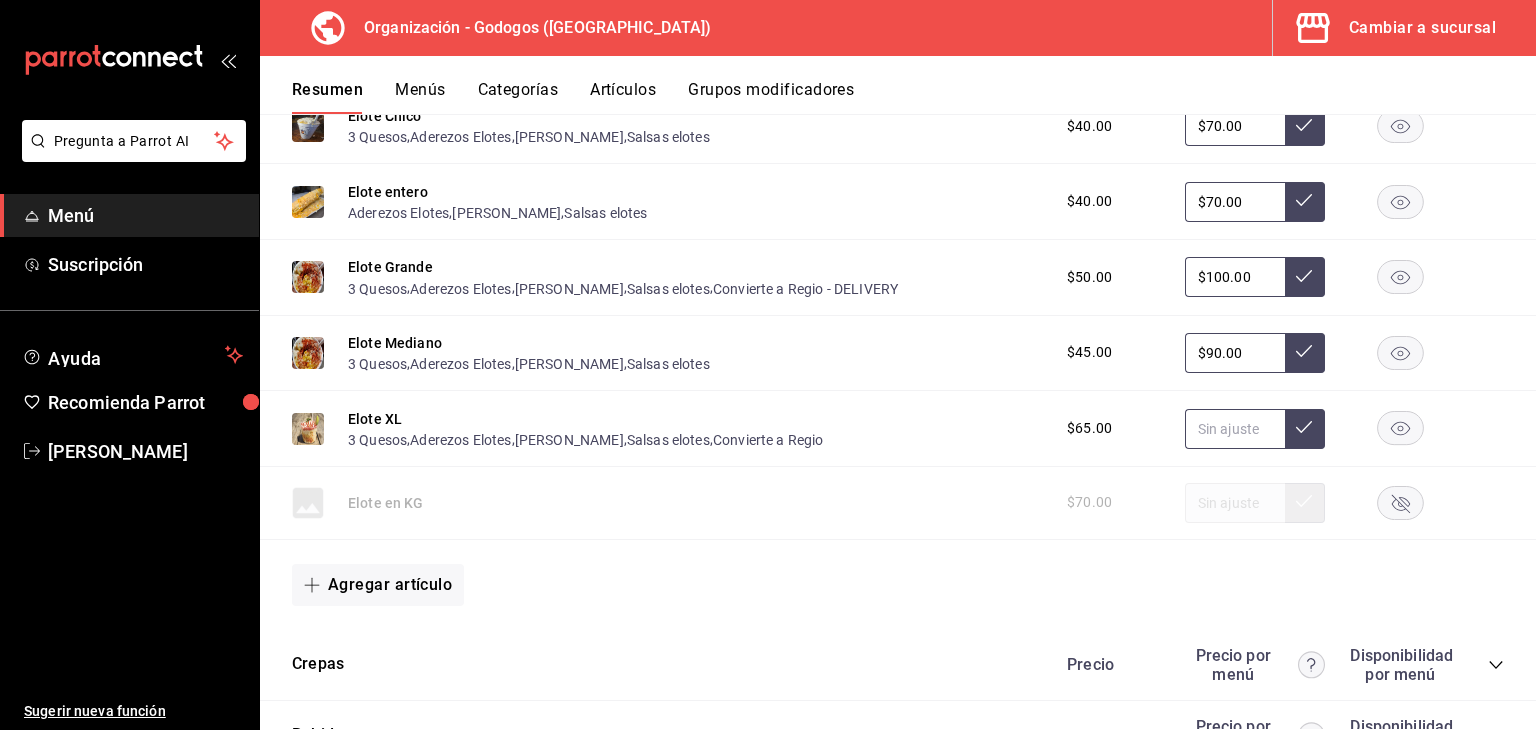click at bounding box center [1235, 429] 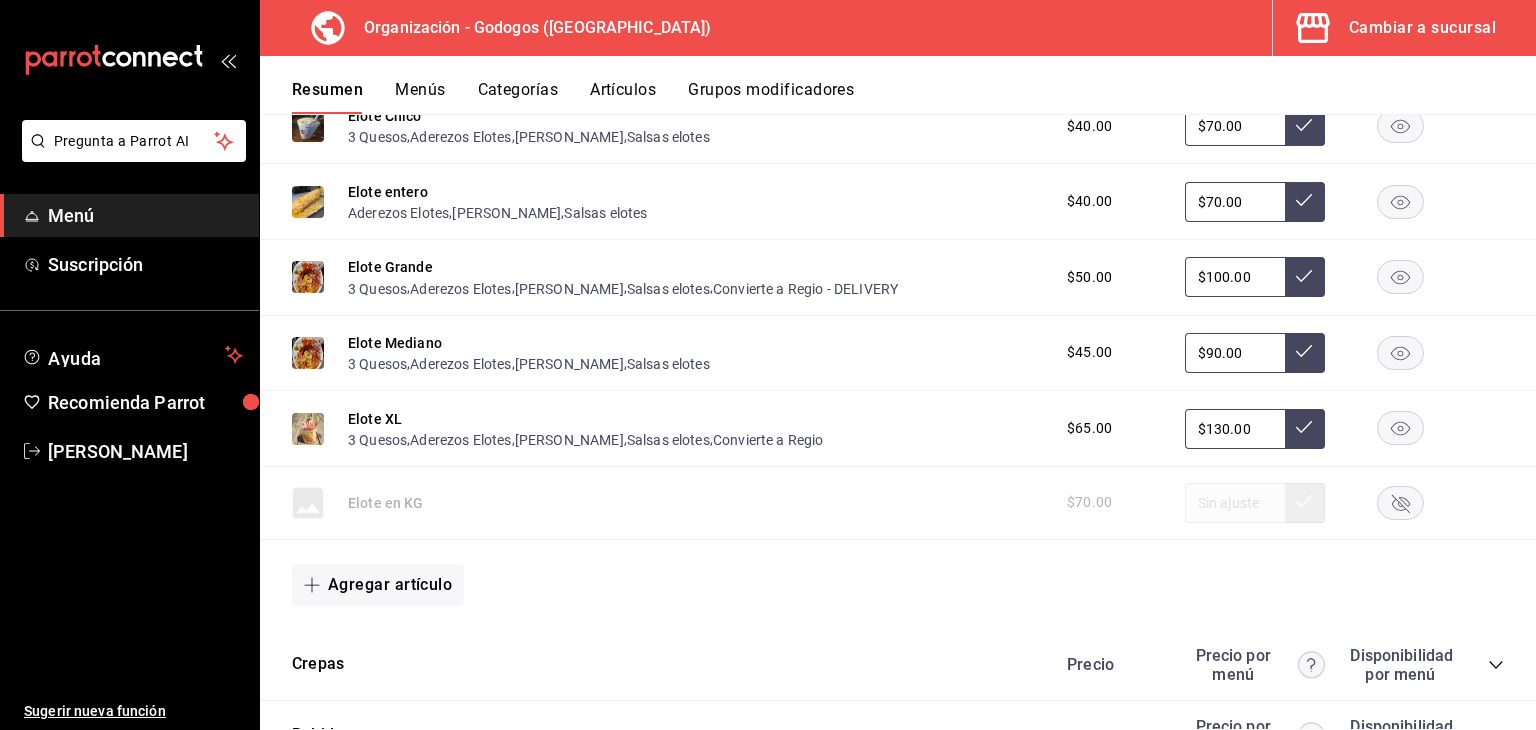 type on "$130.00" 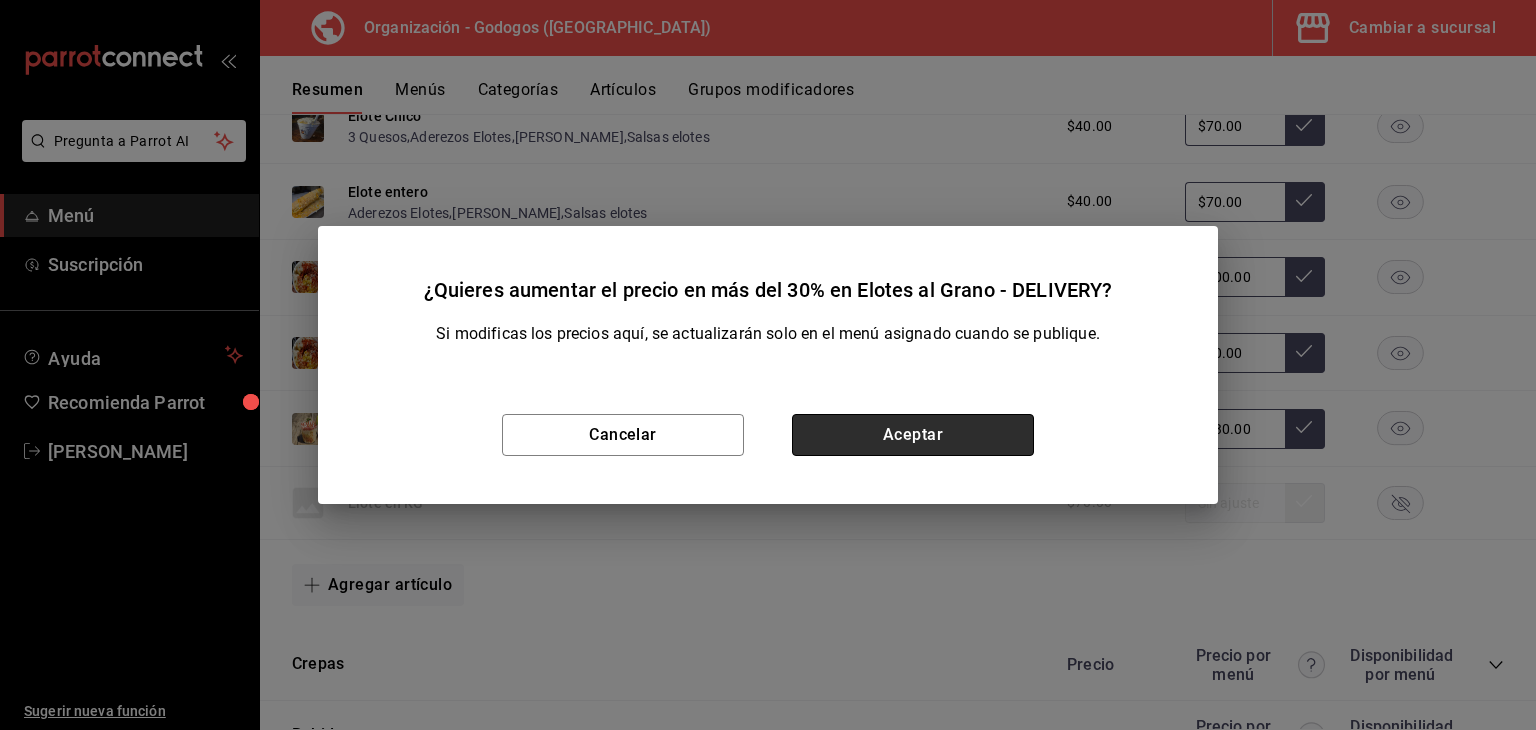 click on "Aceptar" at bounding box center (913, 435) 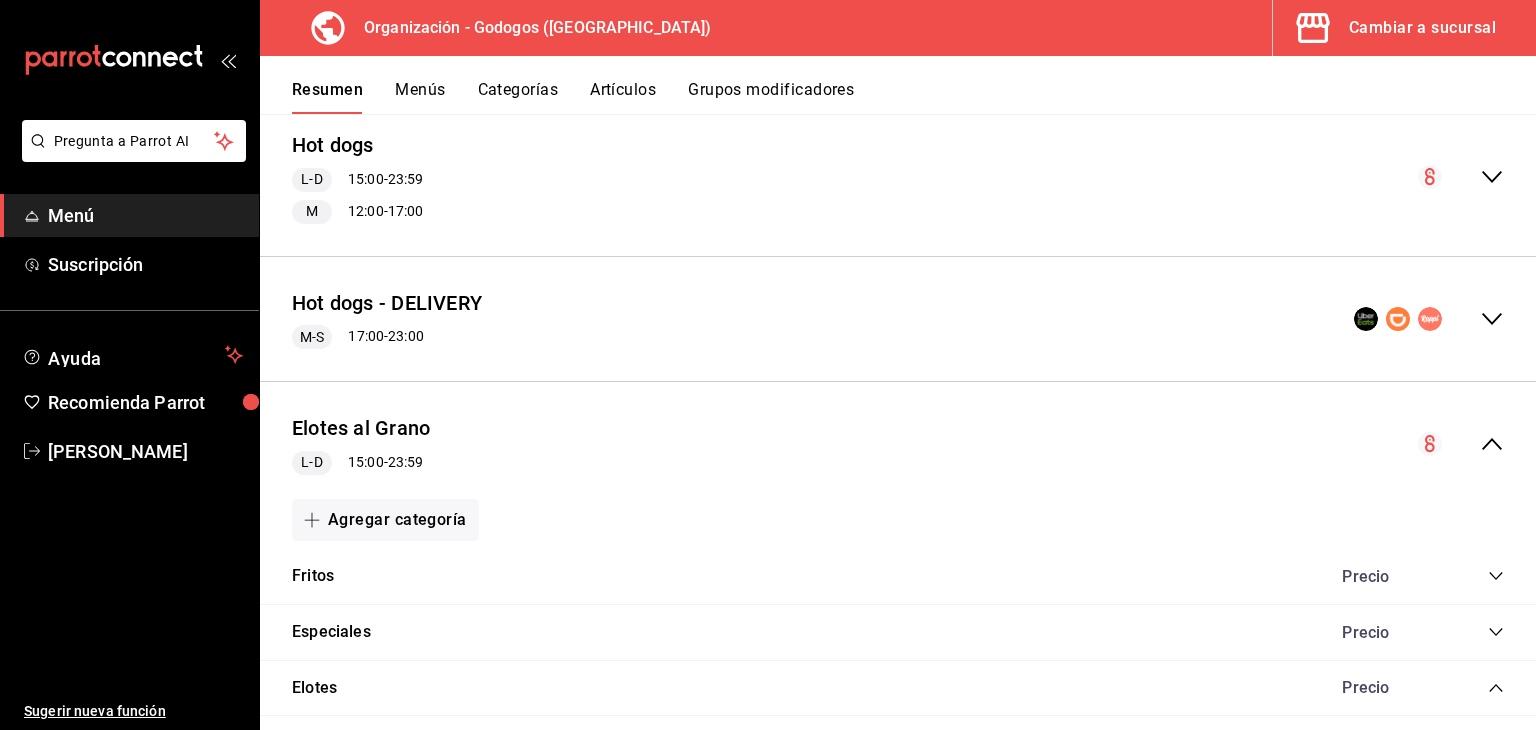 scroll, scrollTop: 200, scrollLeft: 0, axis: vertical 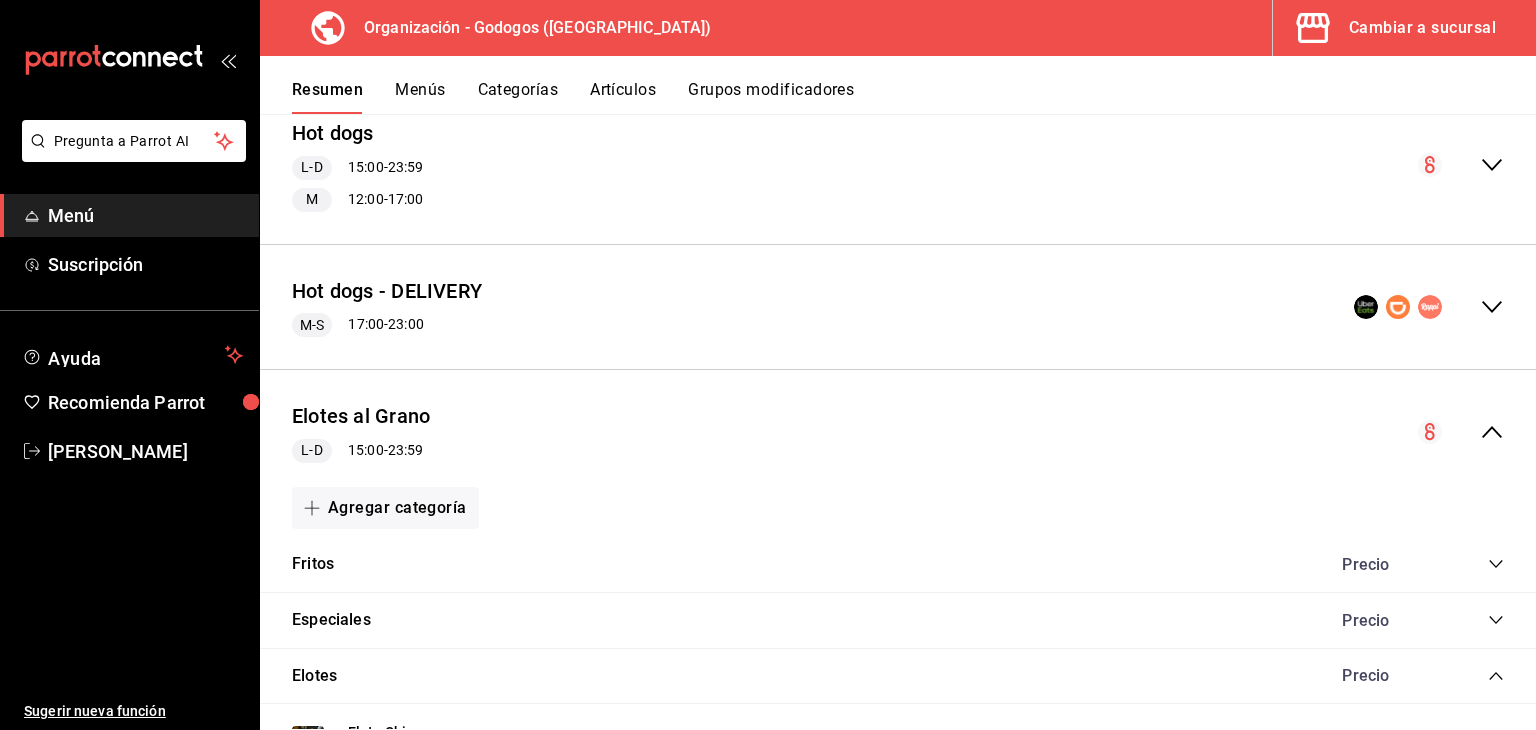 click 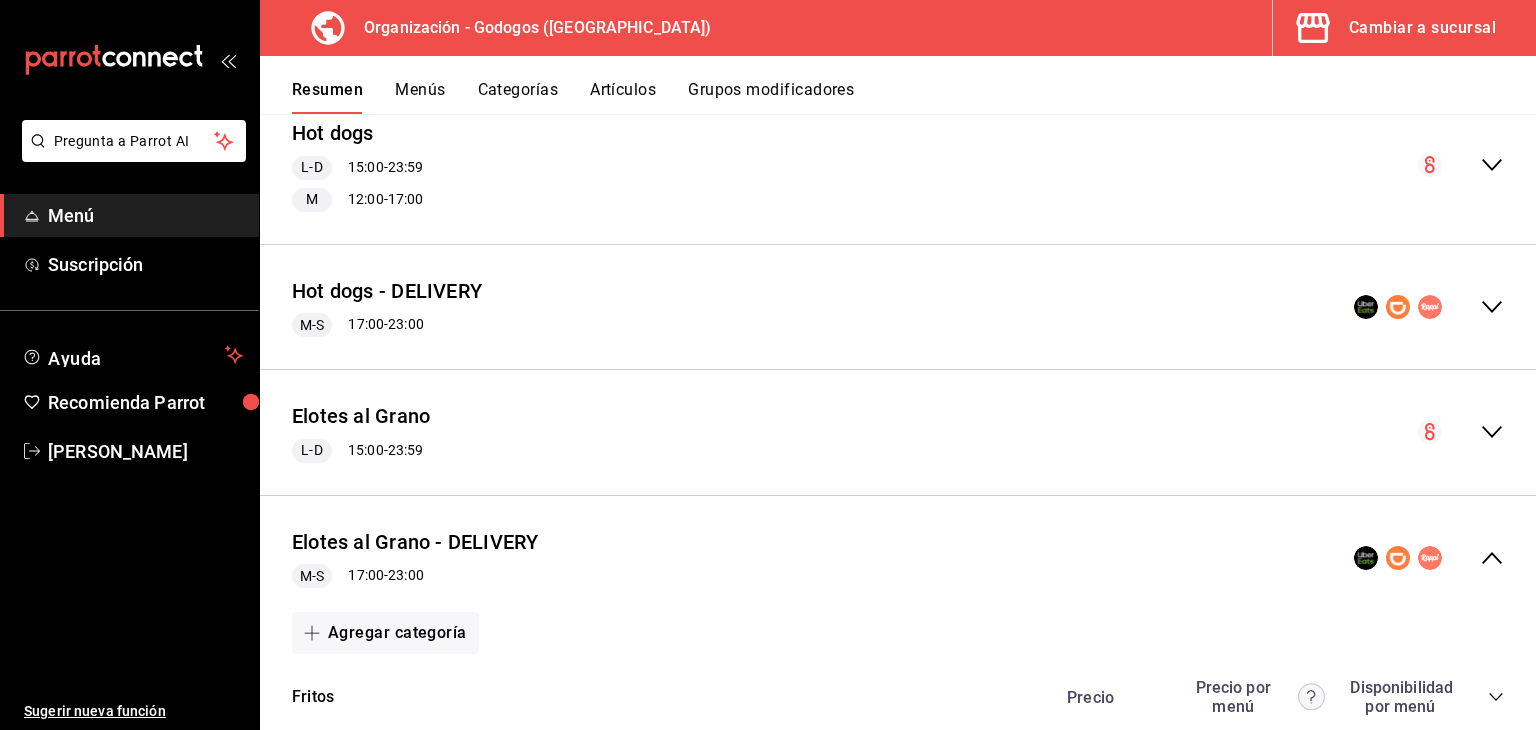 click 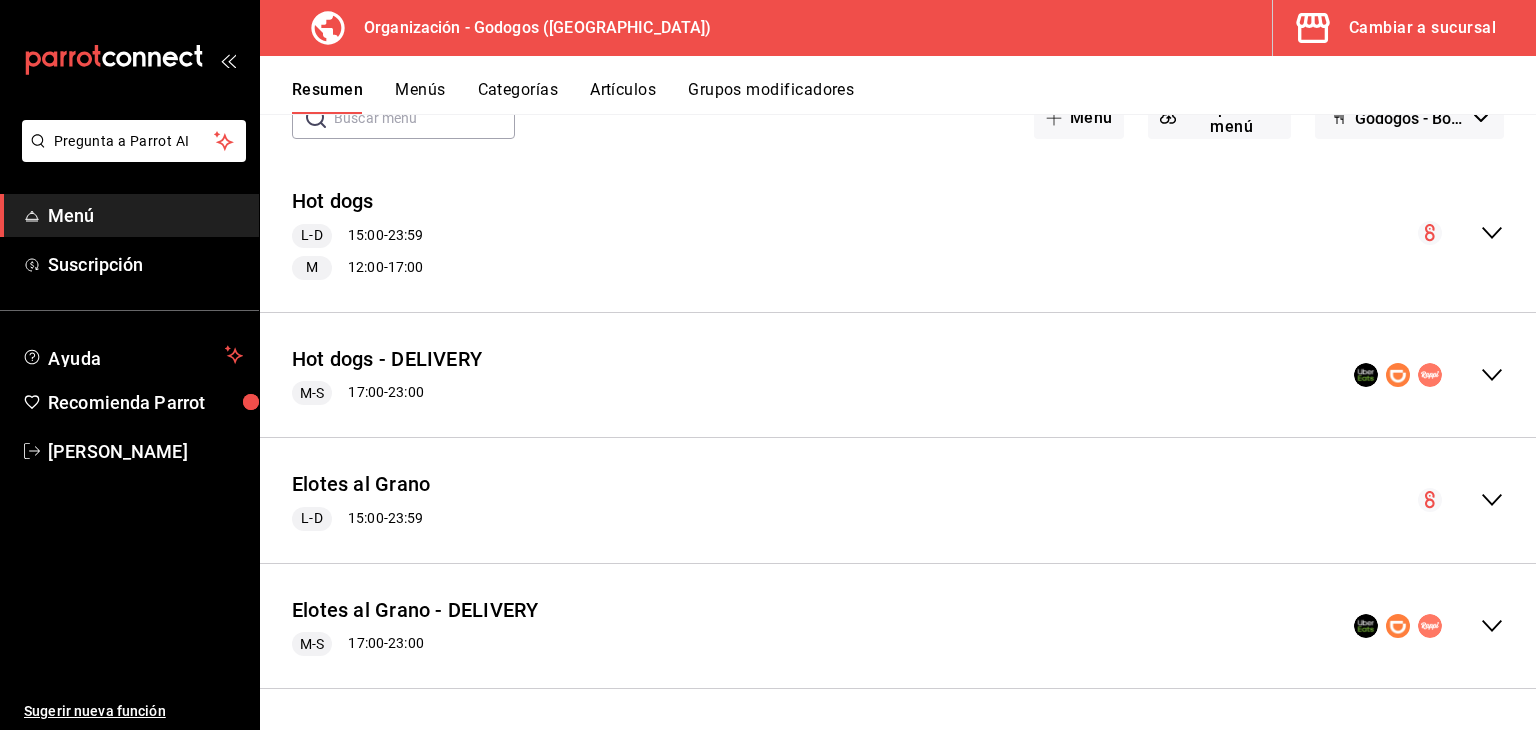 scroll, scrollTop: 132, scrollLeft: 0, axis: vertical 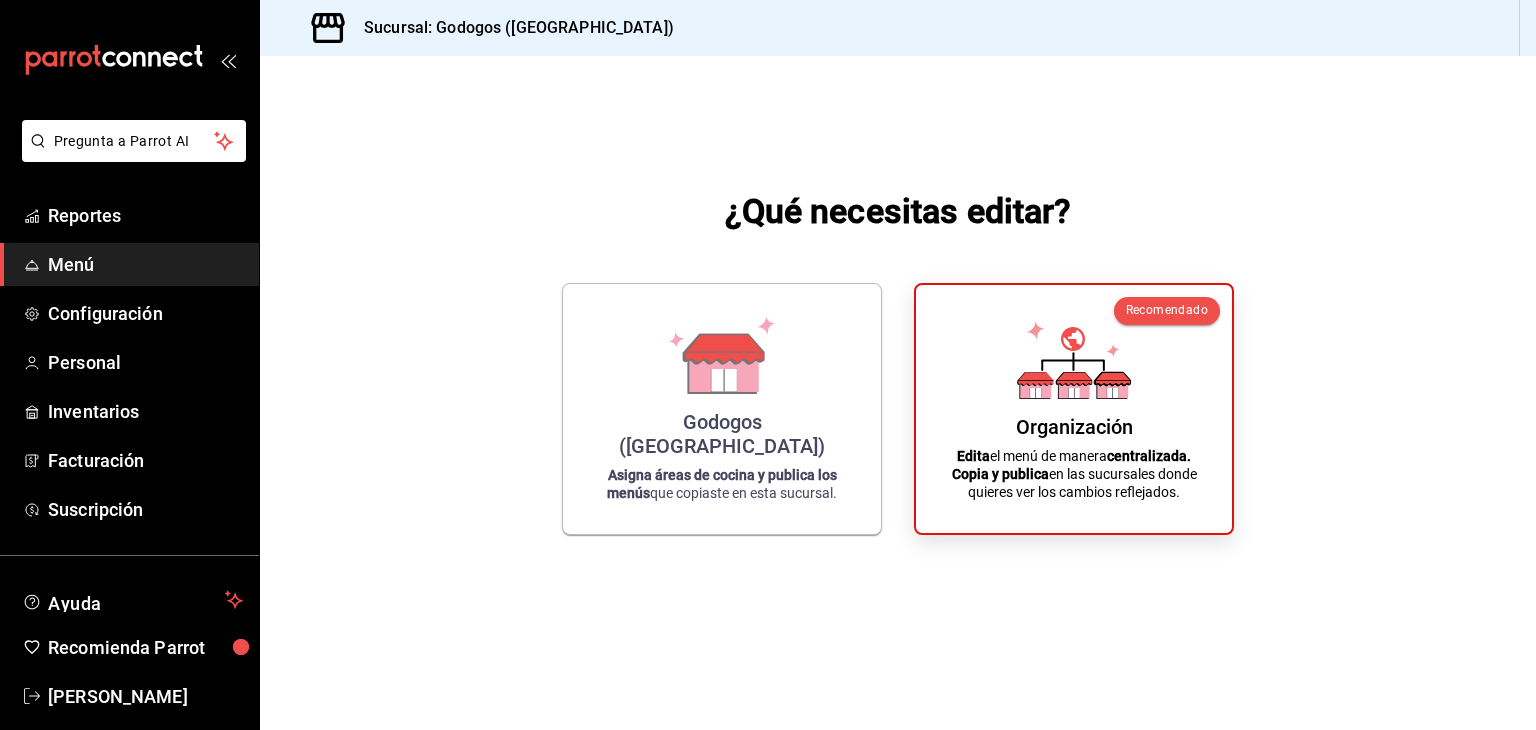 click 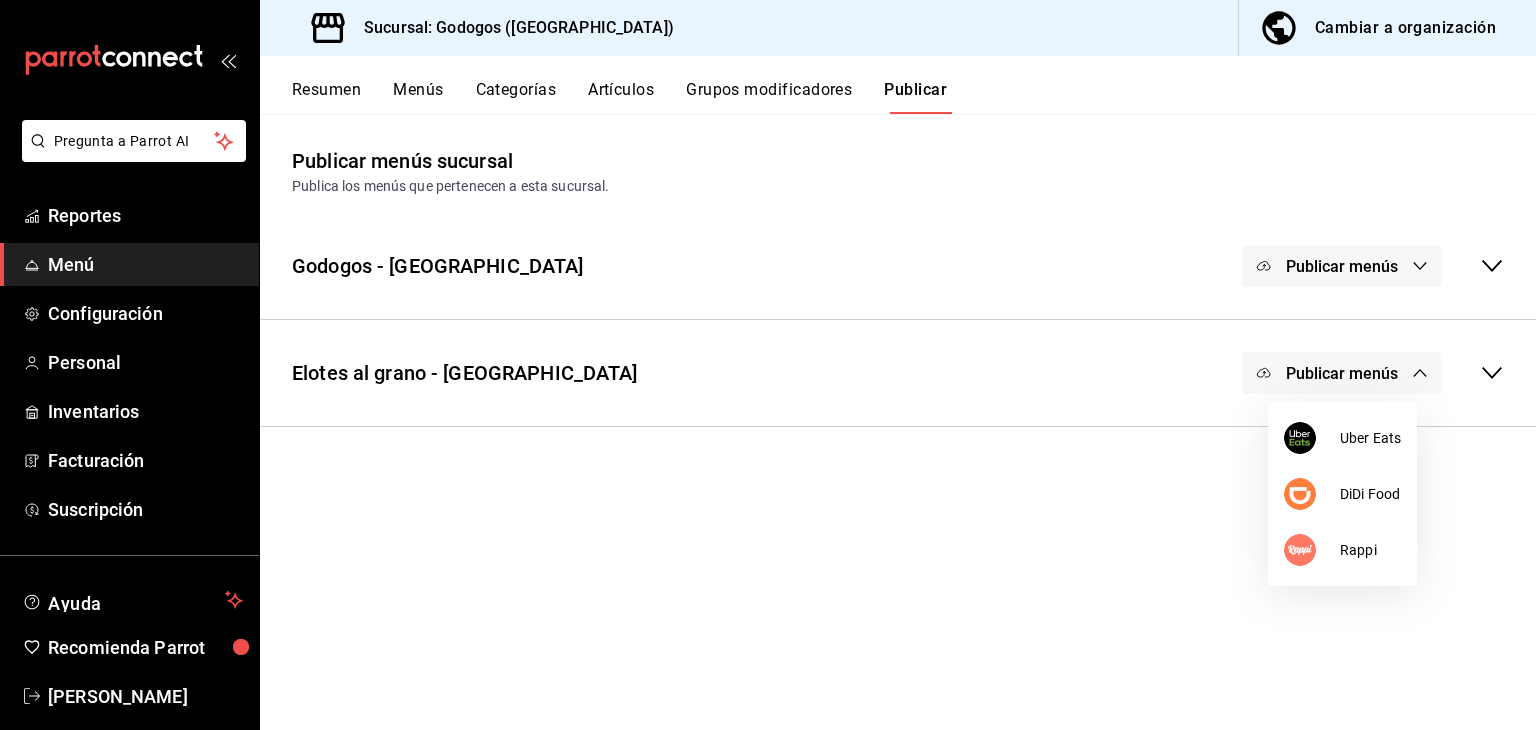 scroll, scrollTop: 0, scrollLeft: 0, axis: both 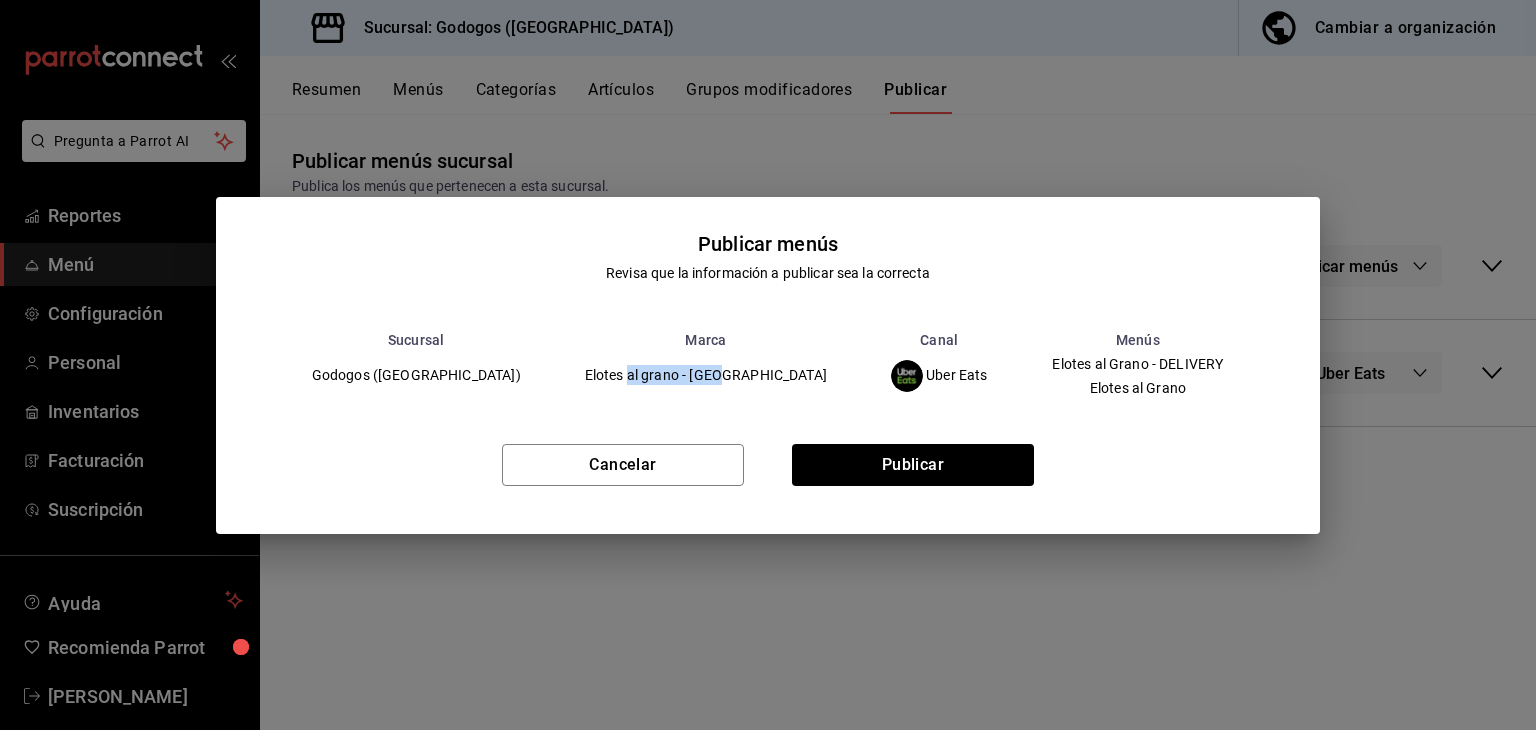 drag, startPoint x: 627, startPoint y: 374, endPoint x: 726, endPoint y: 383, distance: 99.40825 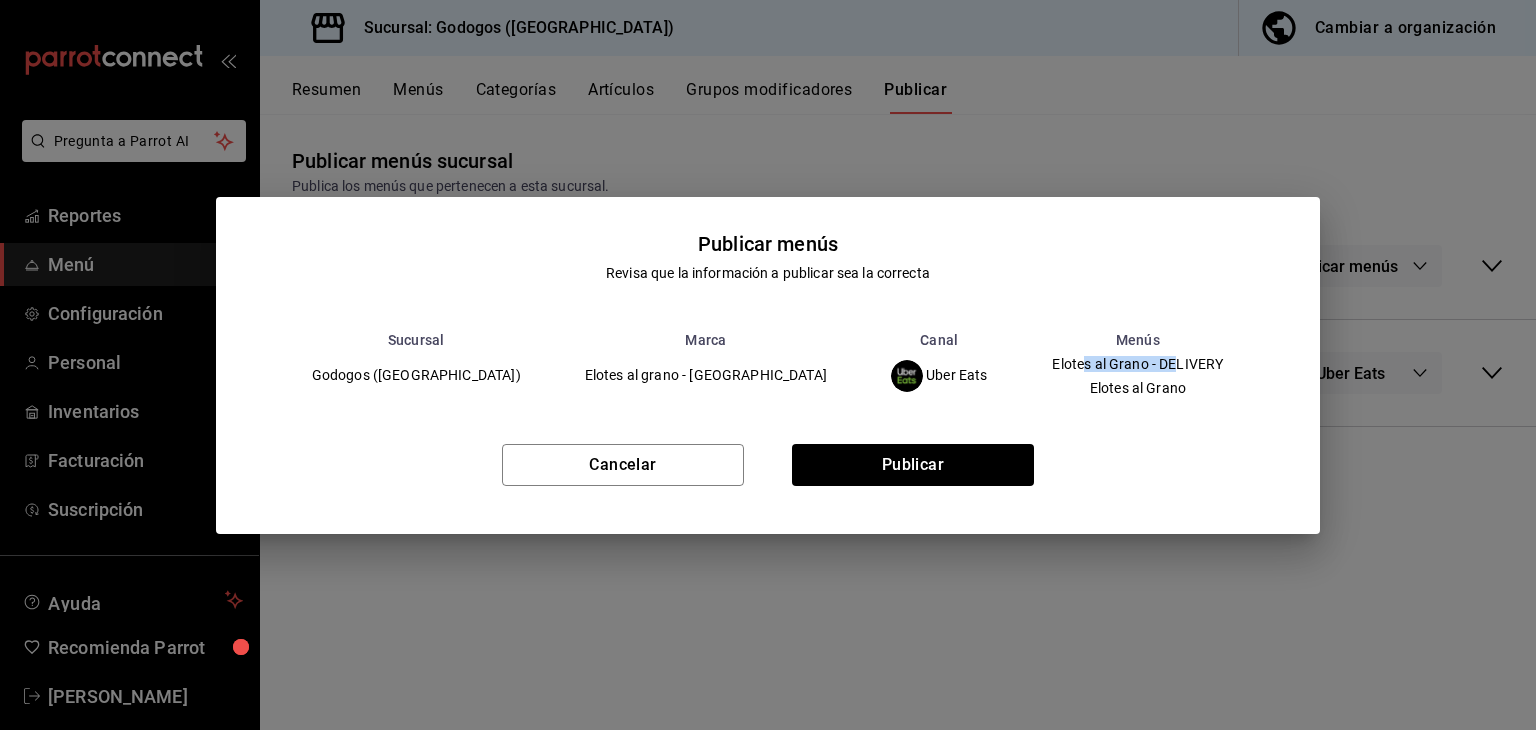 drag, startPoint x: 1048, startPoint y: 365, endPoint x: 1104, endPoint y: 368, distance: 56.0803 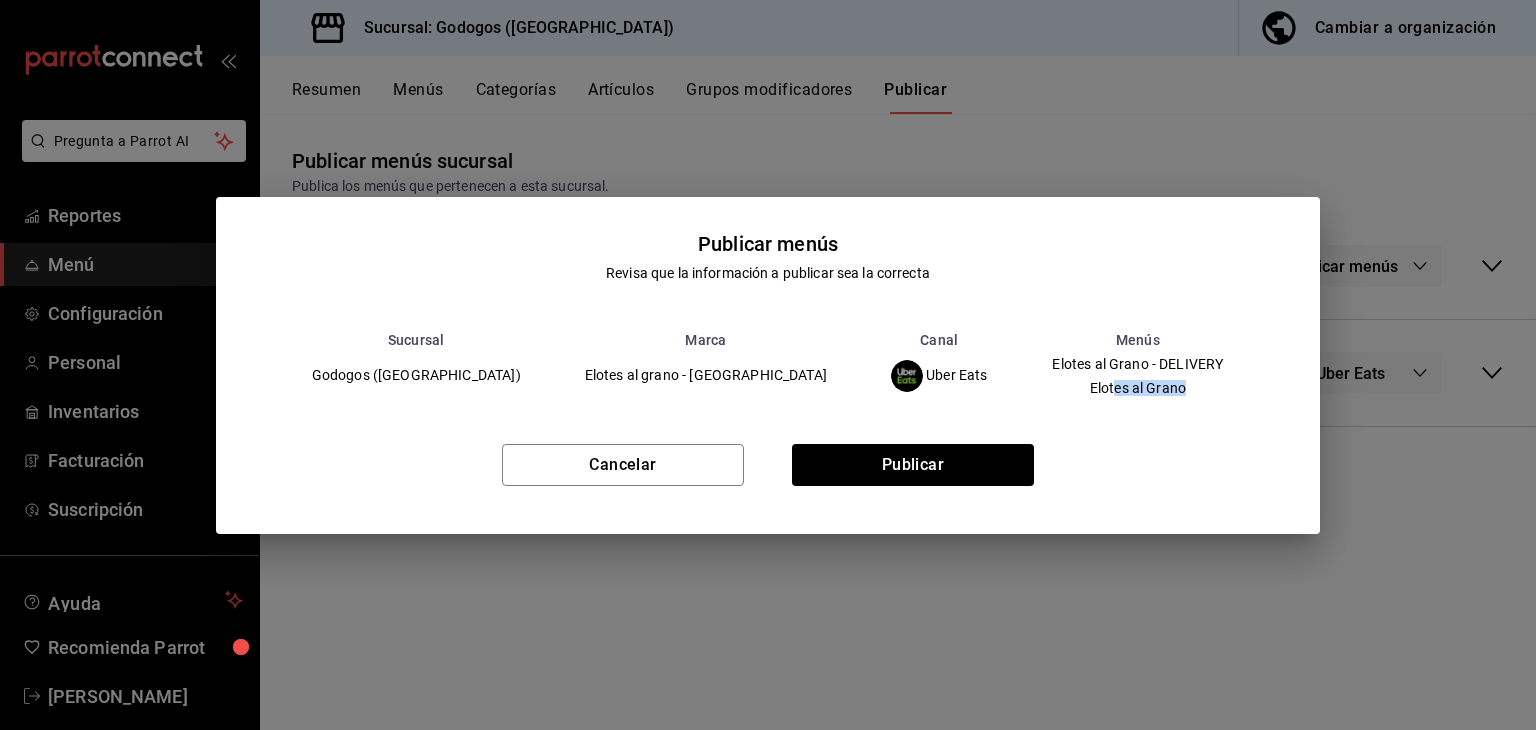 drag, startPoint x: 1040, startPoint y: 395, endPoint x: 1116, endPoint y: 397, distance: 76.02631 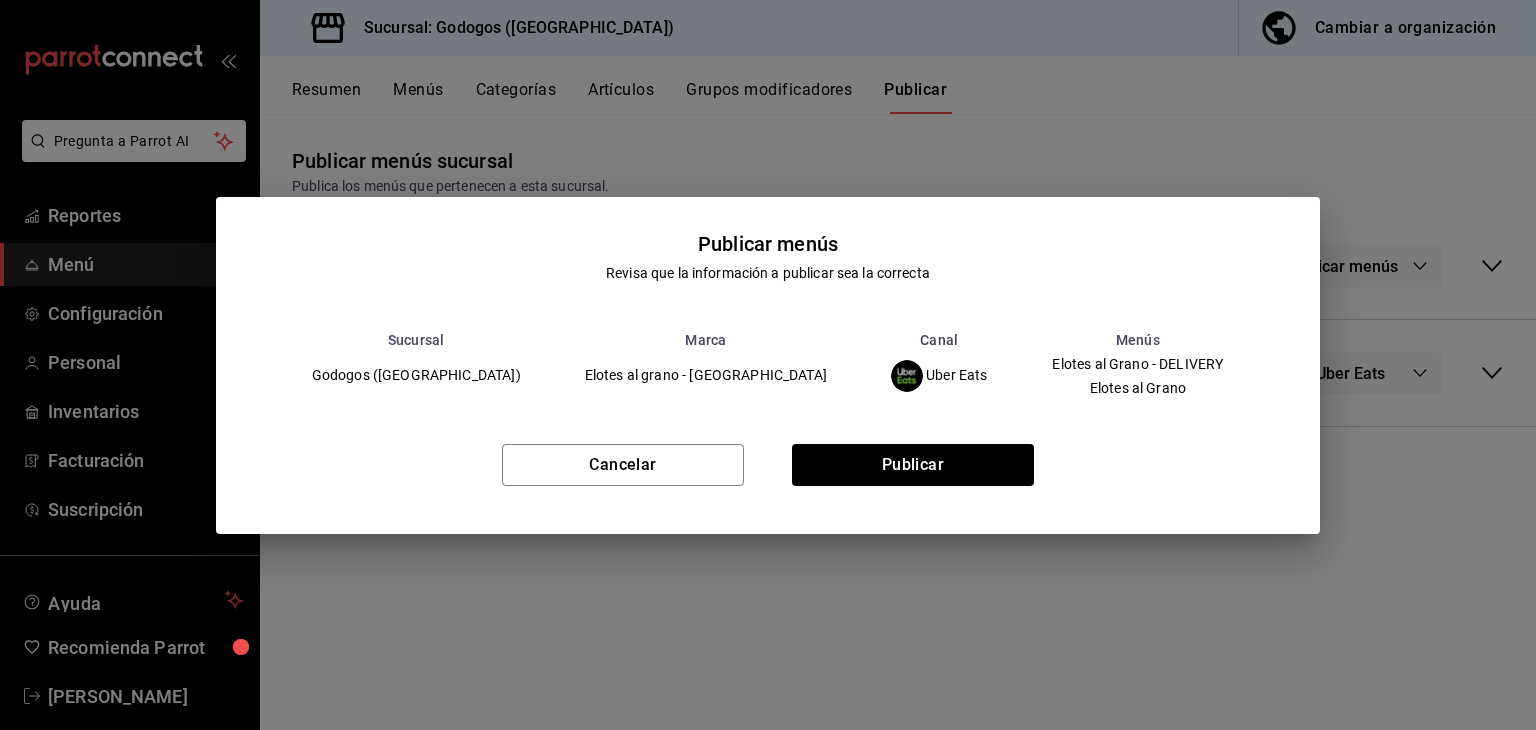 click on "Cancelar Publicar" at bounding box center (768, 473) 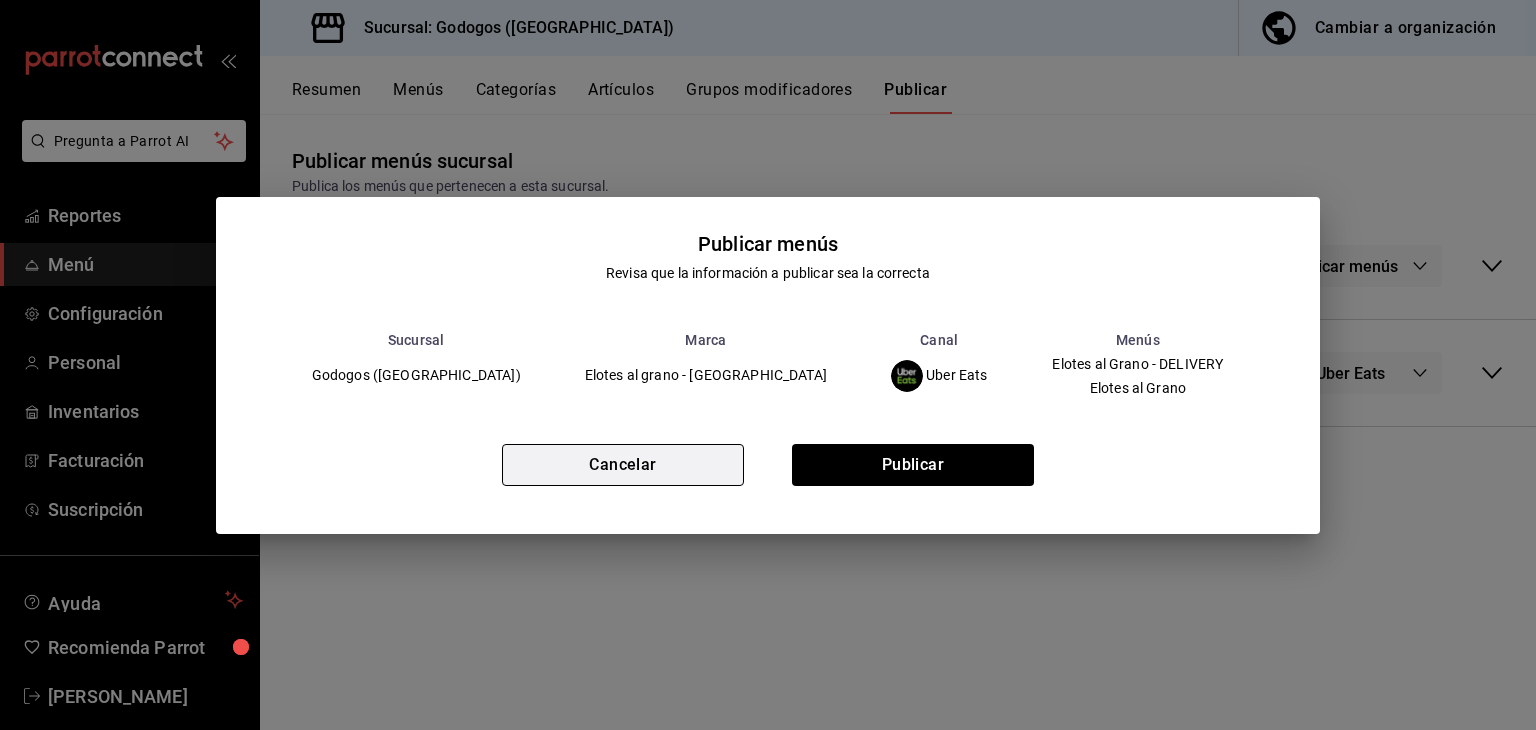 click on "Cancelar" at bounding box center [623, 465] 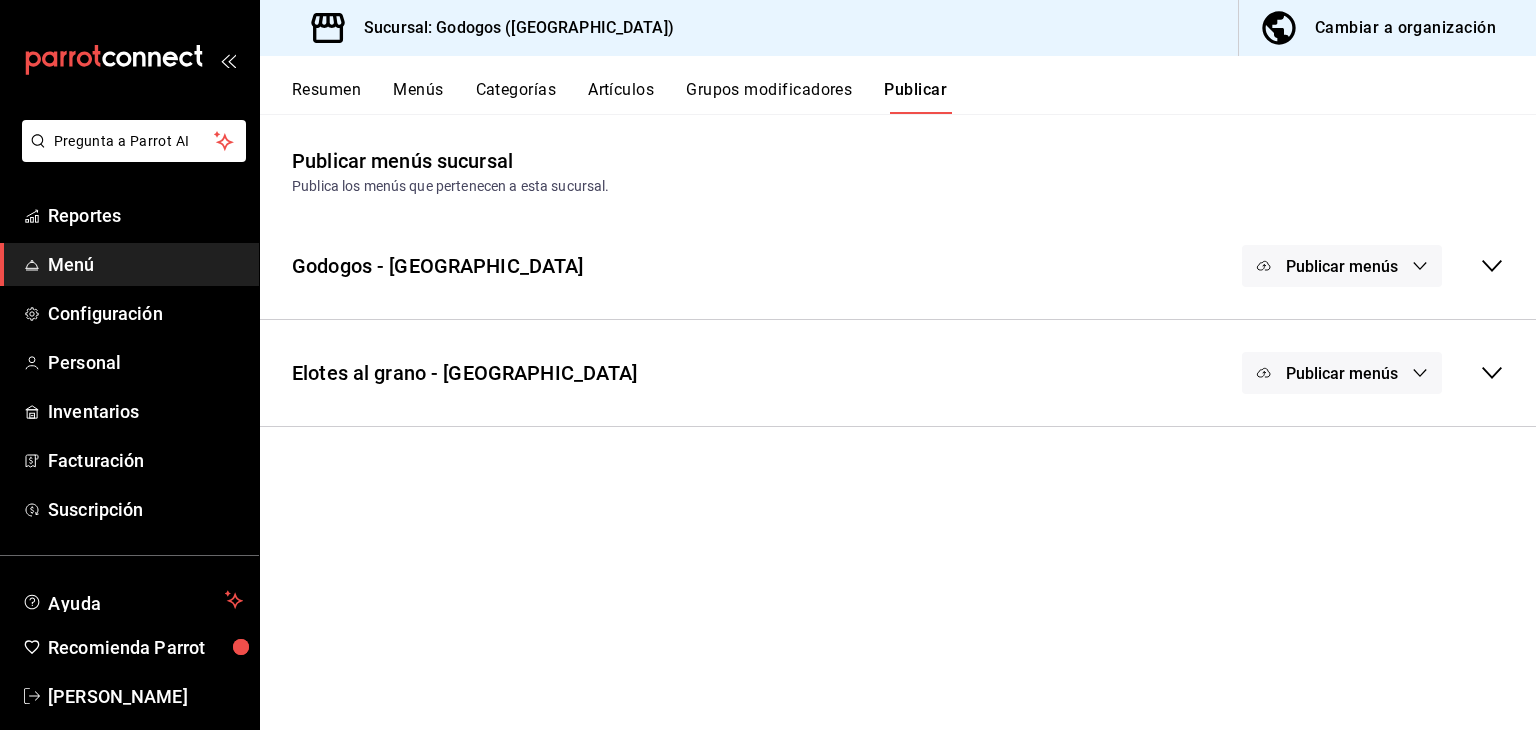 click 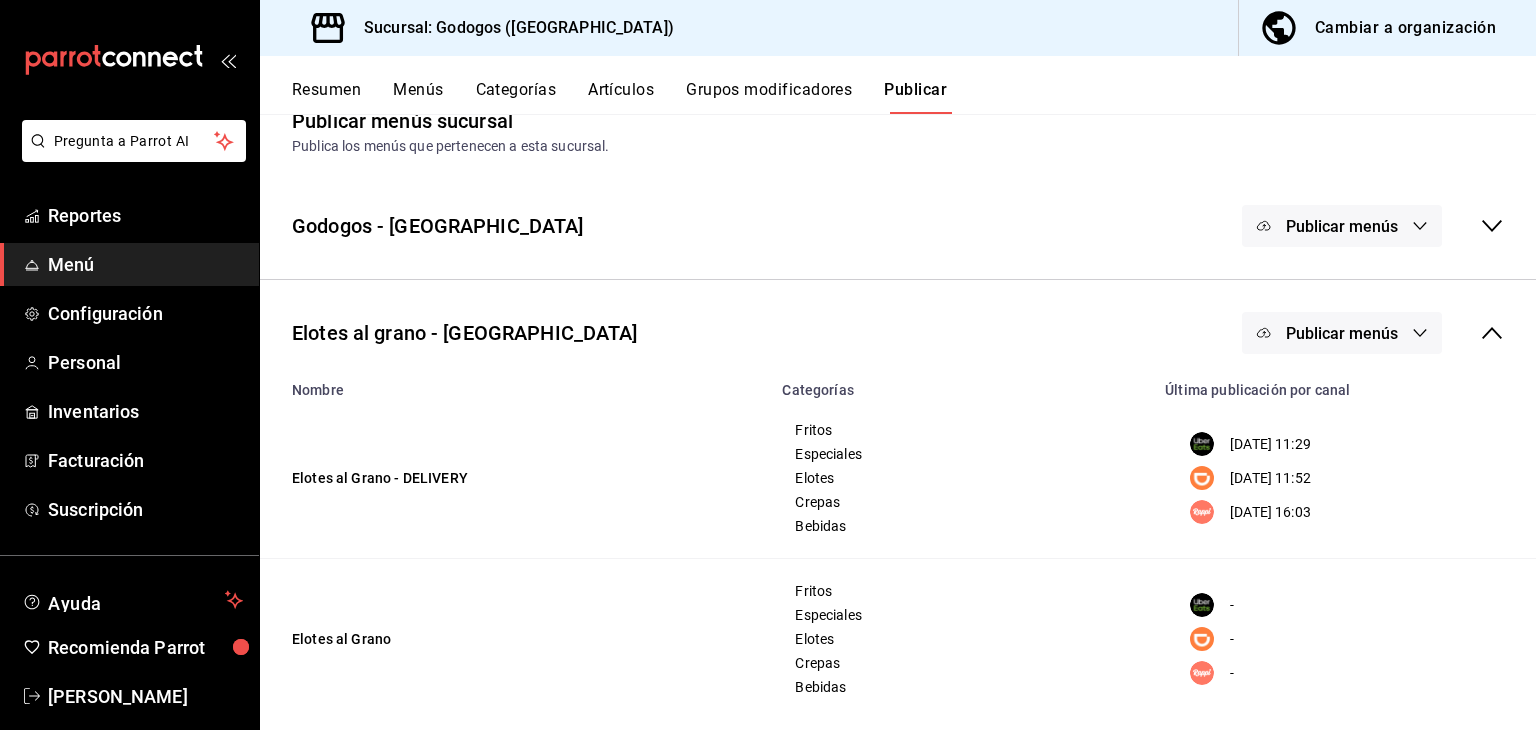 scroll, scrollTop: 62, scrollLeft: 0, axis: vertical 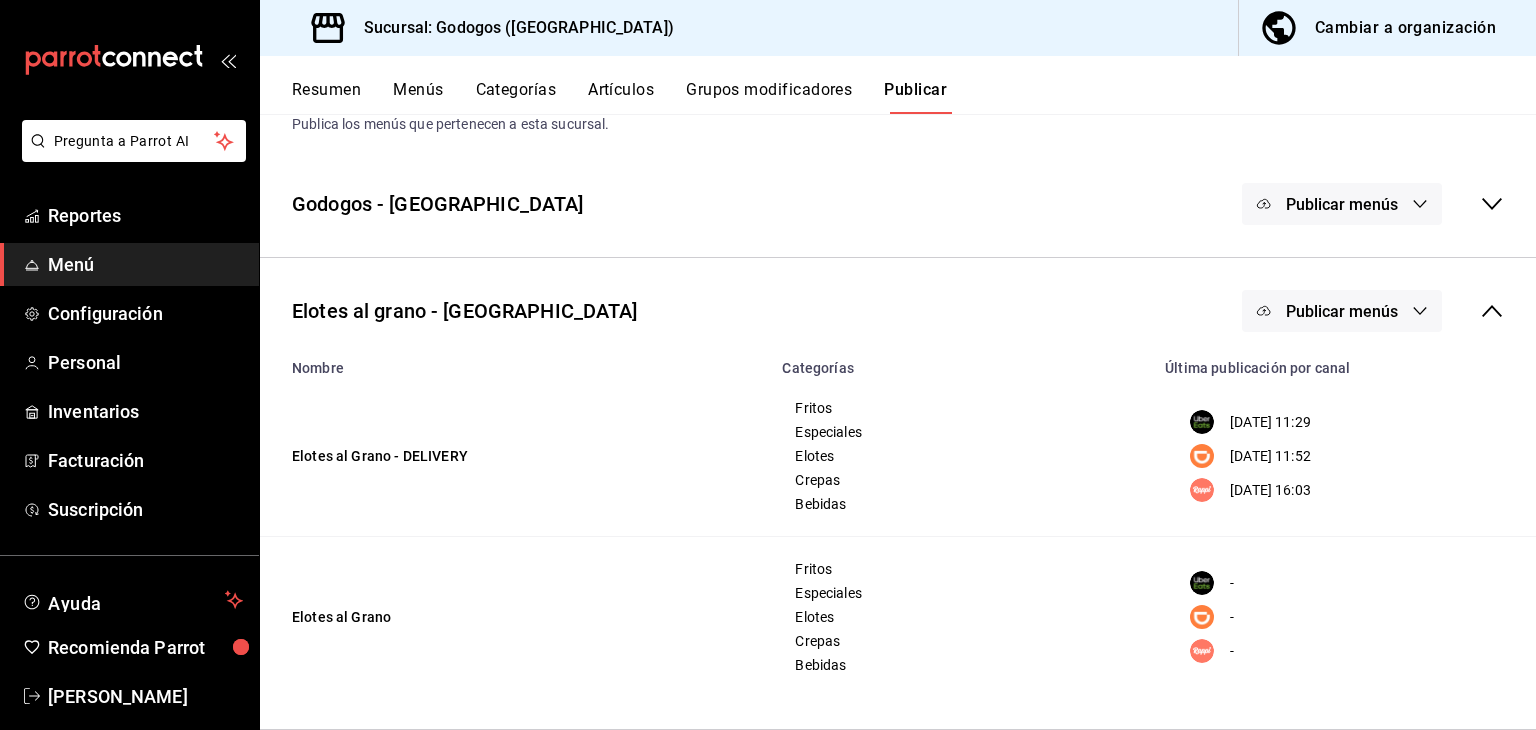 click 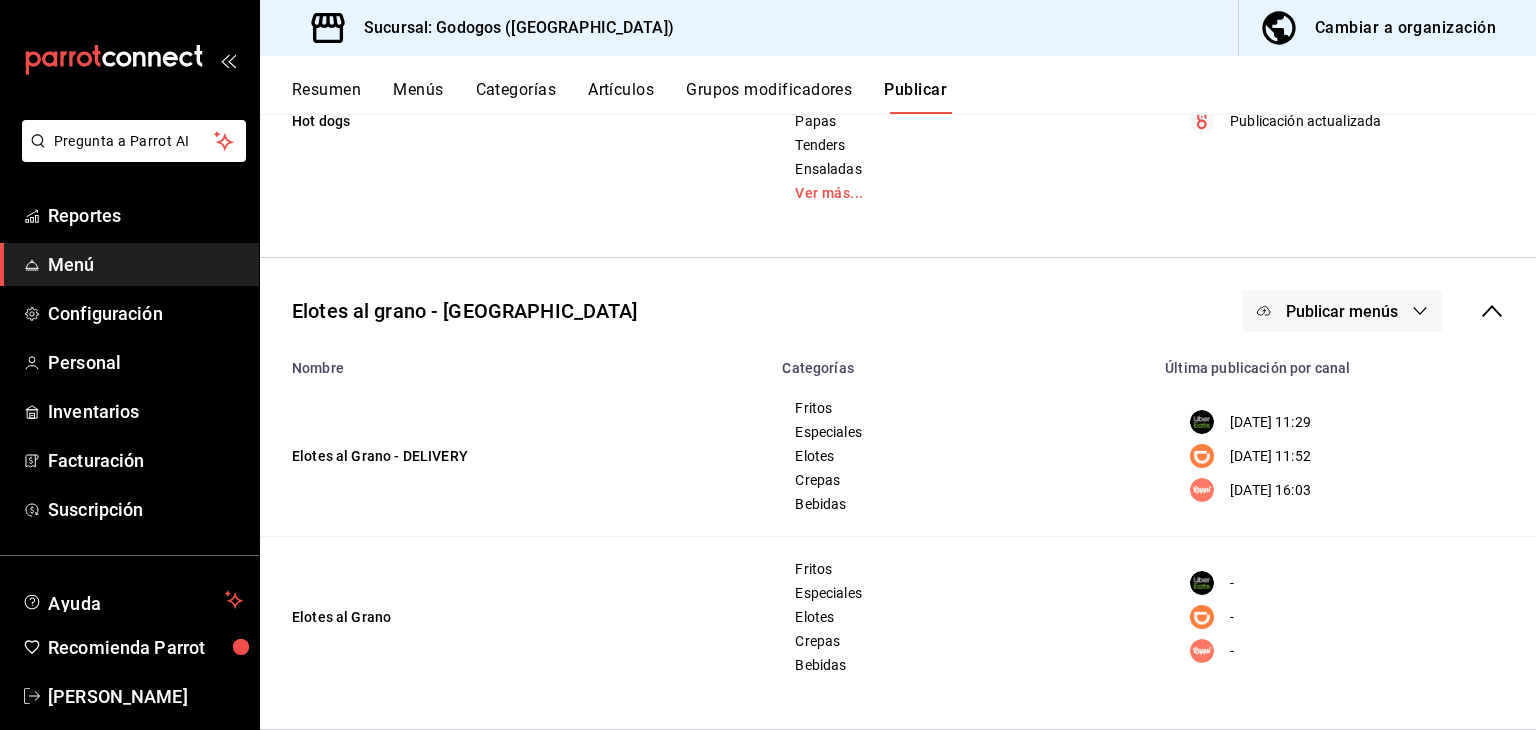 scroll, scrollTop: 684, scrollLeft: 0, axis: vertical 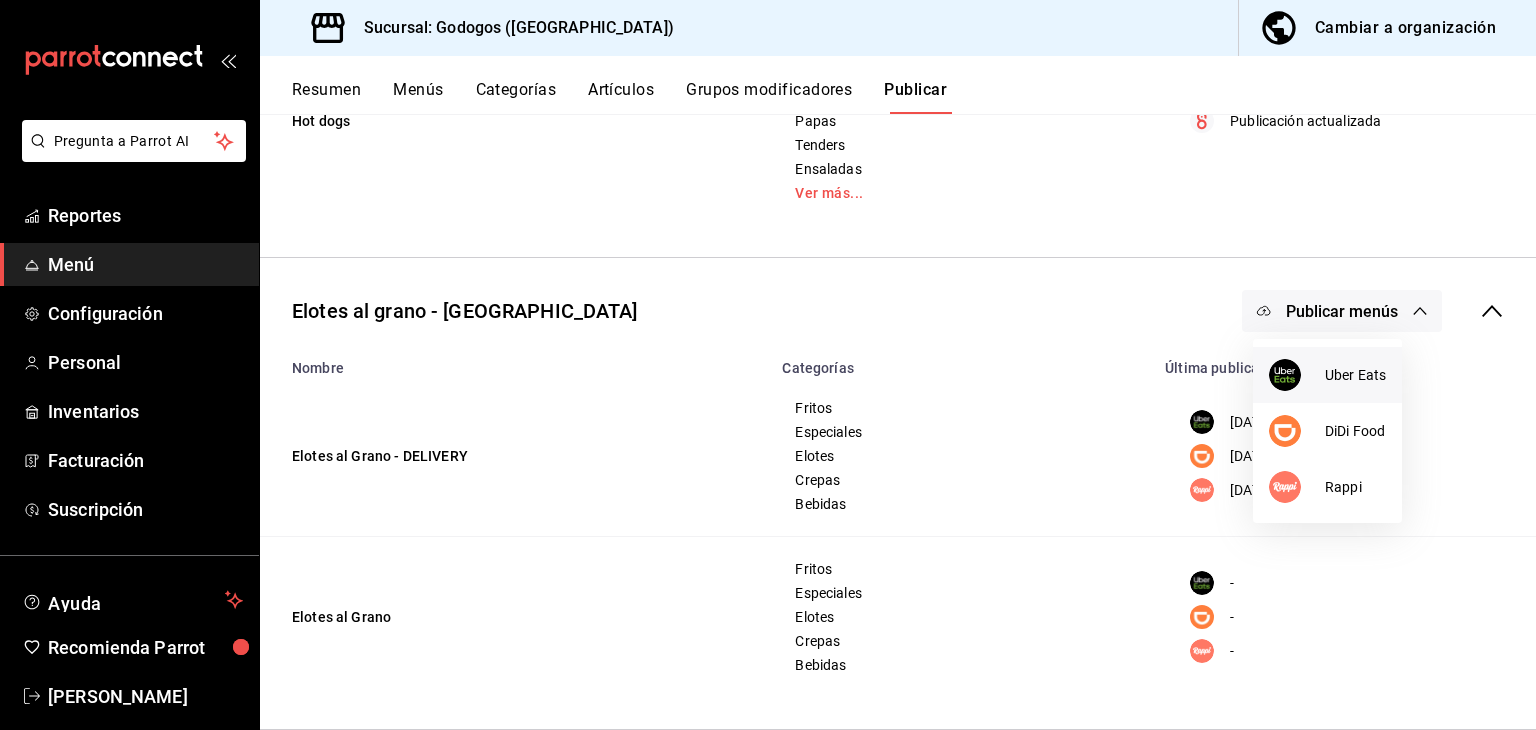 click on "Uber Eats" at bounding box center [1355, 375] 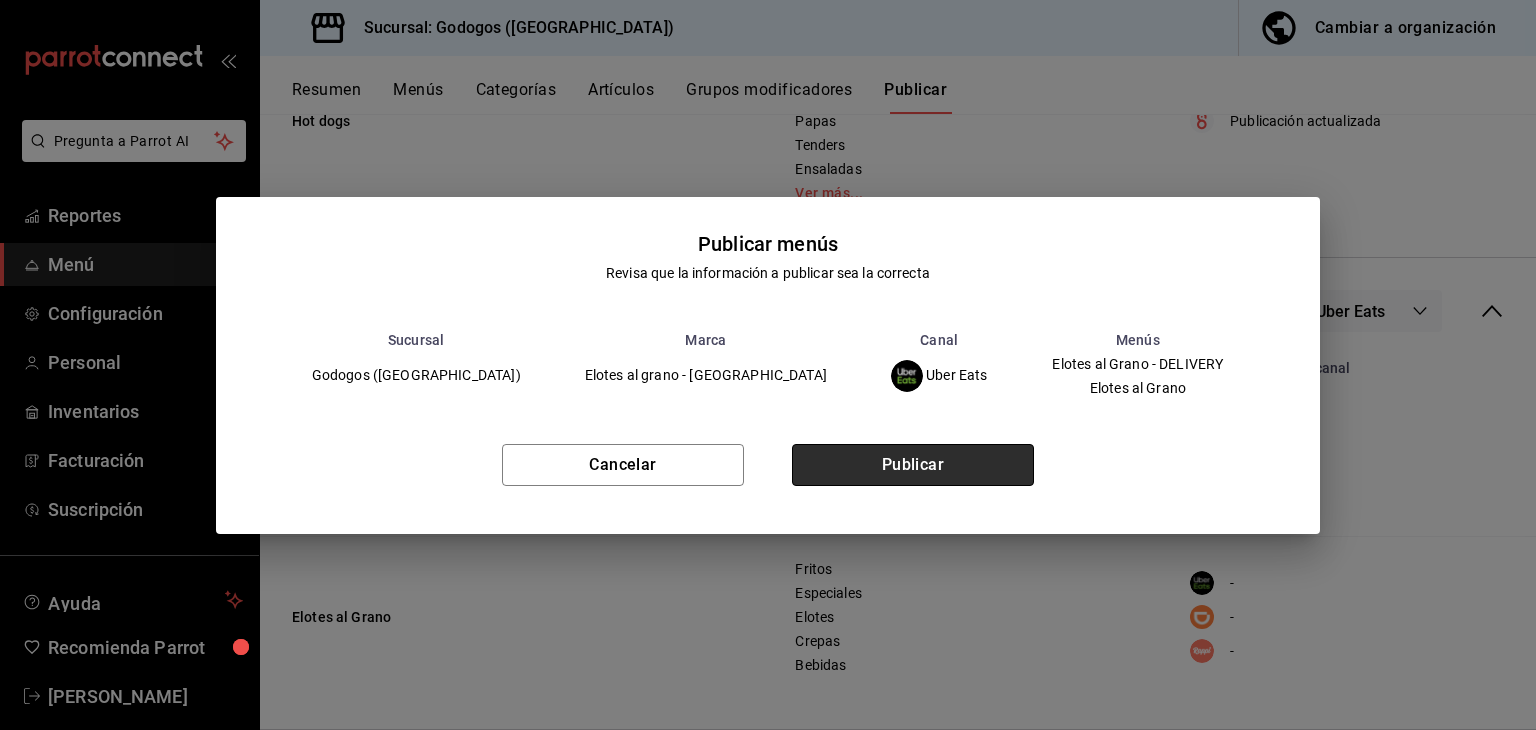click on "Publicar" at bounding box center [913, 465] 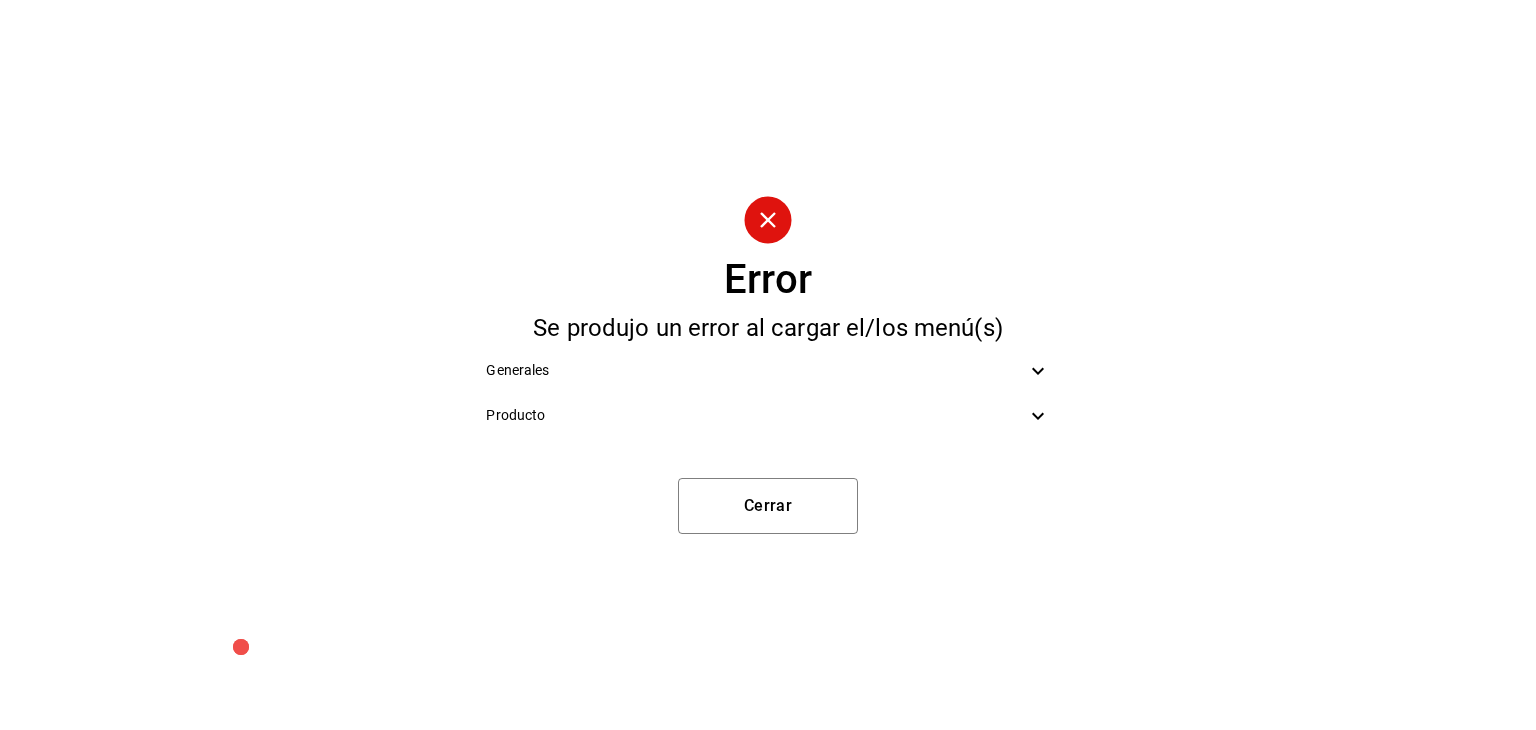 click on "Producto" at bounding box center [755, 415] 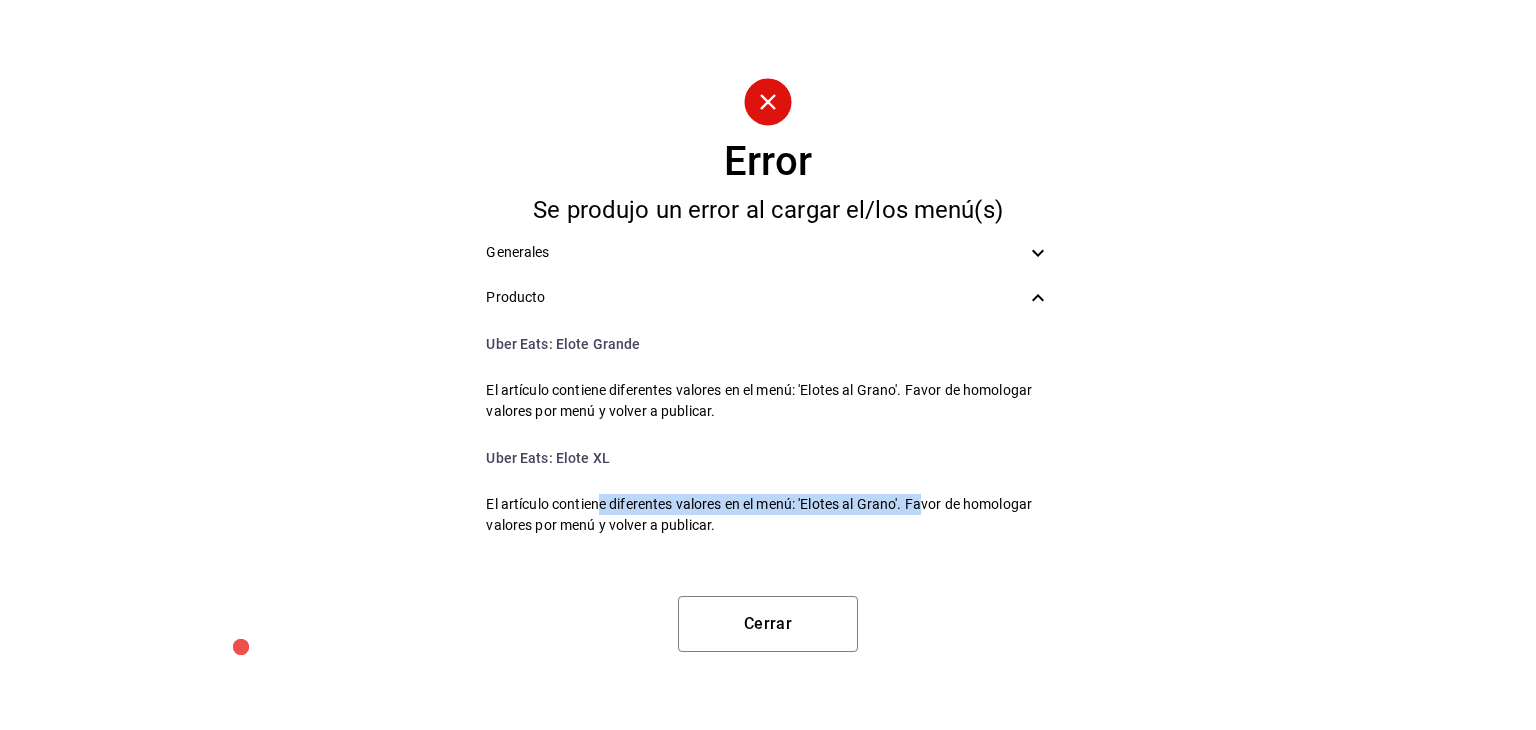drag, startPoint x: 637, startPoint y: 504, endPoint x: 928, endPoint y: 513, distance: 291.13913 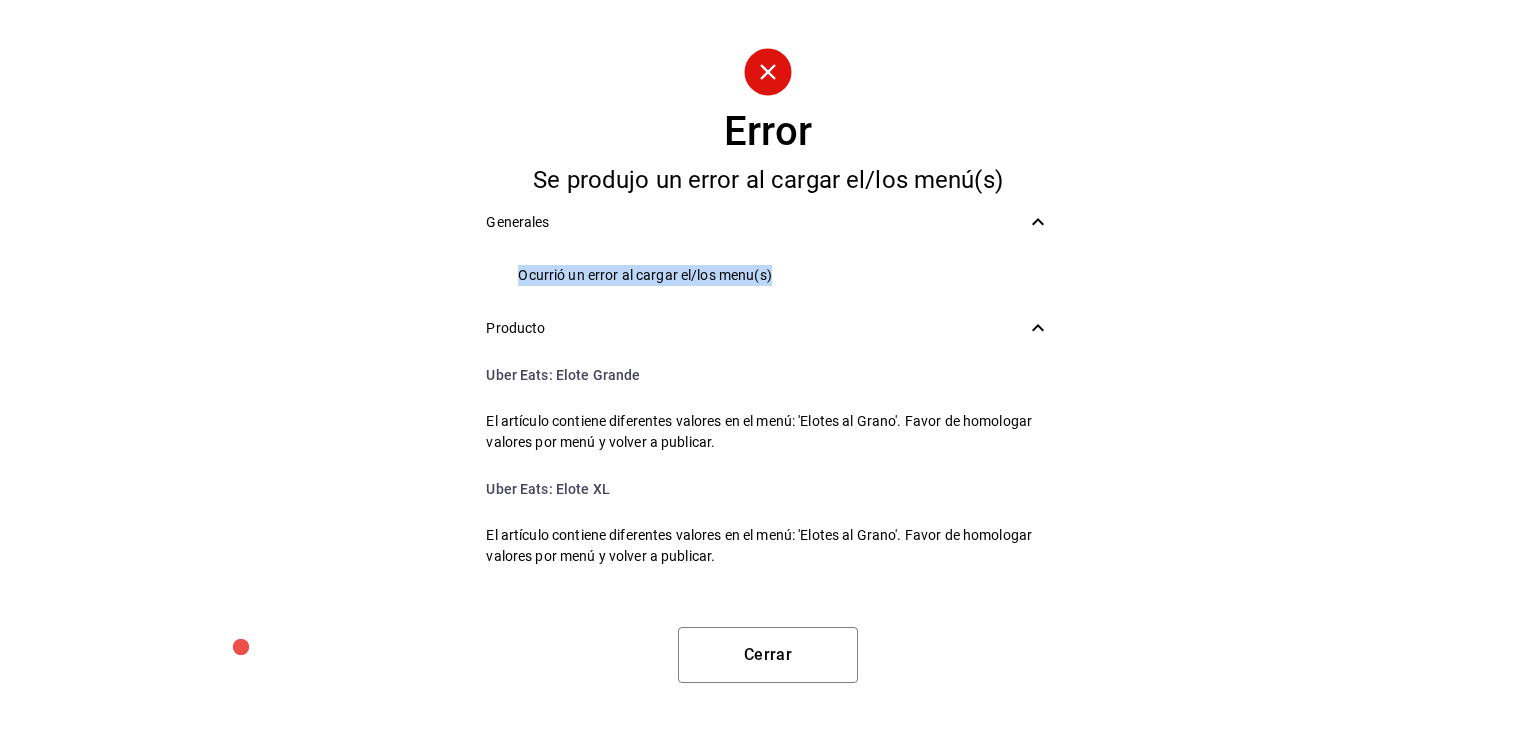 drag, startPoint x: 783, startPoint y: 274, endPoint x: 515, endPoint y: 269, distance: 268.04663 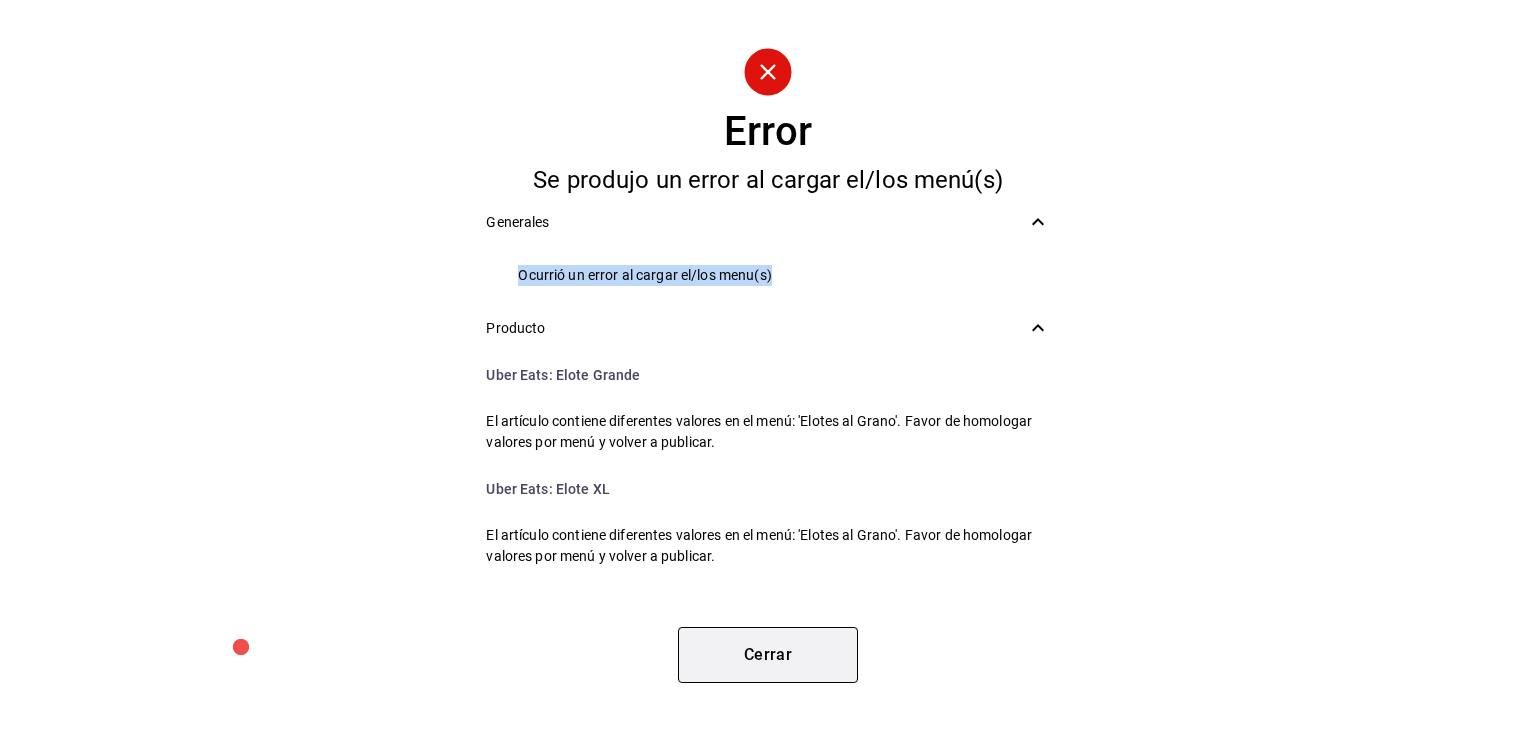 click on "Cerrar" at bounding box center (768, 655) 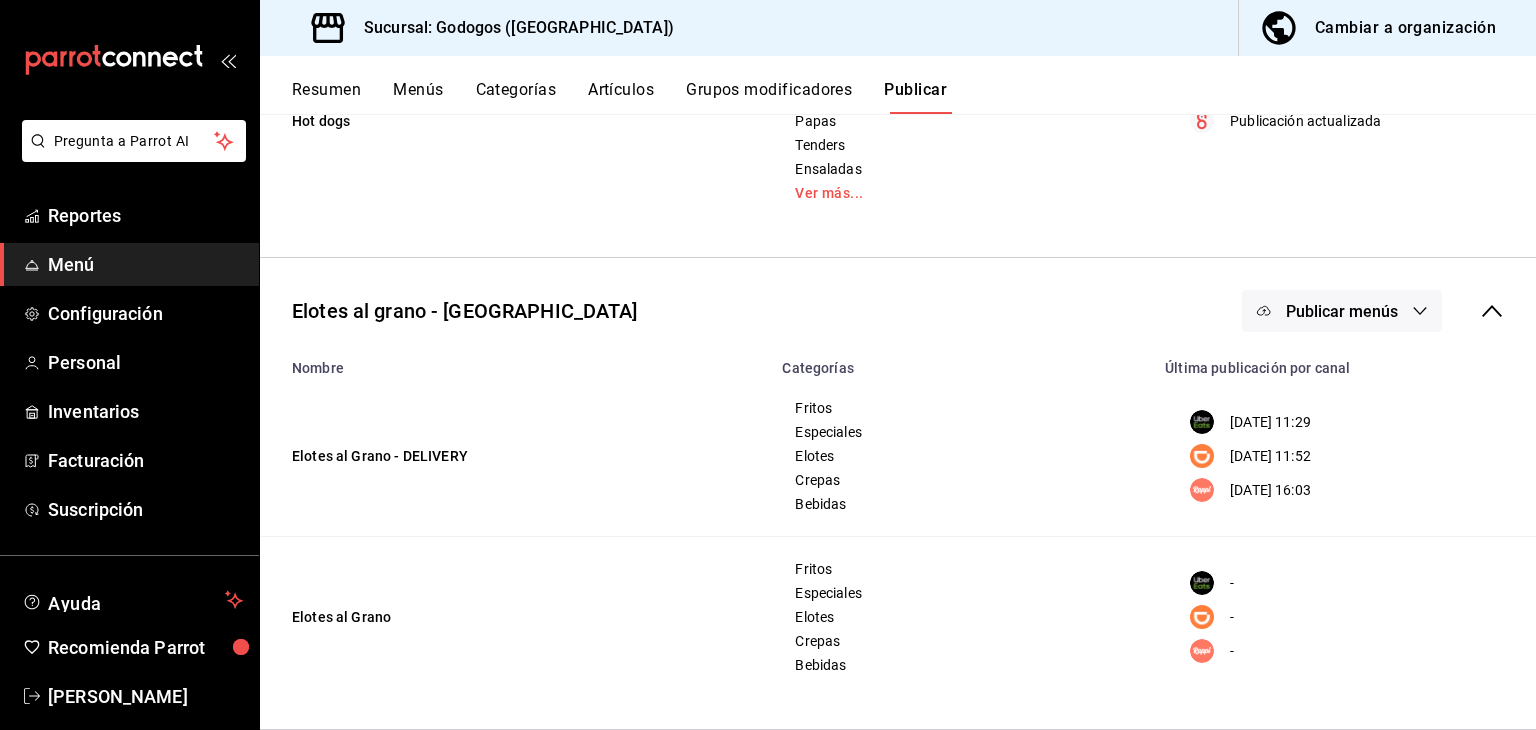 click on "Publicar menús" at bounding box center (1342, 311) 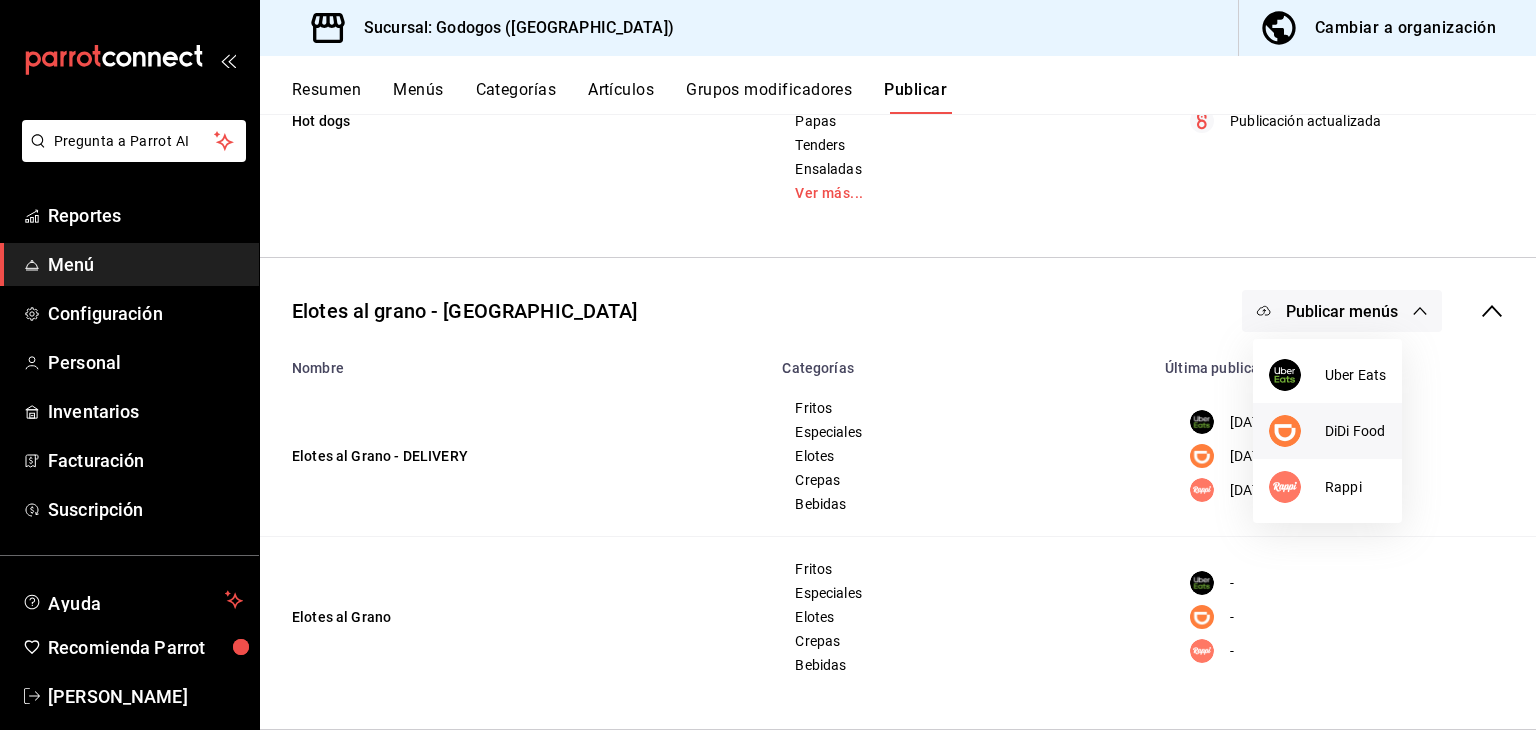click on "DiDi Food" at bounding box center [1355, 431] 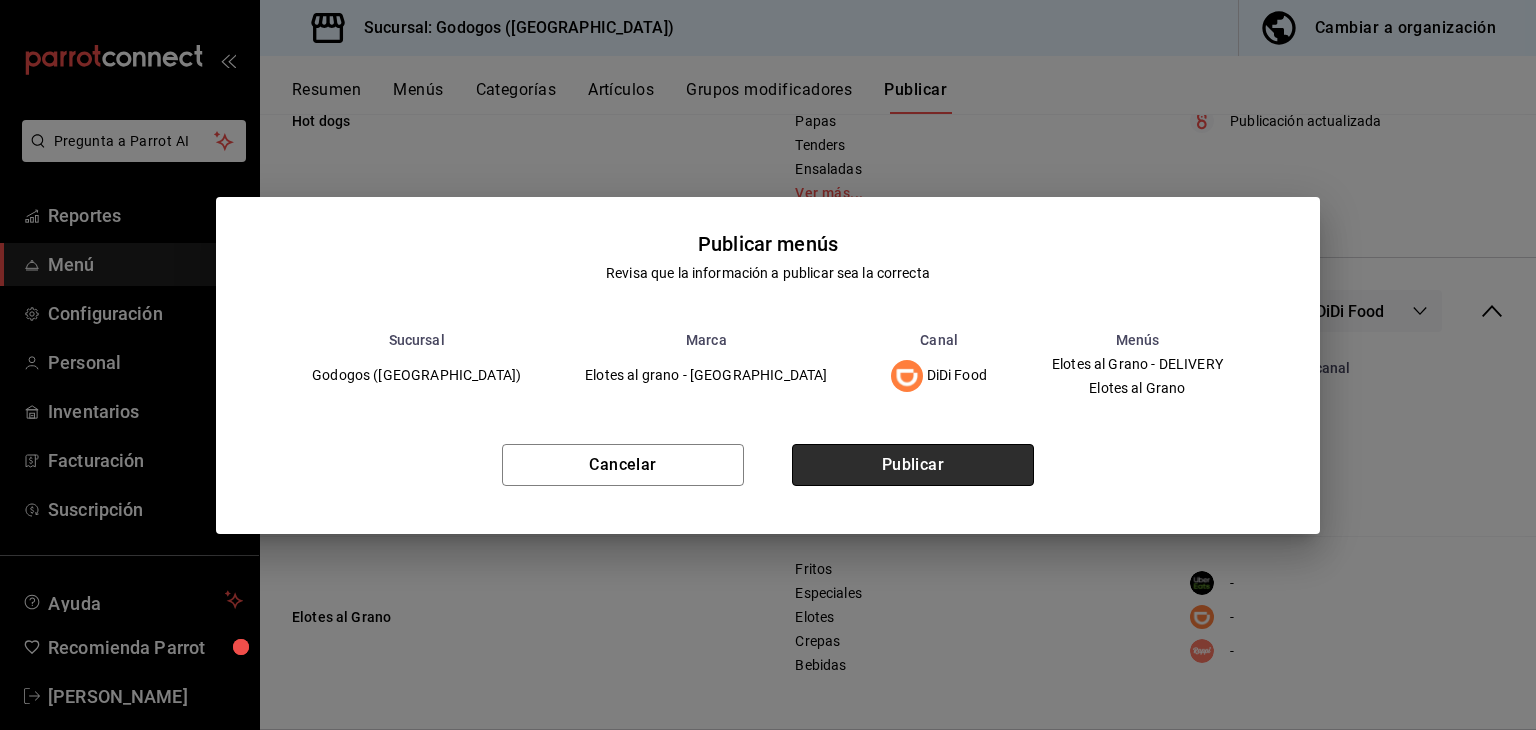 click on "Publicar" at bounding box center (913, 465) 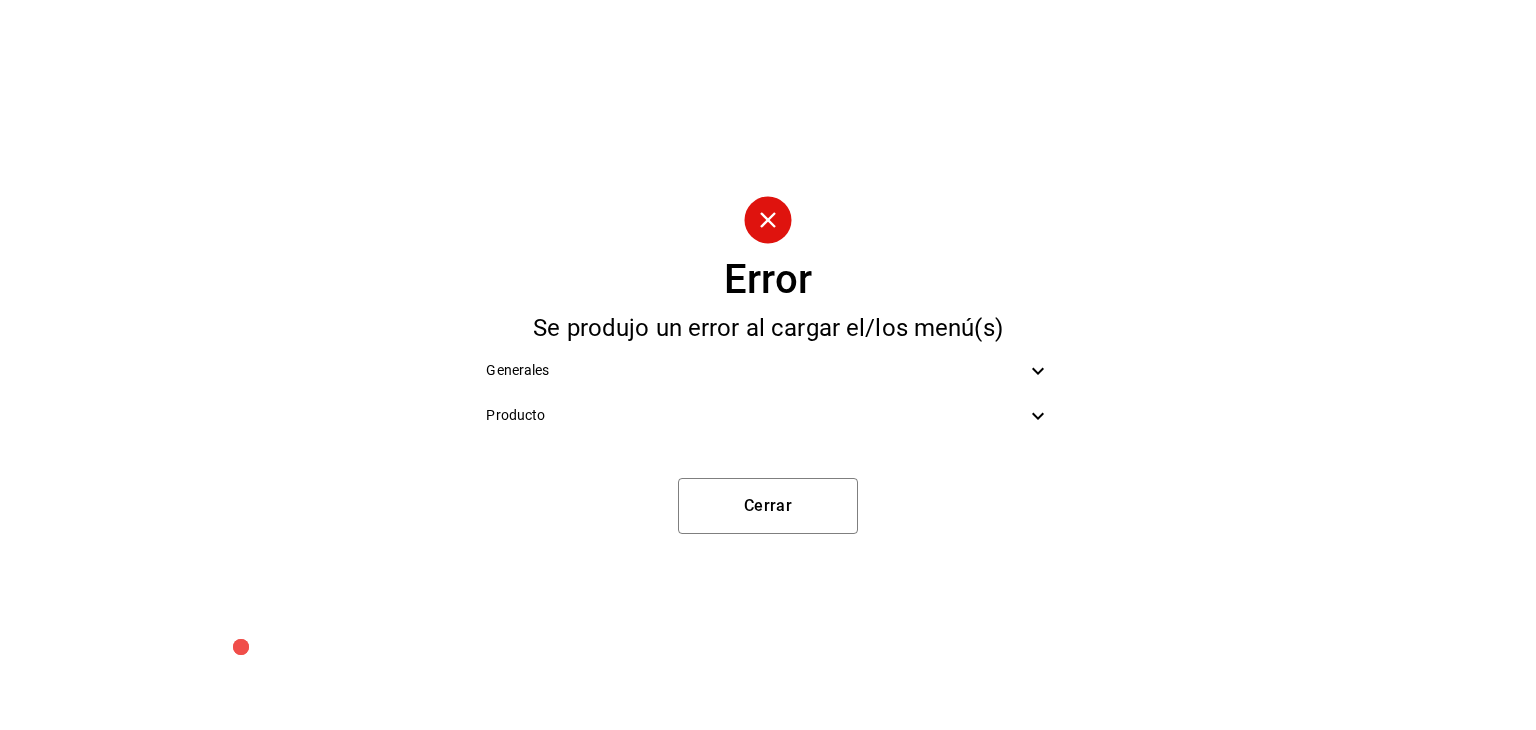 click on "Producto" at bounding box center [767, 415] 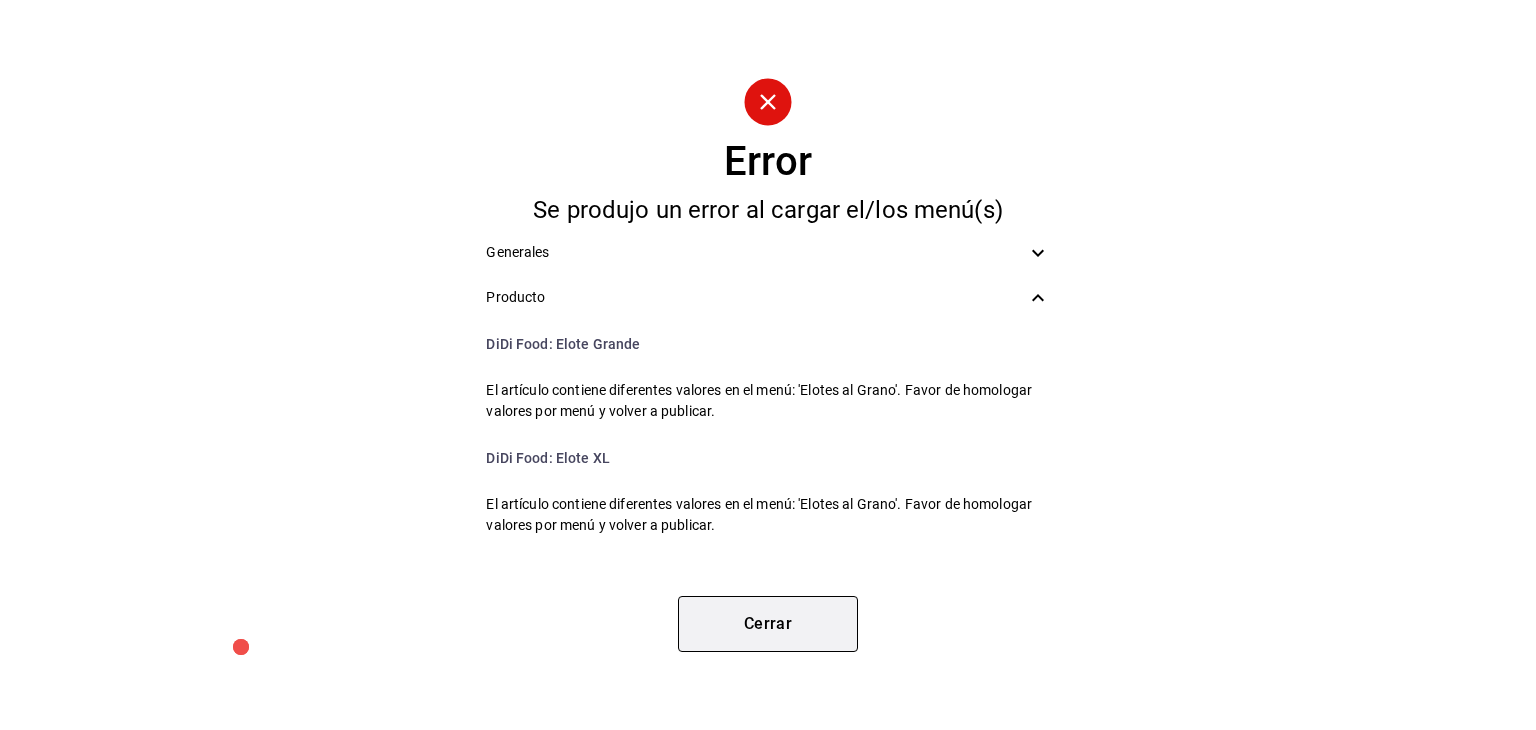 click on "Cerrar" at bounding box center [768, 624] 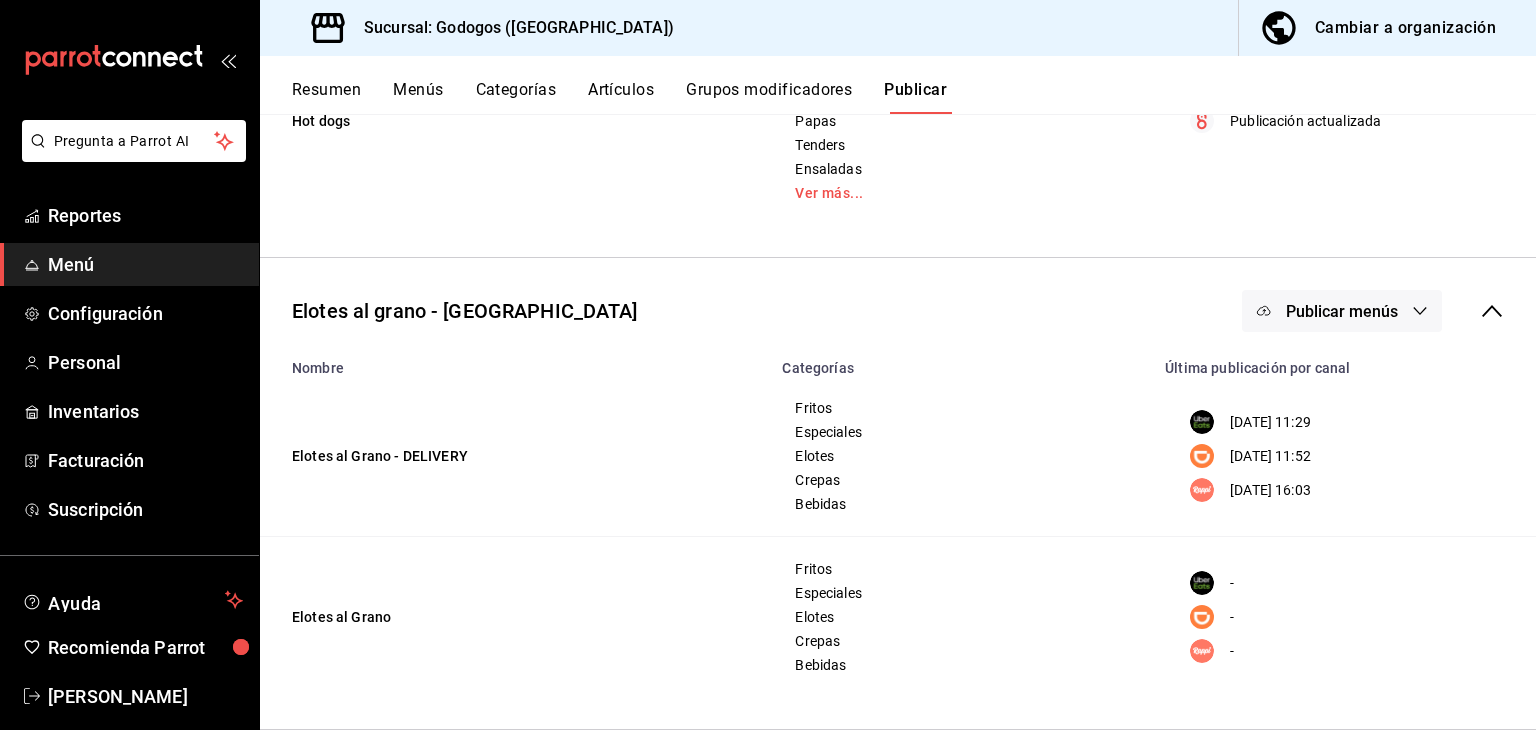 click on "Publicar menús" at bounding box center [1342, 311] 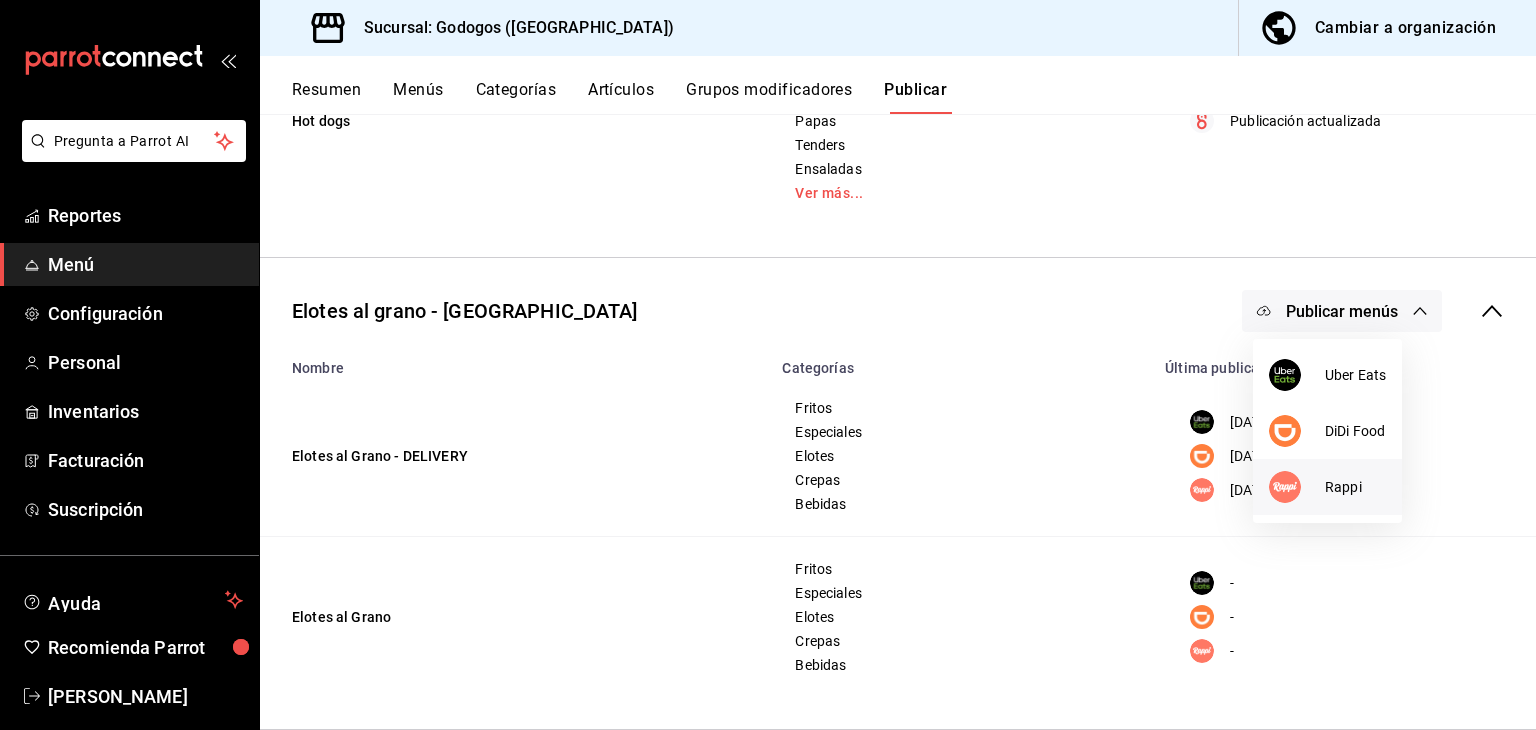 click at bounding box center (1285, 487) 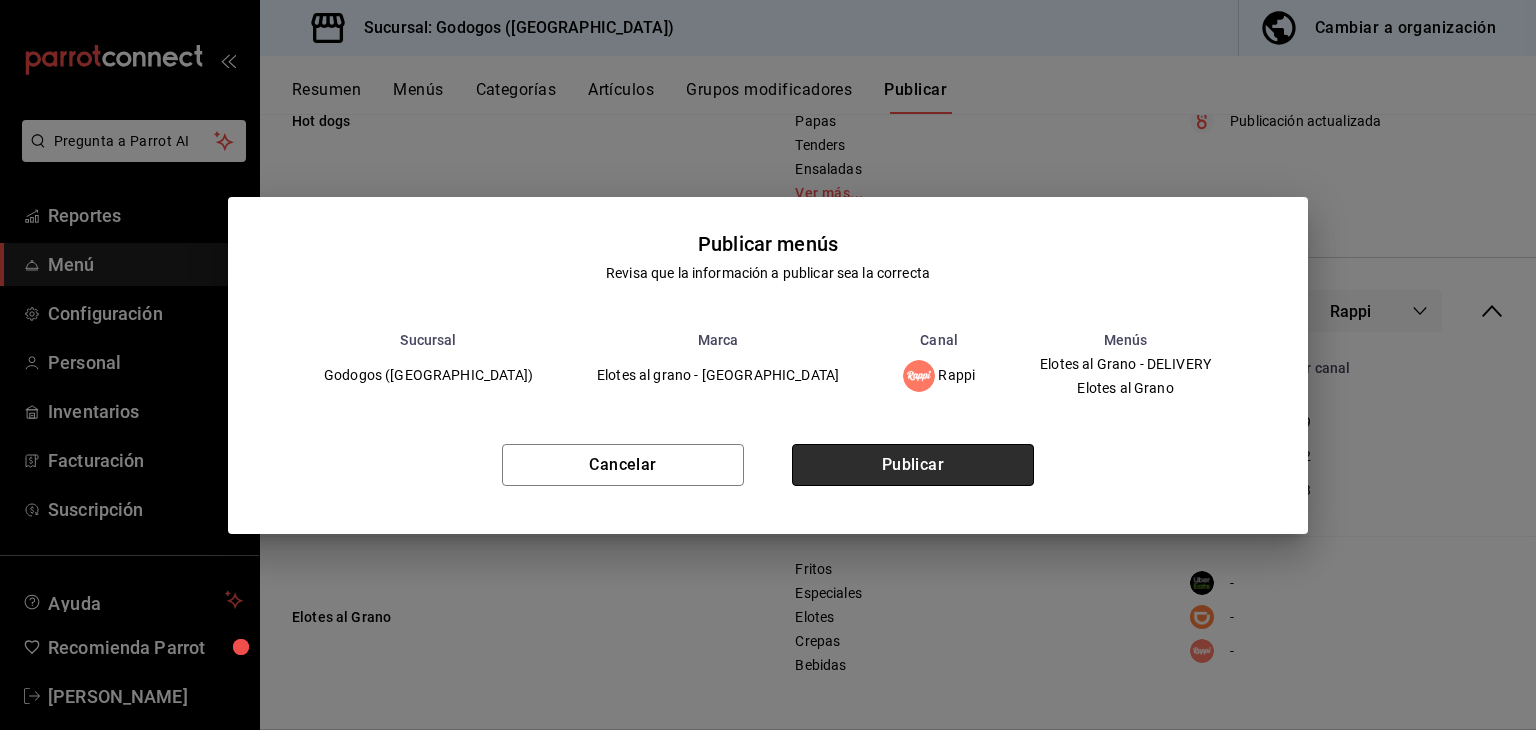 click on "Publicar" at bounding box center [913, 465] 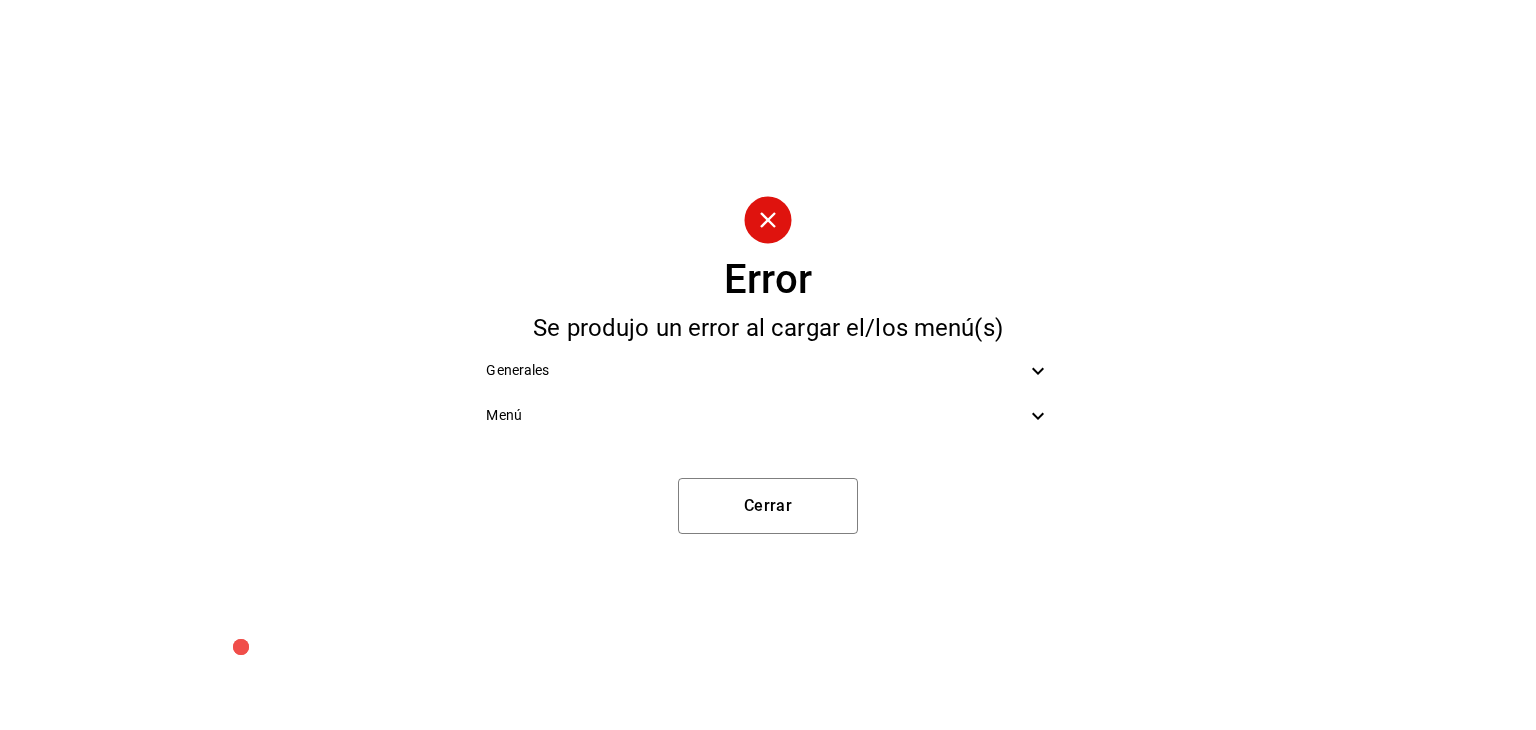 click on "Menú" at bounding box center [755, 415] 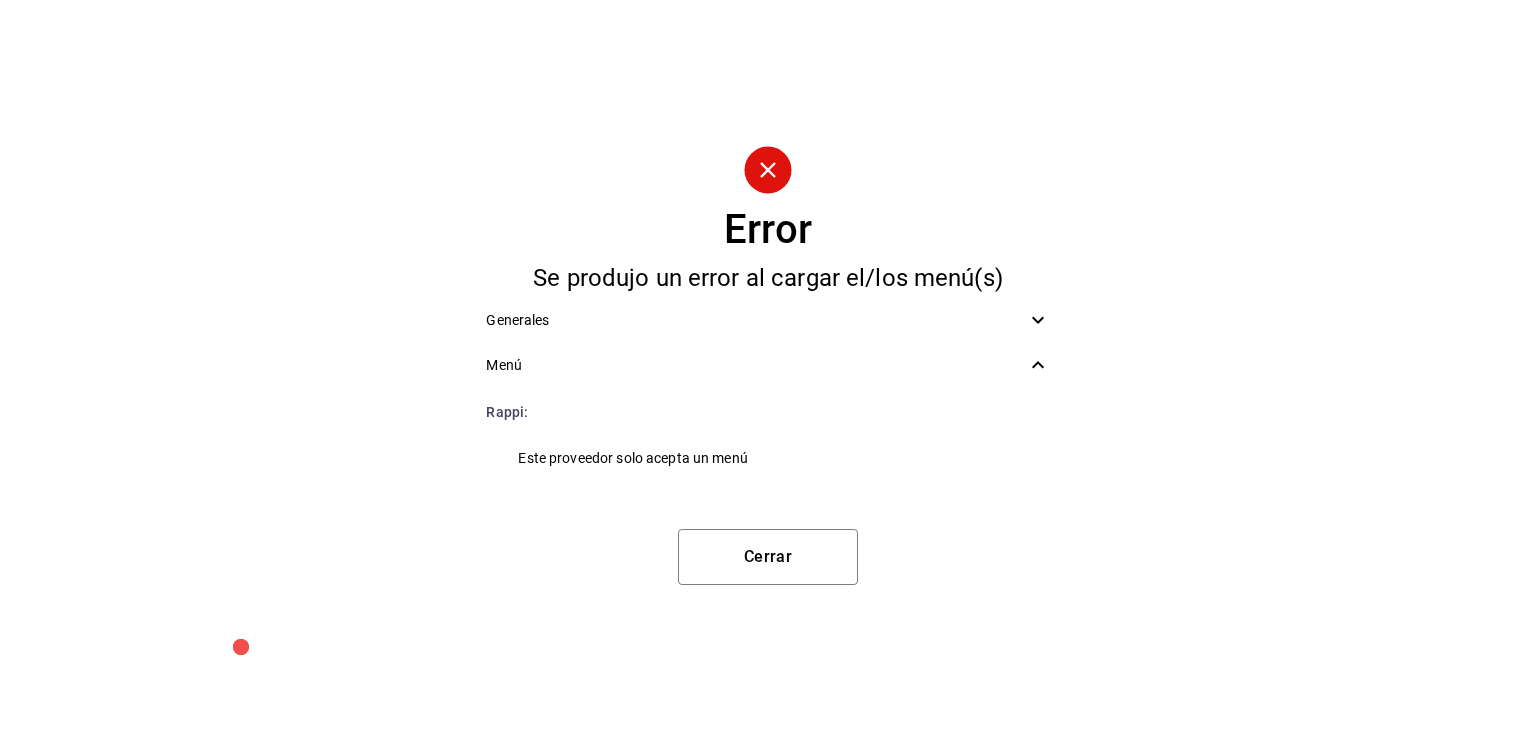 click on "Menú" at bounding box center [767, 365] 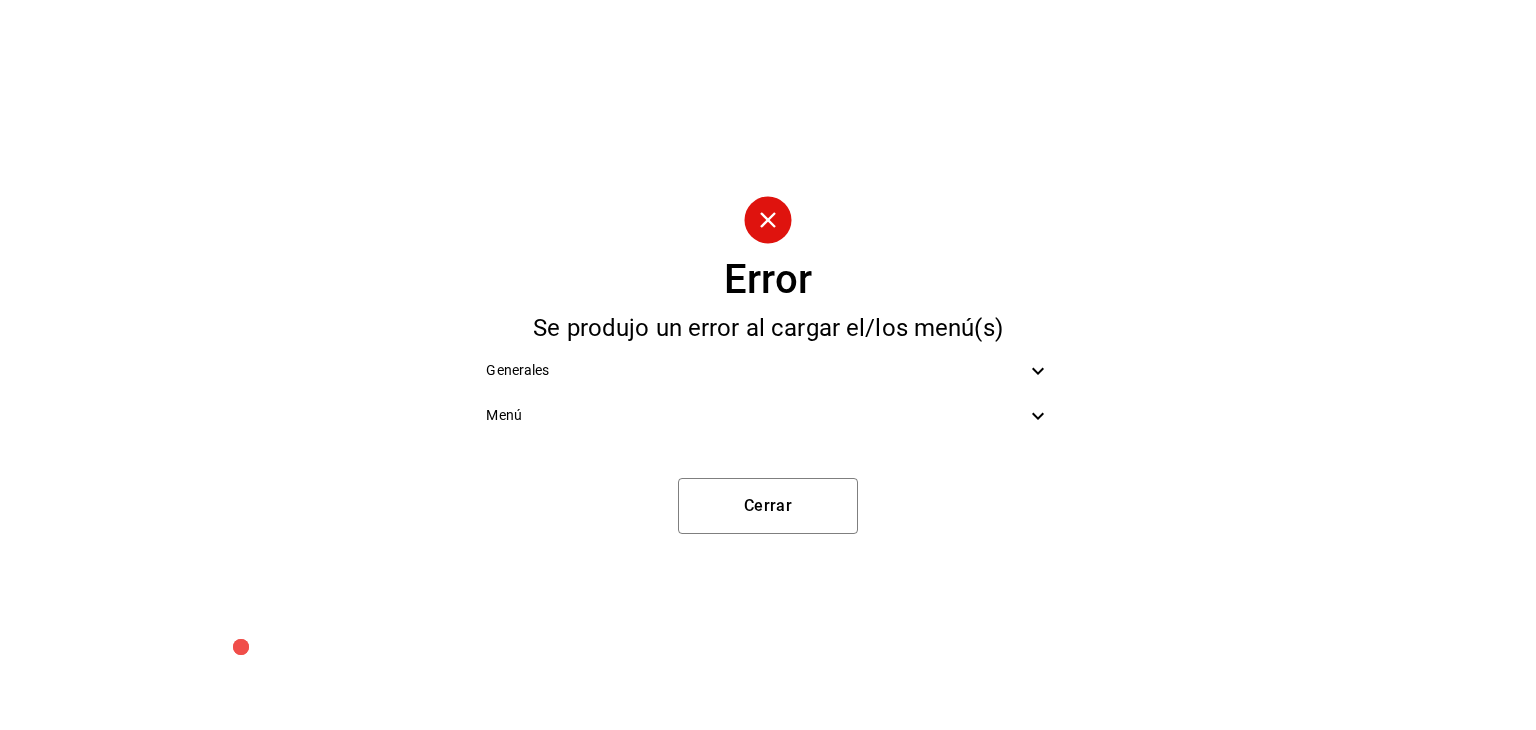 click on "Generales Menú" at bounding box center [767, 393] 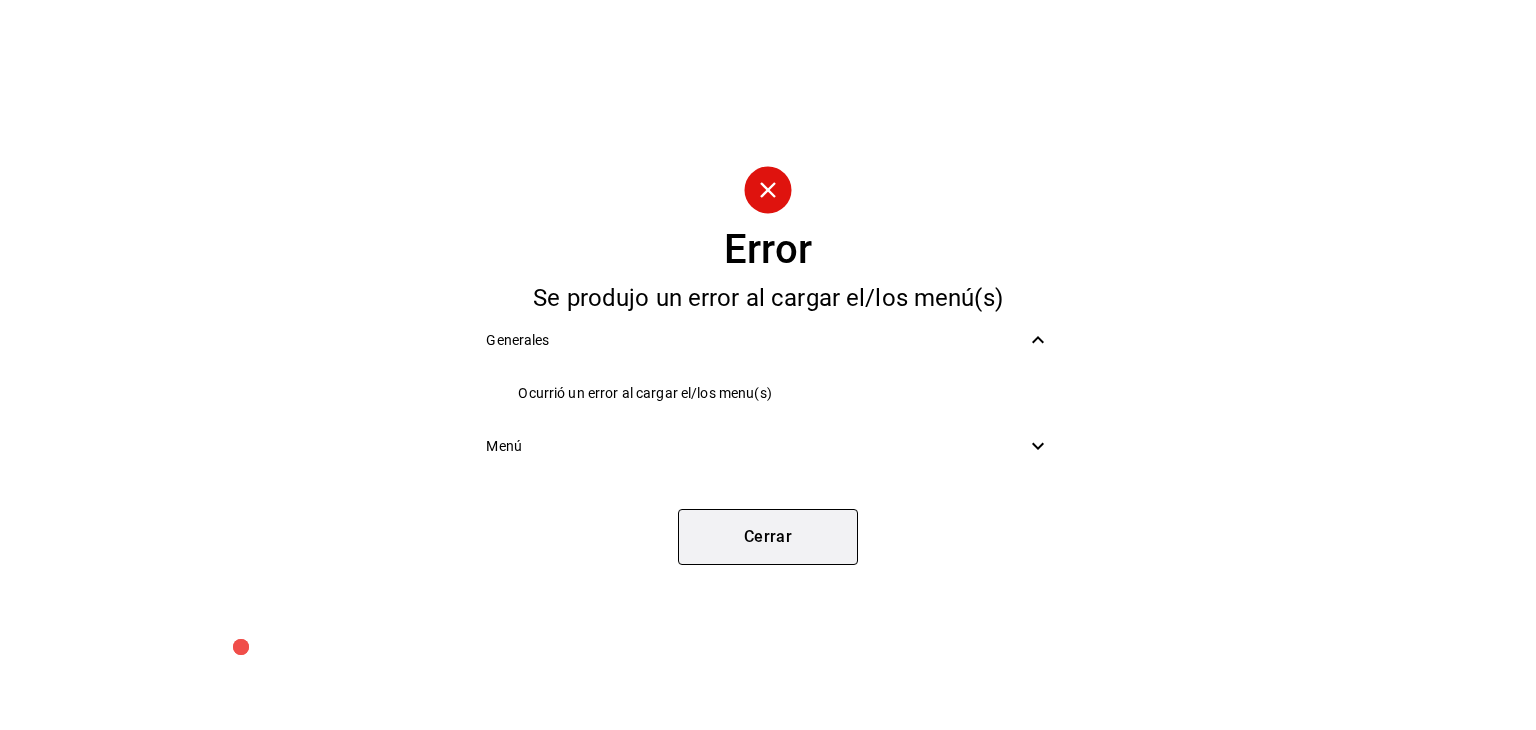 click on "Cerrar" at bounding box center [768, 537] 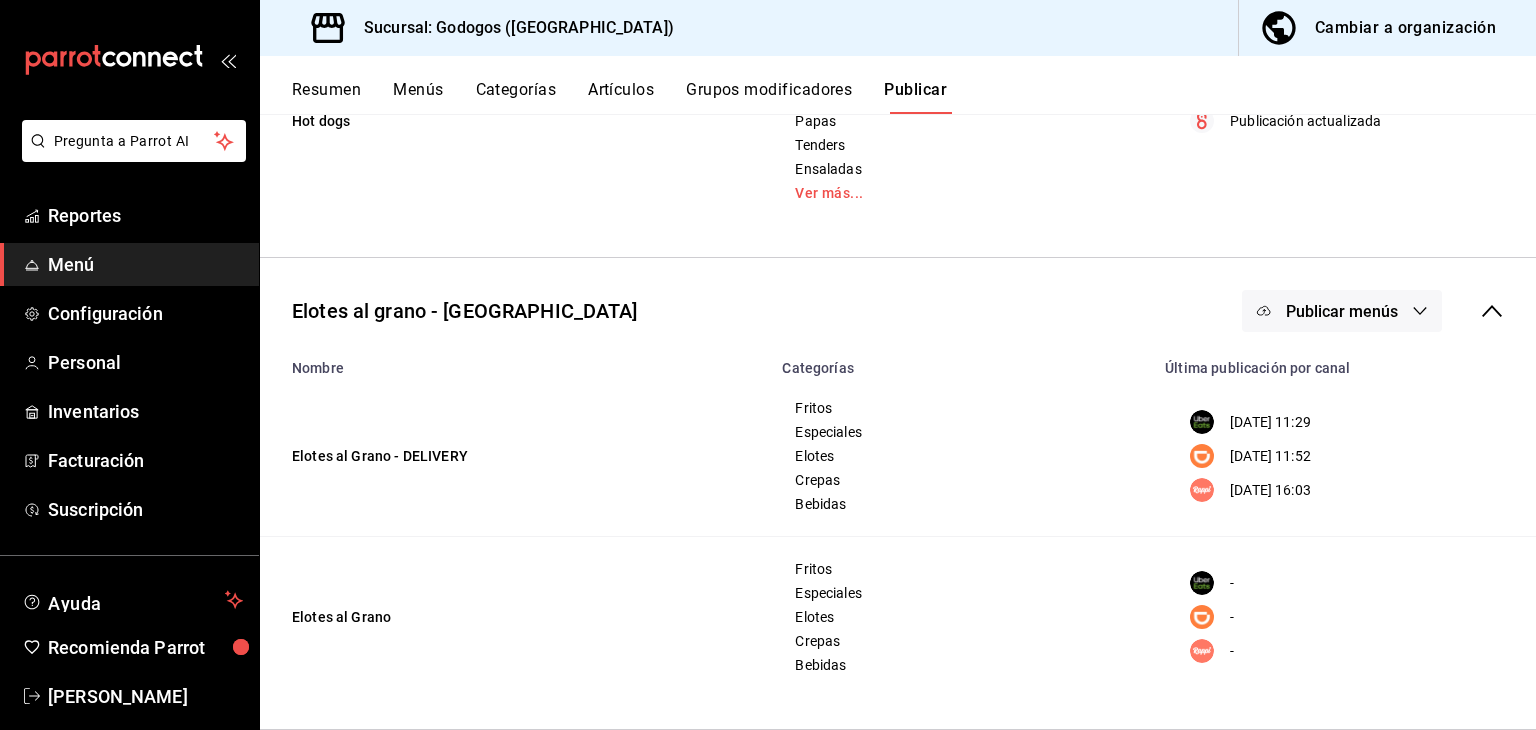 click 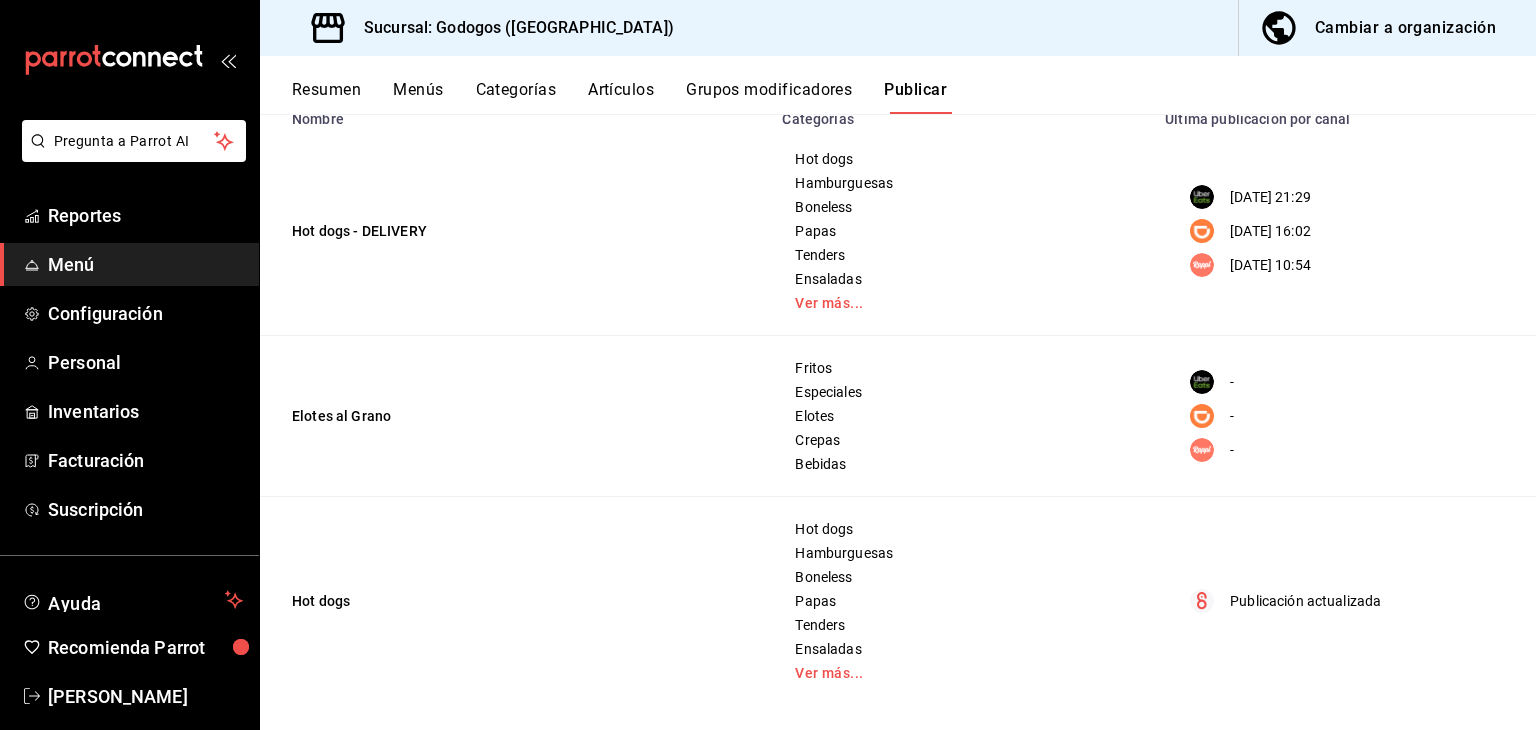 scroll, scrollTop: 19, scrollLeft: 0, axis: vertical 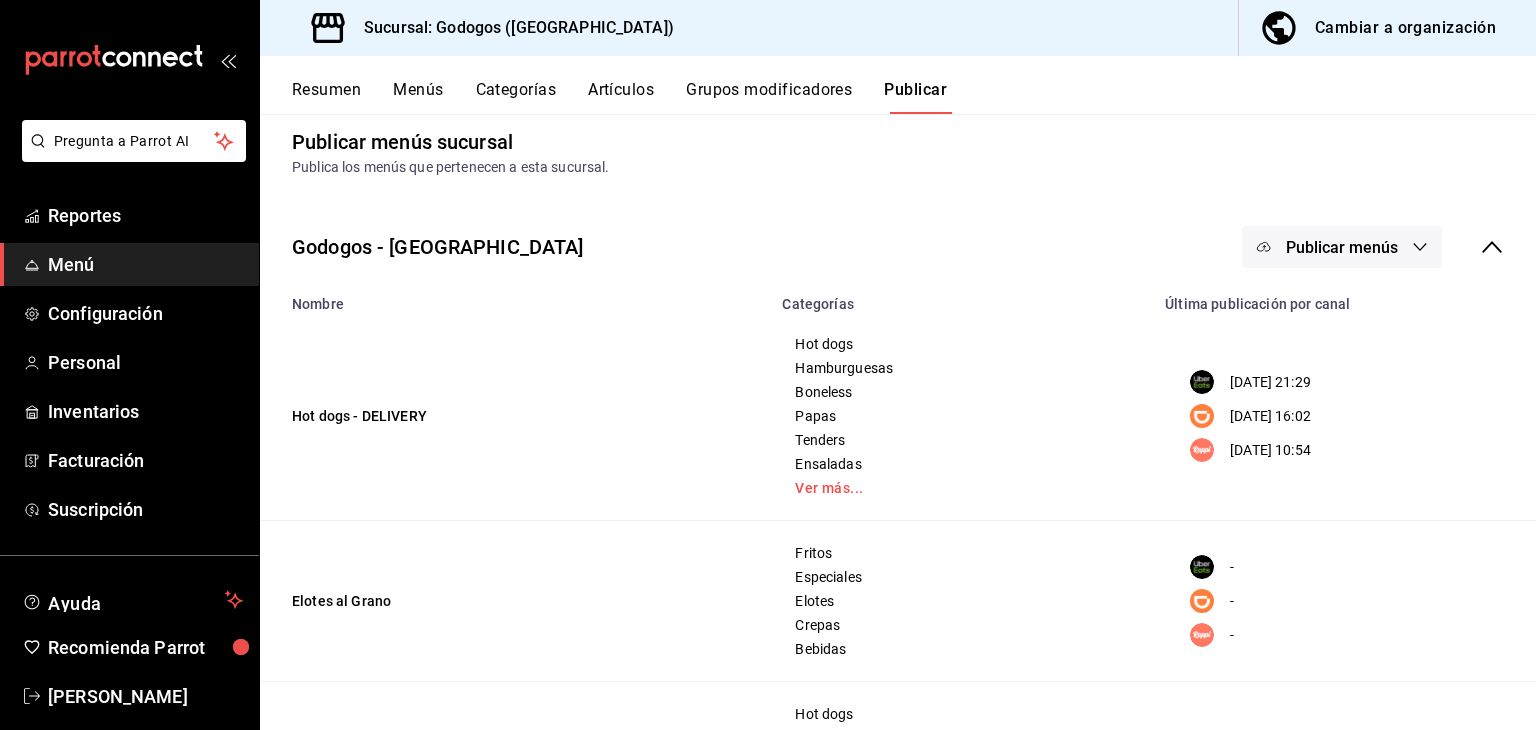 click on "Publicar menús" at bounding box center (1342, 247) 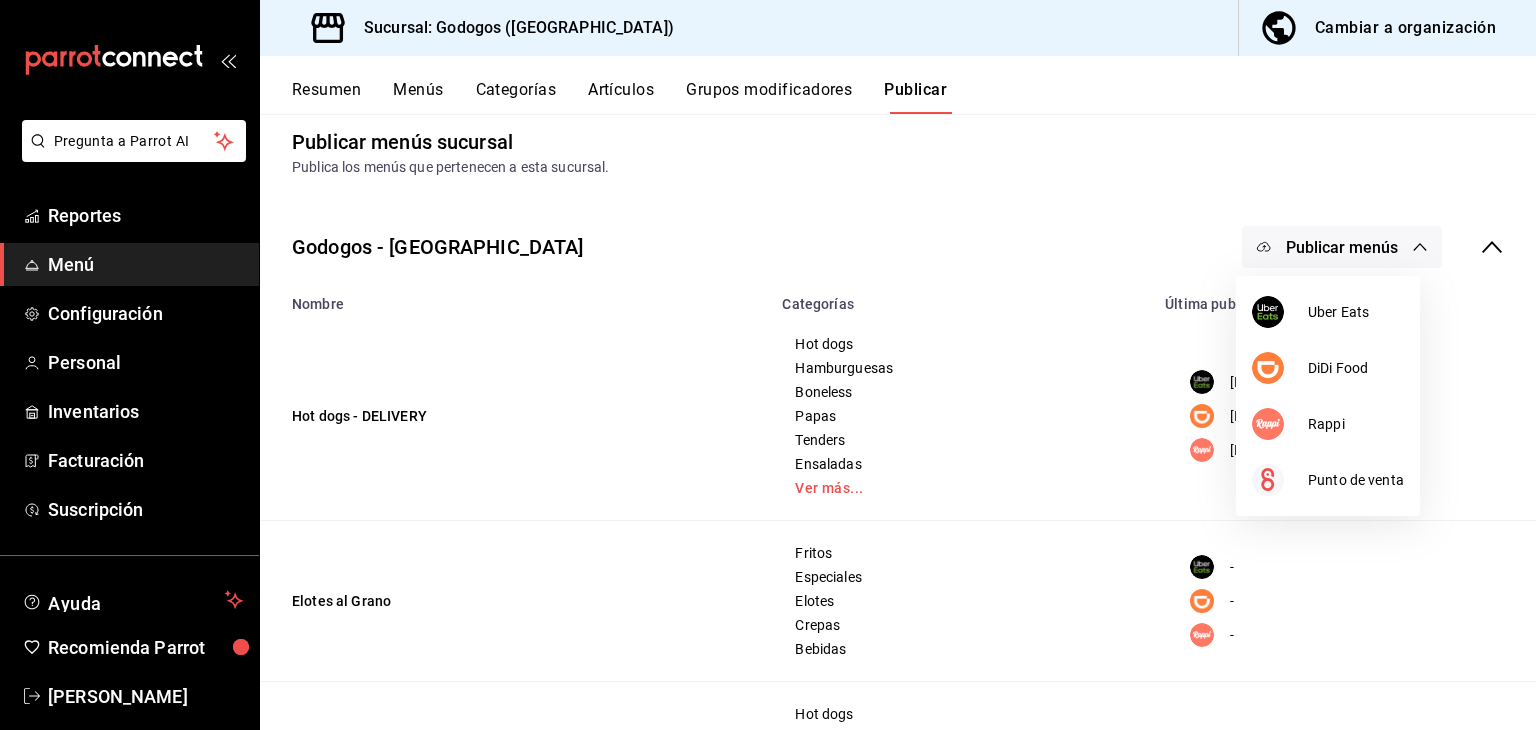 click at bounding box center (768, 365) 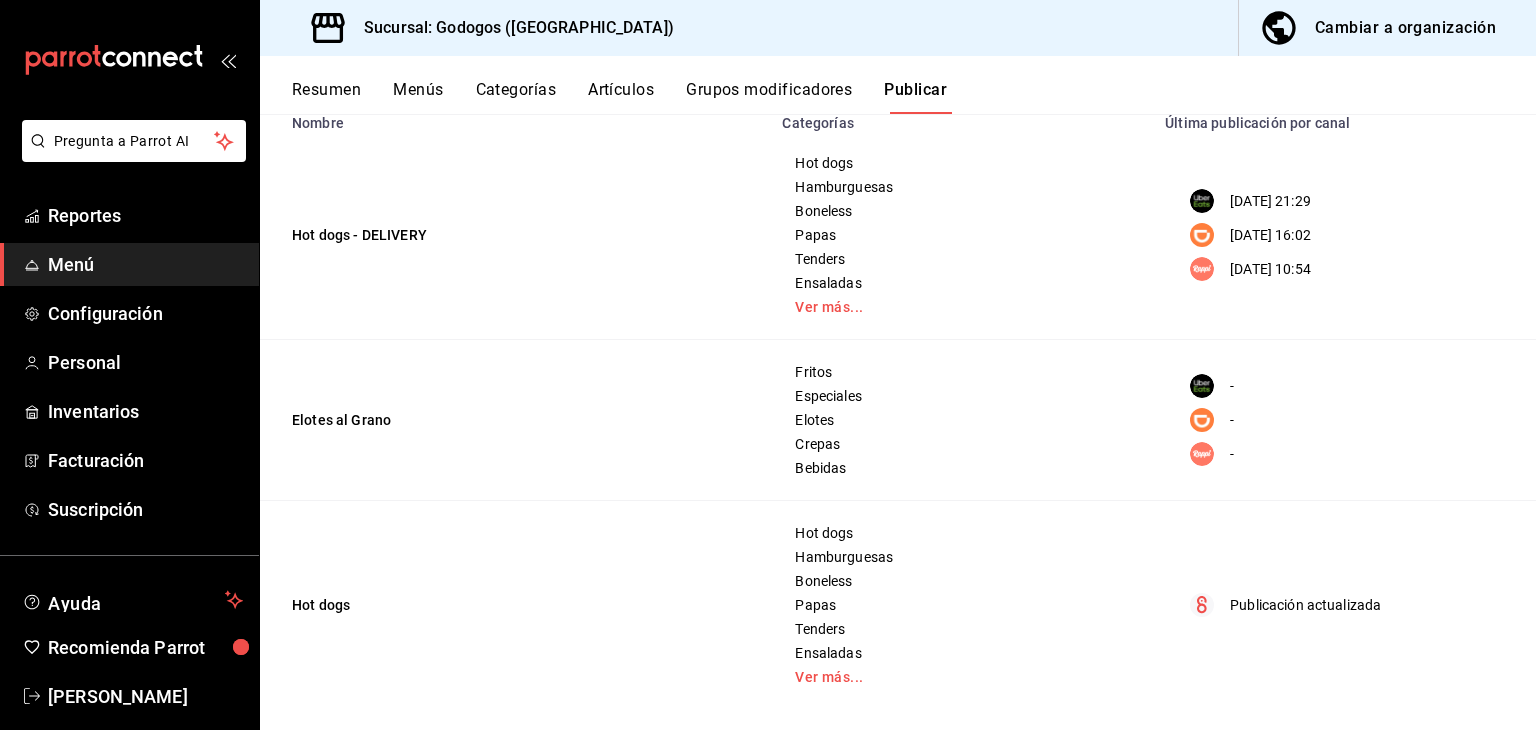 scroll, scrollTop: 100, scrollLeft: 0, axis: vertical 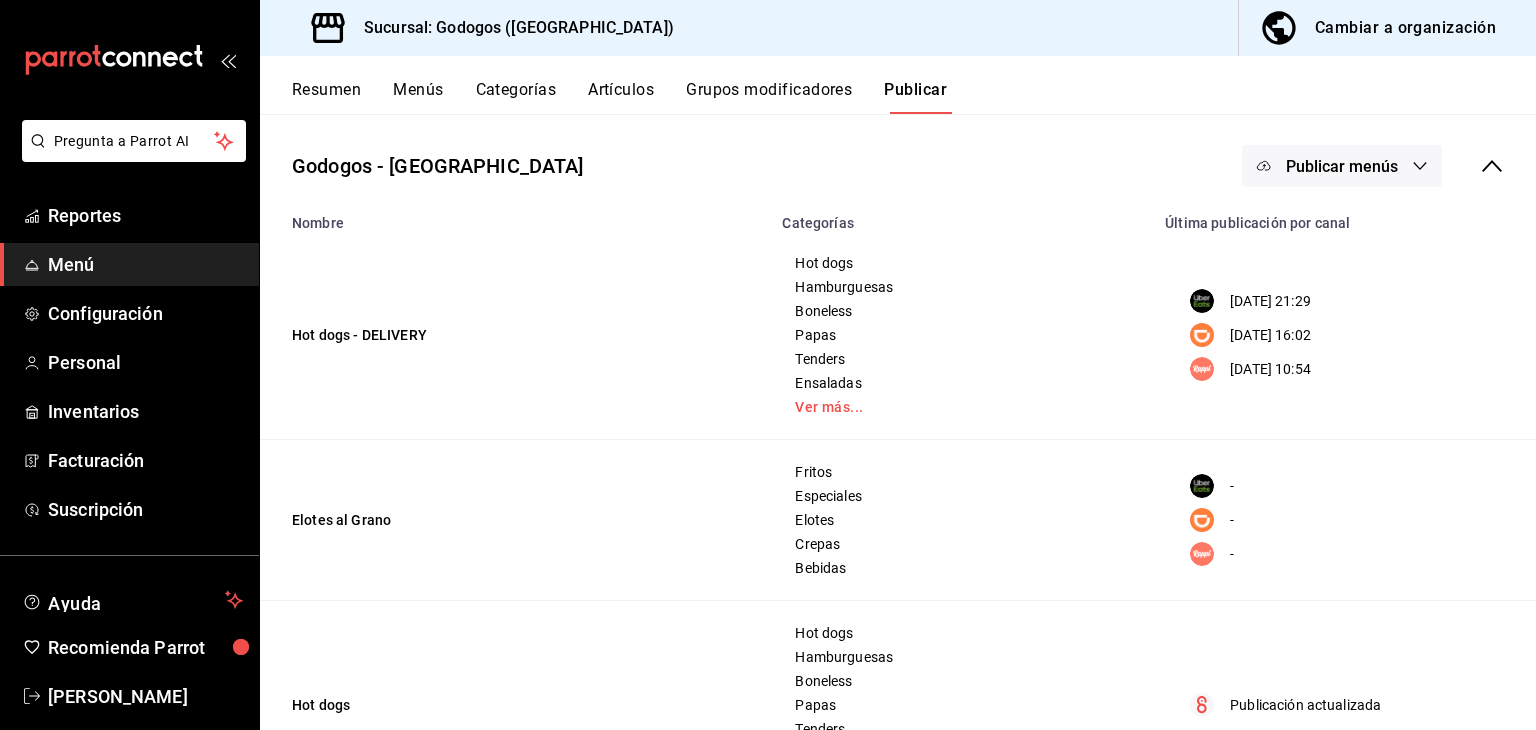 click on "Publicar menús" at bounding box center (1342, 166) 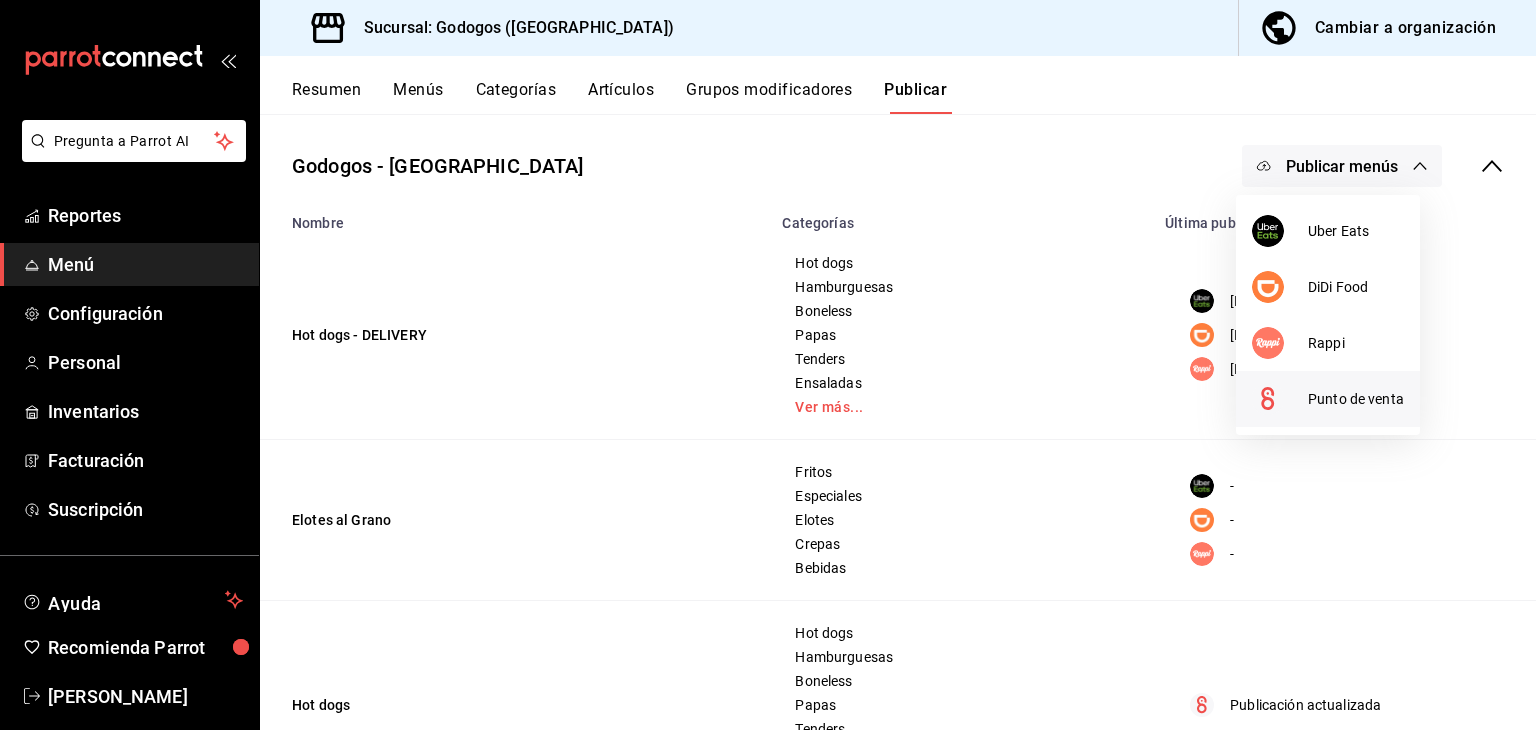 click on "Punto de venta" at bounding box center (1356, 399) 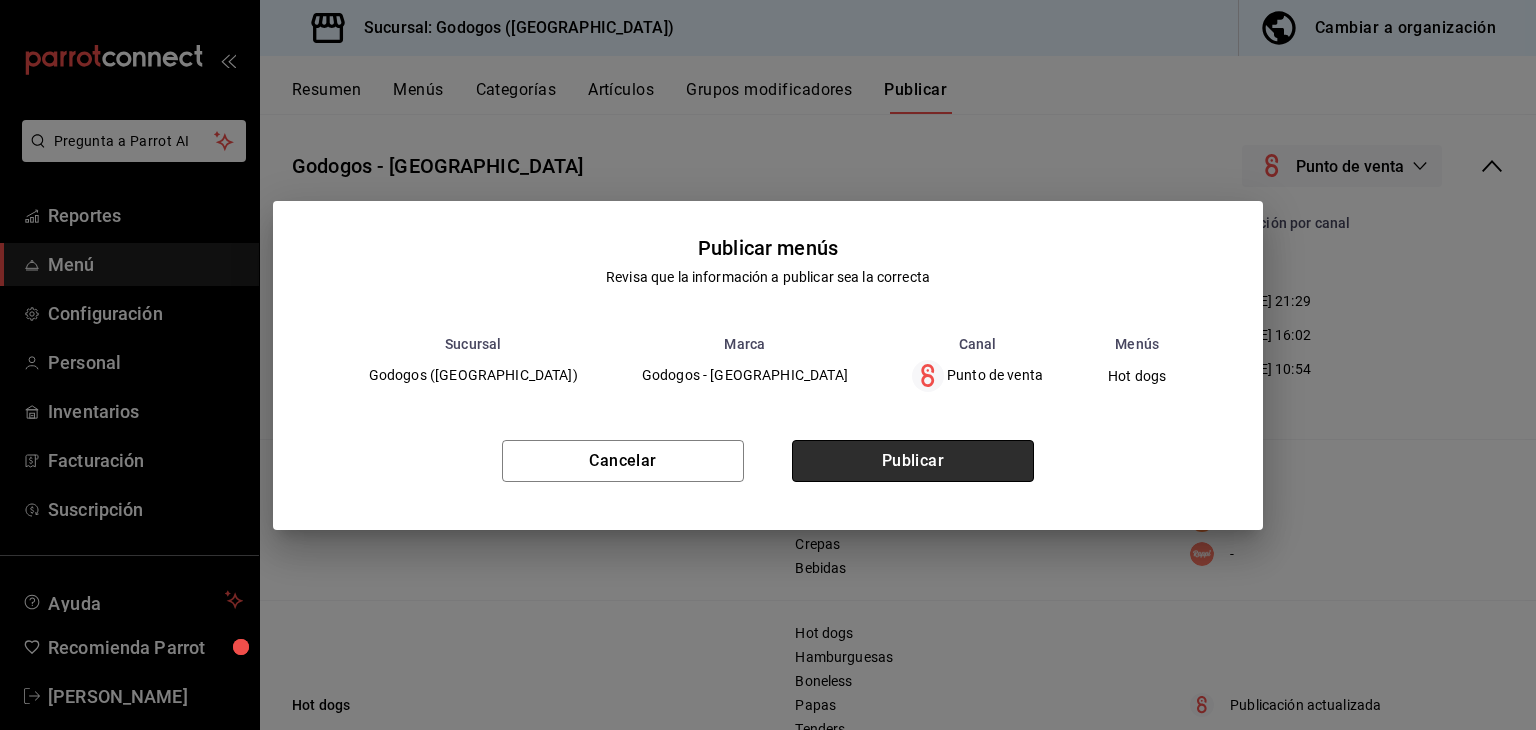 click on "Publicar" at bounding box center (913, 461) 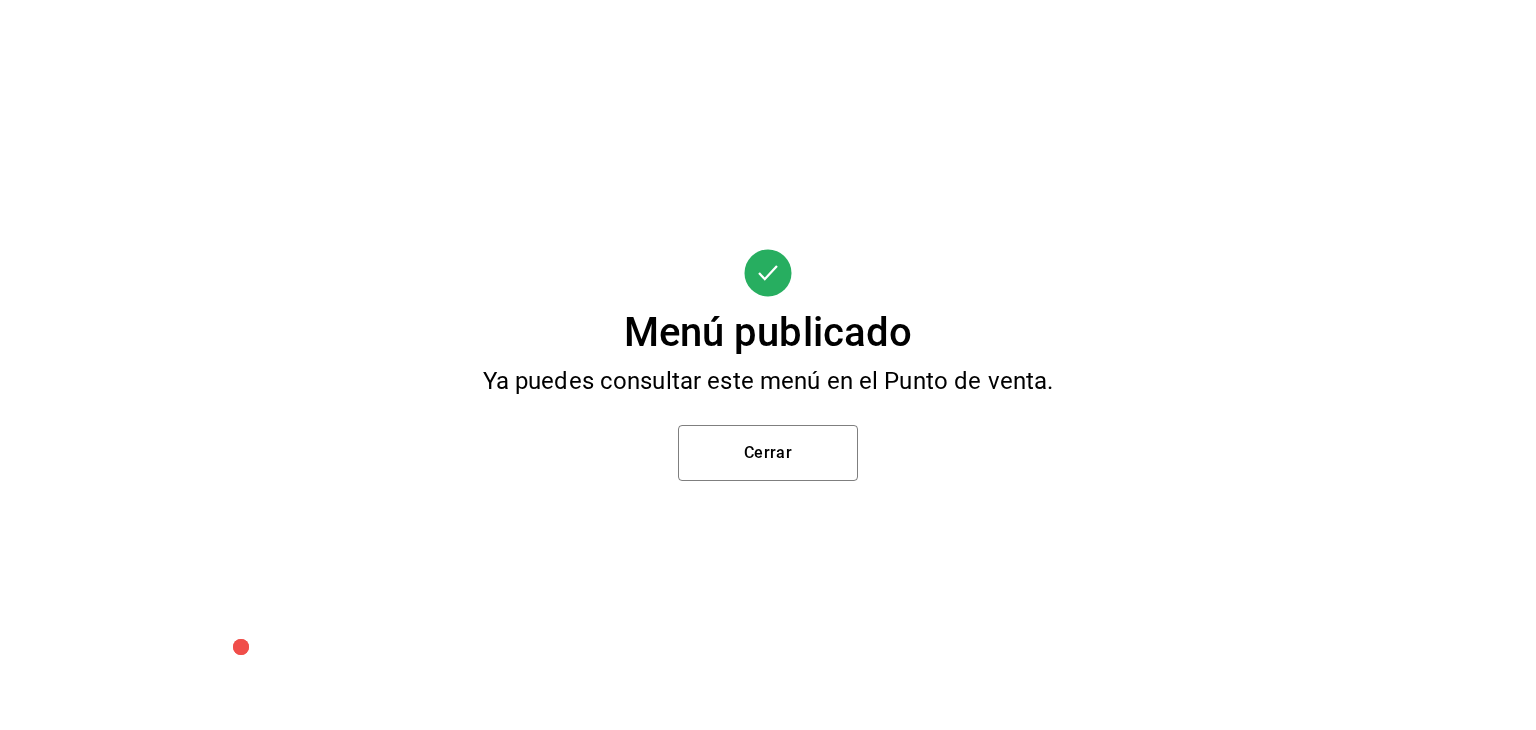 scroll, scrollTop: 0, scrollLeft: 0, axis: both 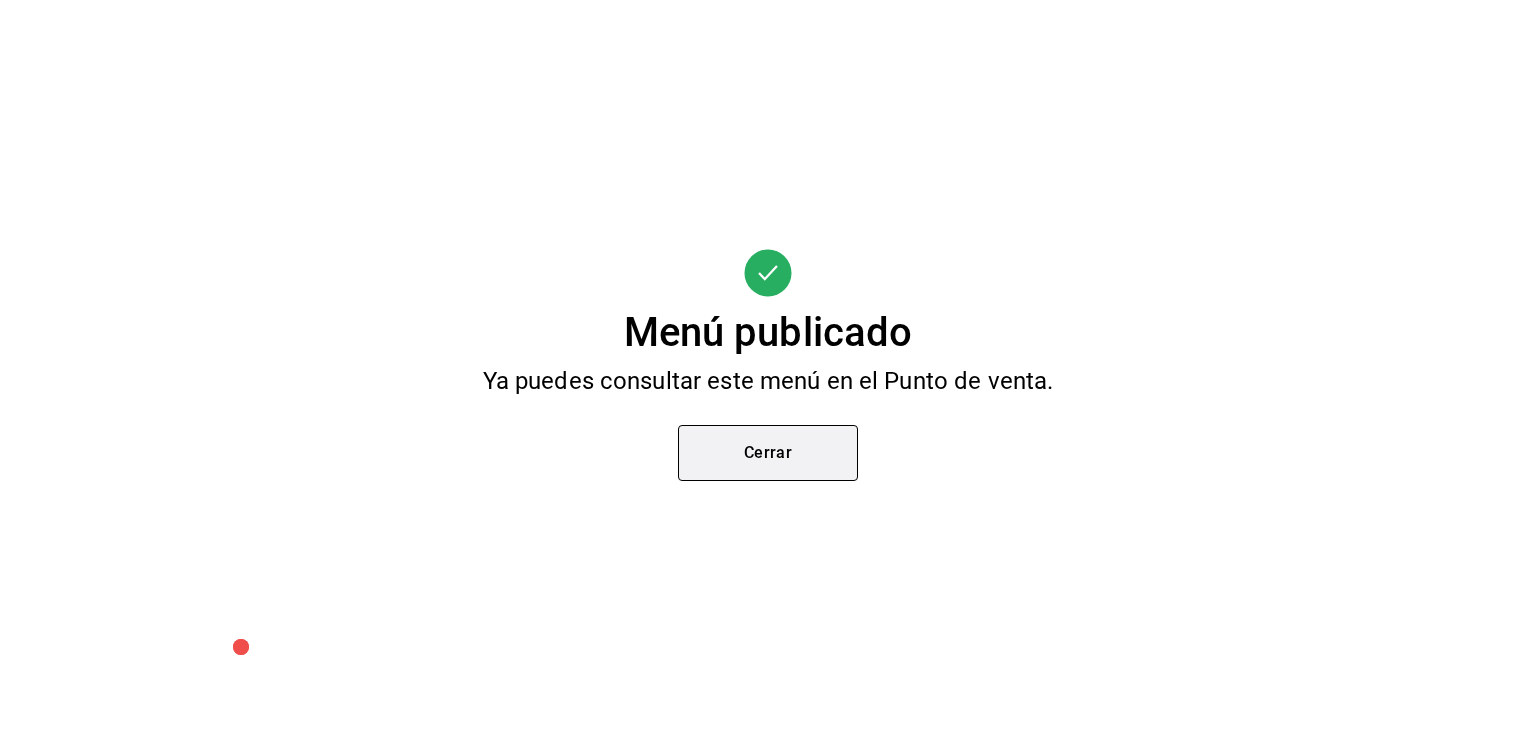 click on "Cerrar" at bounding box center (768, 453) 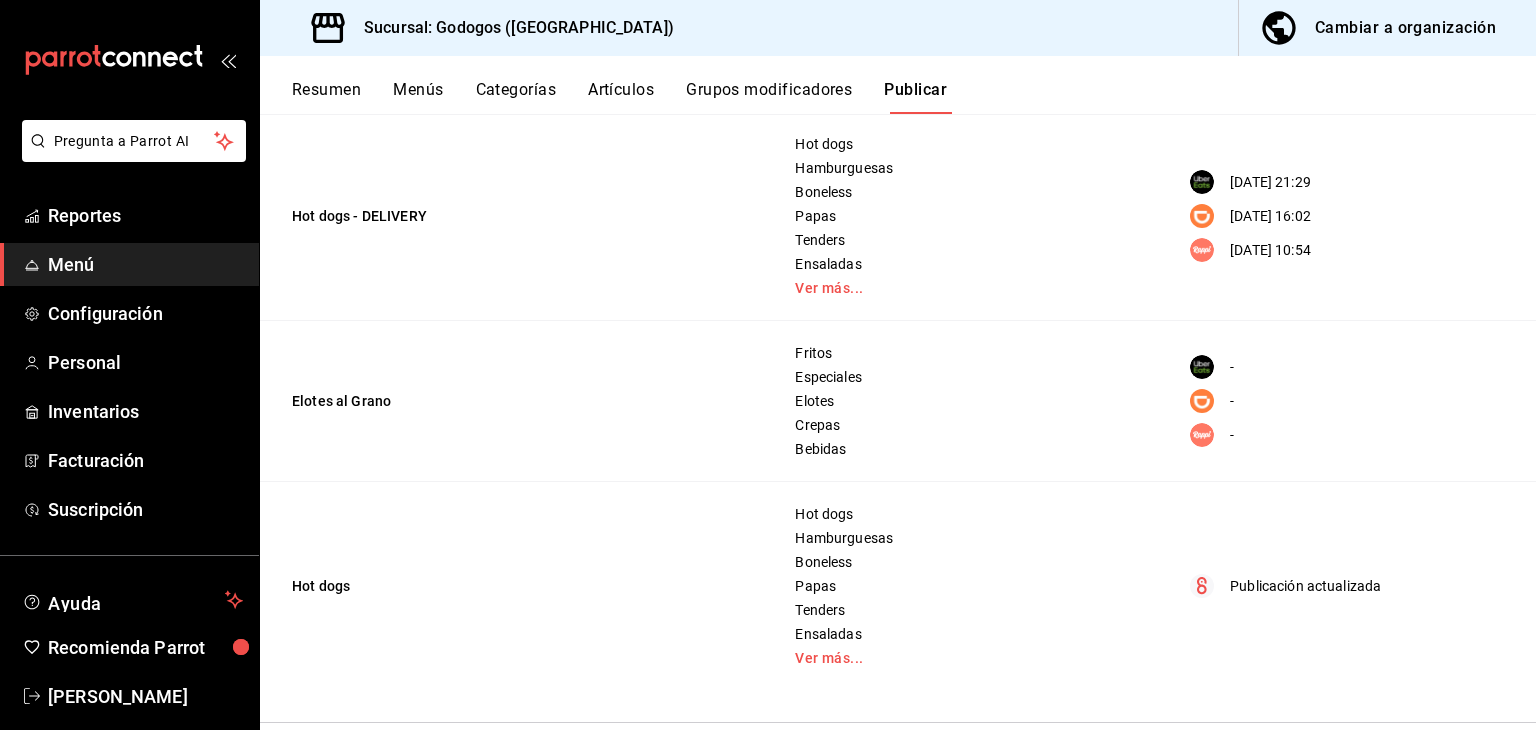 scroll, scrollTop: 319, scrollLeft: 0, axis: vertical 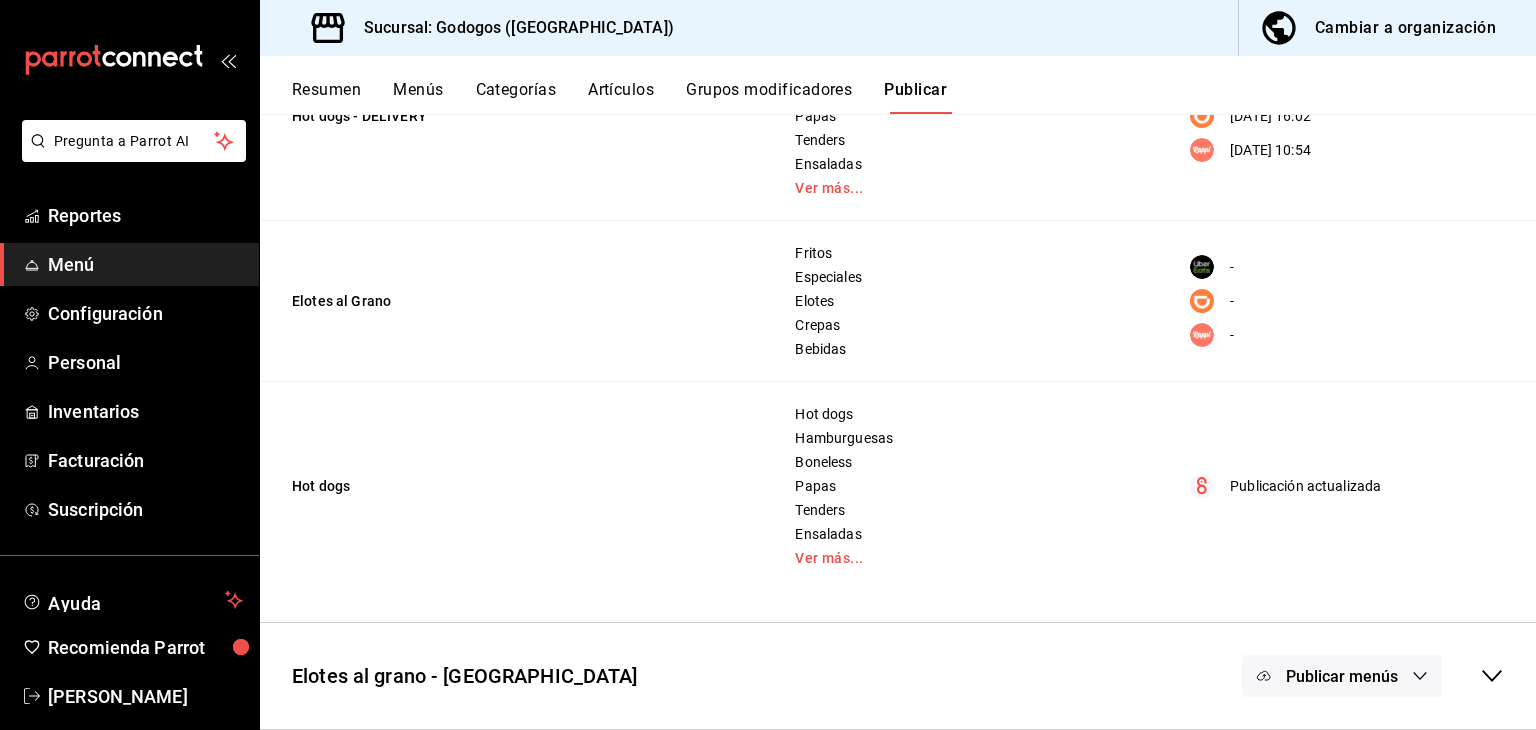 click on "Publicar menús" at bounding box center (1342, 676) 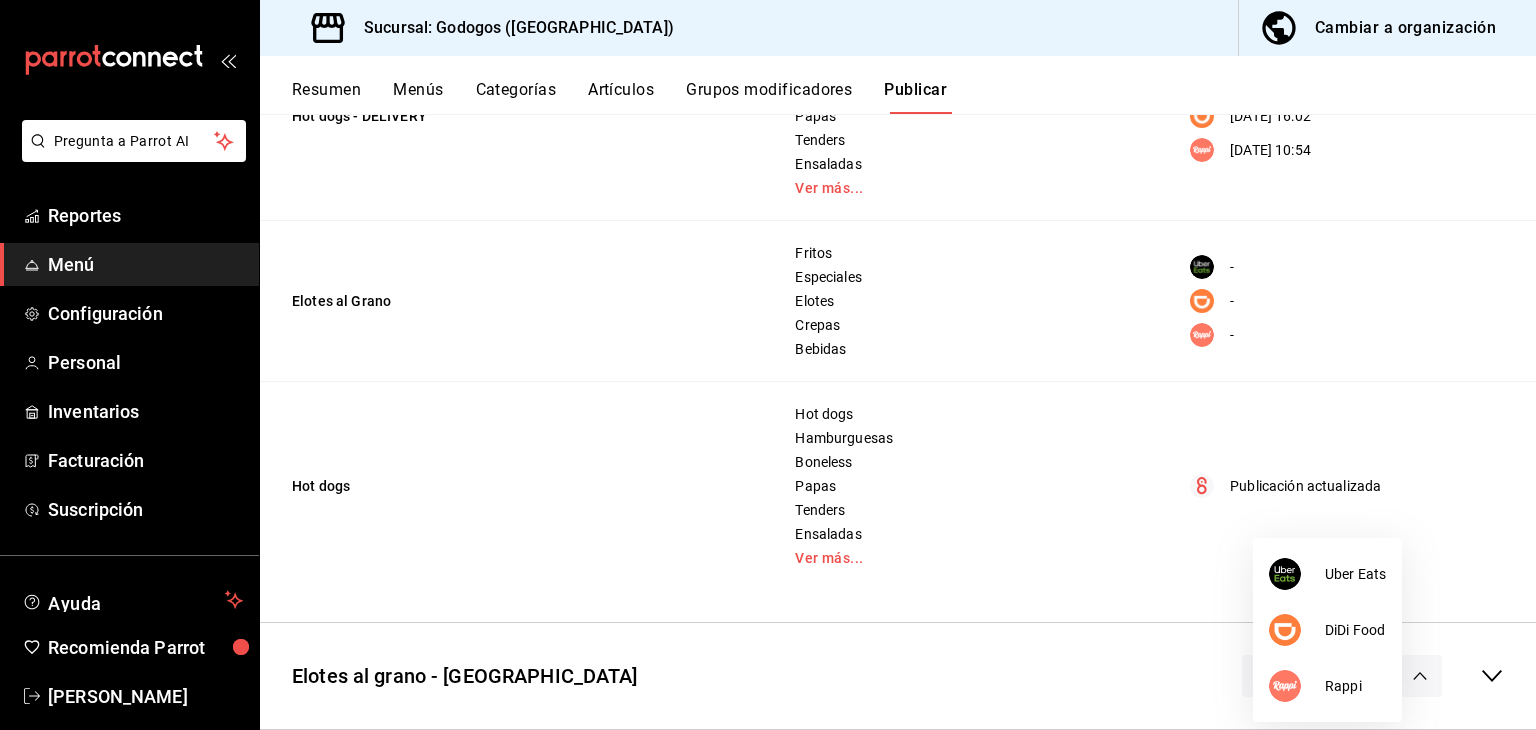 click at bounding box center [768, 365] 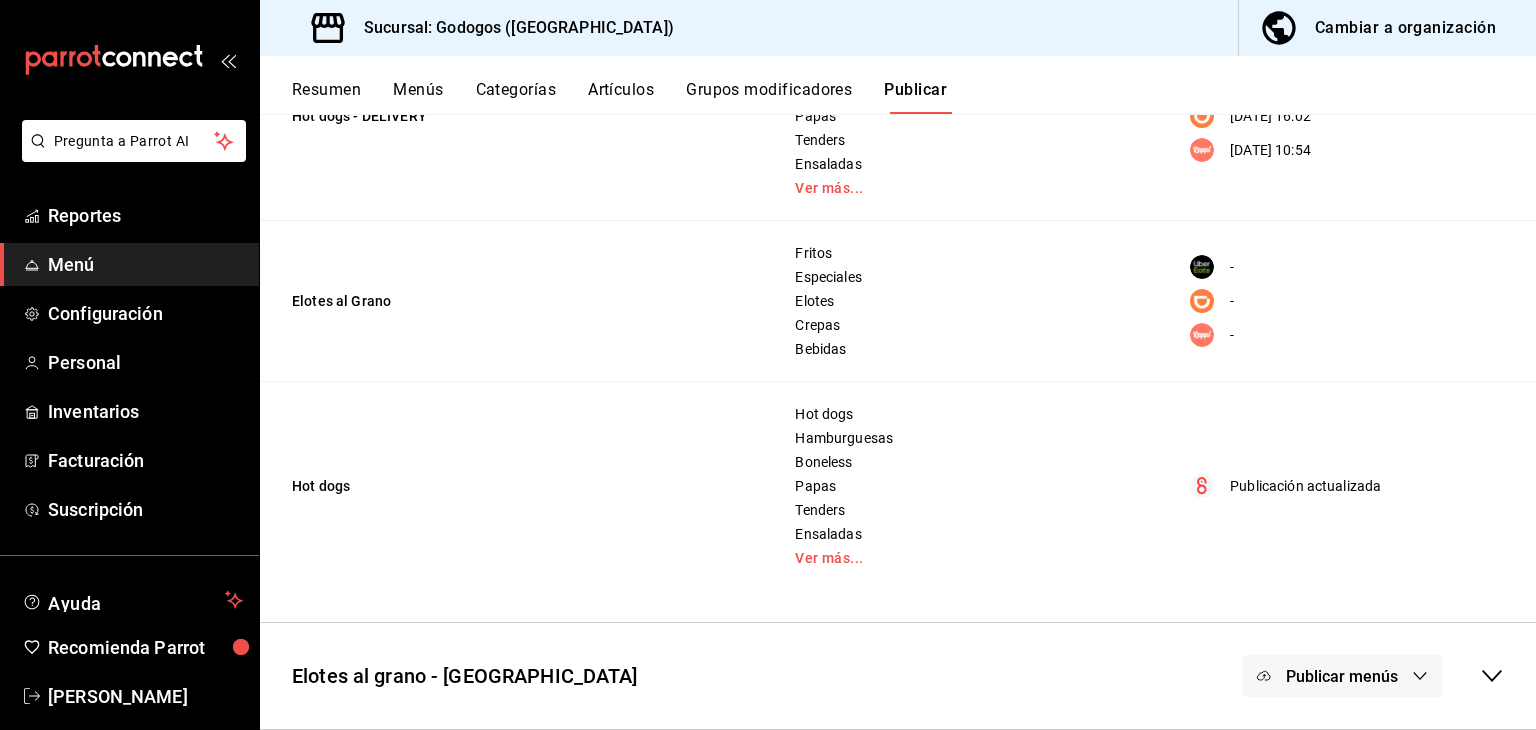 click 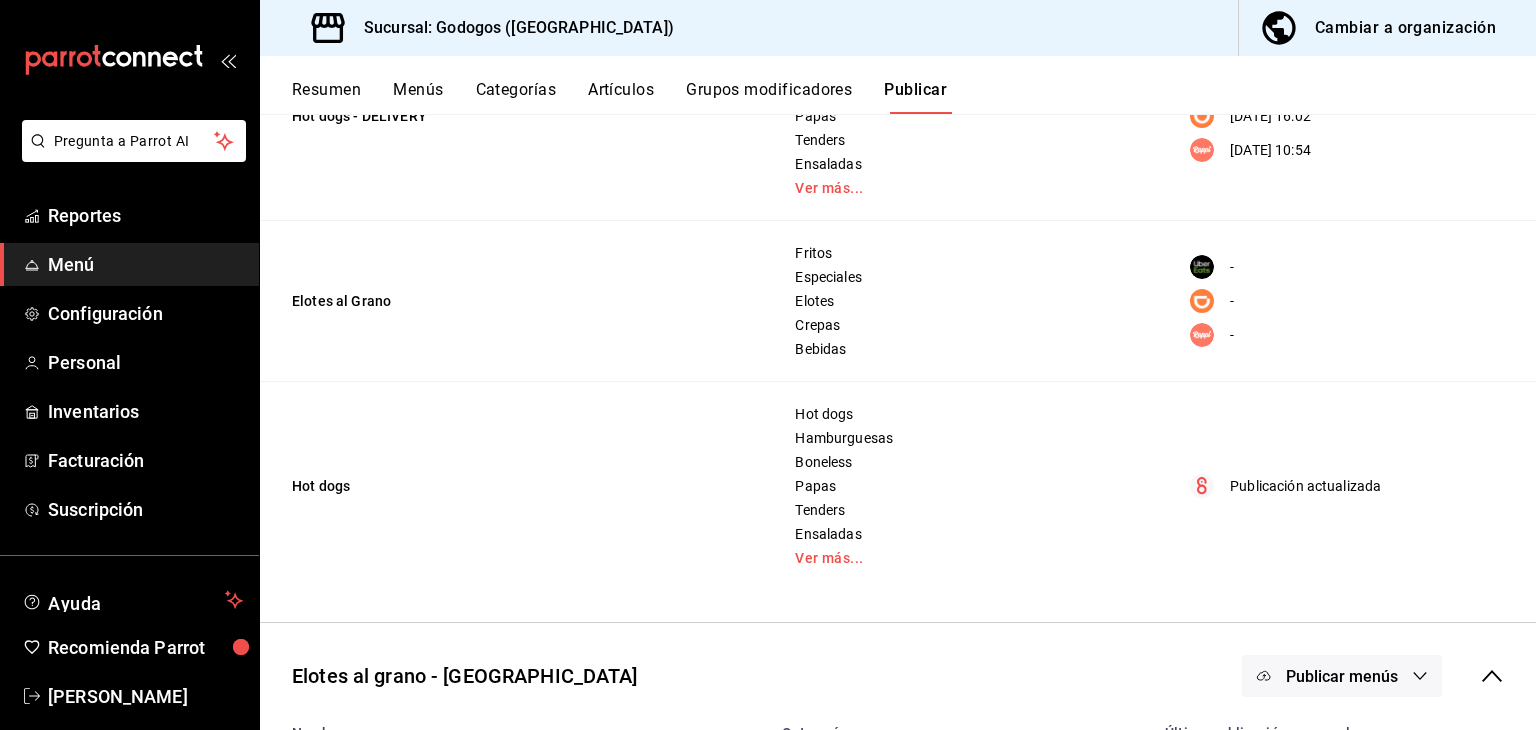 scroll, scrollTop: 684, scrollLeft: 0, axis: vertical 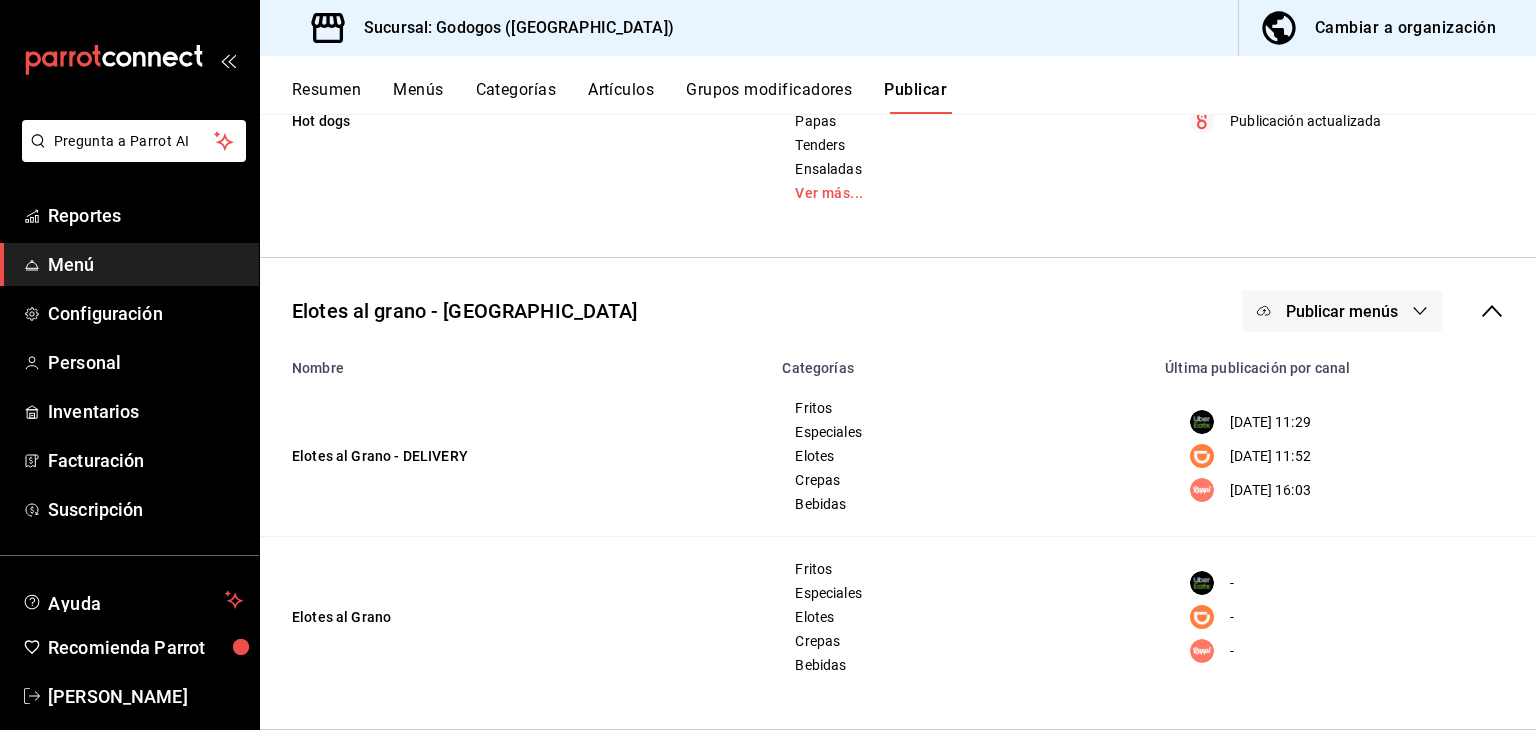 click on "Elotes al Grano" at bounding box center [515, 617] 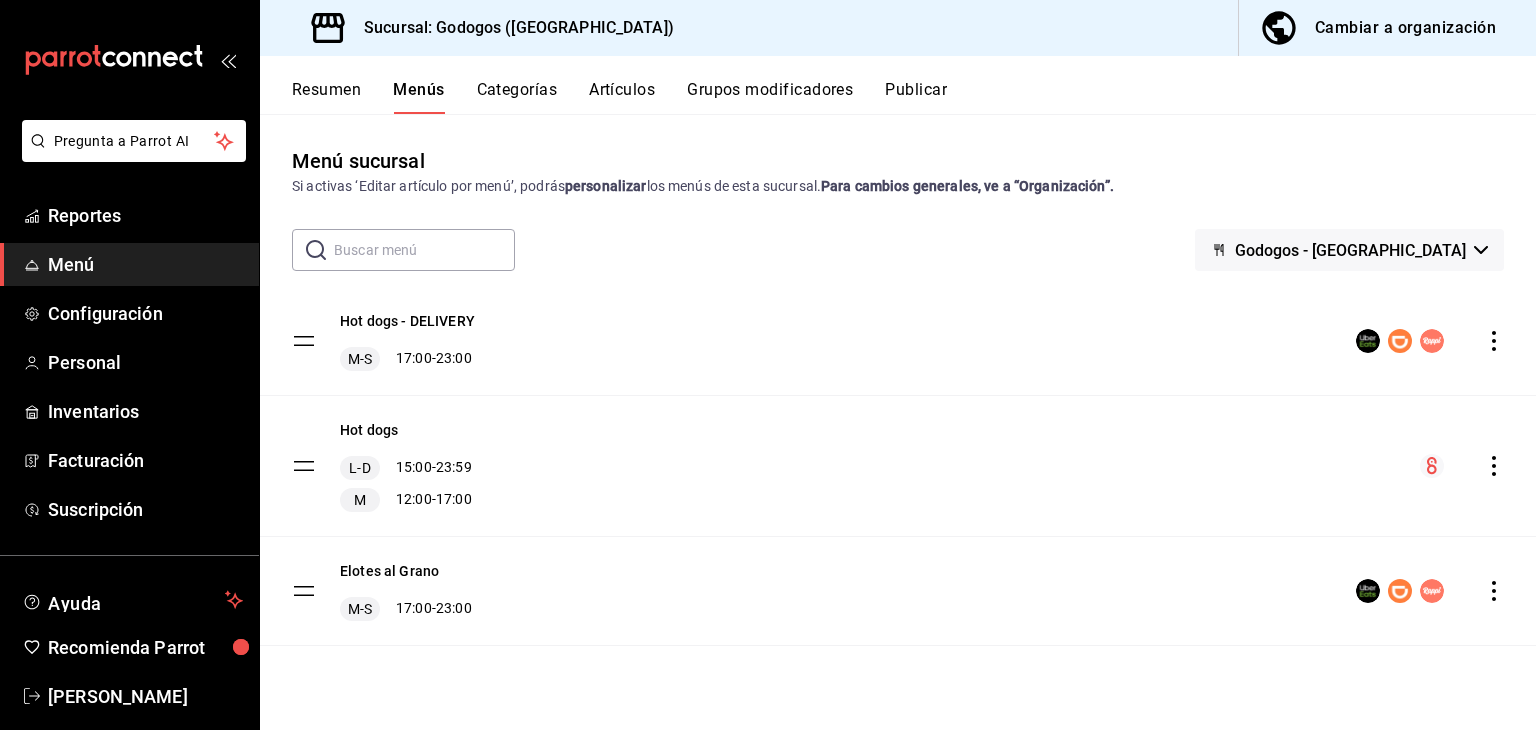 drag, startPoint x: 1429, startPoint y: 275, endPoint x: 1424, endPoint y: 255, distance: 20.615528 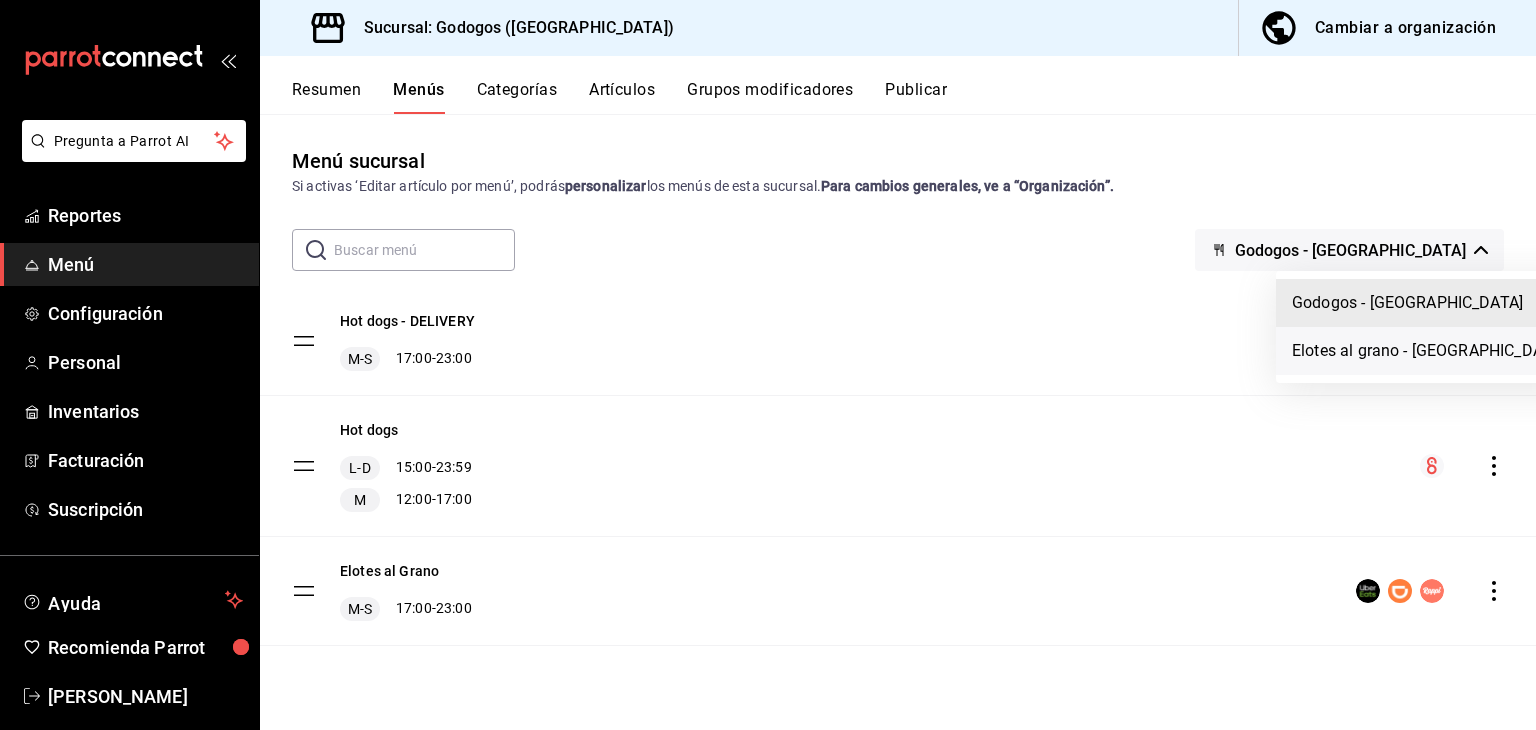click on "Elotes al grano - [GEOGRAPHIC_DATA]" at bounding box center [1428, 351] 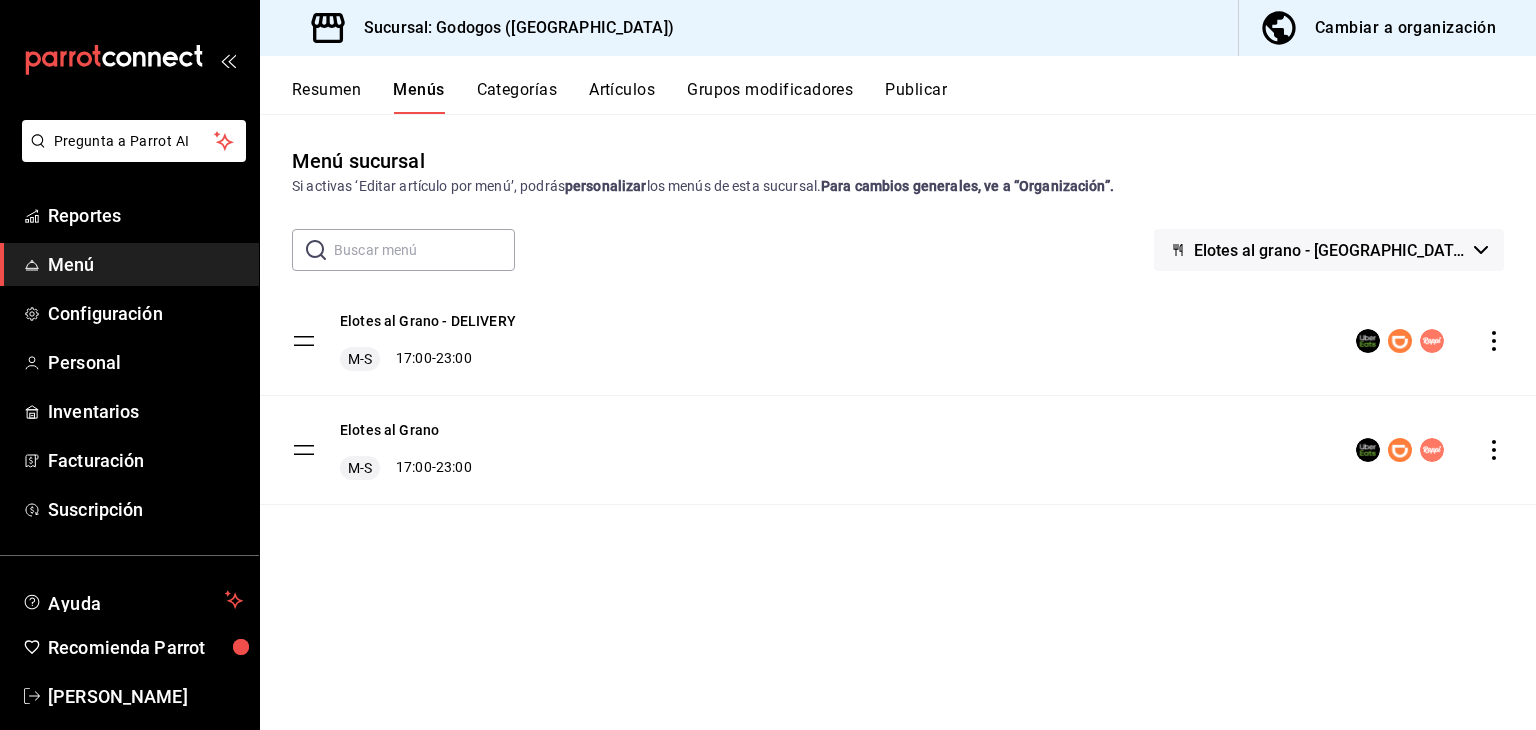 click 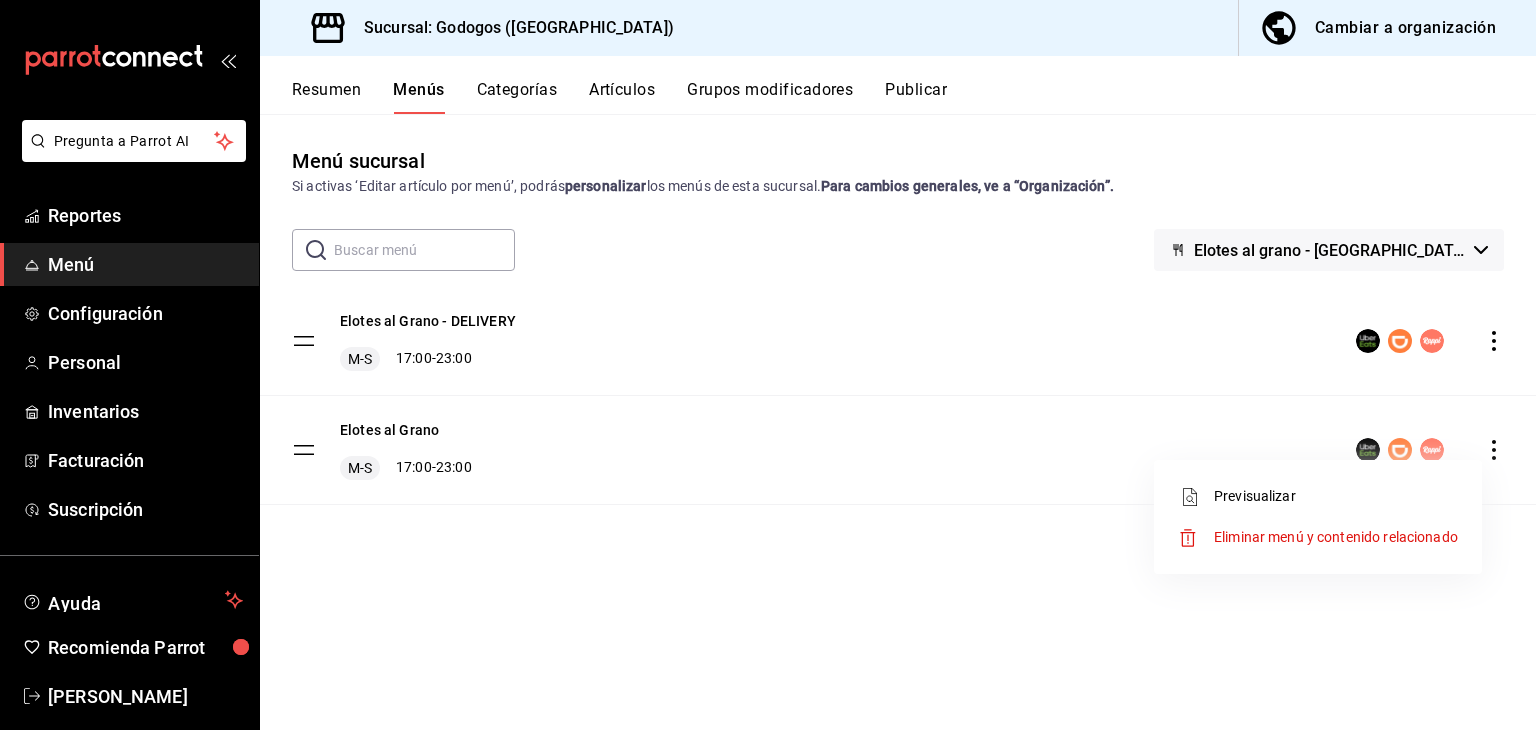 click at bounding box center (768, 365) 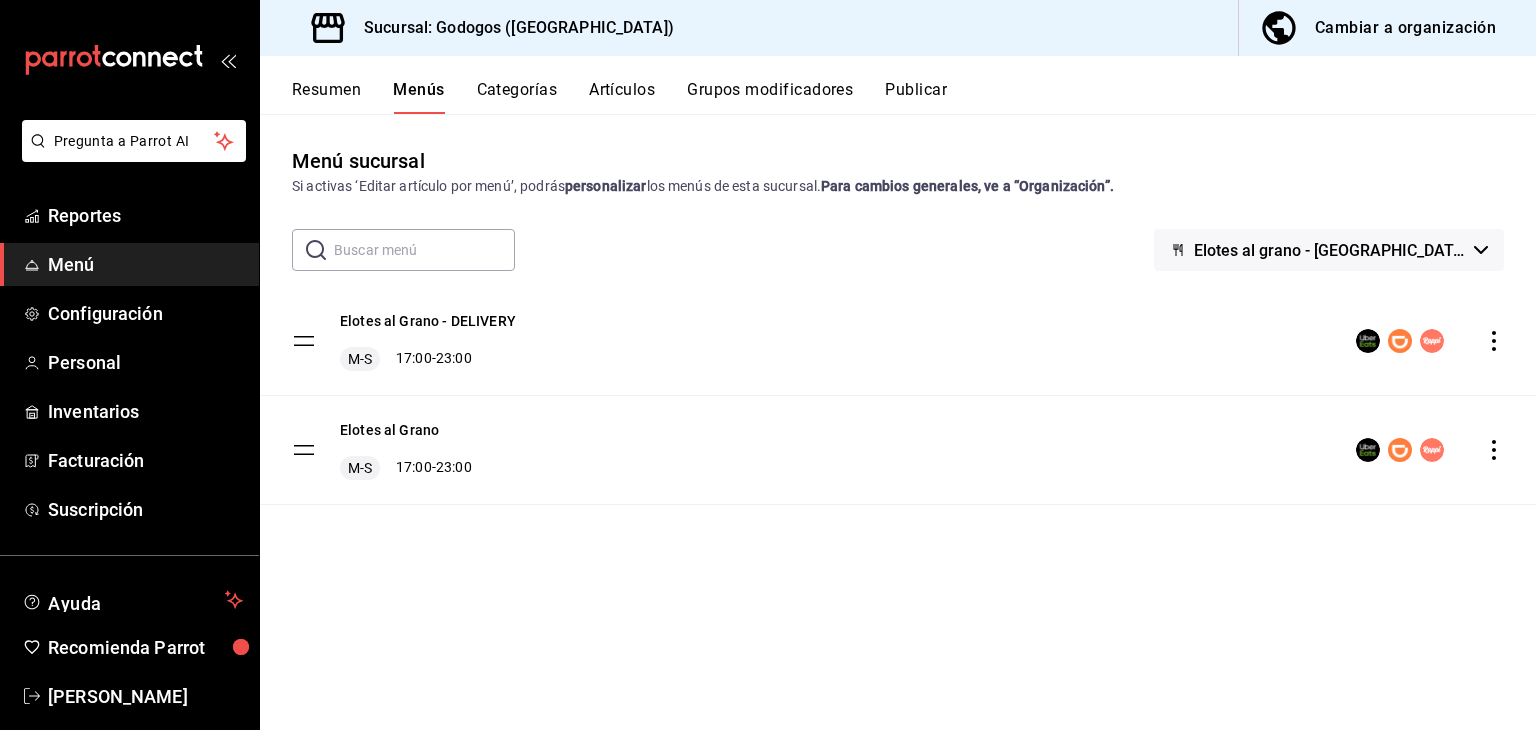 click on "Elotes al Grano" at bounding box center (389, 430) 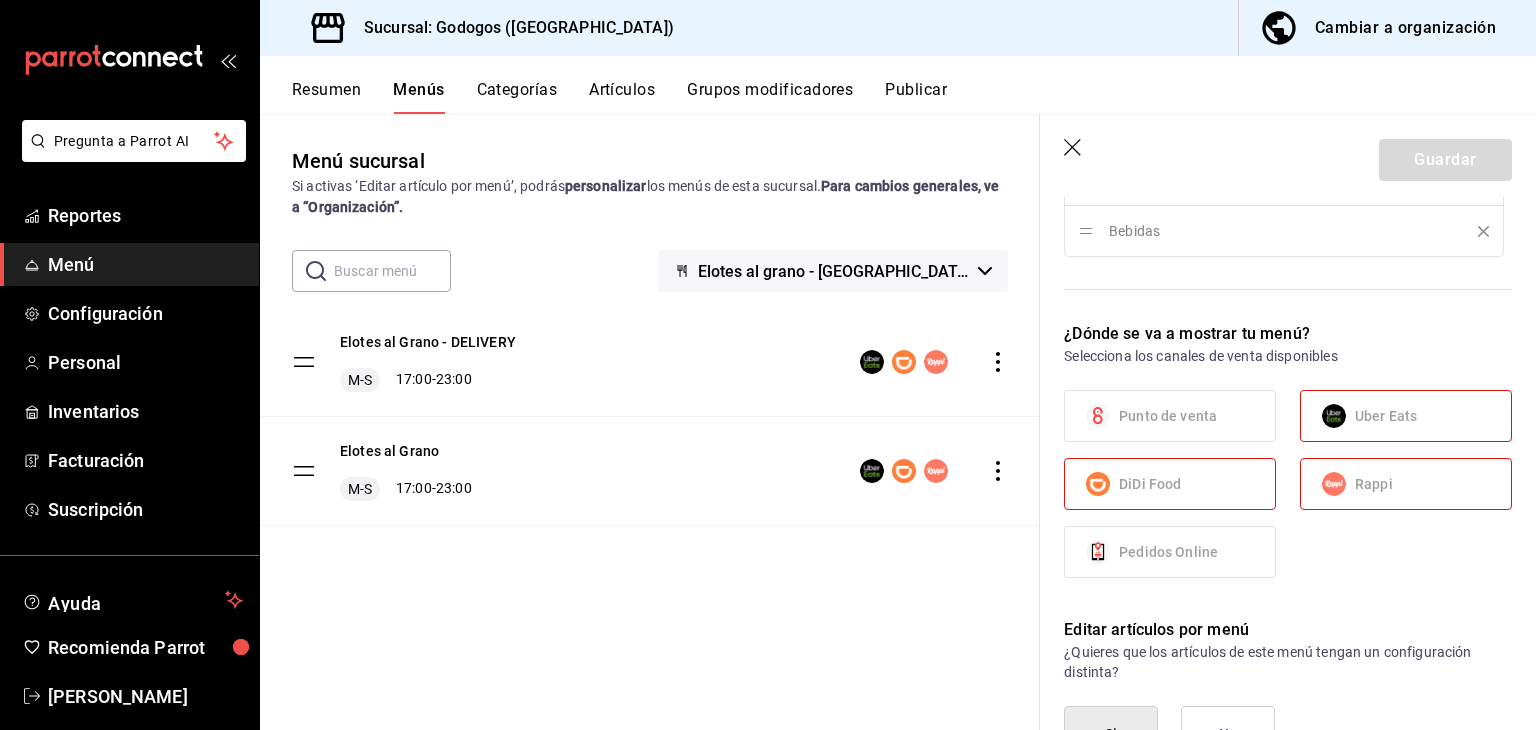 scroll, scrollTop: 1000, scrollLeft: 0, axis: vertical 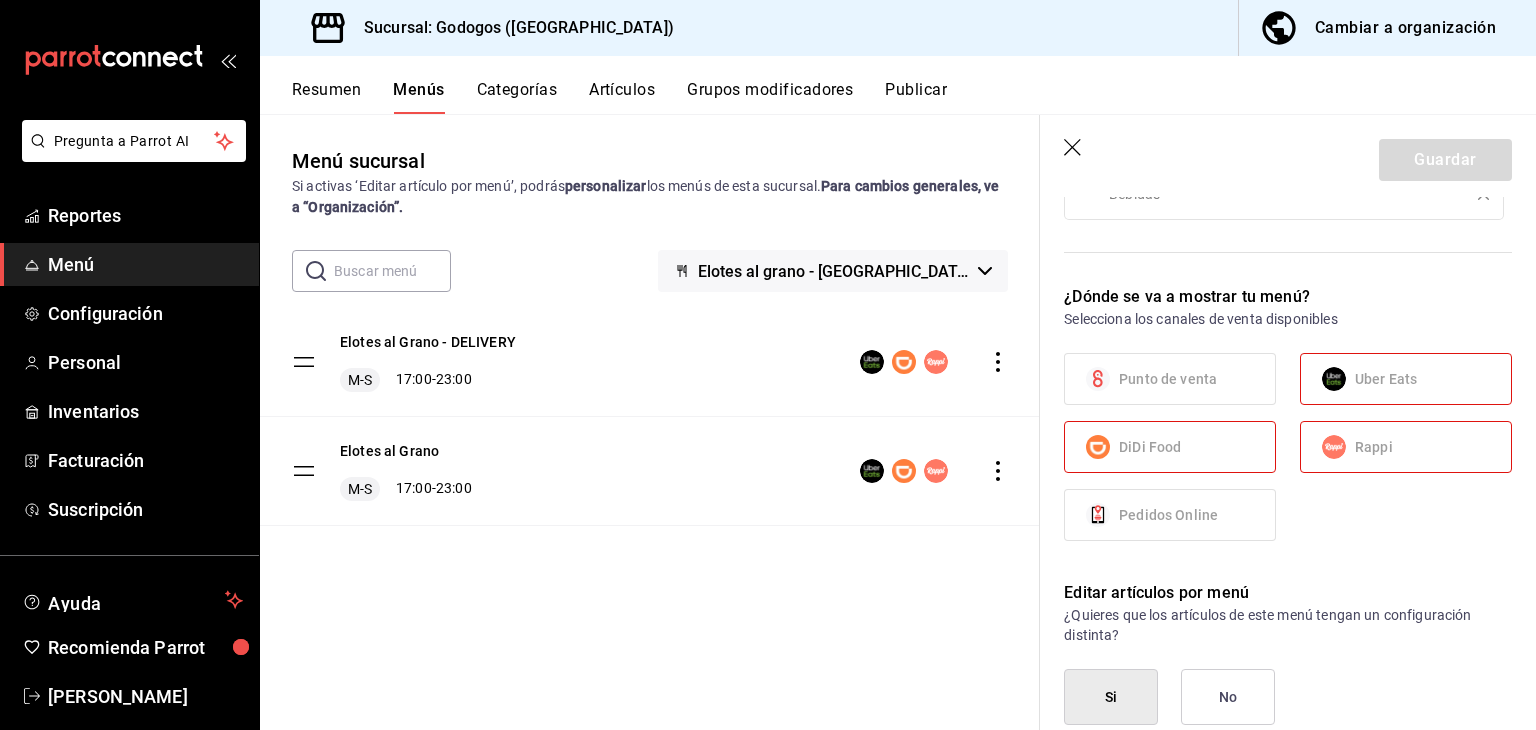 click on "Uber Eats" at bounding box center (1406, 379) 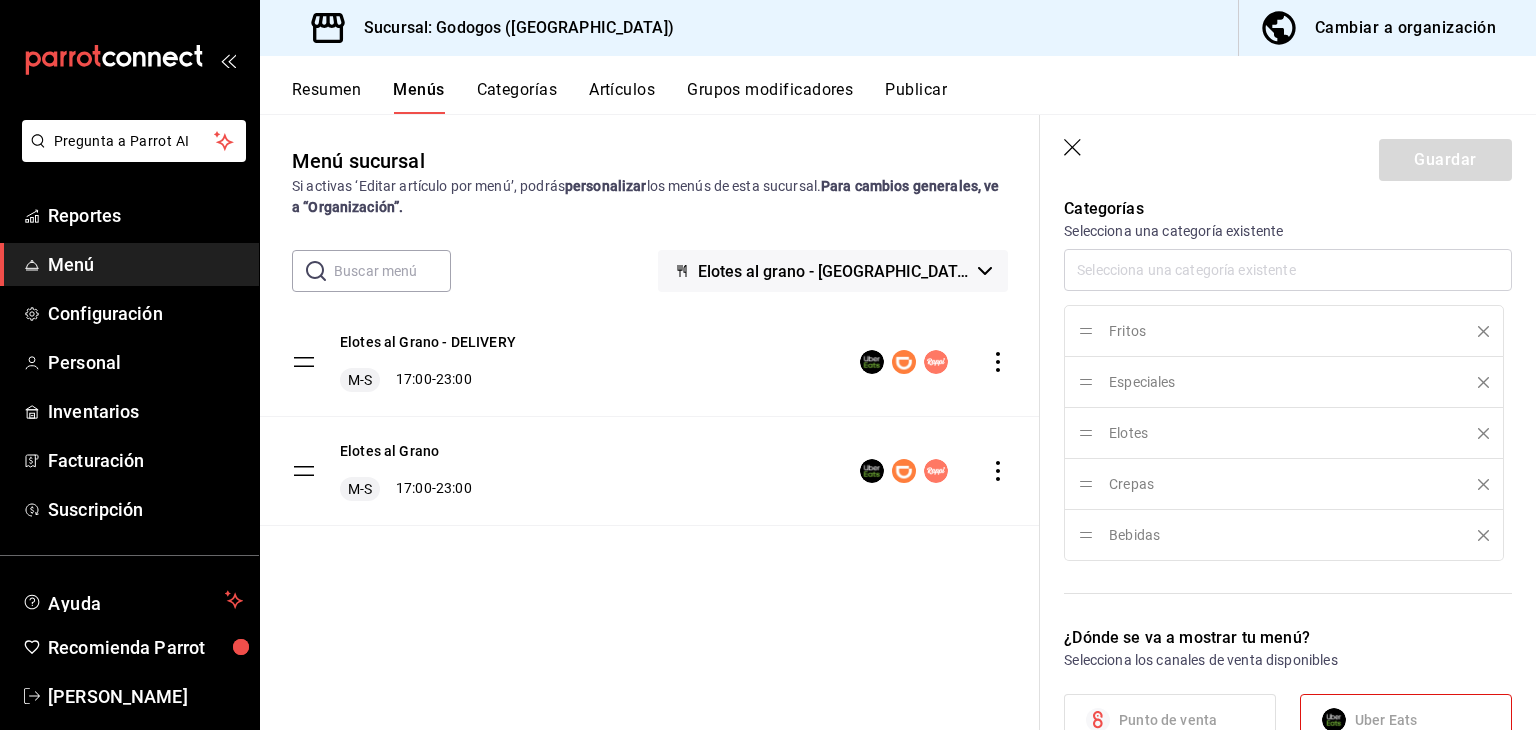 scroll, scrollTop: 460, scrollLeft: 0, axis: vertical 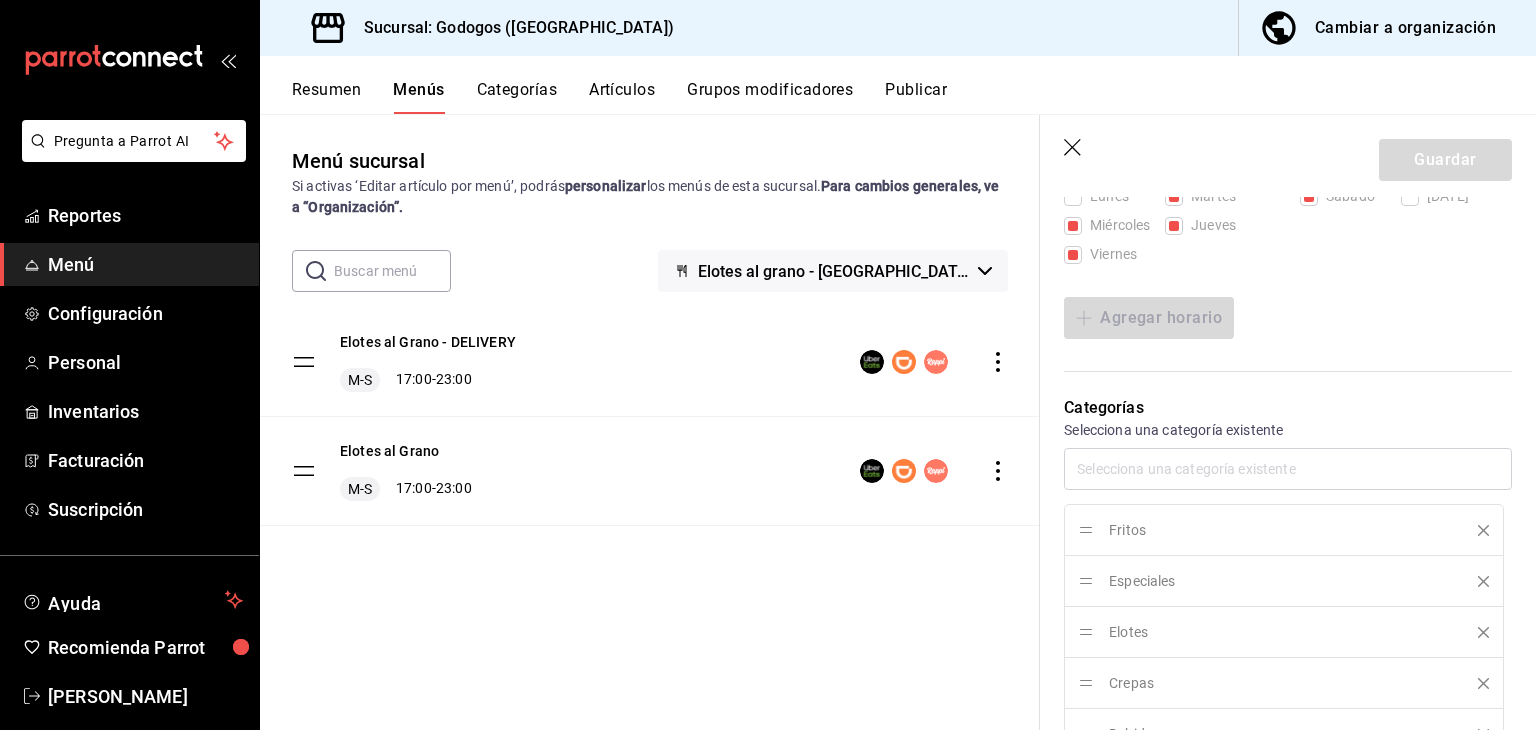 click 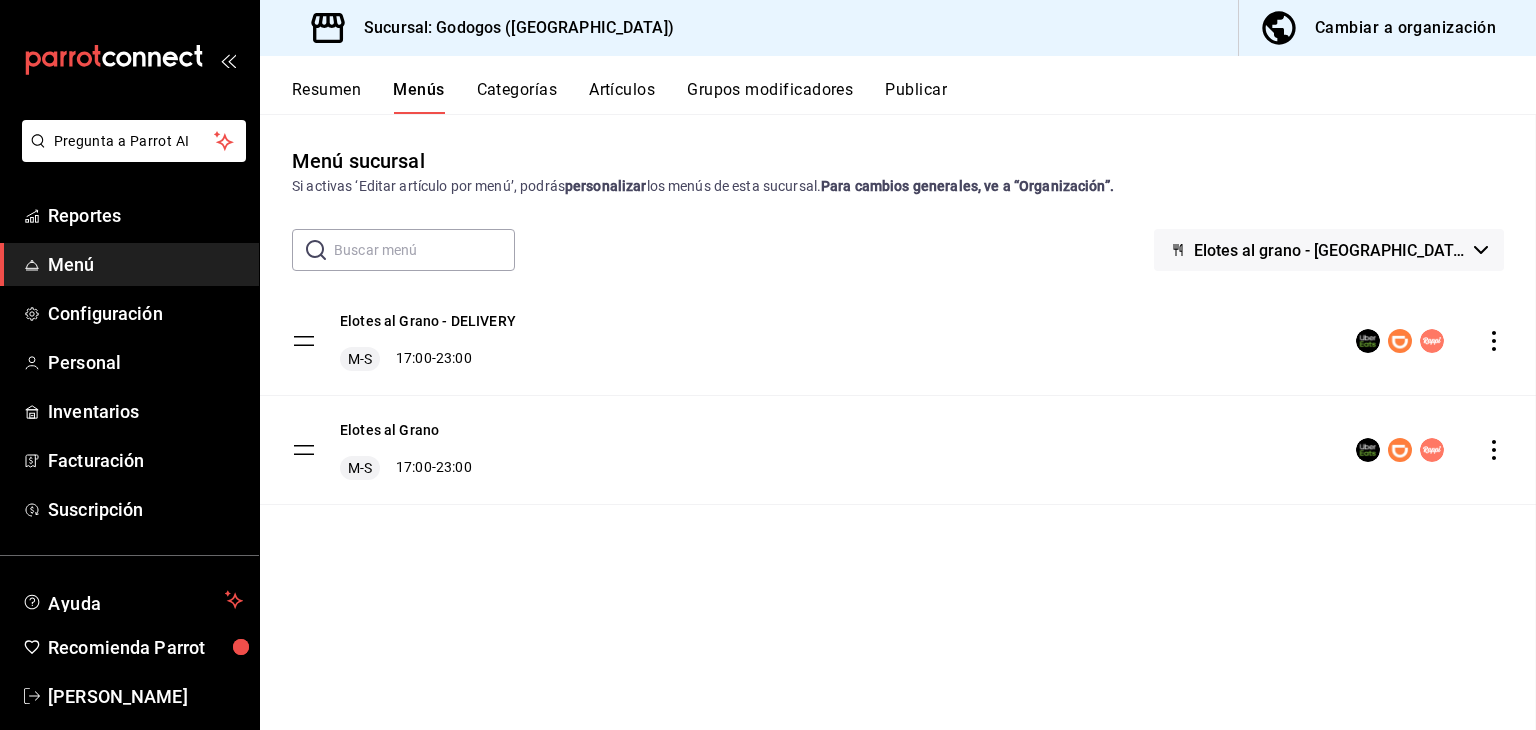 checkbox on "false" 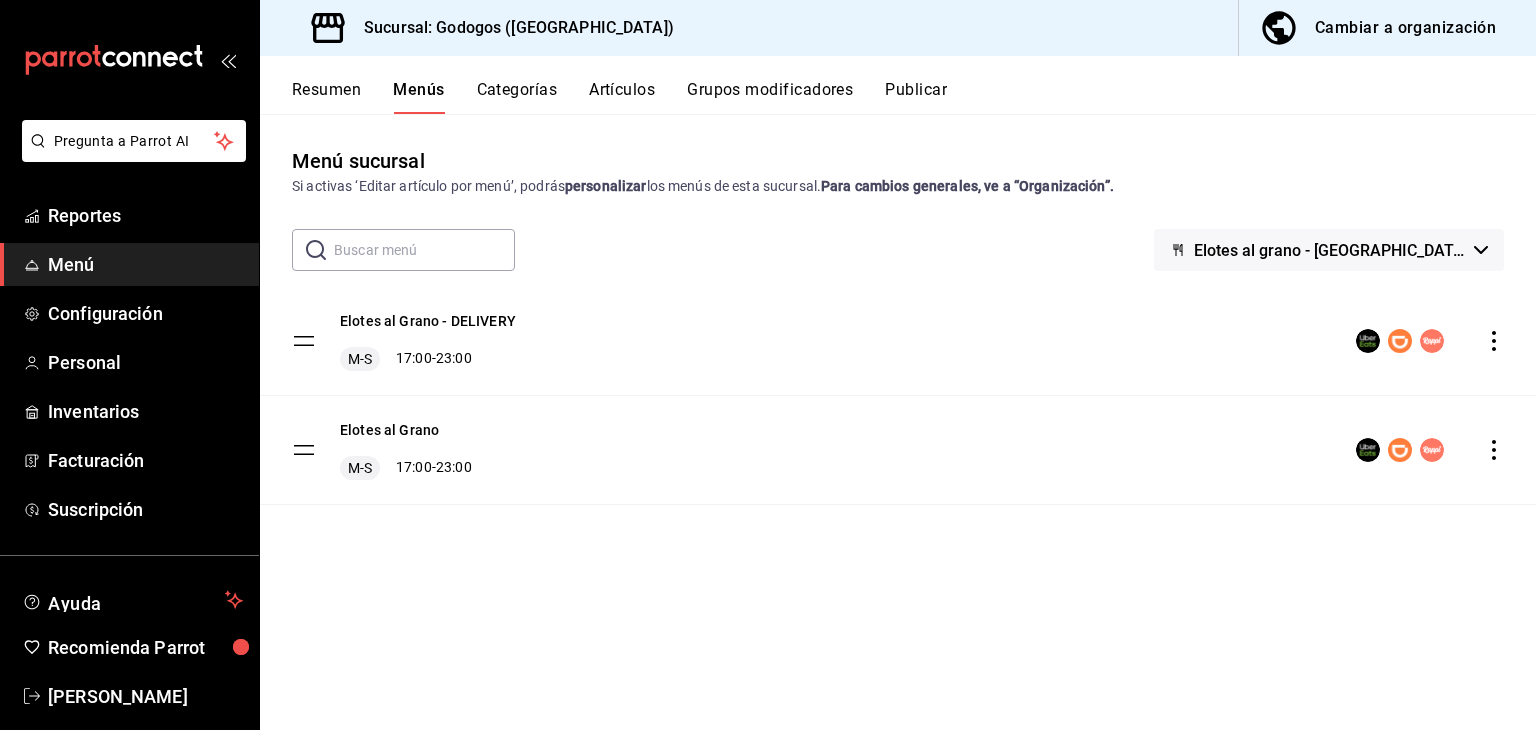 click on "Cambiar a organización" at bounding box center (1405, 28) 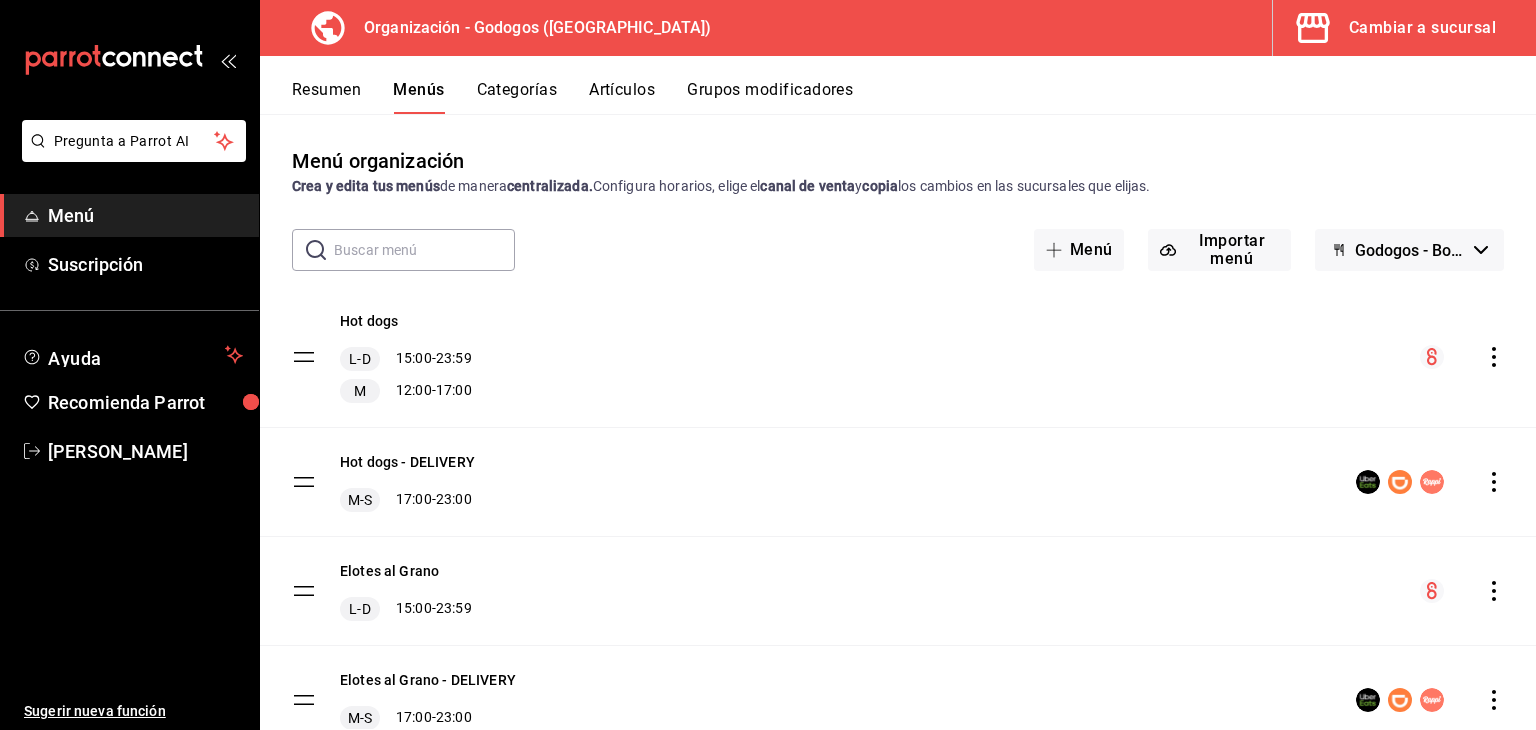 click on "Godogos - Borrador" at bounding box center [1410, 250] 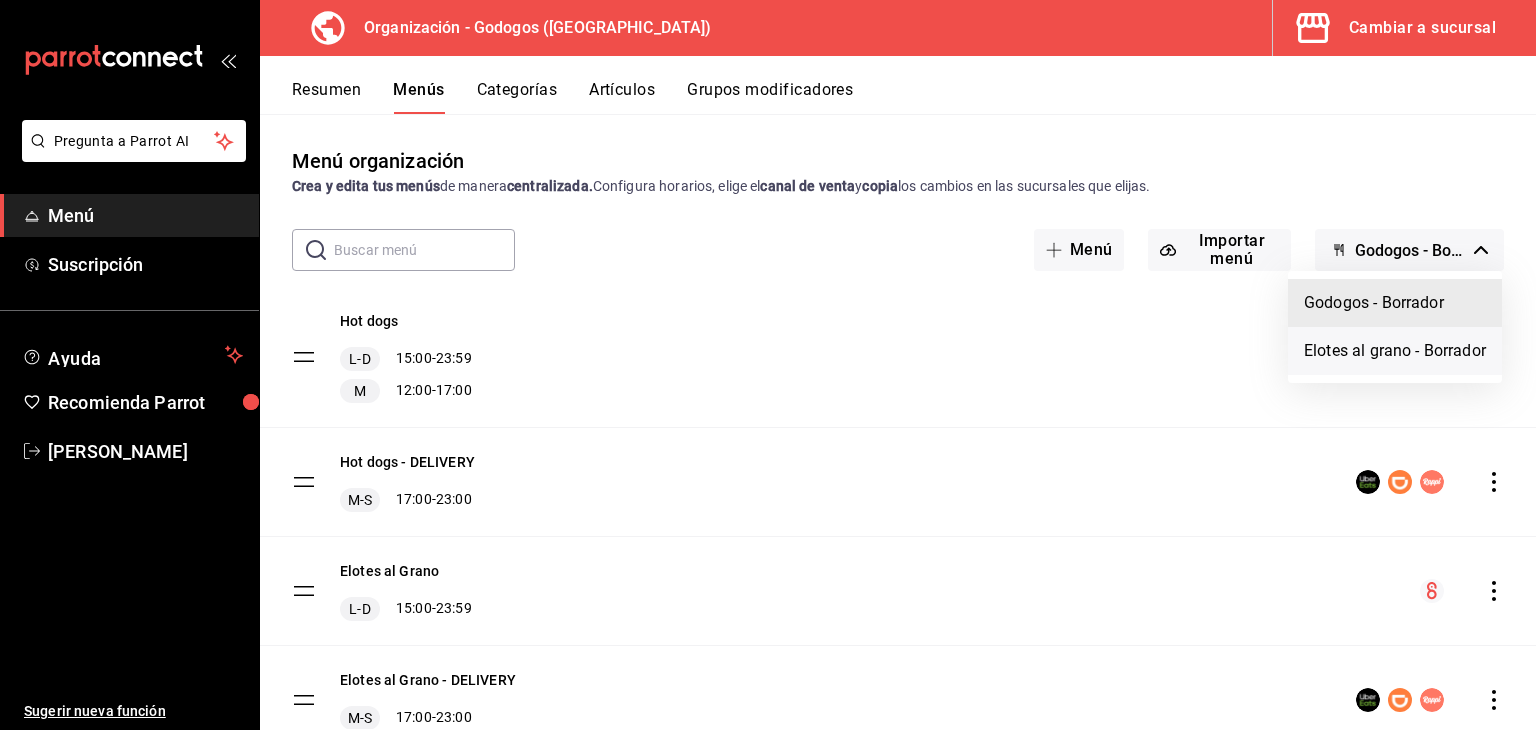 click on "Elotes al grano - Borrador" at bounding box center (1395, 351) 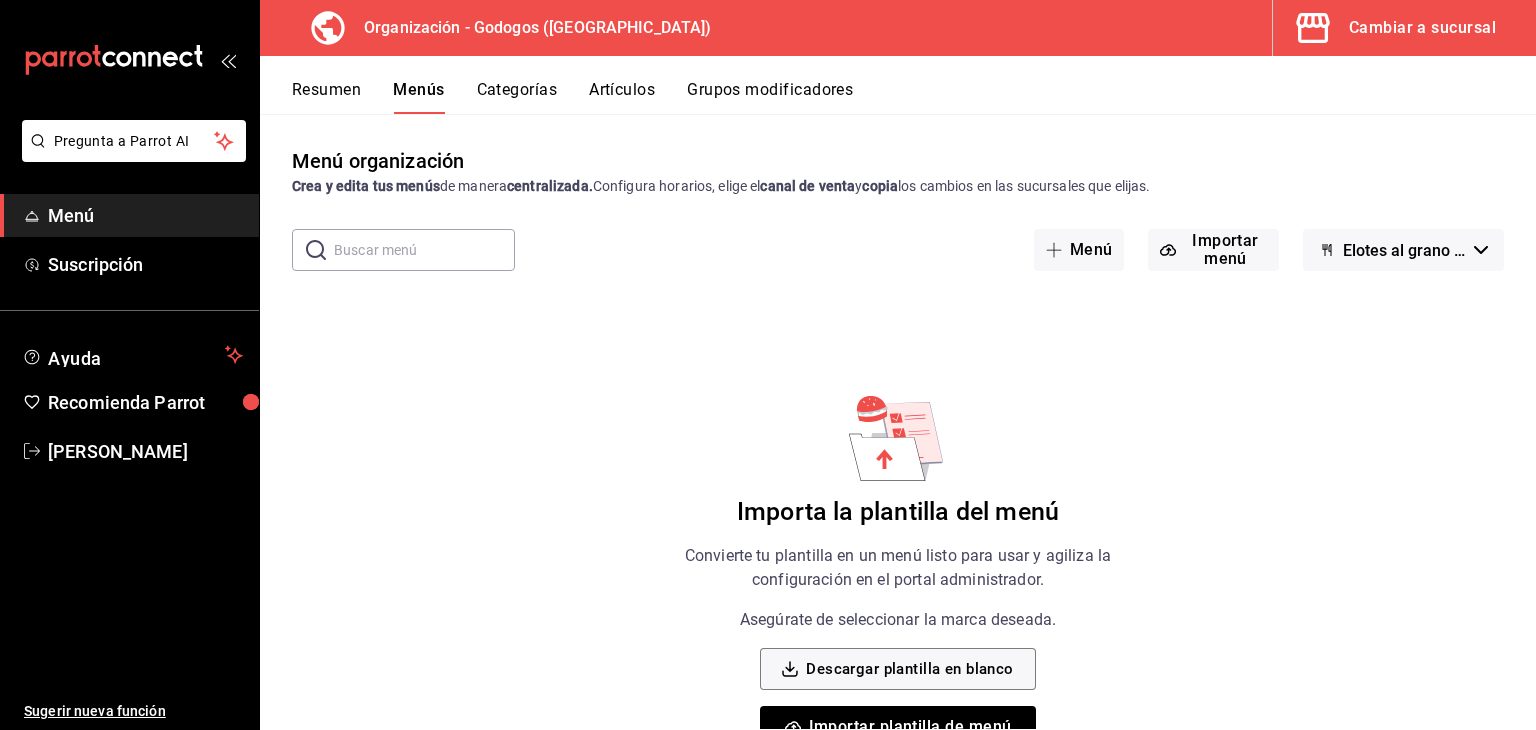 click on "Elotes al grano - Borrador" at bounding box center (1404, 250) 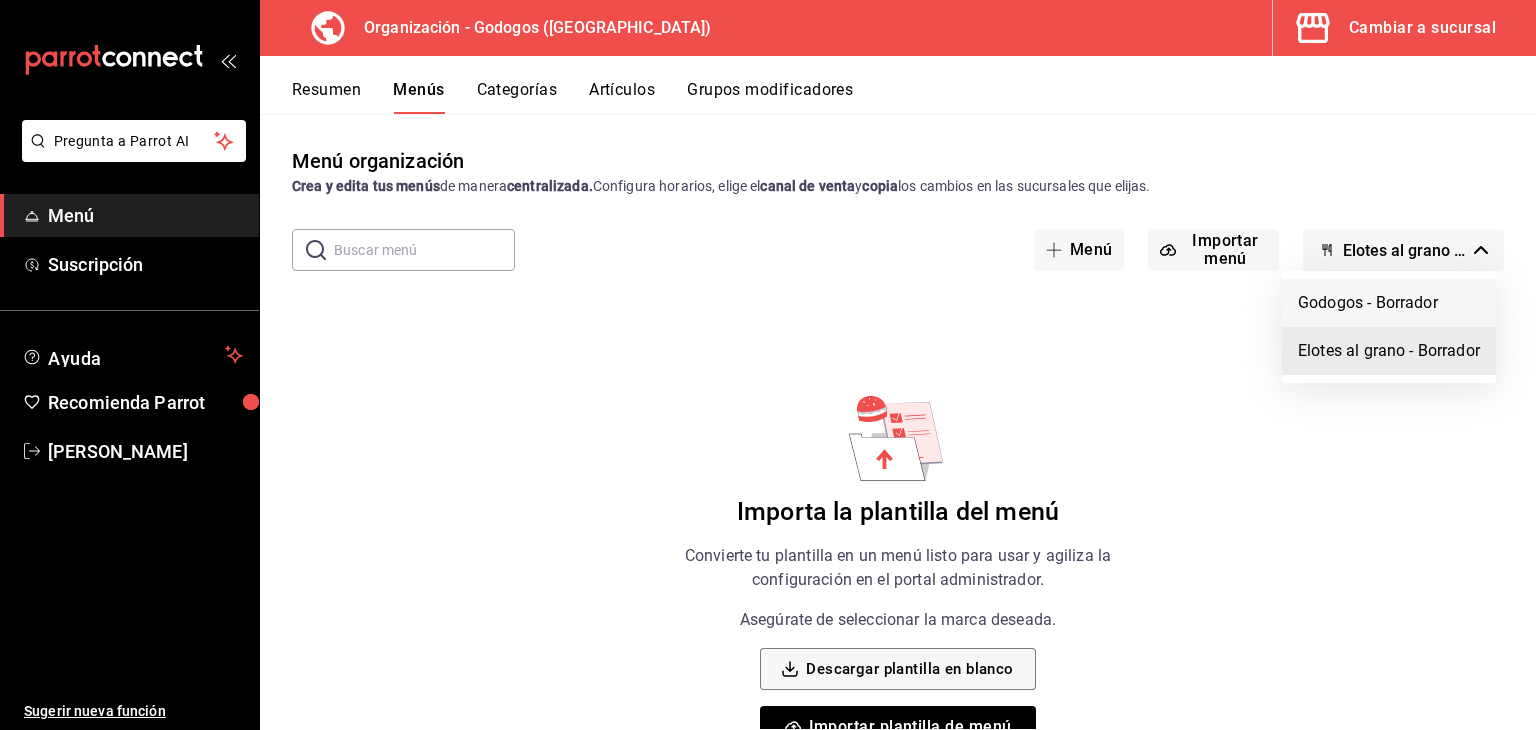 click on "Godogos - Borrador" at bounding box center [1389, 303] 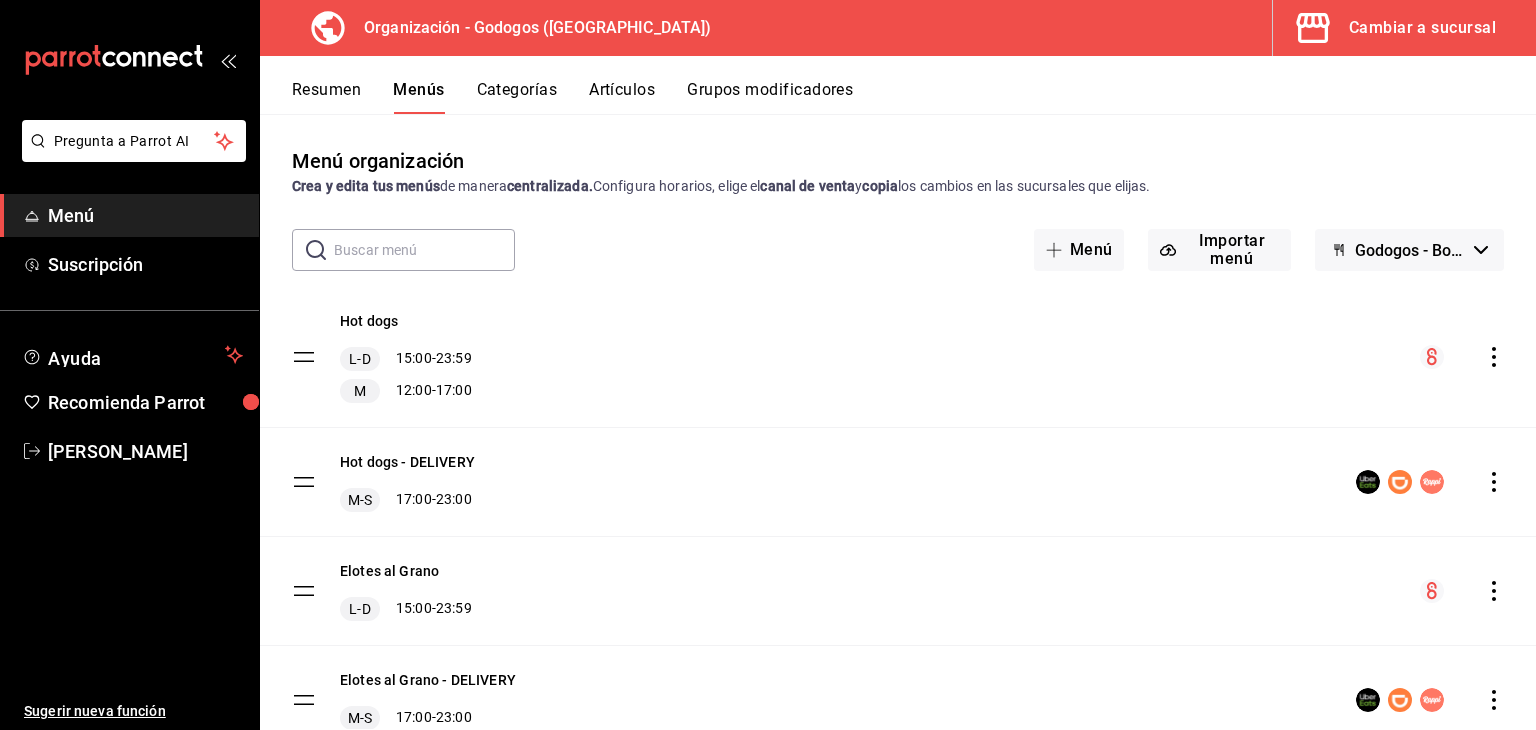 scroll, scrollTop: 81, scrollLeft: 0, axis: vertical 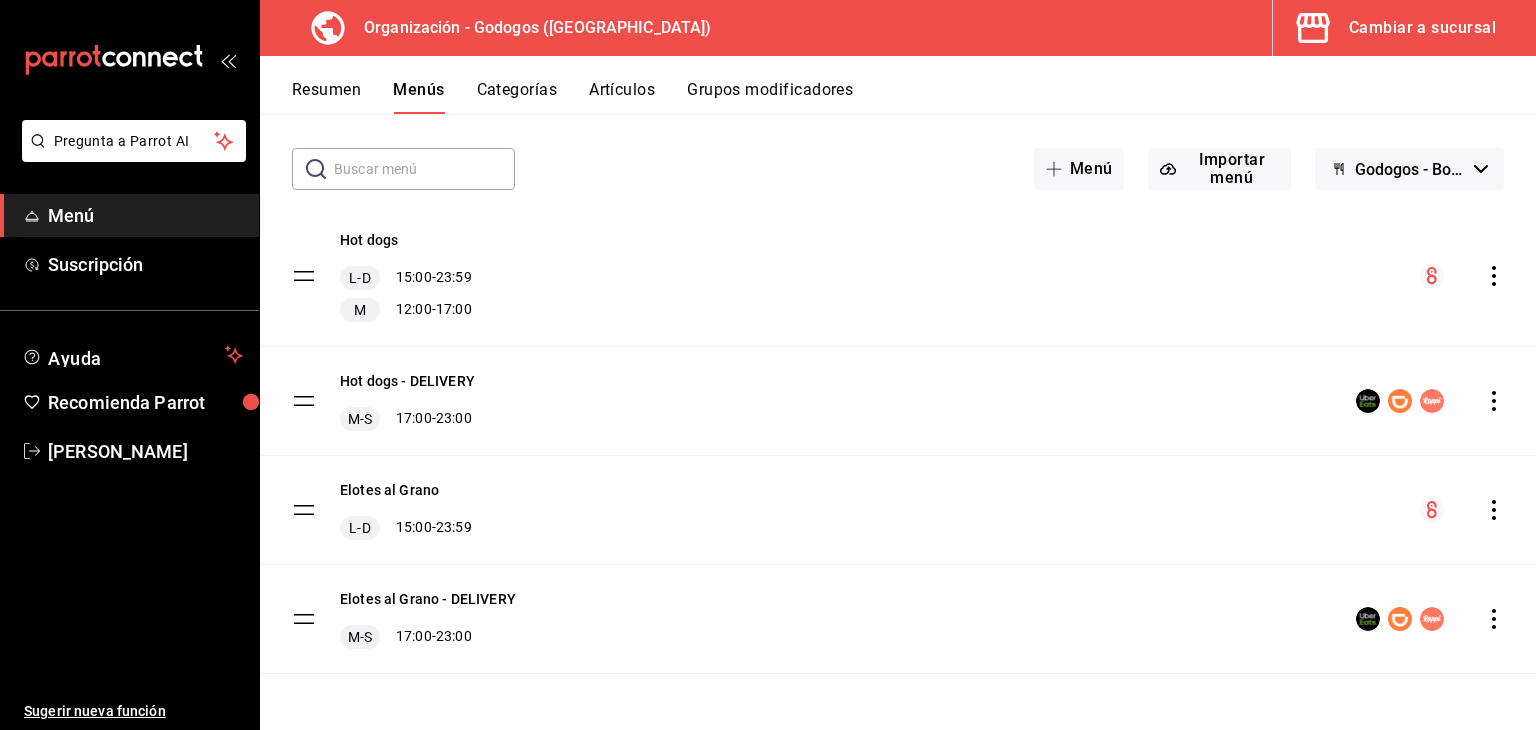 click on "Godogos - Borrador" at bounding box center (1409, 169) 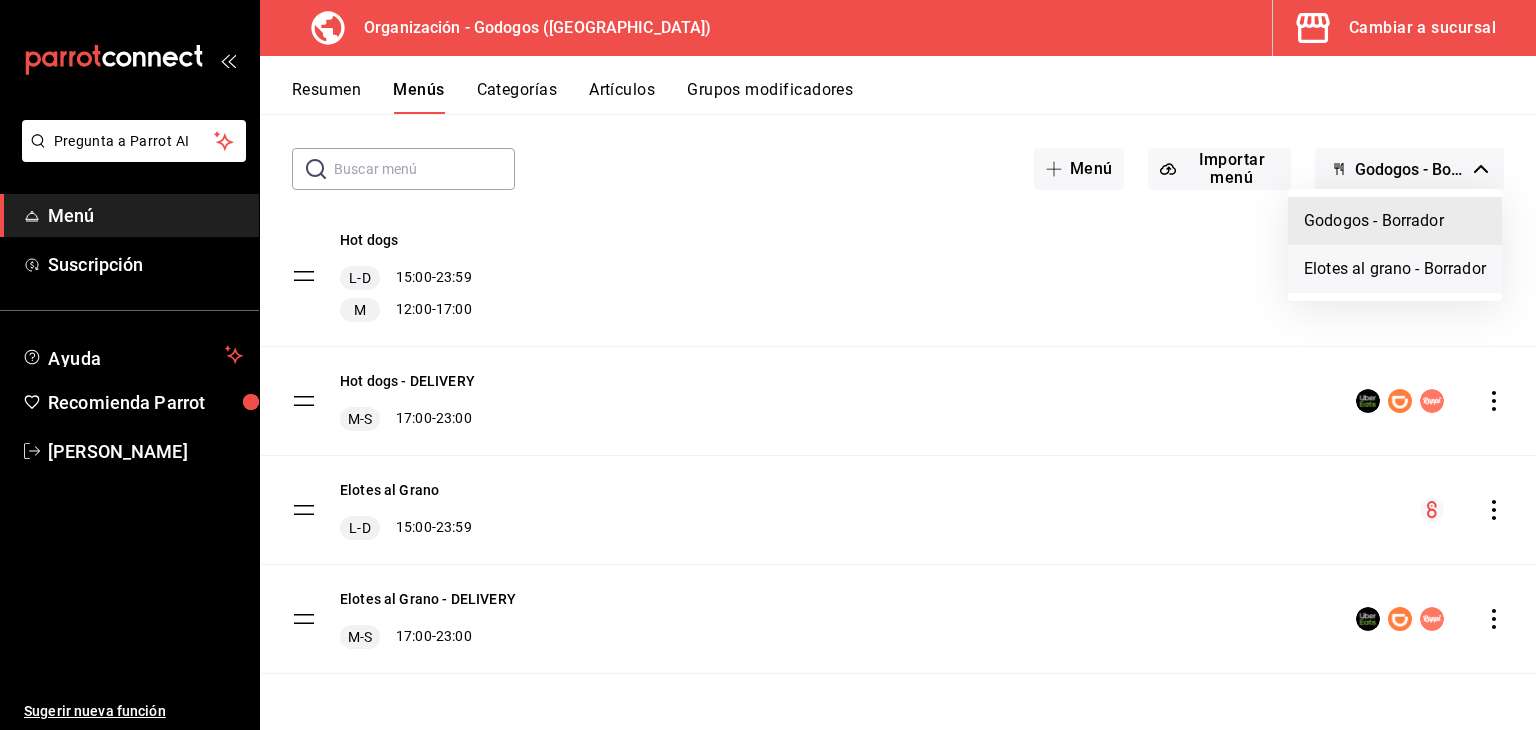 click on "Elotes al grano - Borrador" at bounding box center [1395, 269] 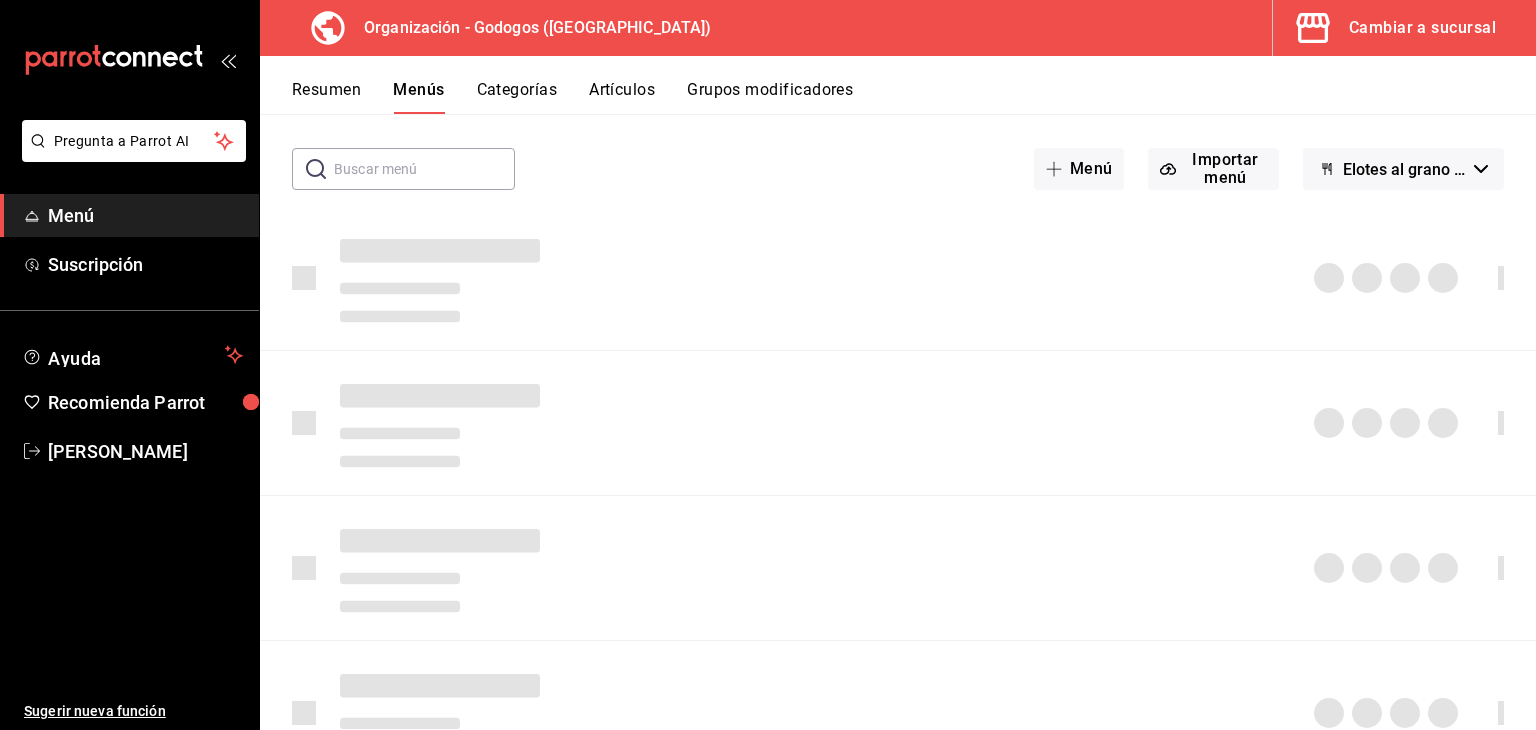 scroll, scrollTop: 56, scrollLeft: 0, axis: vertical 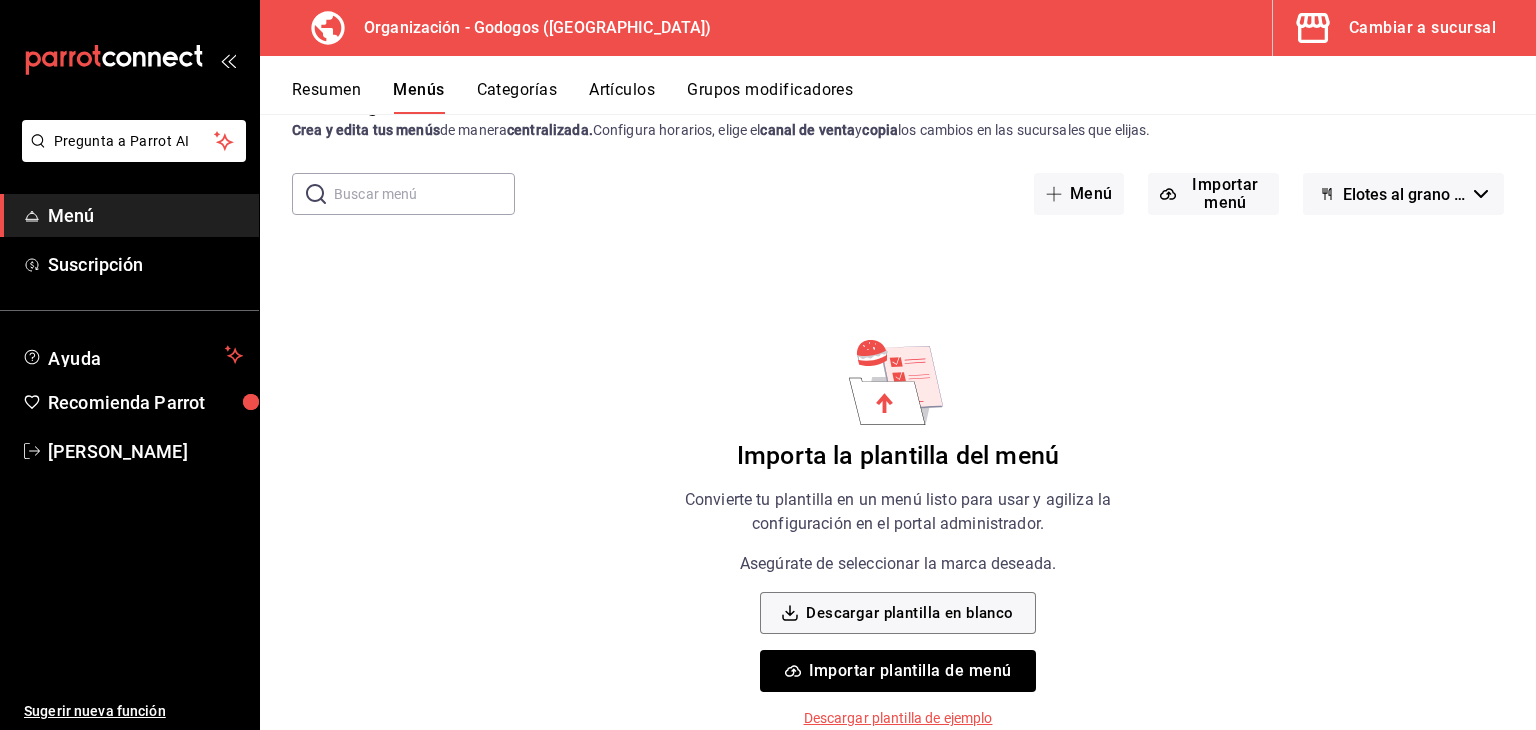 click on "Elotes al grano - Borrador" at bounding box center (1404, 194) 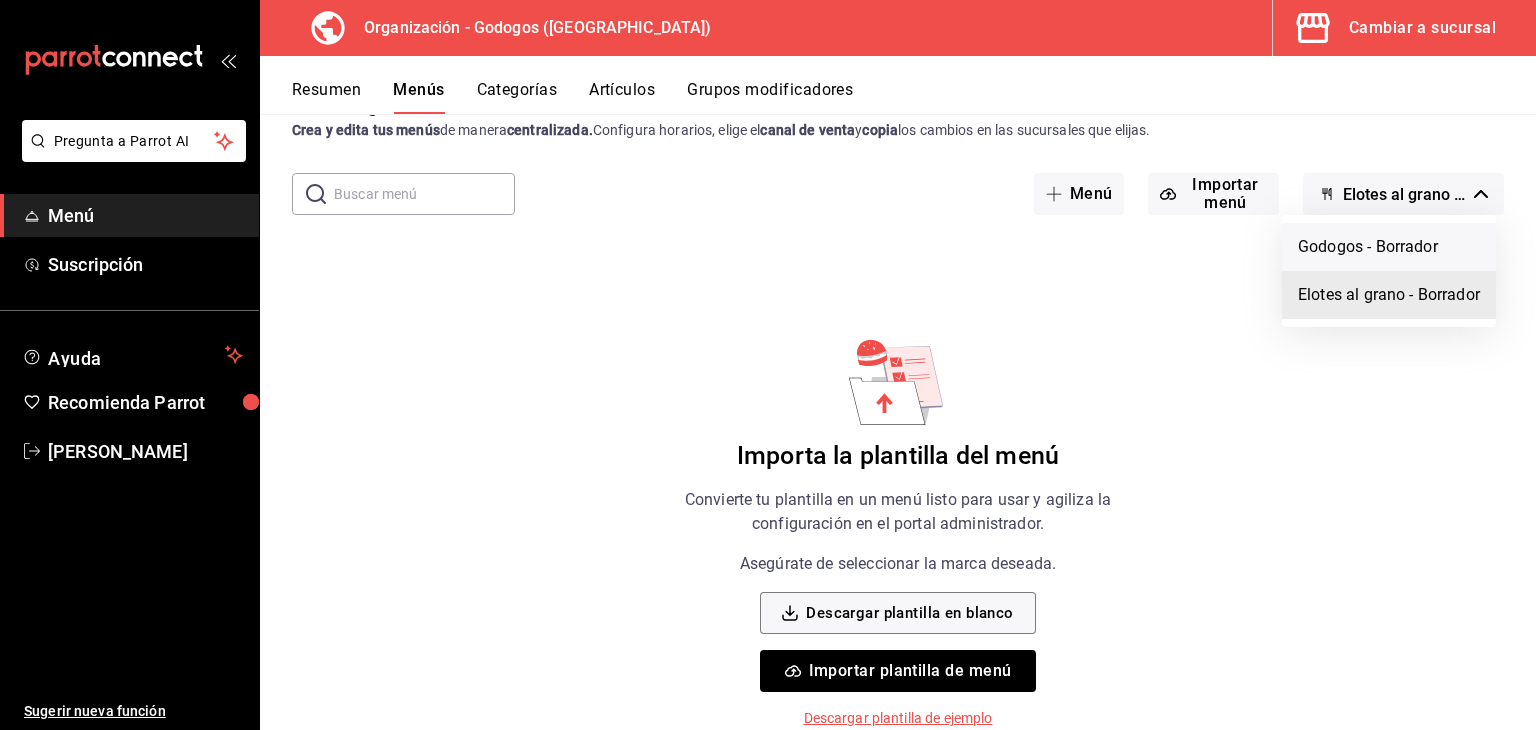click on "Godogos - Borrador" at bounding box center [1389, 247] 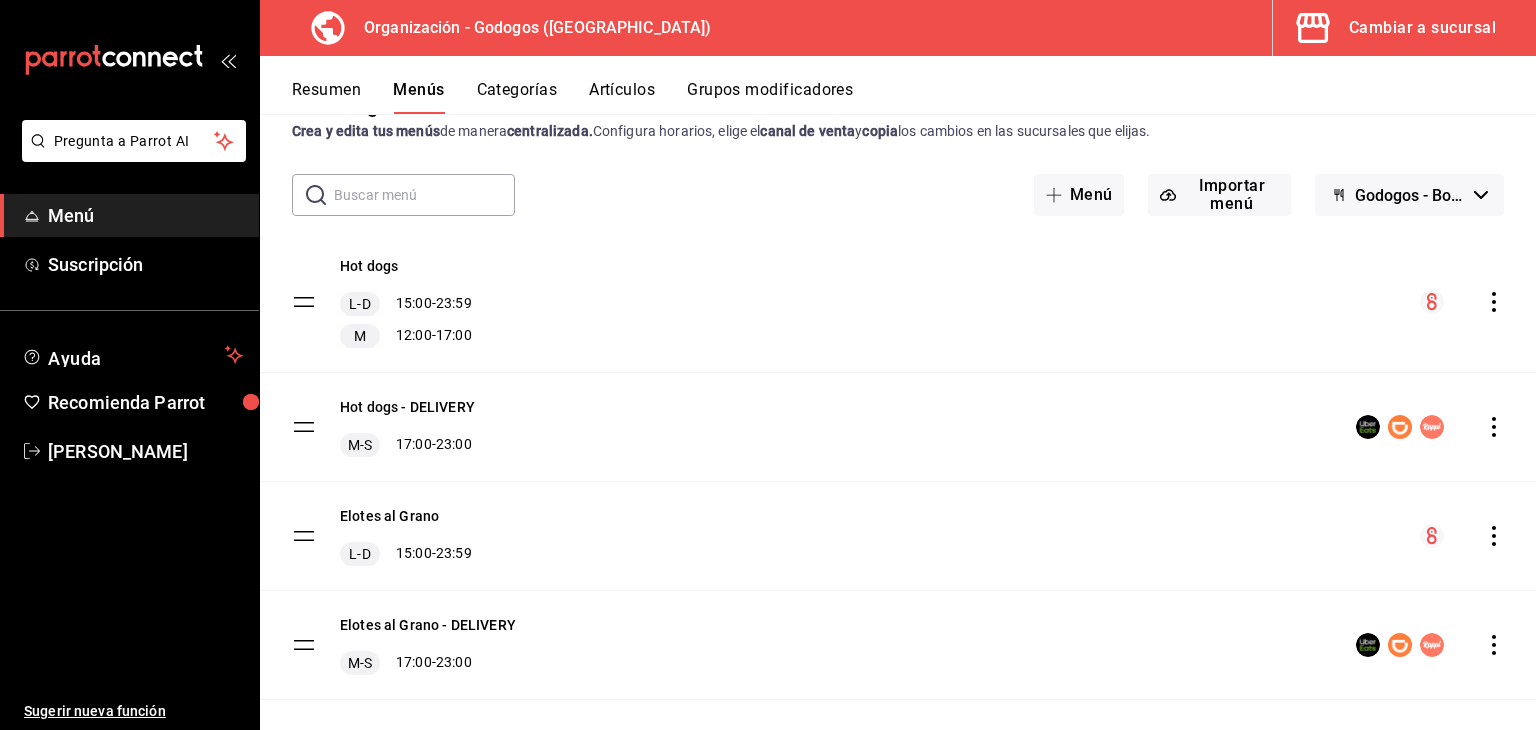 scroll, scrollTop: 81, scrollLeft: 0, axis: vertical 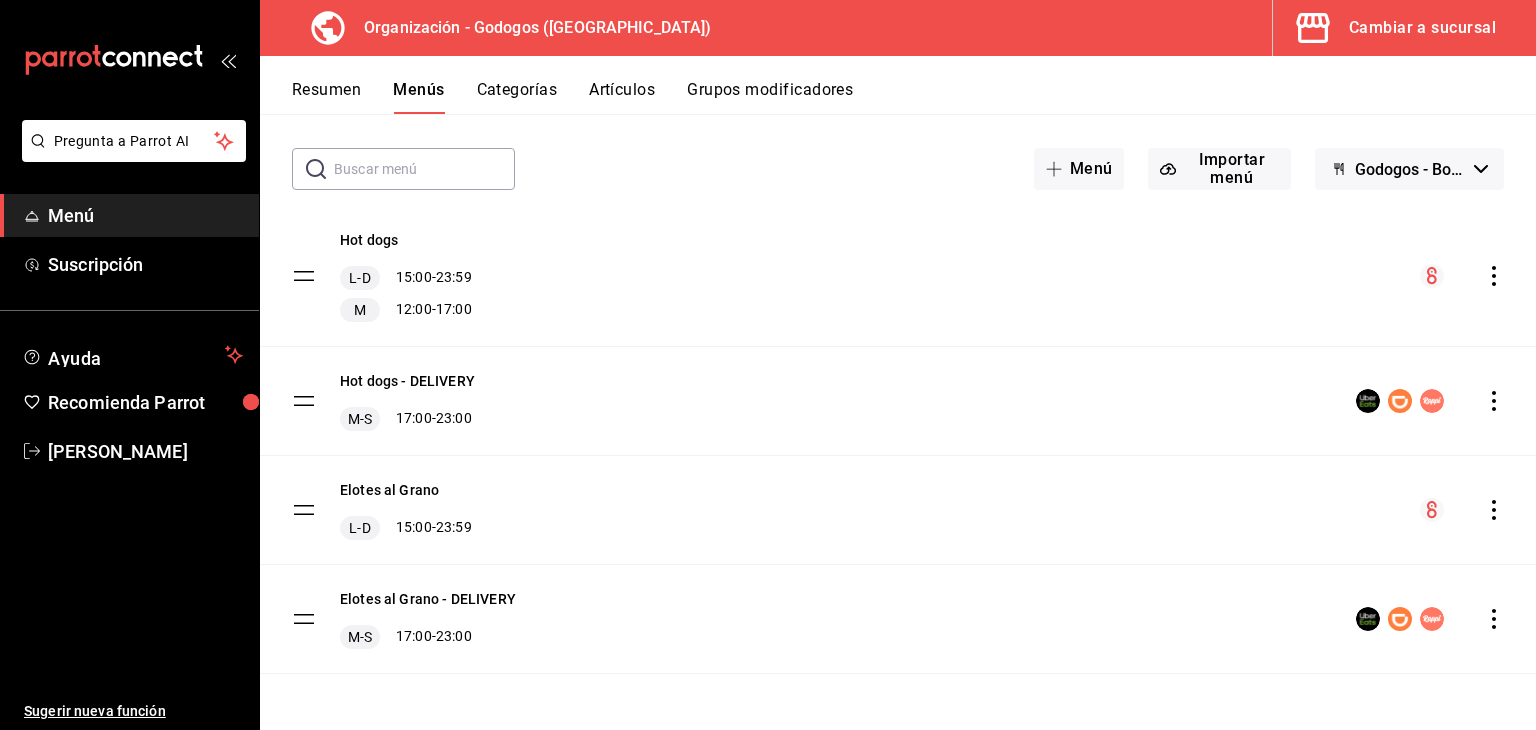 click on "Cambiar a sucursal" at bounding box center [1422, 28] 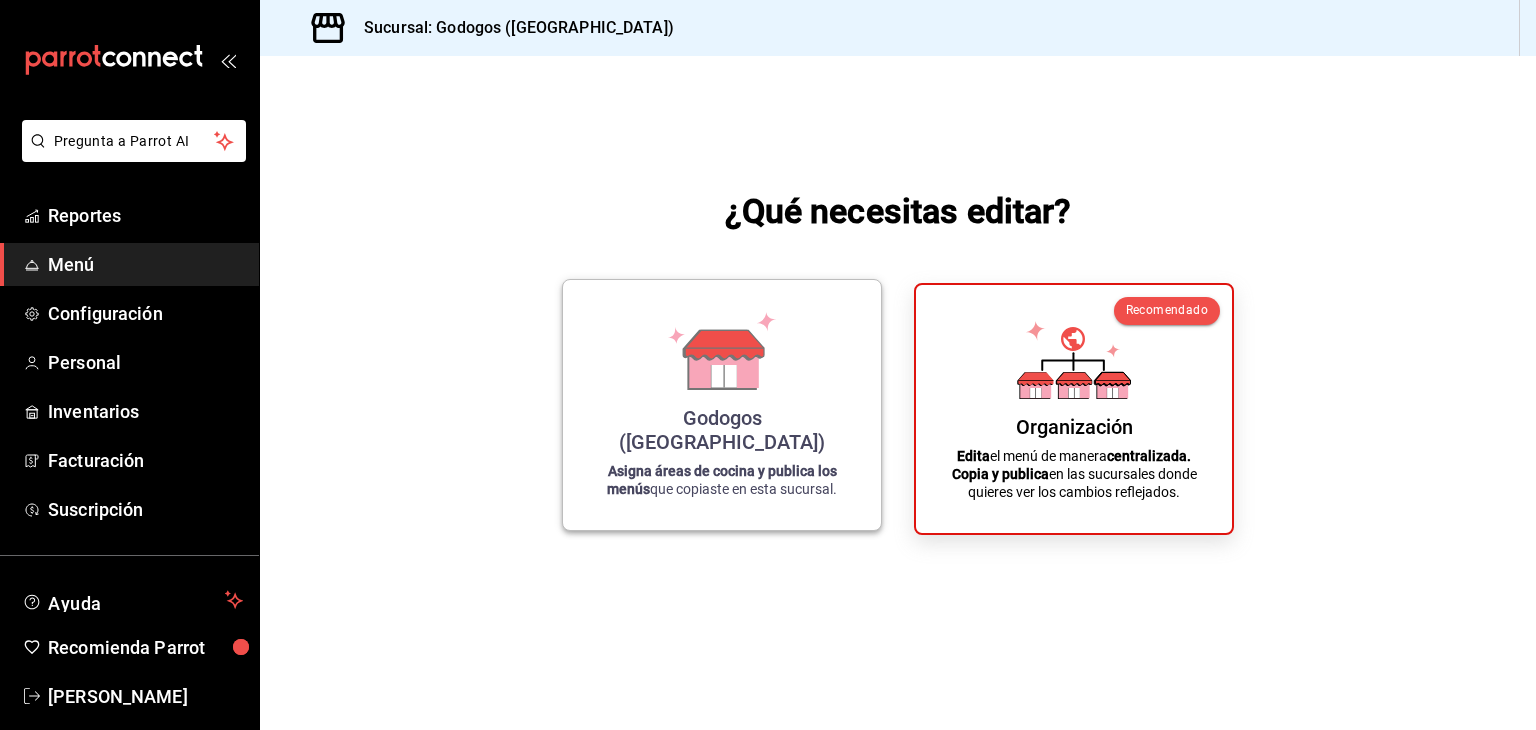 click on "Godogos ([GEOGRAPHIC_DATA]) Asigna áreas de cocina y publica los menús  que copiaste en esta sucursal." at bounding box center (722, 405) 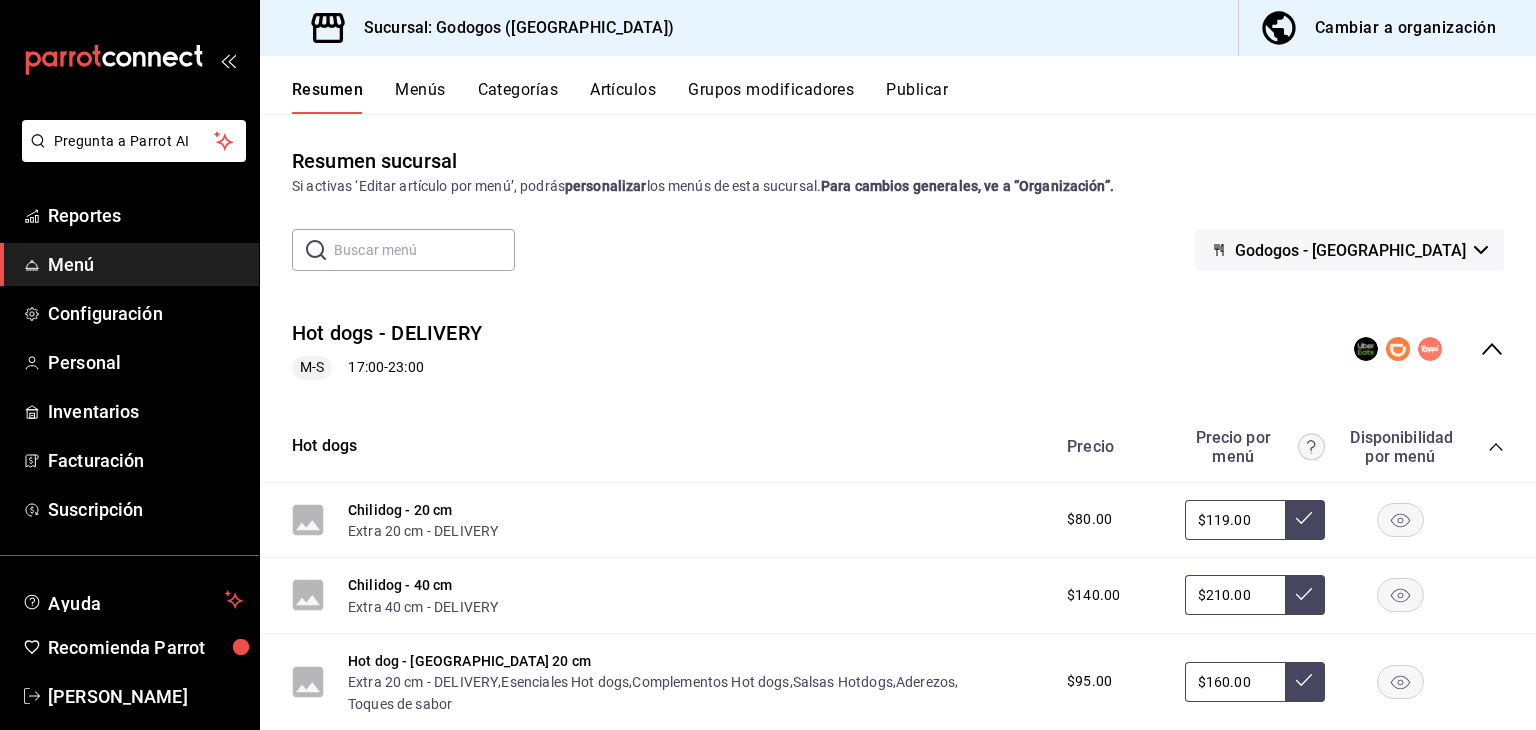 click 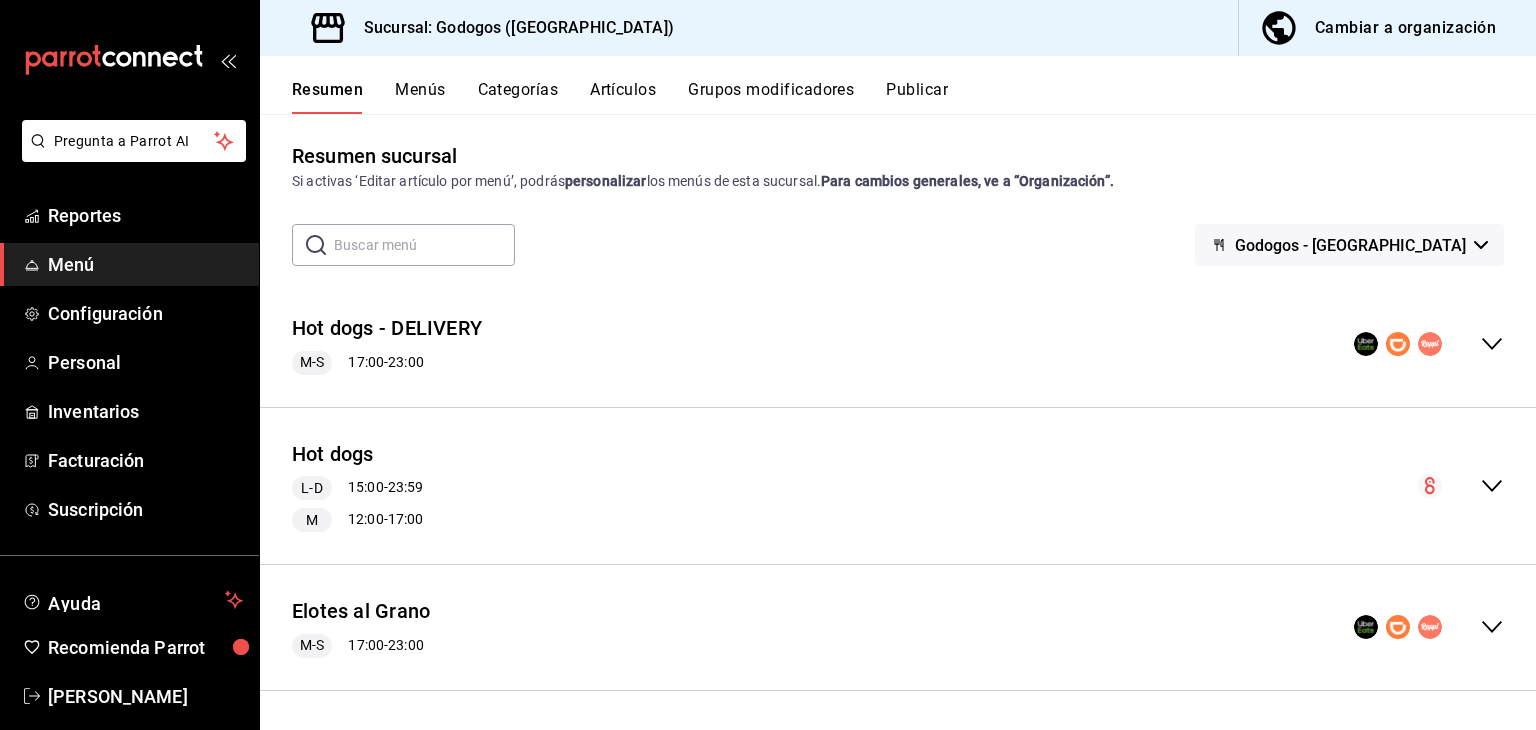 scroll, scrollTop: 6, scrollLeft: 0, axis: vertical 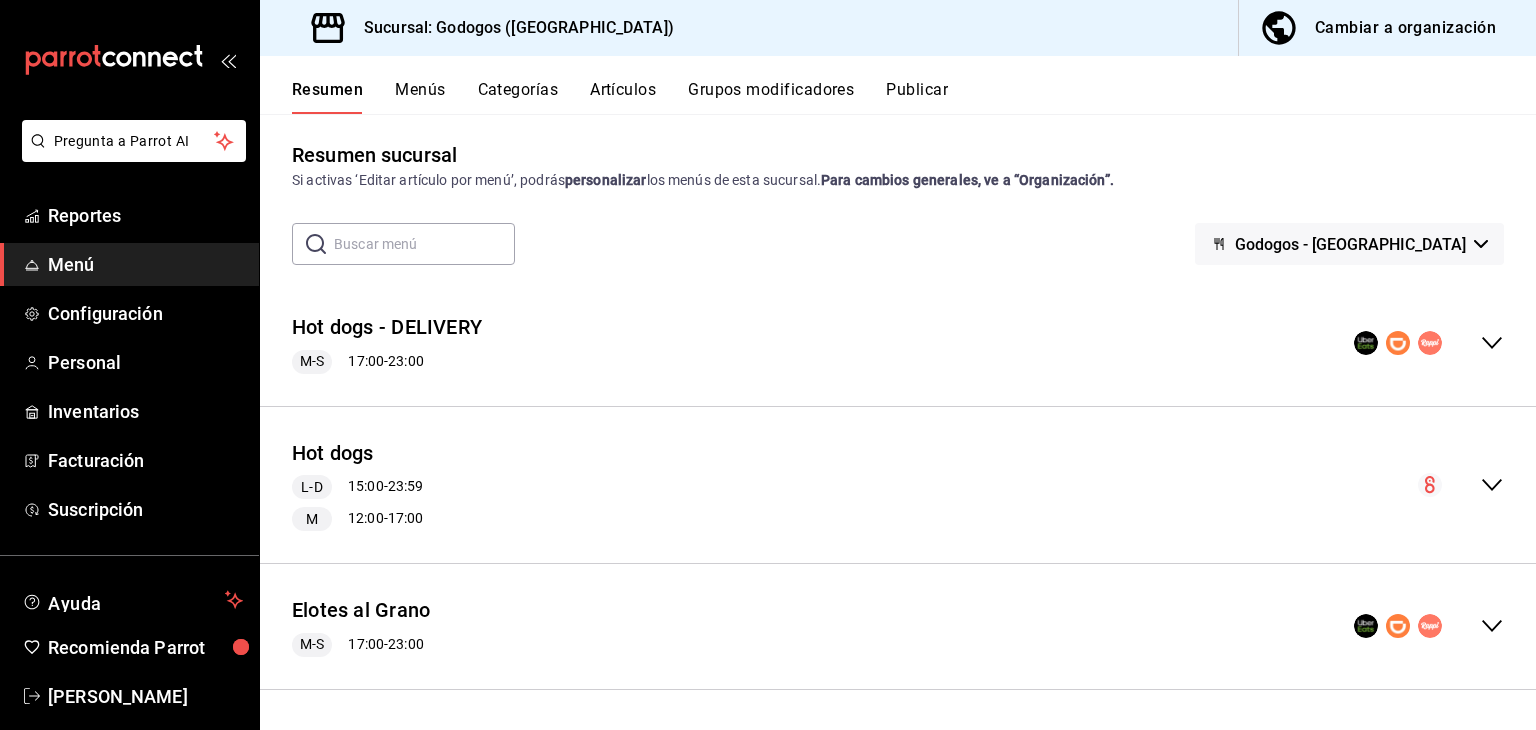 click on "Godogos - [GEOGRAPHIC_DATA]" at bounding box center [1350, 244] 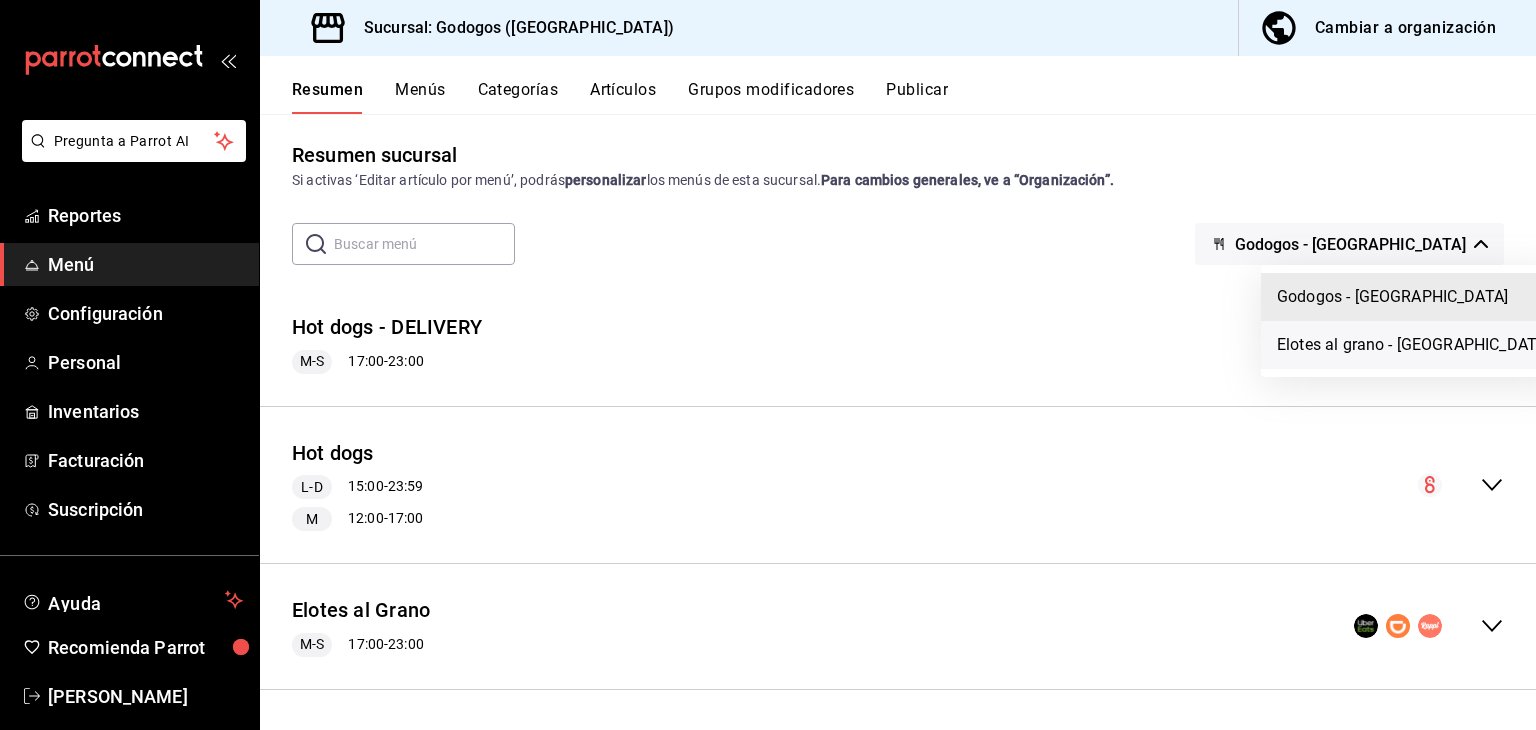 click on "Elotes al grano - [GEOGRAPHIC_DATA]" at bounding box center [1413, 345] 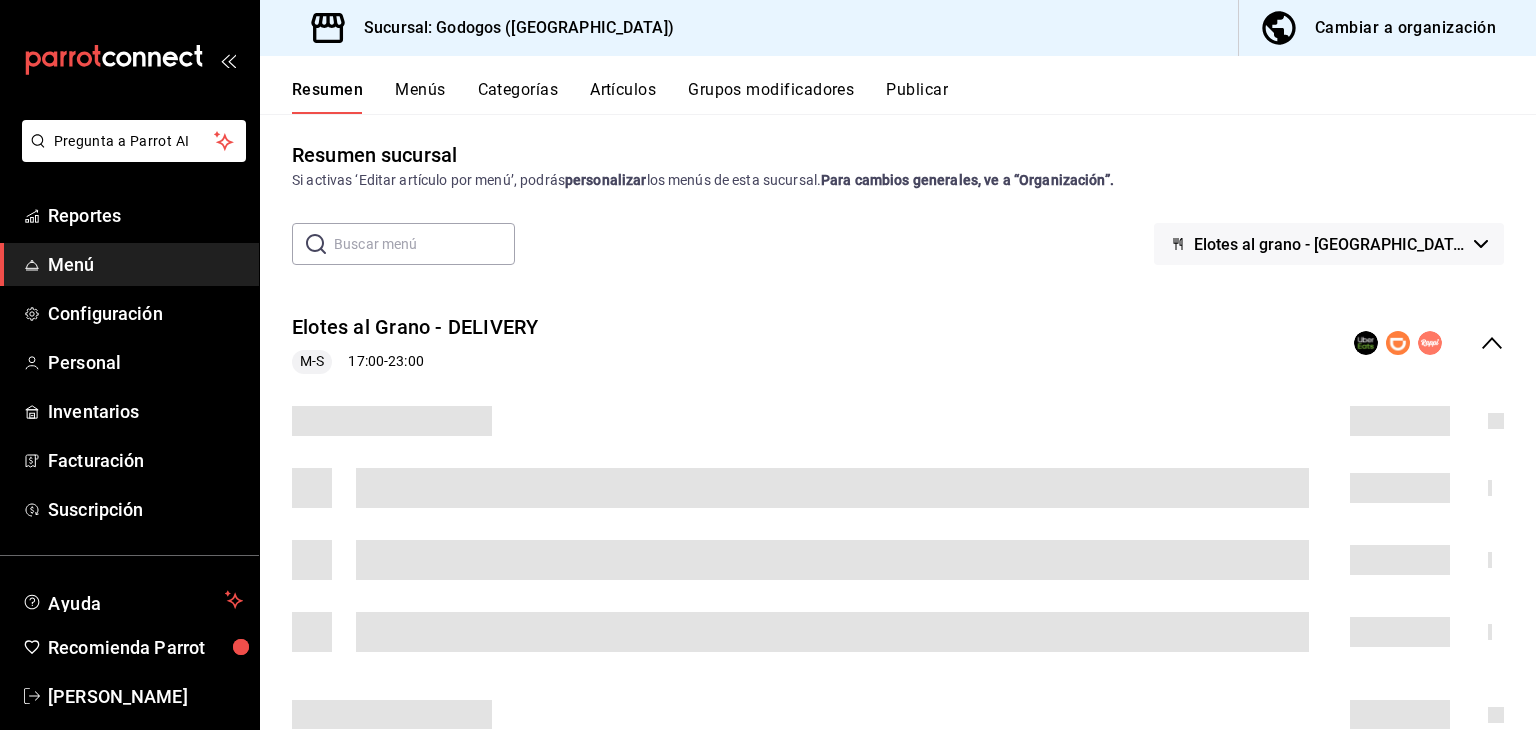 scroll, scrollTop: 0, scrollLeft: 0, axis: both 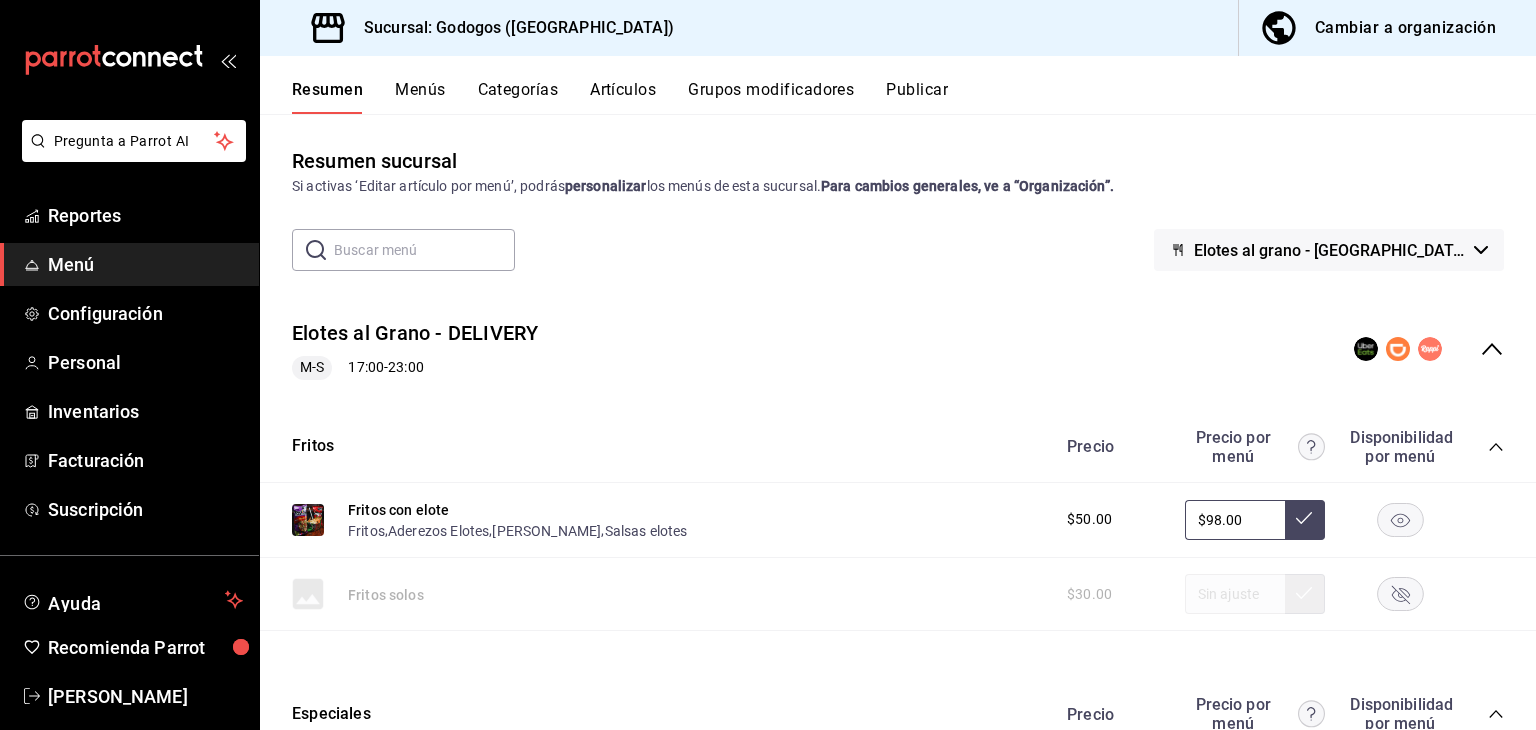 click 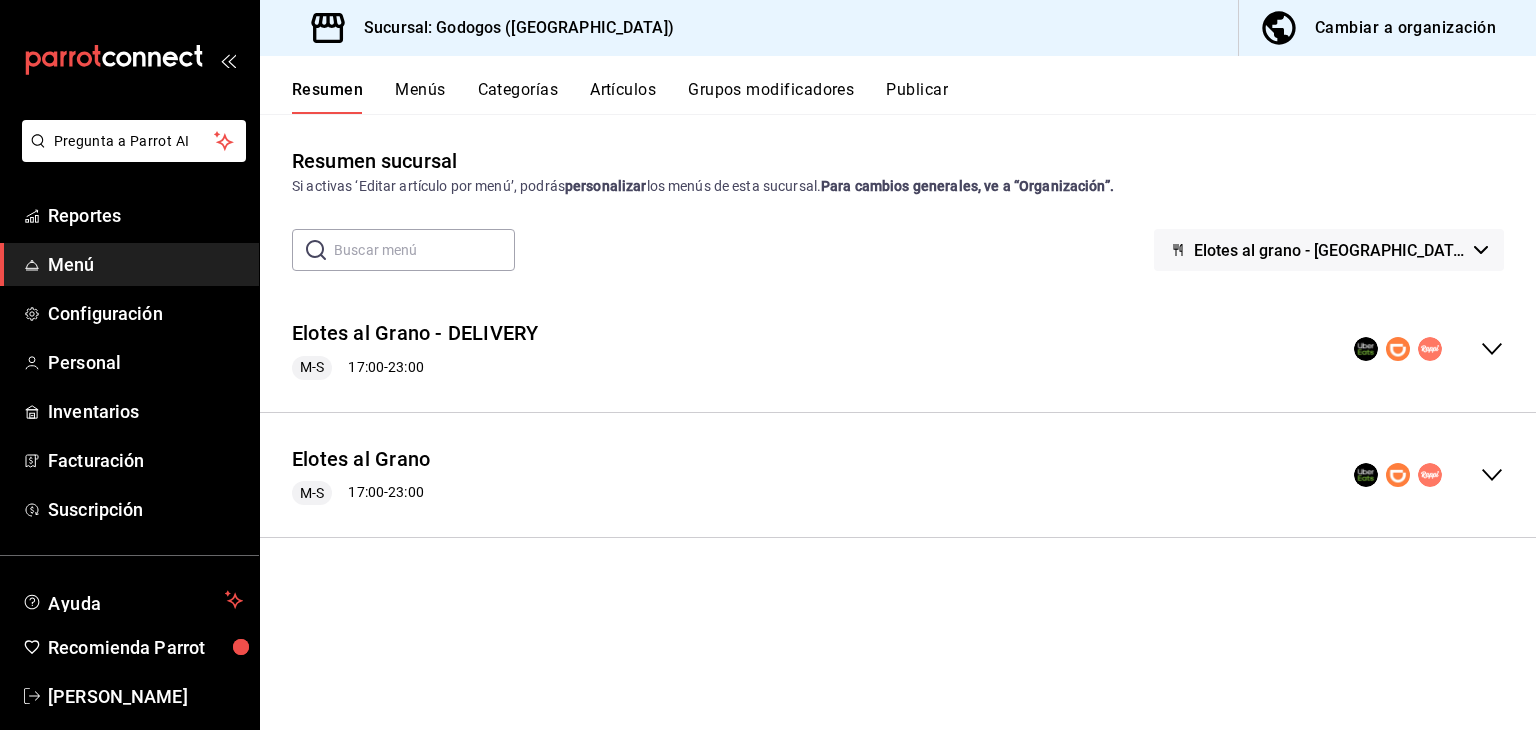 click 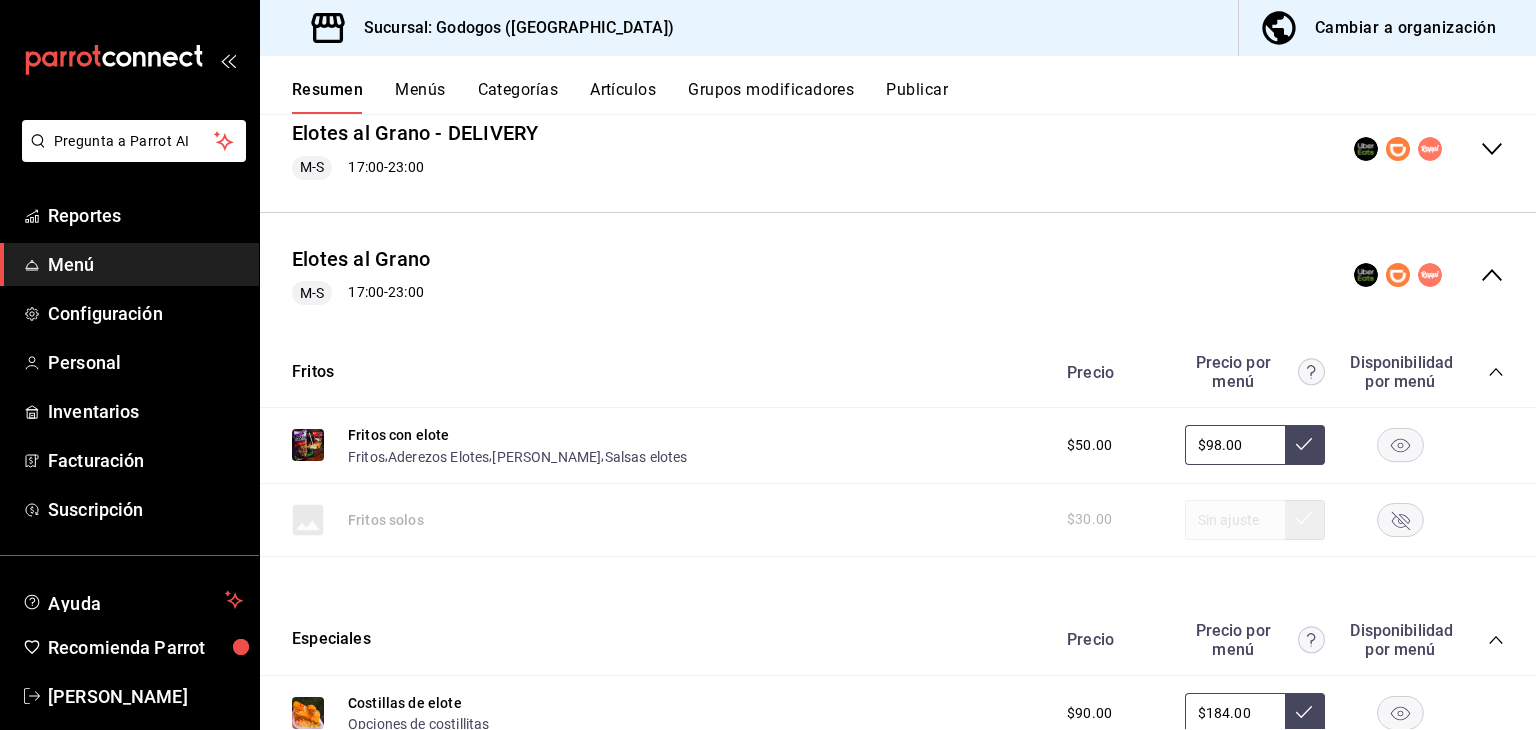 scroll, scrollTop: 100, scrollLeft: 0, axis: vertical 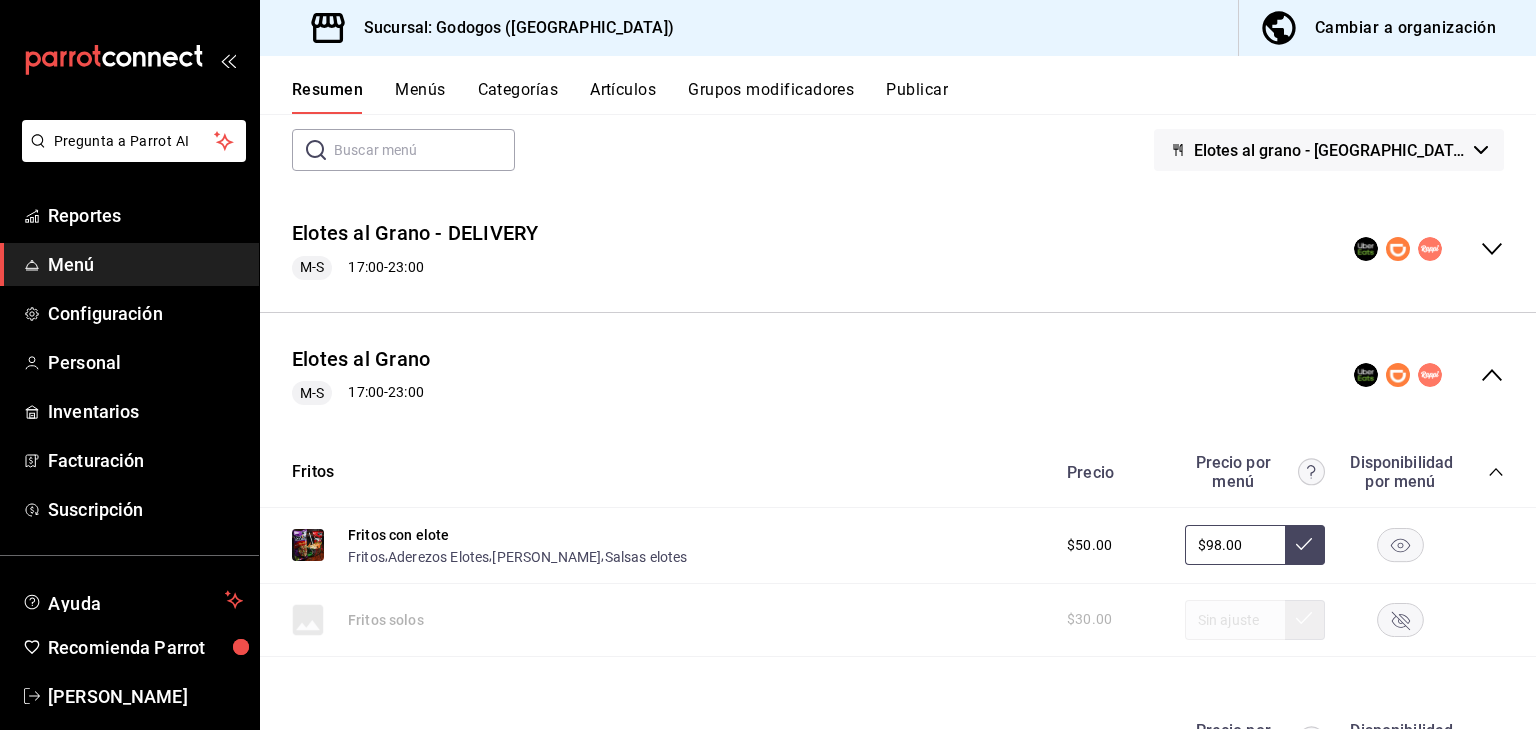 click 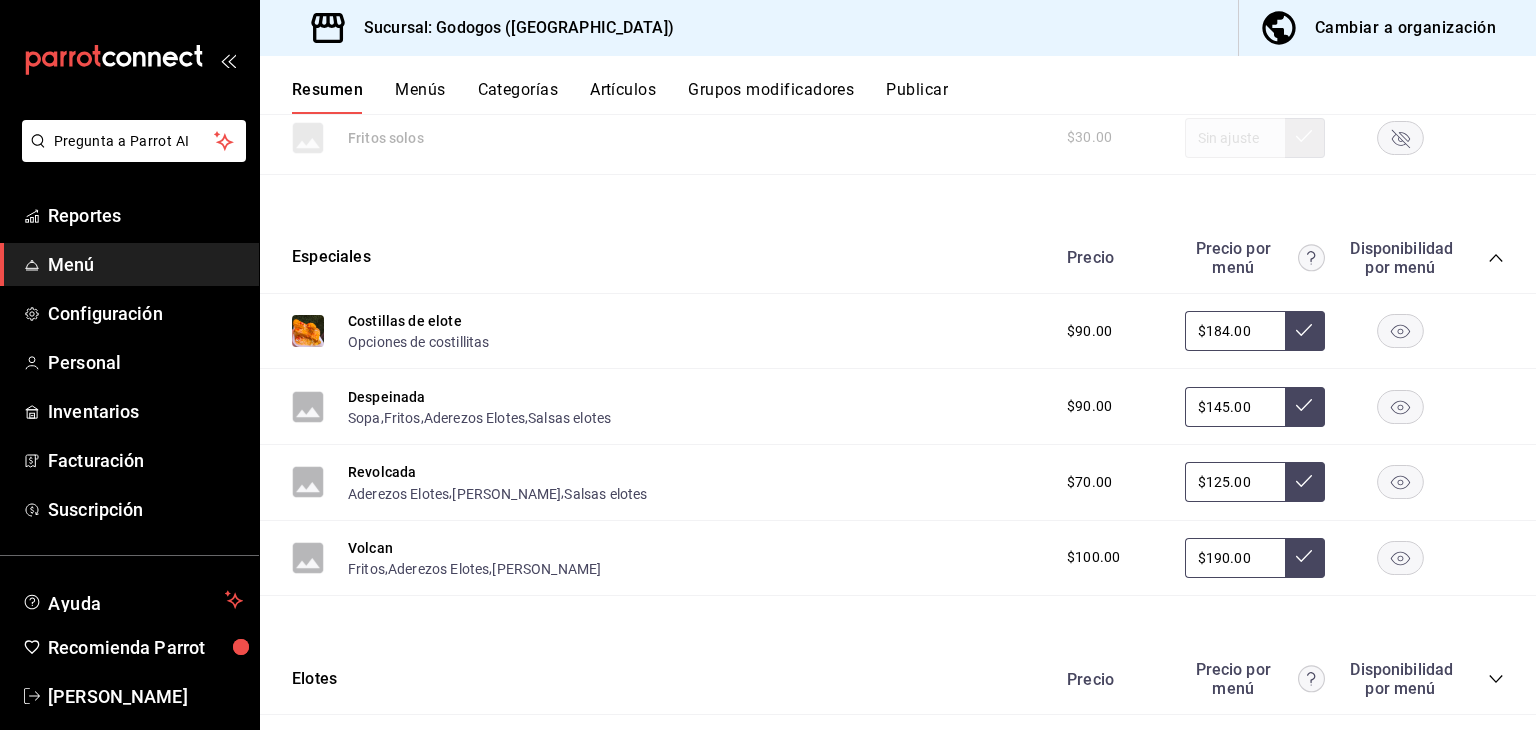 scroll, scrollTop: 1688, scrollLeft: 0, axis: vertical 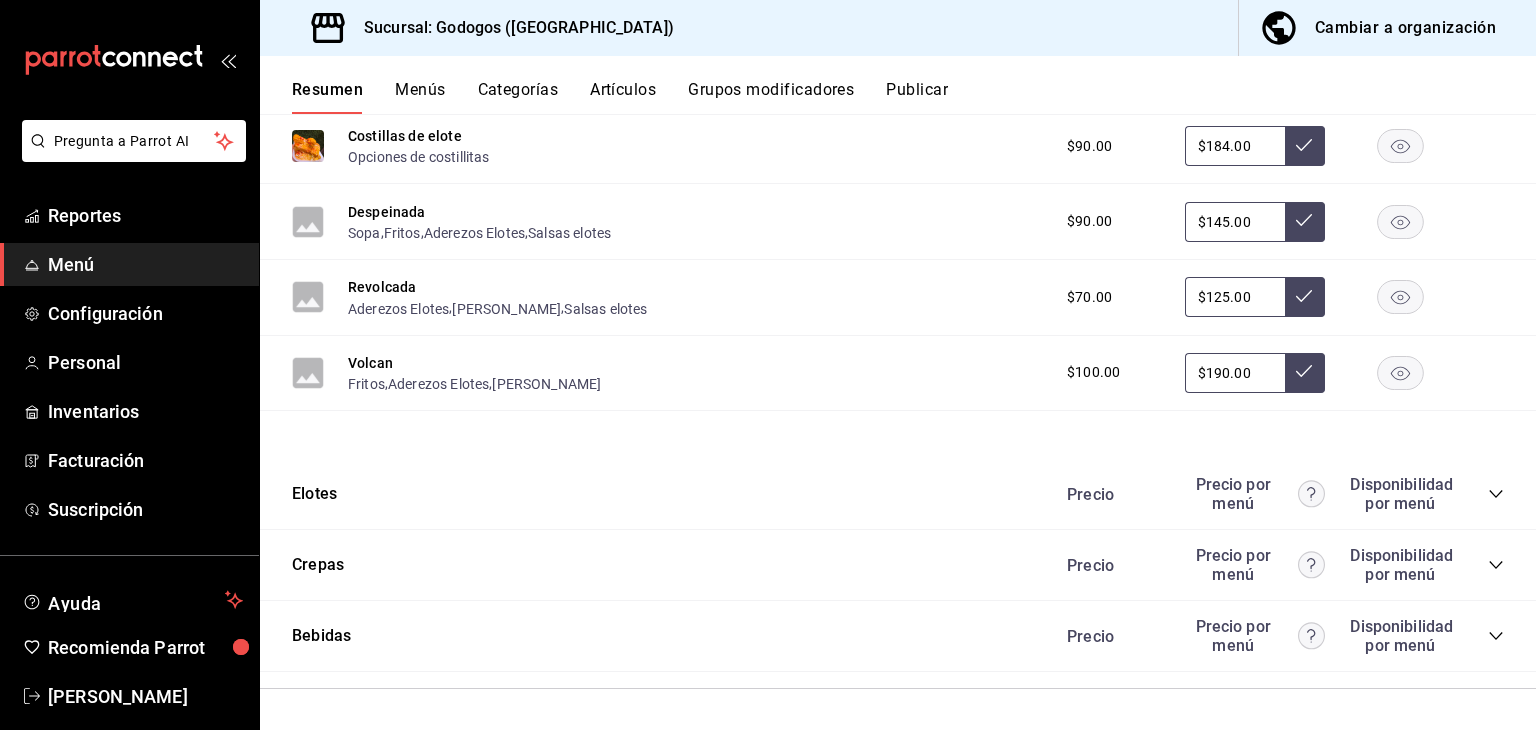 click 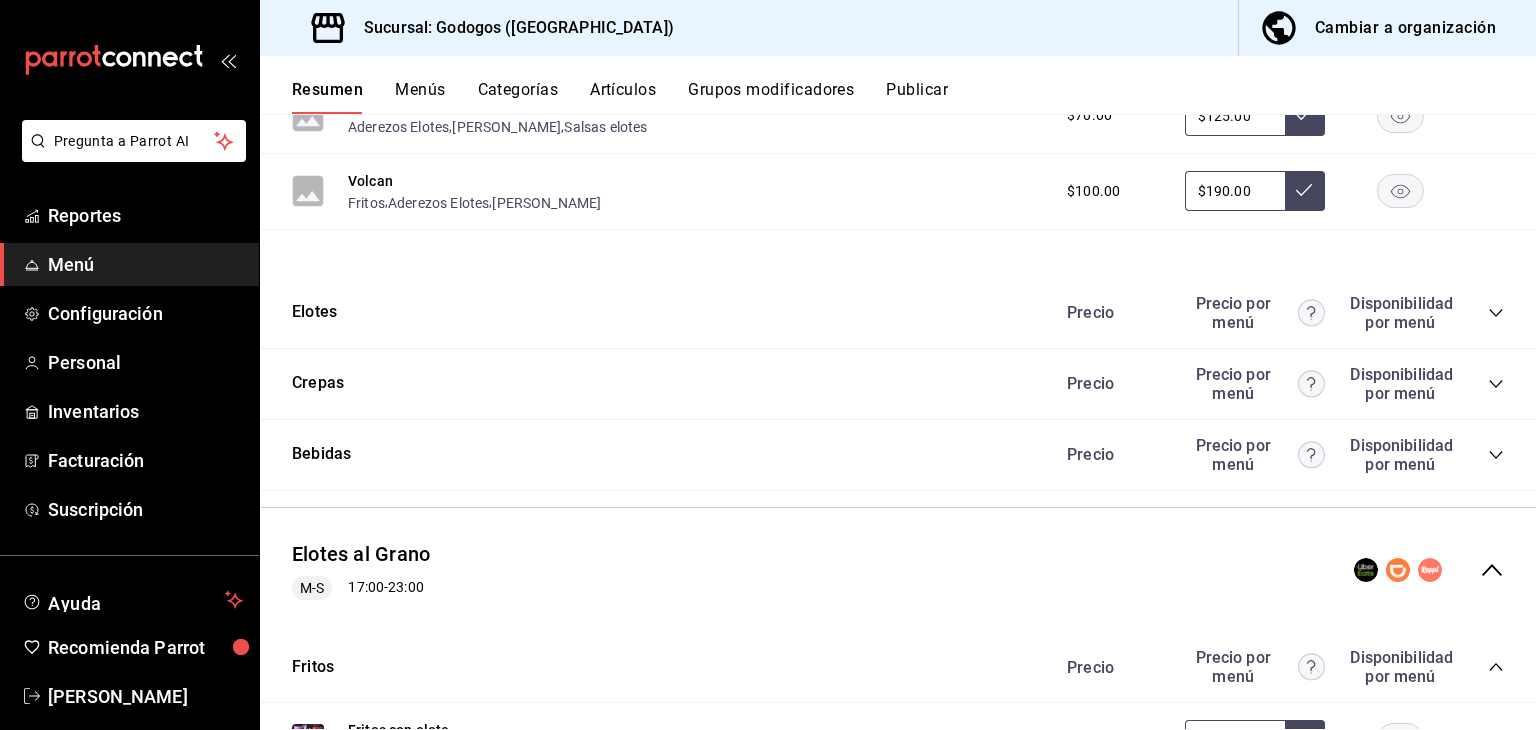 scroll, scrollTop: 788, scrollLeft: 0, axis: vertical 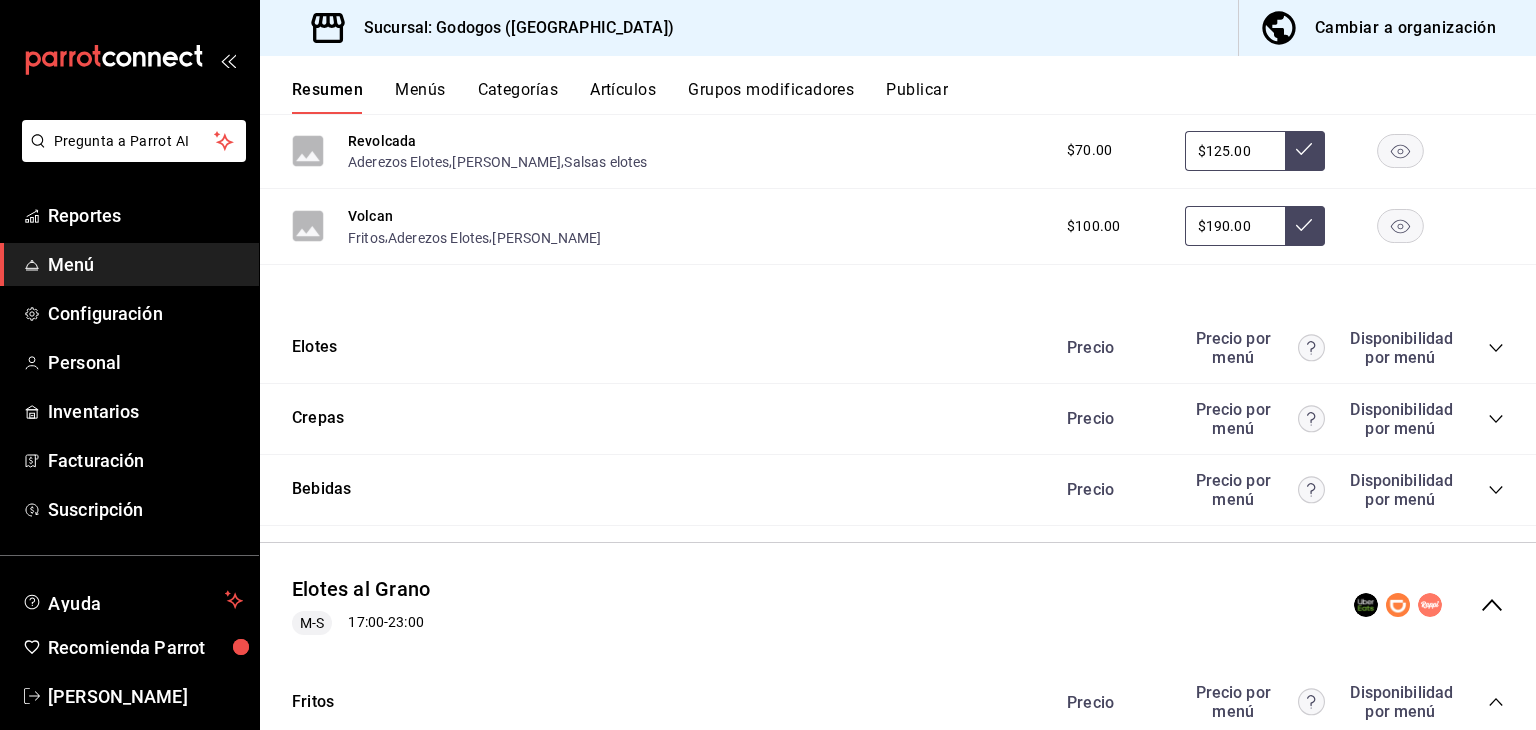 click 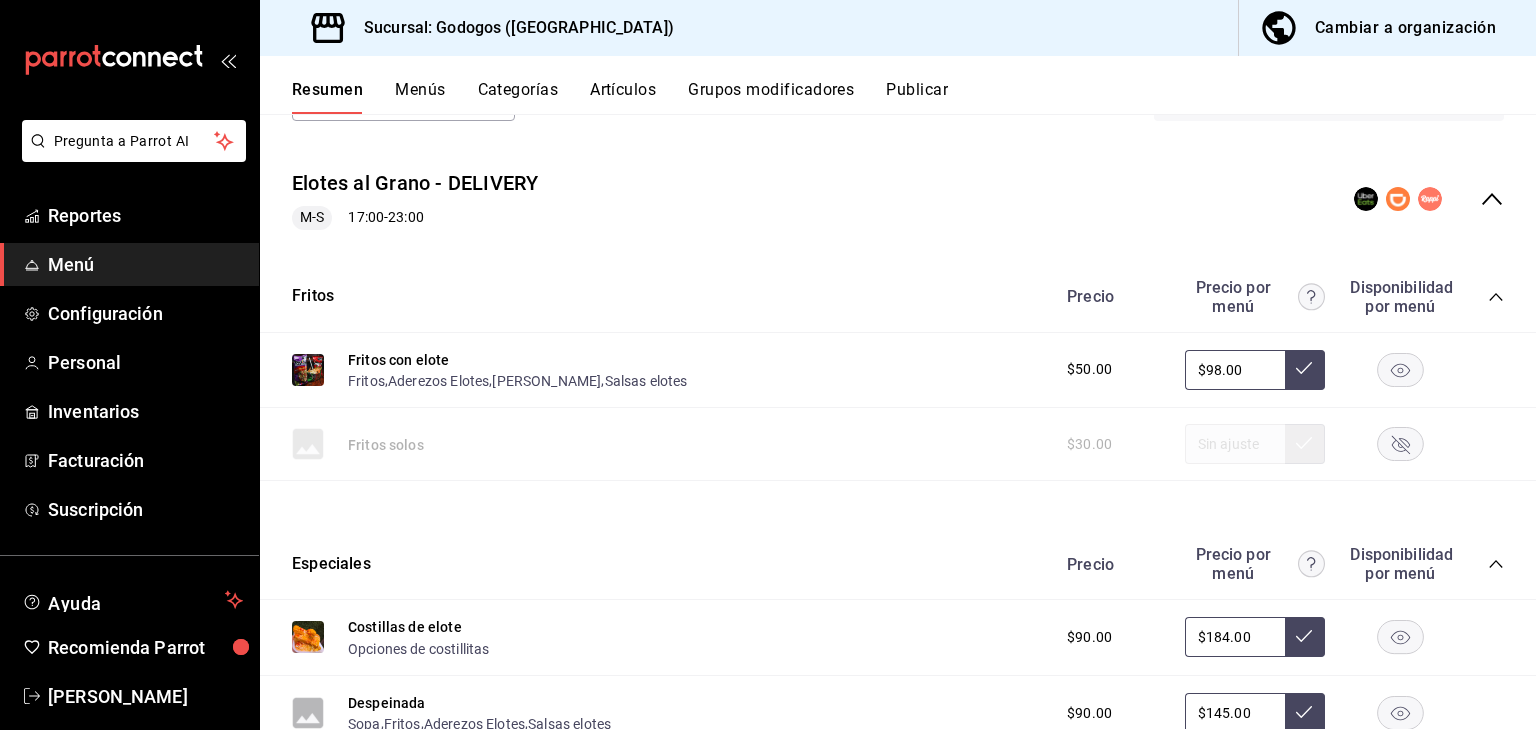 scroll, scrollTop: 0, scrollLeft: 0, axis: both 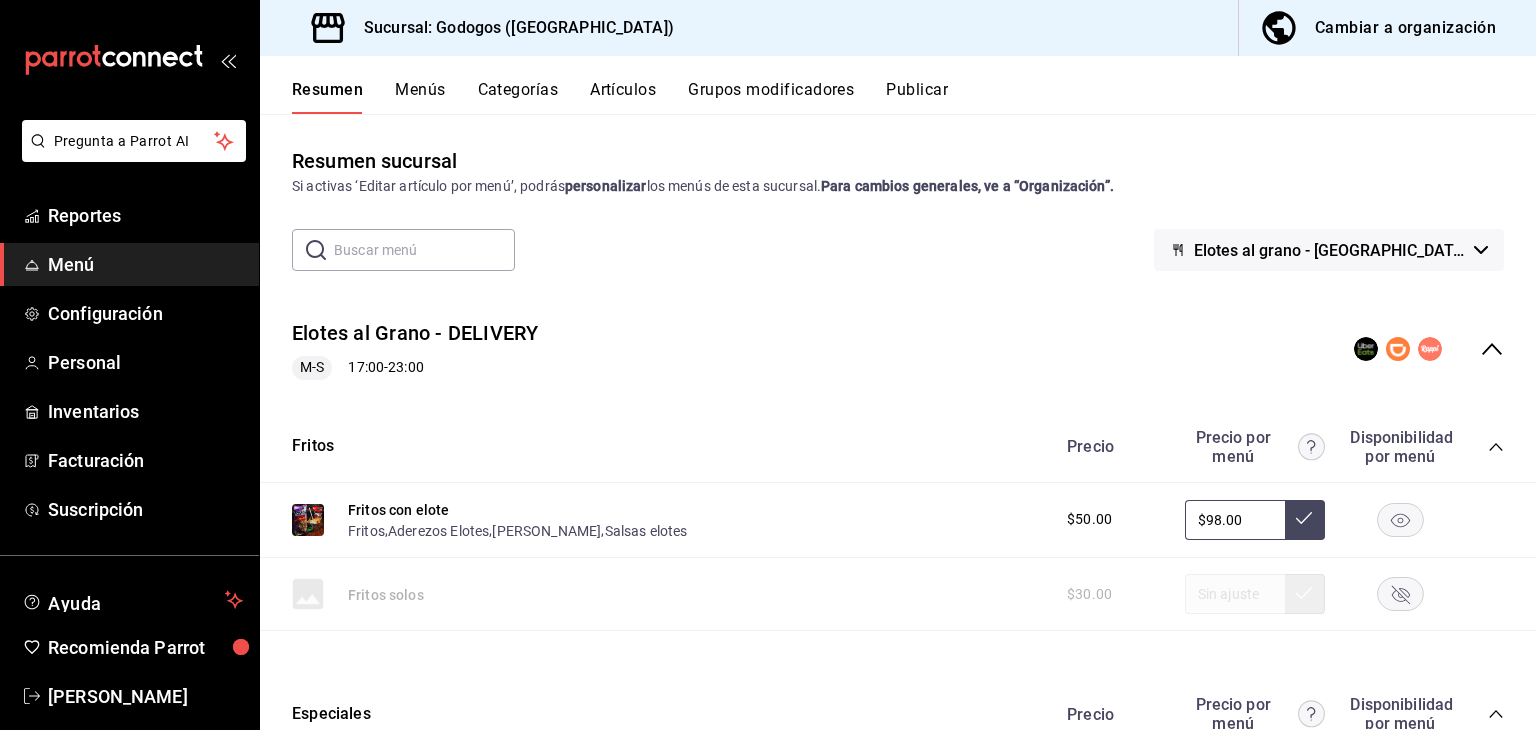 click on "Resumen sucursal Si activas ‘Editar artículo por menú’, podrás  personalizar  los menús de esta sucursal.  Para cambios generales, ve a “Organización”. ​ ​ Elotes al grano - Monterrey Elotes al Grano - DELIVERY M-S 17:00  -  23:00 Fritos Precio Precio por menú   Disponibilidad por menú Fritos con elote Fritos ,  Aderezos Elotes ,  [PERSON_NAME] ,  Salsas elotes $50.00 $98.00 Fritos solos $30.00 Especiales Precio Precio por menú   Disponibilidad por menú Costillas de elote Opciones de costillitas $90.00 $184.00 Despeinada Sopa ,  Fritos ,  Aderezos Elotes ,  Salsas elotes $90.00 $145.00 Revolcada Aderezos Elotes ,  [PERSON_NAME] ,  Salsas elotes $70.00 $125.00 Volcan Fritos ,  Aderezos Elotes ,  [PERSON_NAME] $100.00 $190.00 Elotes Precio Precio por menú   Disponibilidad por menú Elote Chico 3 Quesos ,  Aderezos Elotes ,  [PERSON_NAME] ,  Salsas elotes $40.00 $70.00 Elote entero Aderezos Elotes ,  [PERSON_NAME] ,  Salsas elotes $40.00 $70.00 Elote Grande 3 Quesos ,  Aderezos Elotes ,  [PERSON_NAME] ,  Salsas elotes ,  ," at bounding box center (898, 437) 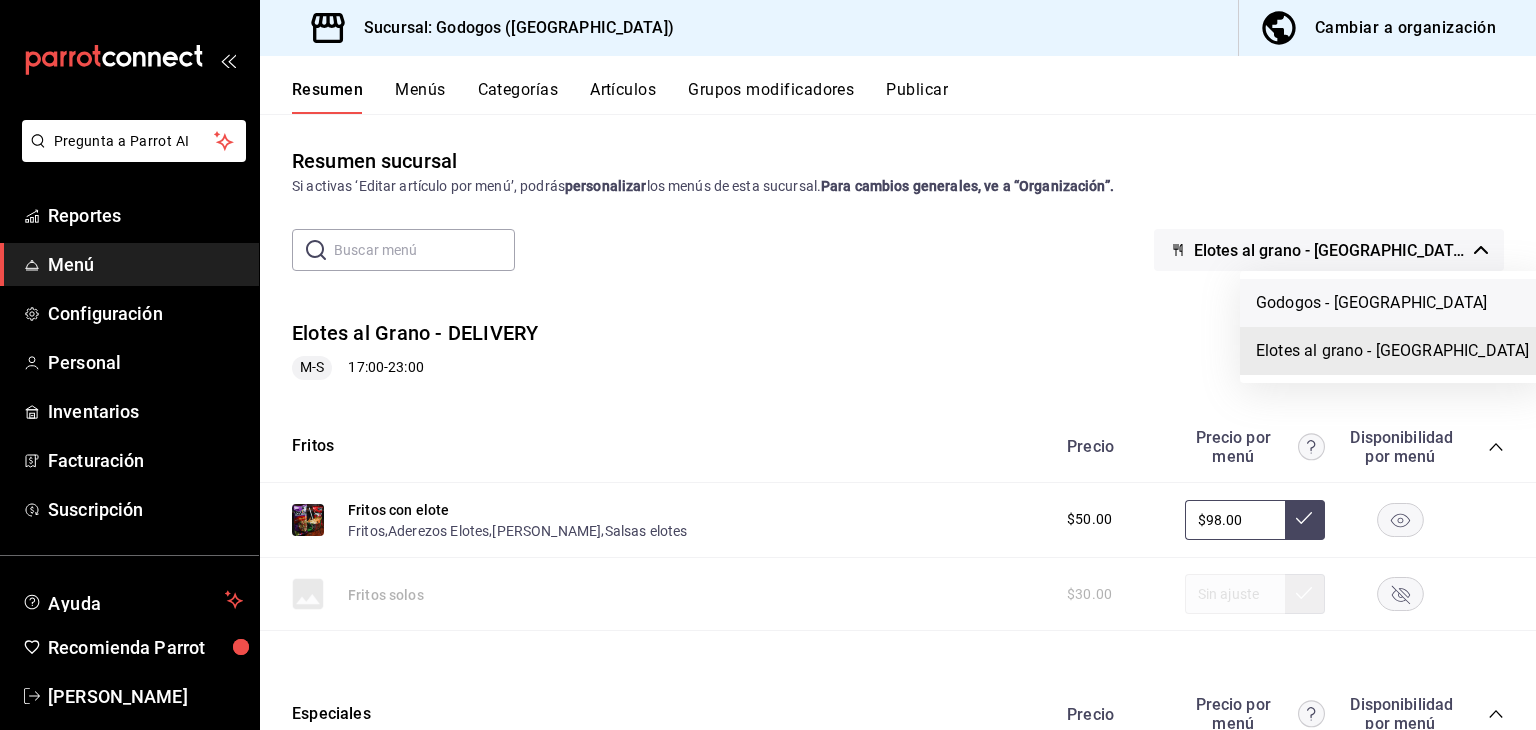 click on "Godogos - [GEOGRAPHIC_DATA]" at bounding box center (1392, 303) 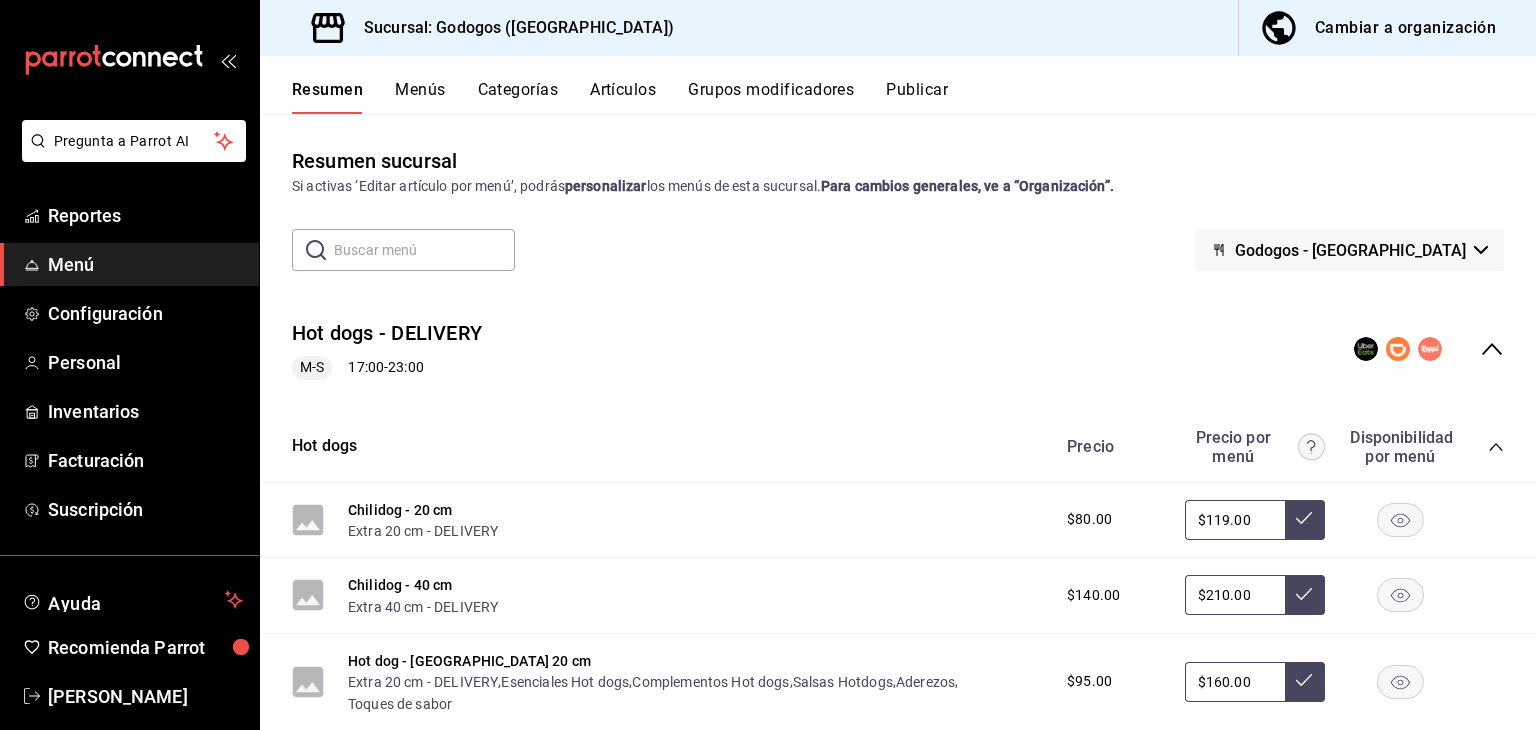 click 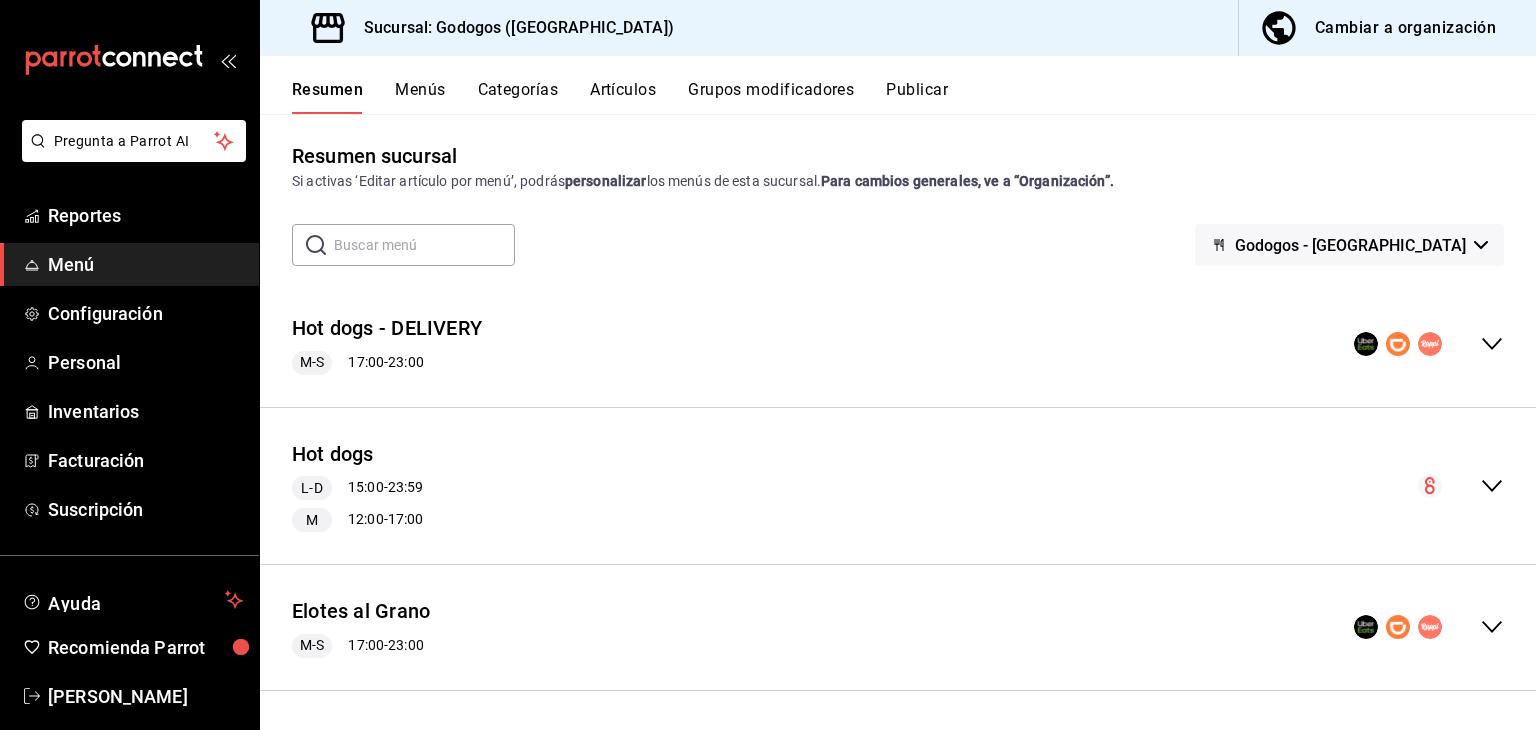 scroll, scrollTop: 6, scrollLeft: 0, axis: vertical 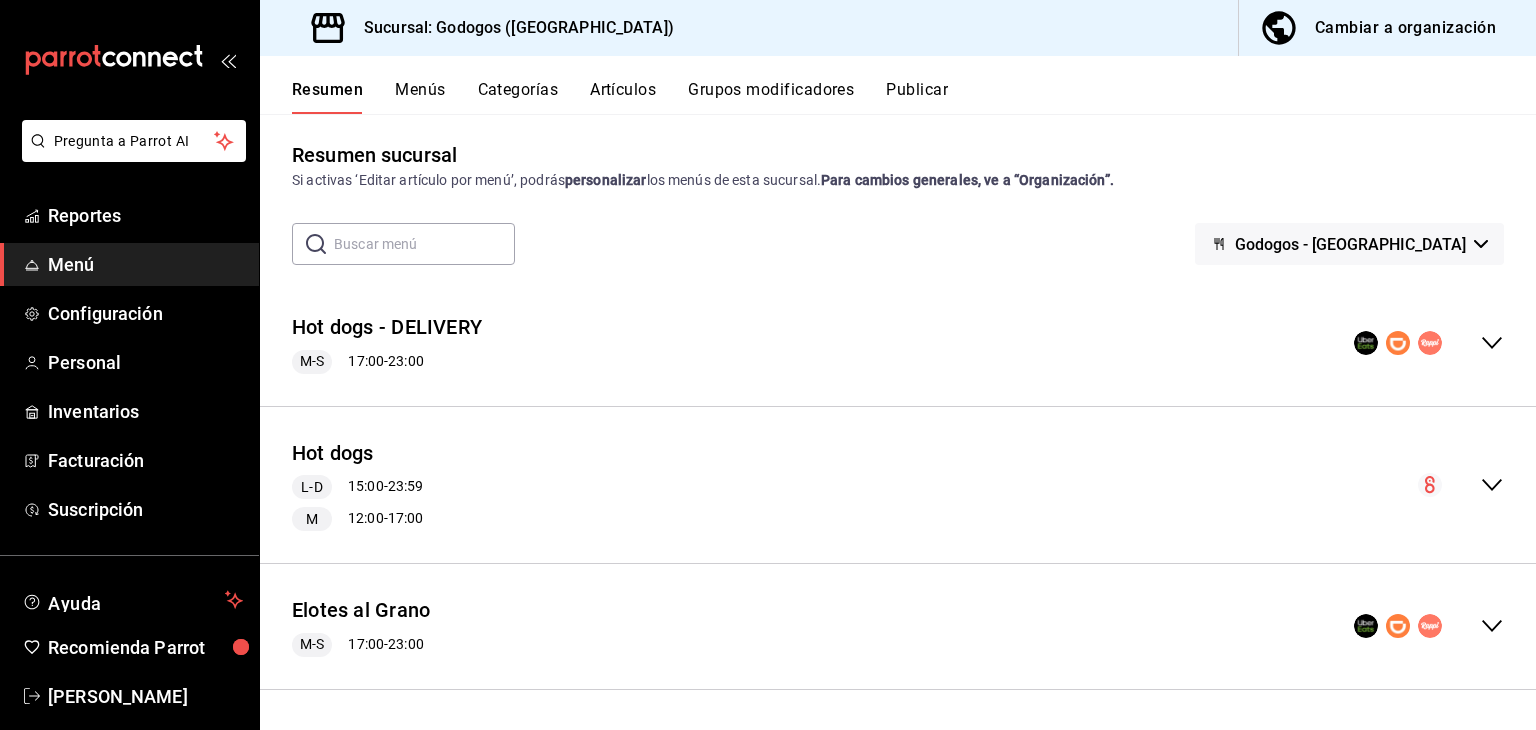 click on "Godogos - [GEOGRAPHIC_DATA]" at bounding box center (1350, 244) 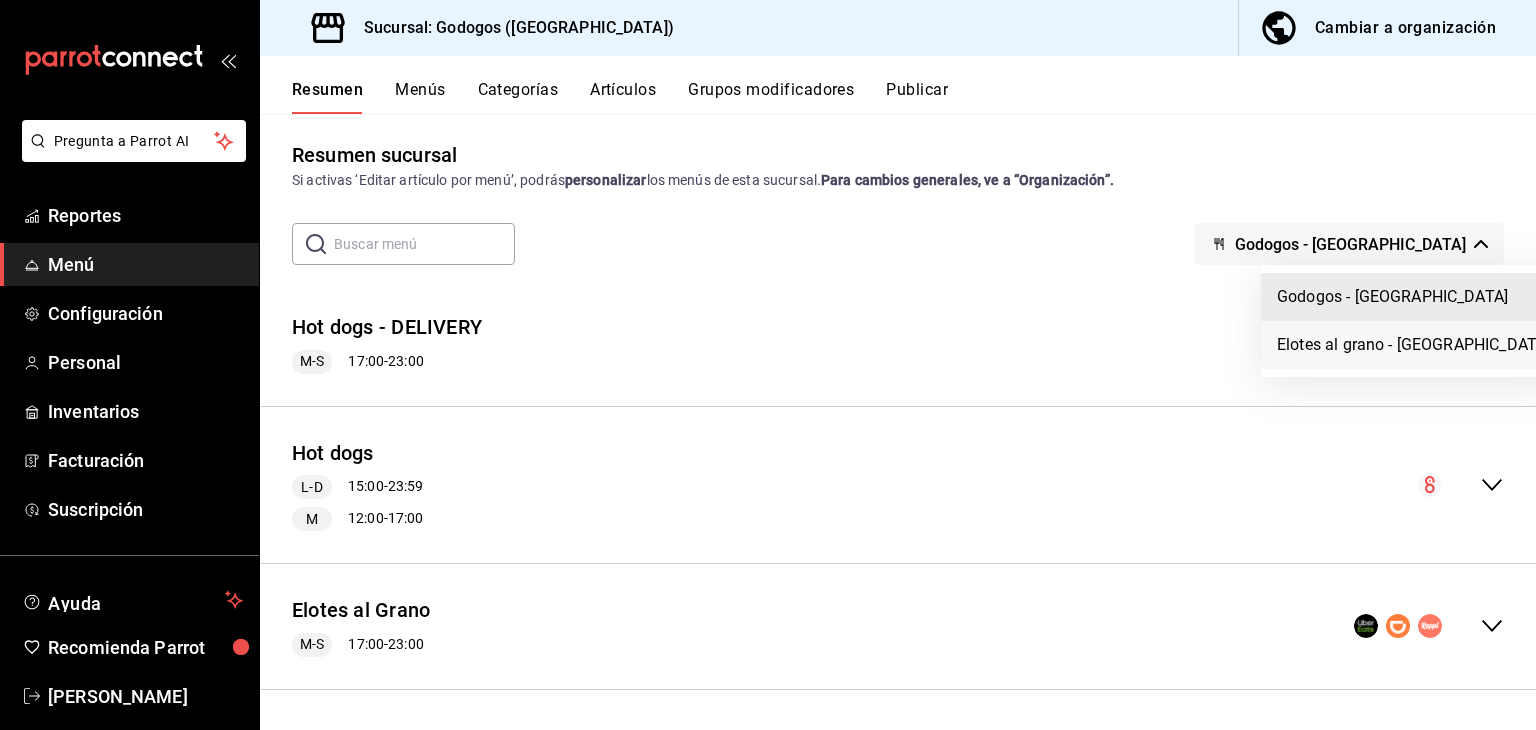 click on "Elotes al grano - [GEOGRAPHIC_DATA]" at bounding box center (1413, 345) 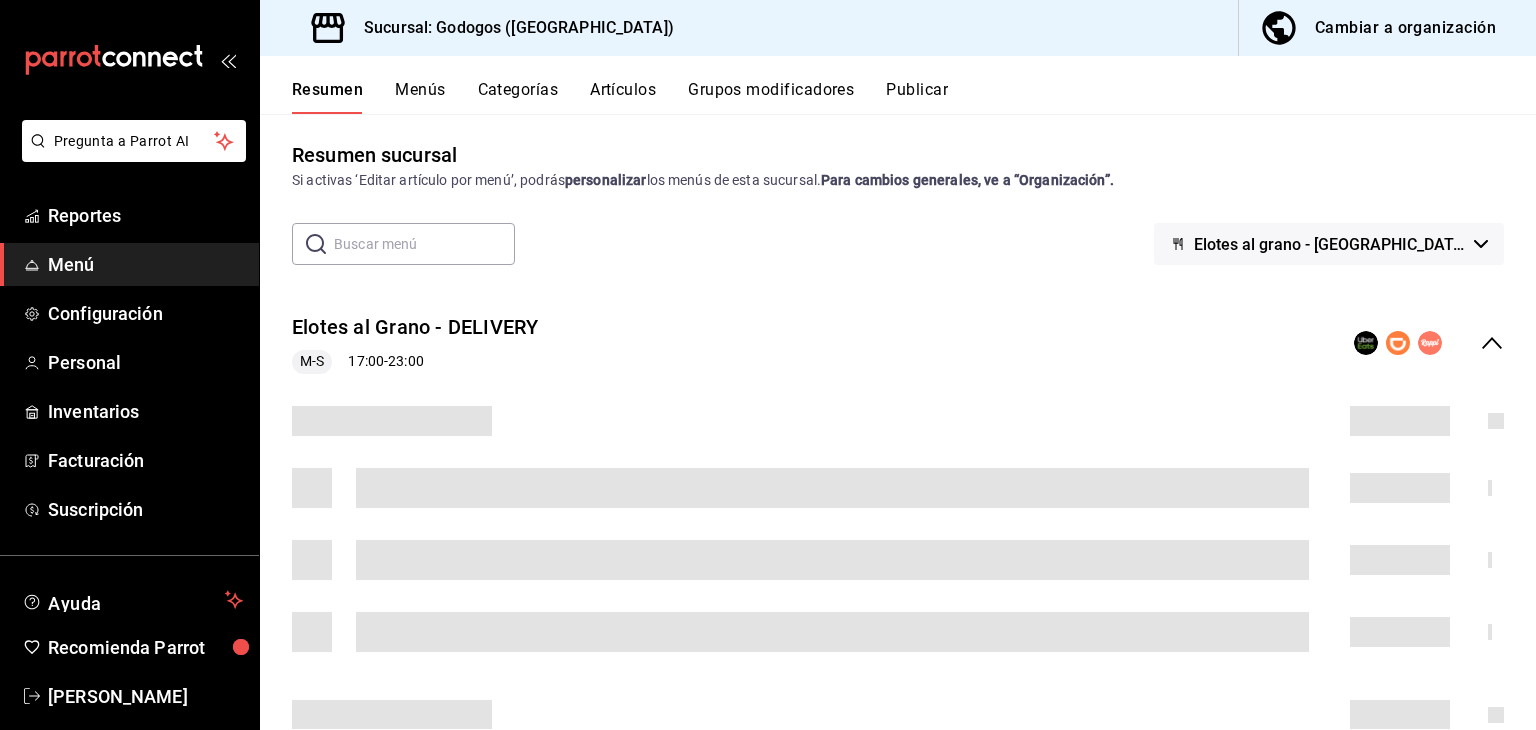 scroll, scrollTop: 0, scrollLeft: 0, axis: both 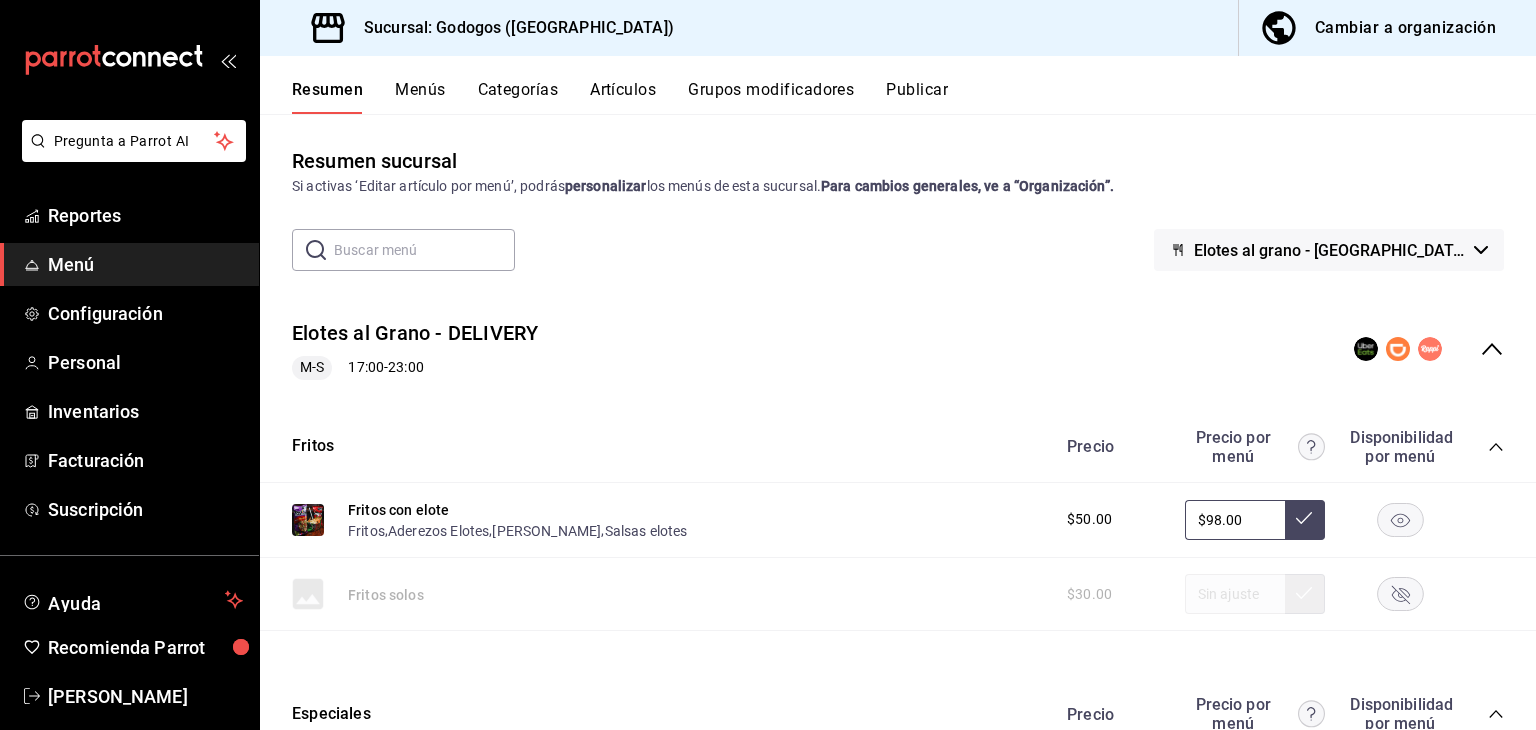 click 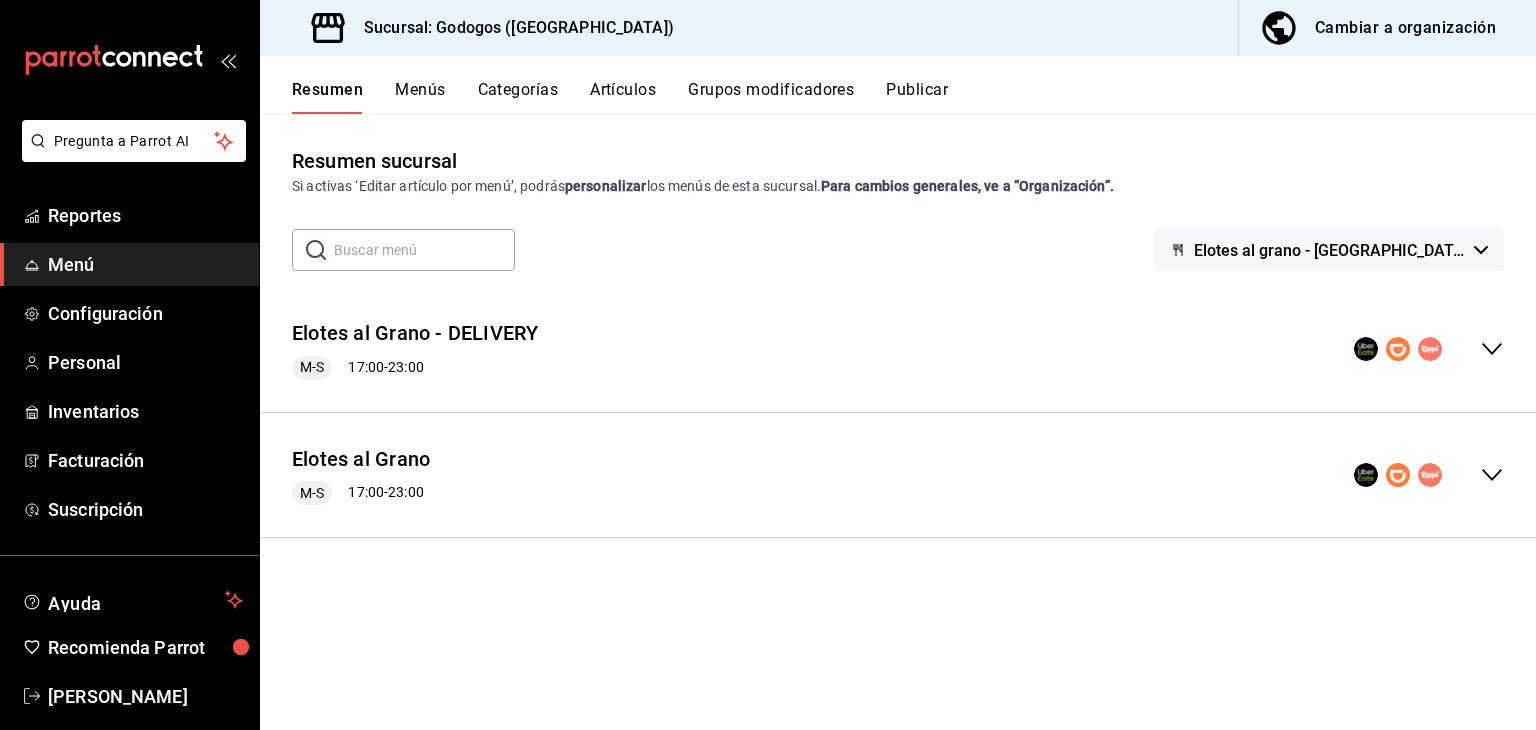 click on "Elotes al grano - [GEOGRAPHIC_DATA]" at bounding box center [1330, 250] 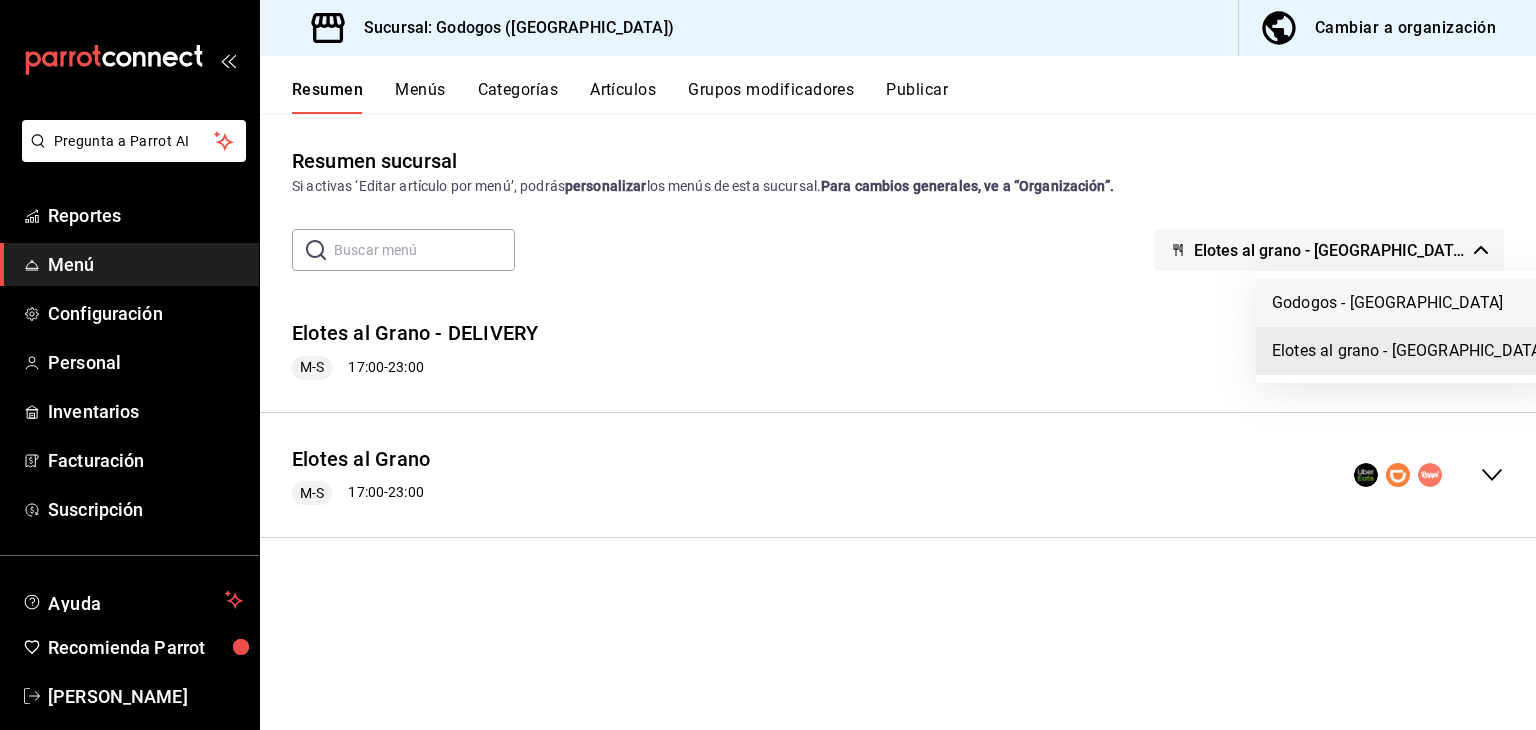 click on "Godogos - [GEOGRAPHIC_DATA]" at bounding box center (1408, 303) 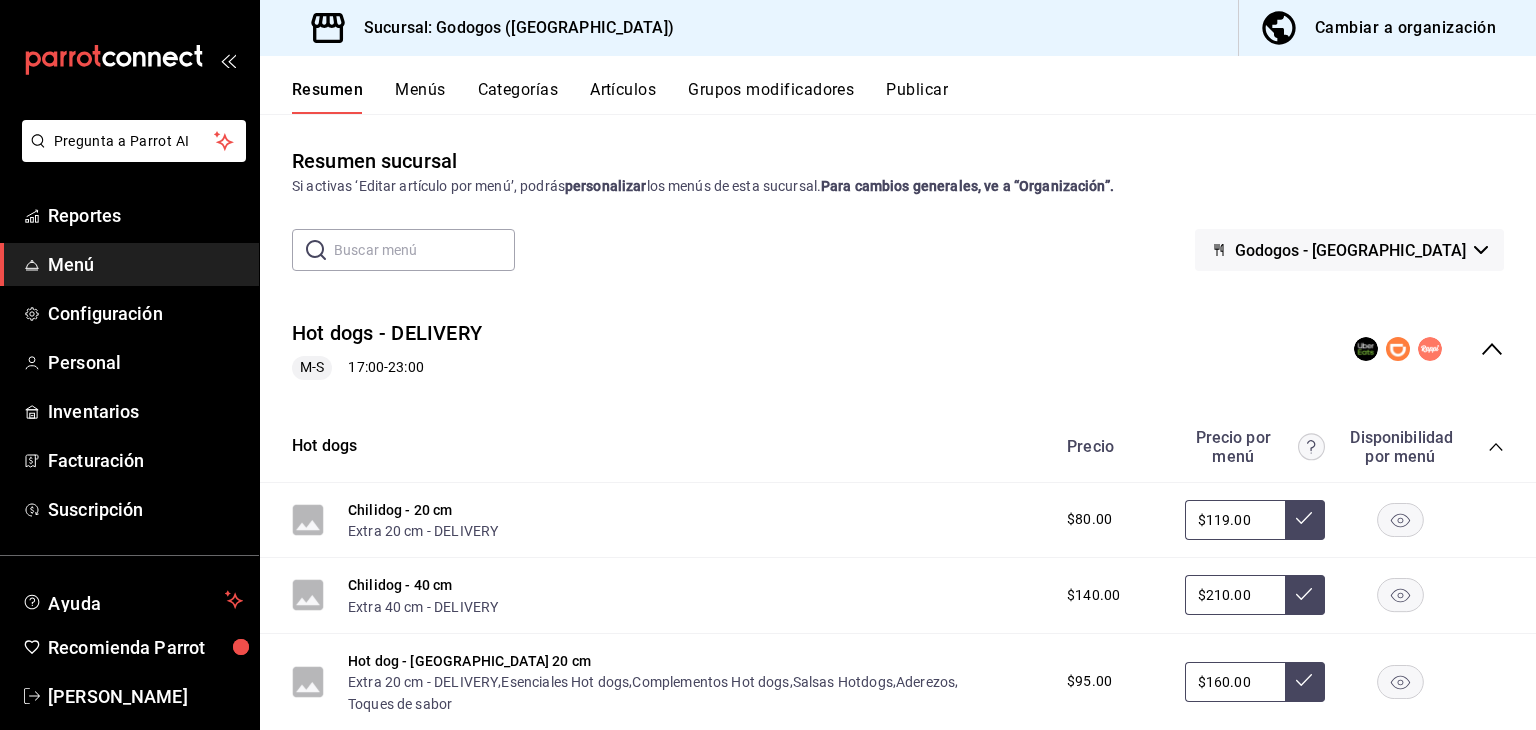 click 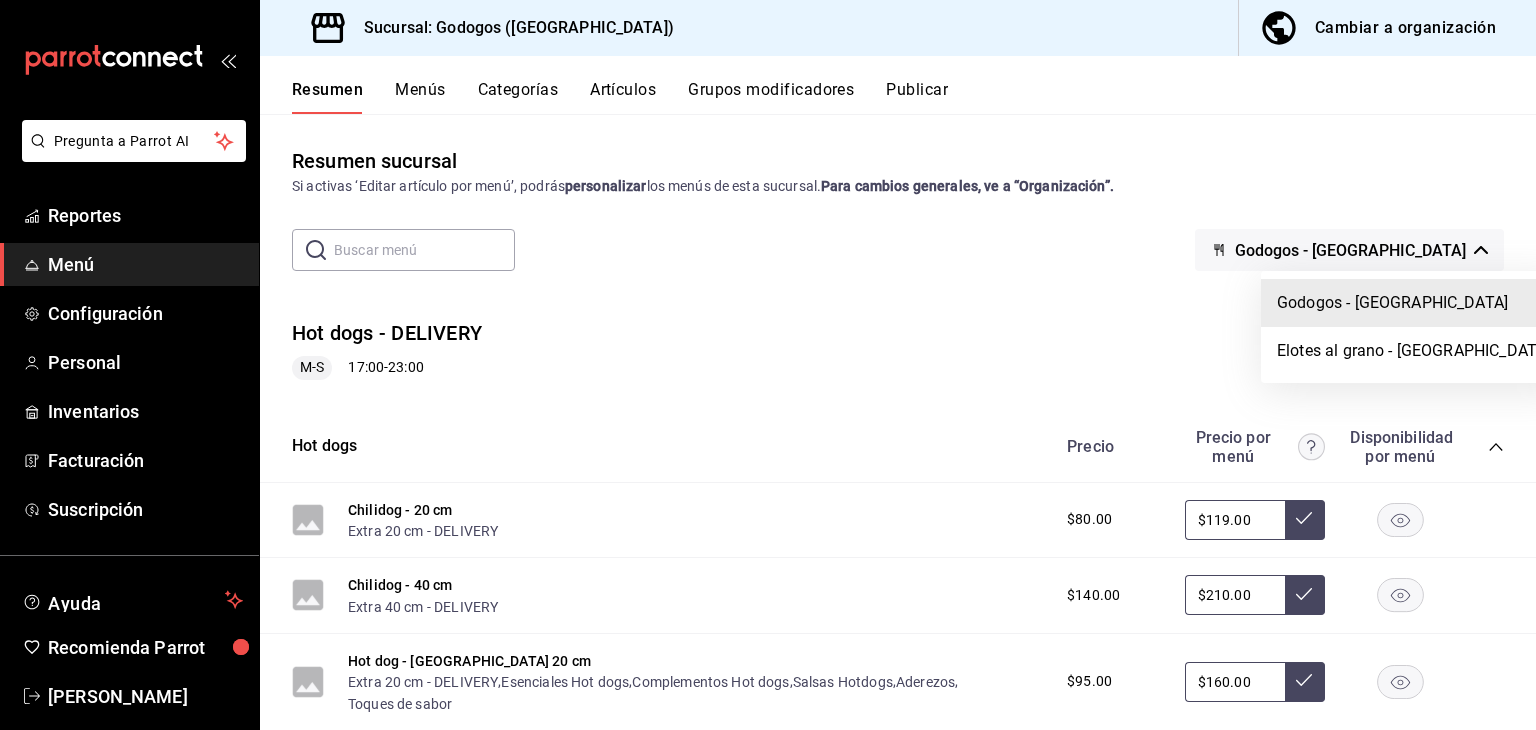 click at bounding box center [768, 365] 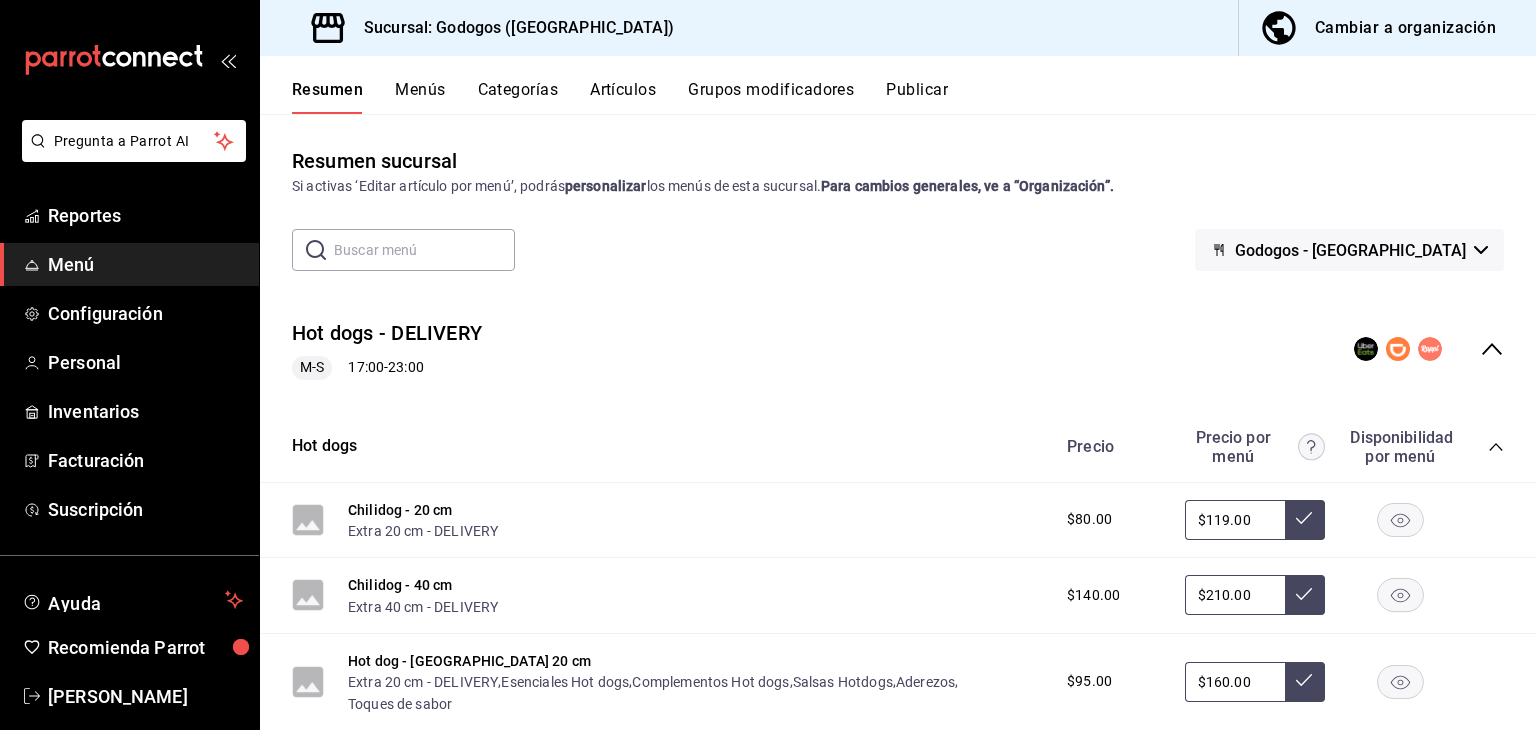 click 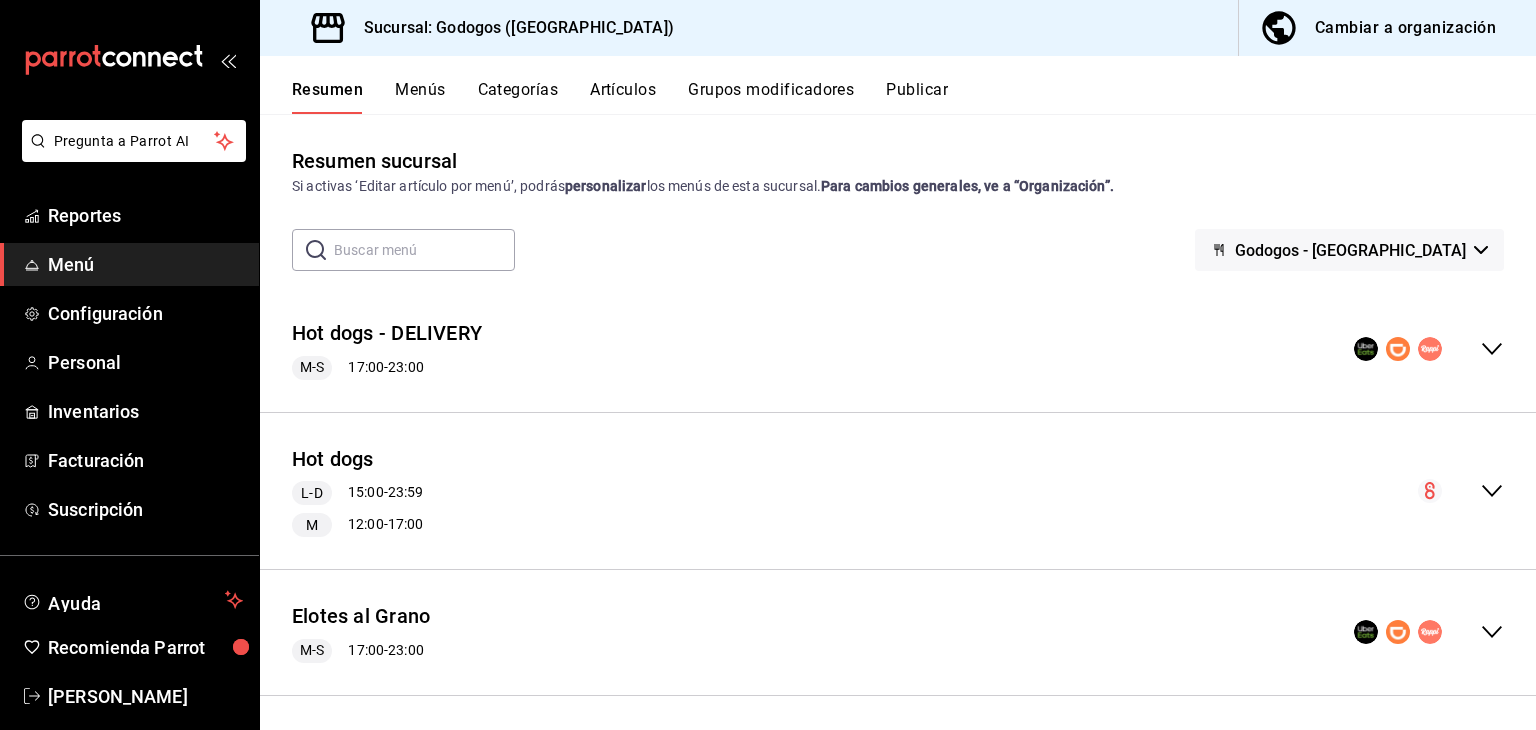 click 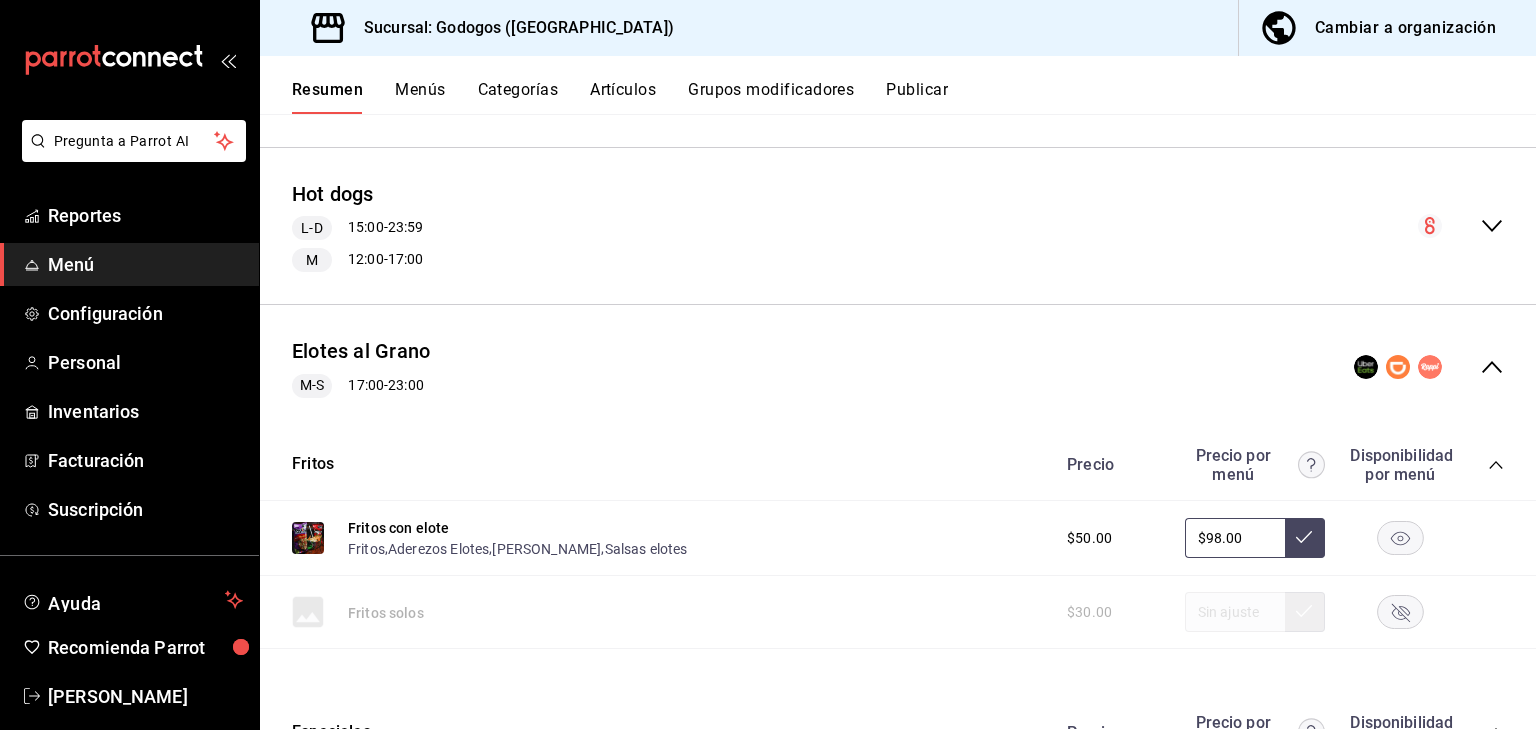 scroll, scrollTop: 300, scrollLeft: 0, axis: vertical 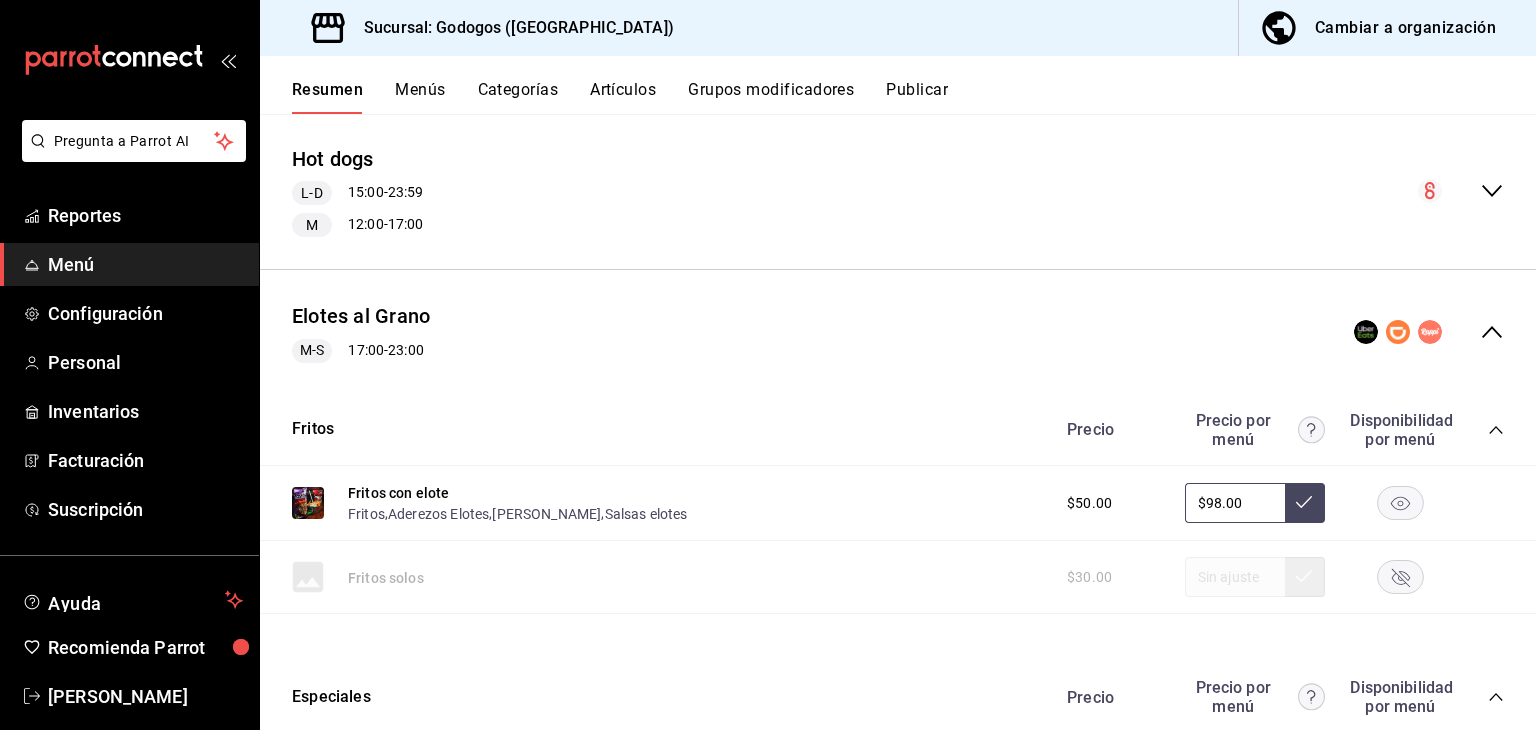 click 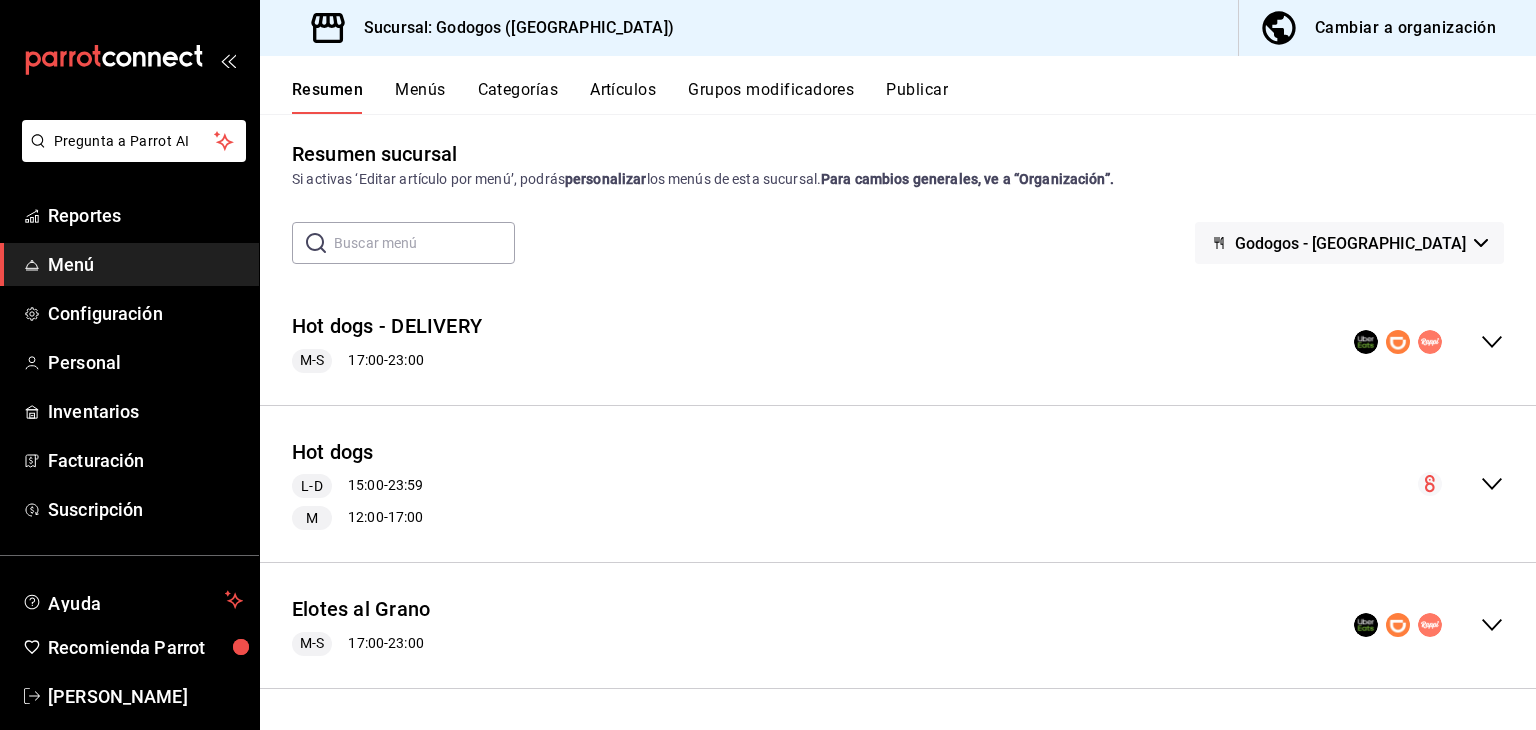 scroll, scrollTop: 7, scrollLeft: 0, axis: vertical 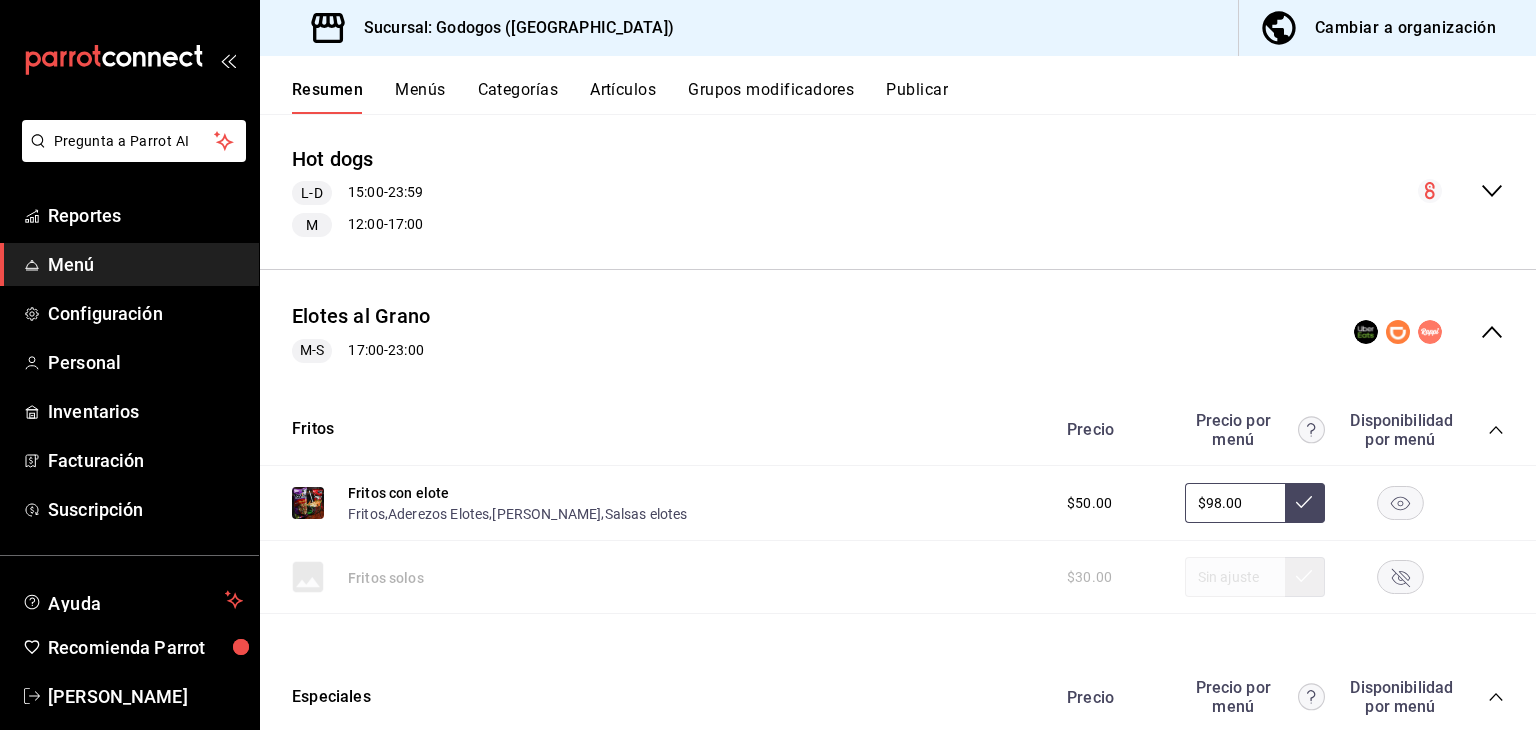 click 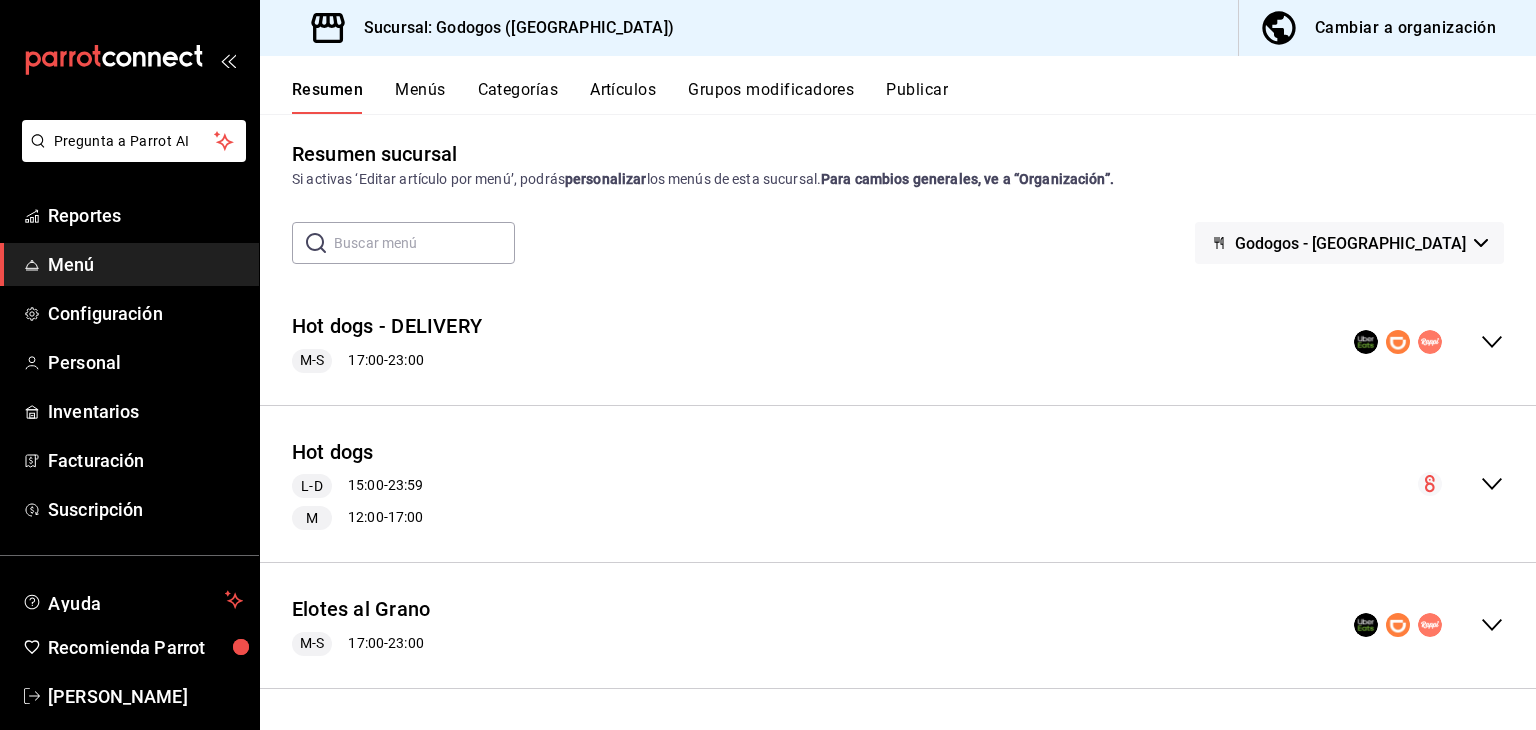 scroll, scrollTop: 7, scrollLeft: 0, axis: vertical 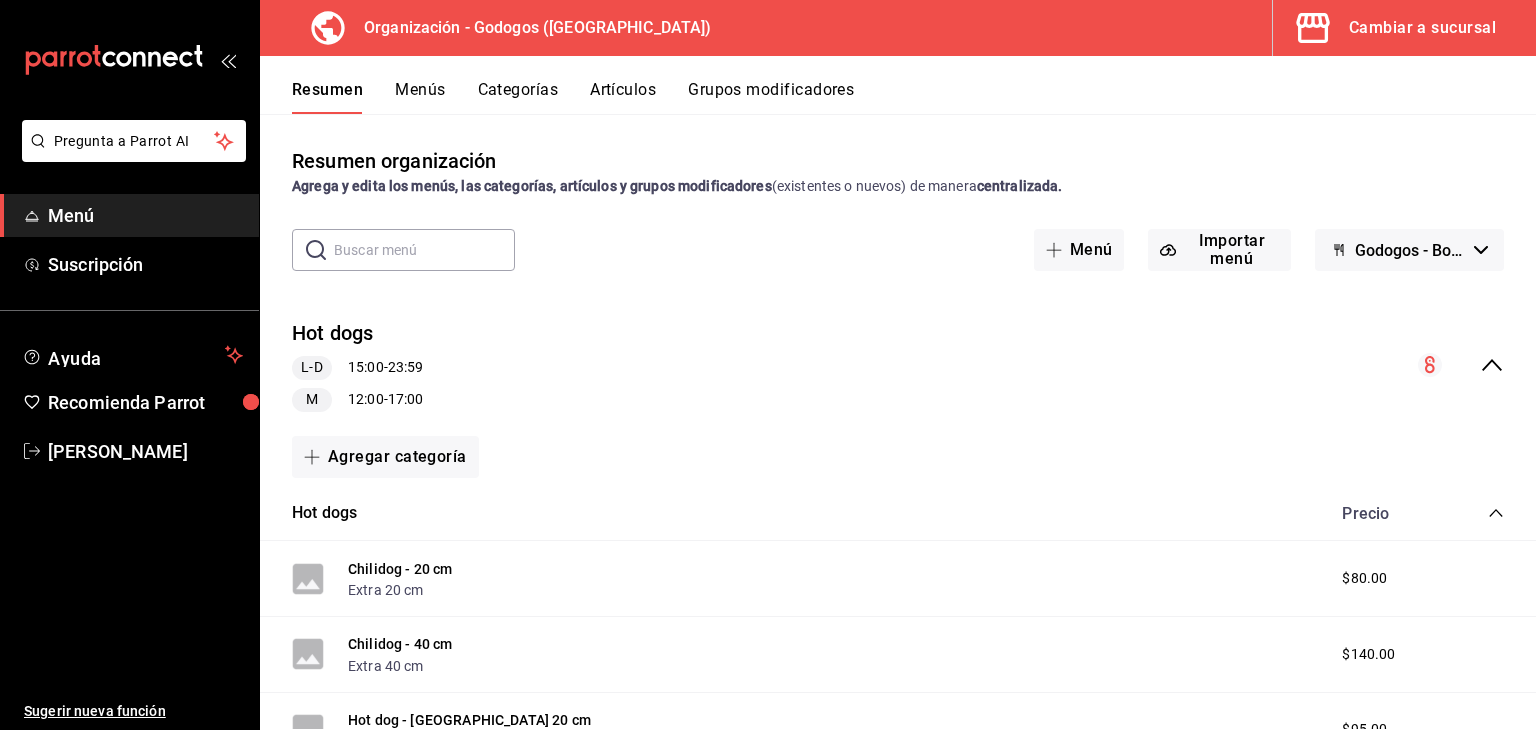 click 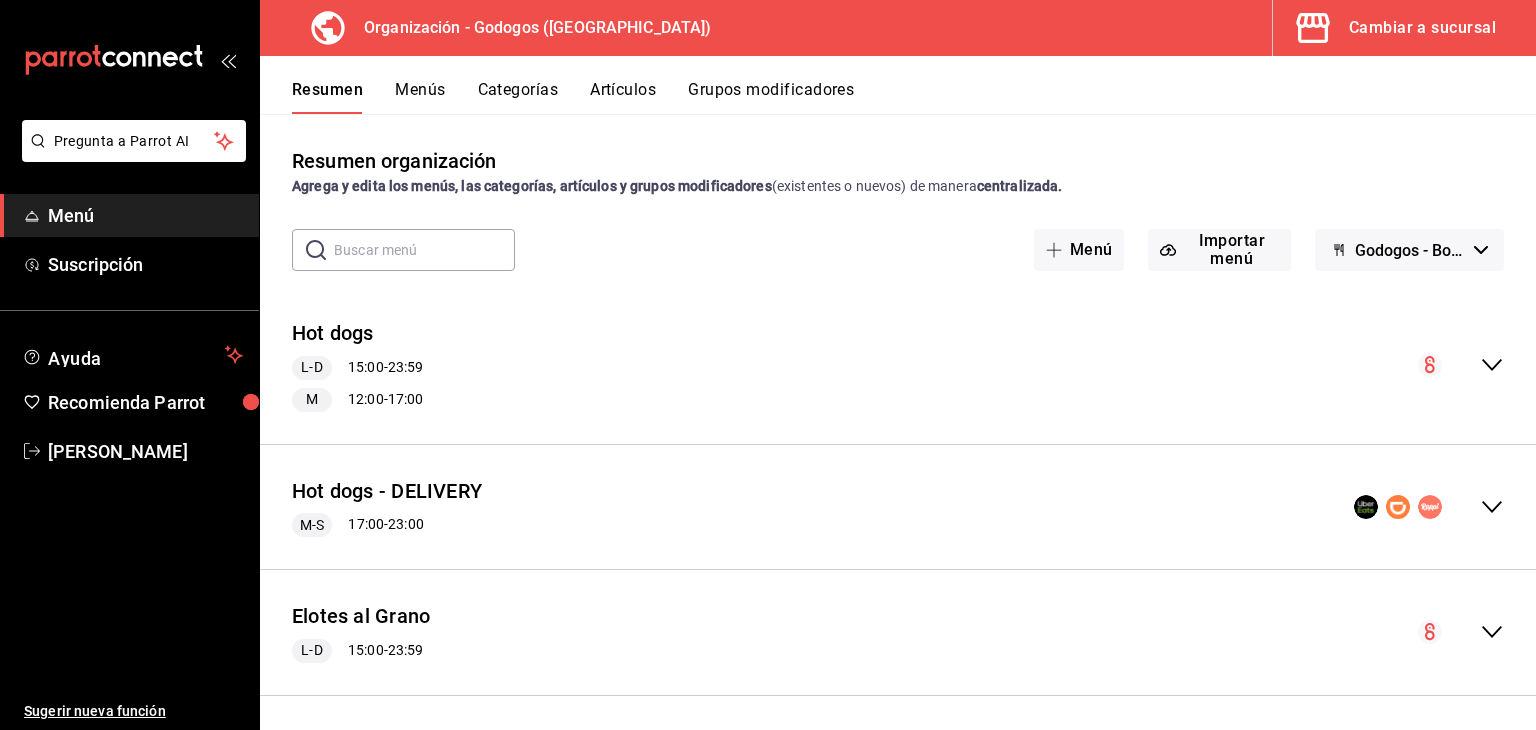 click 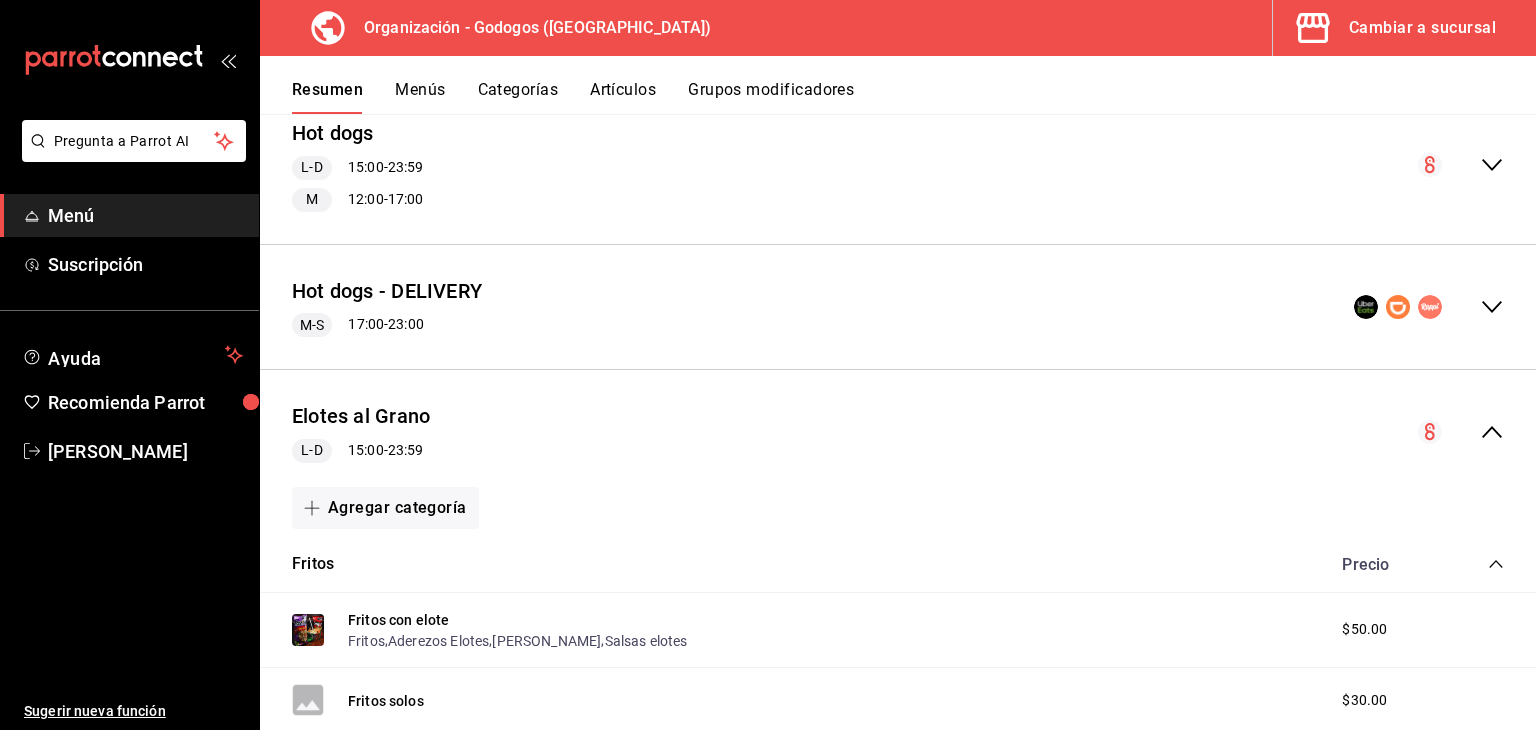 click 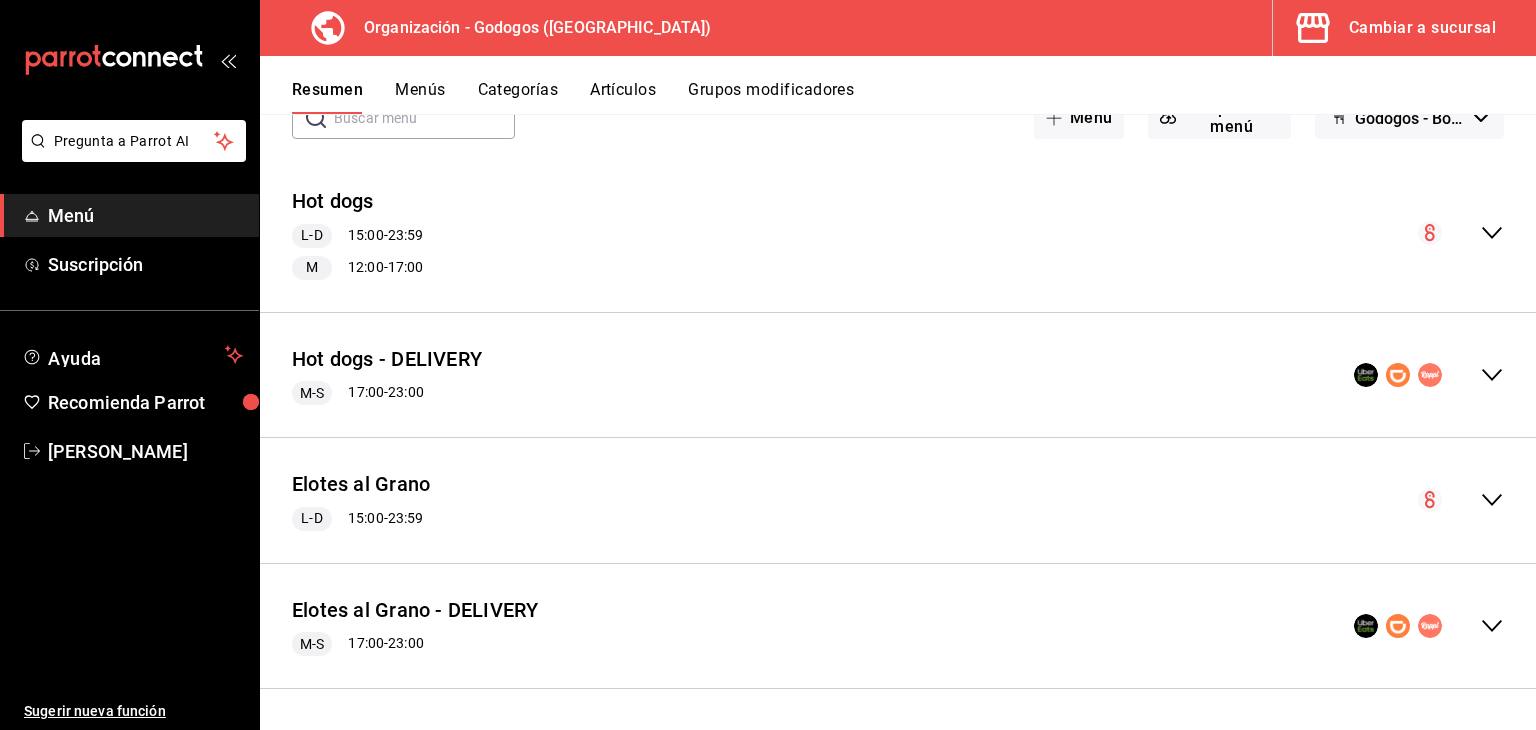 scroll, scrollTop: 132, scrollLeft: 0, axis: vertical 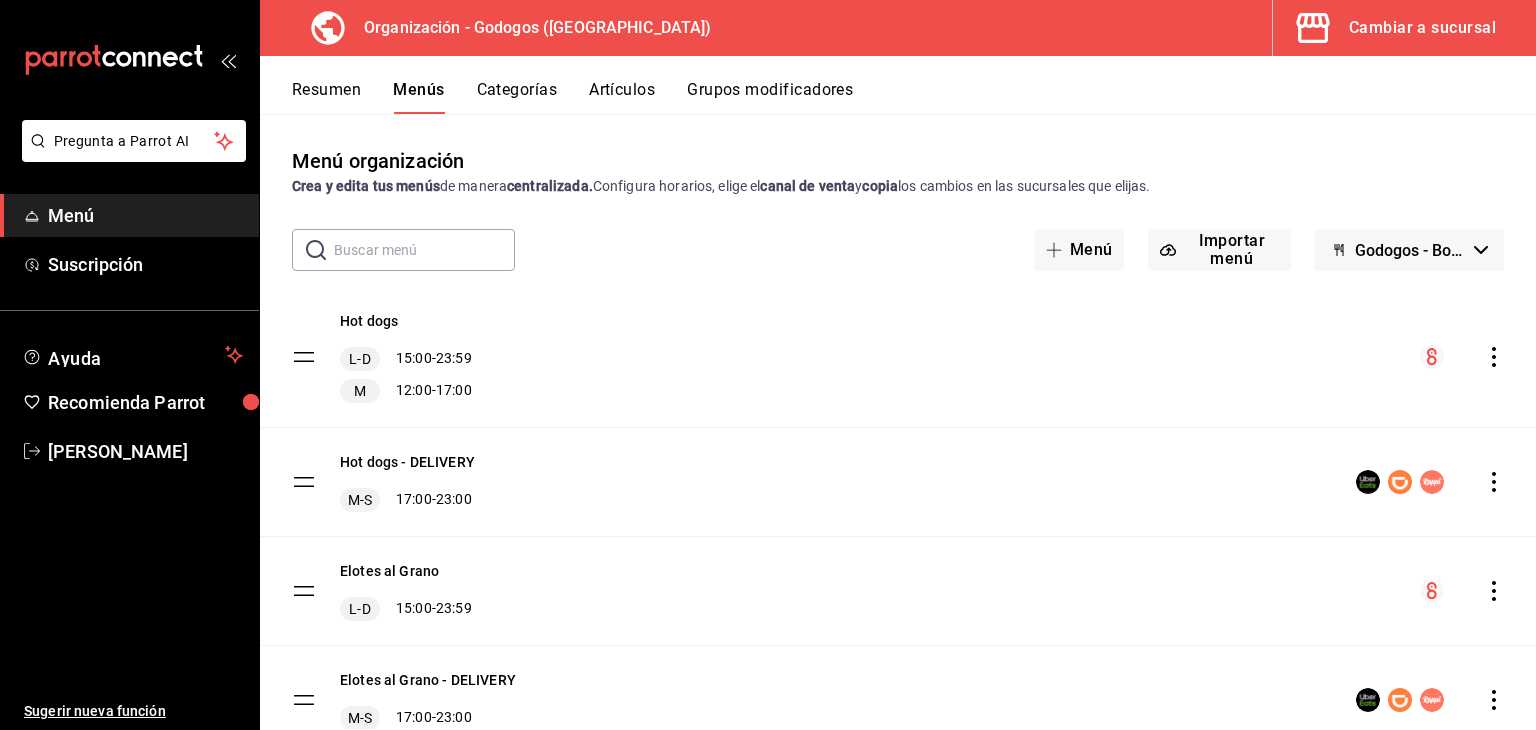 click 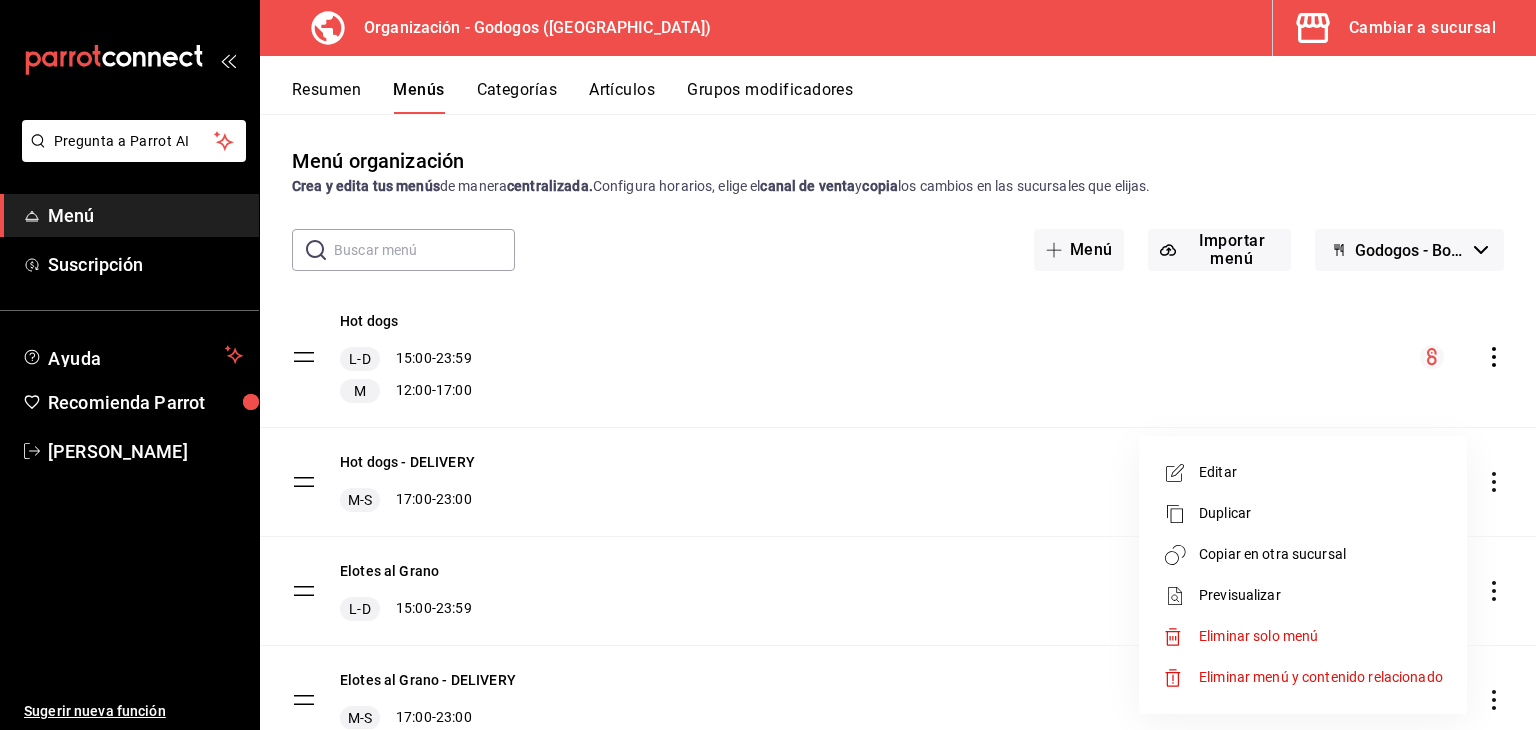 click on "Copiar en otra sucursal" at bounding box center [1321, 554] 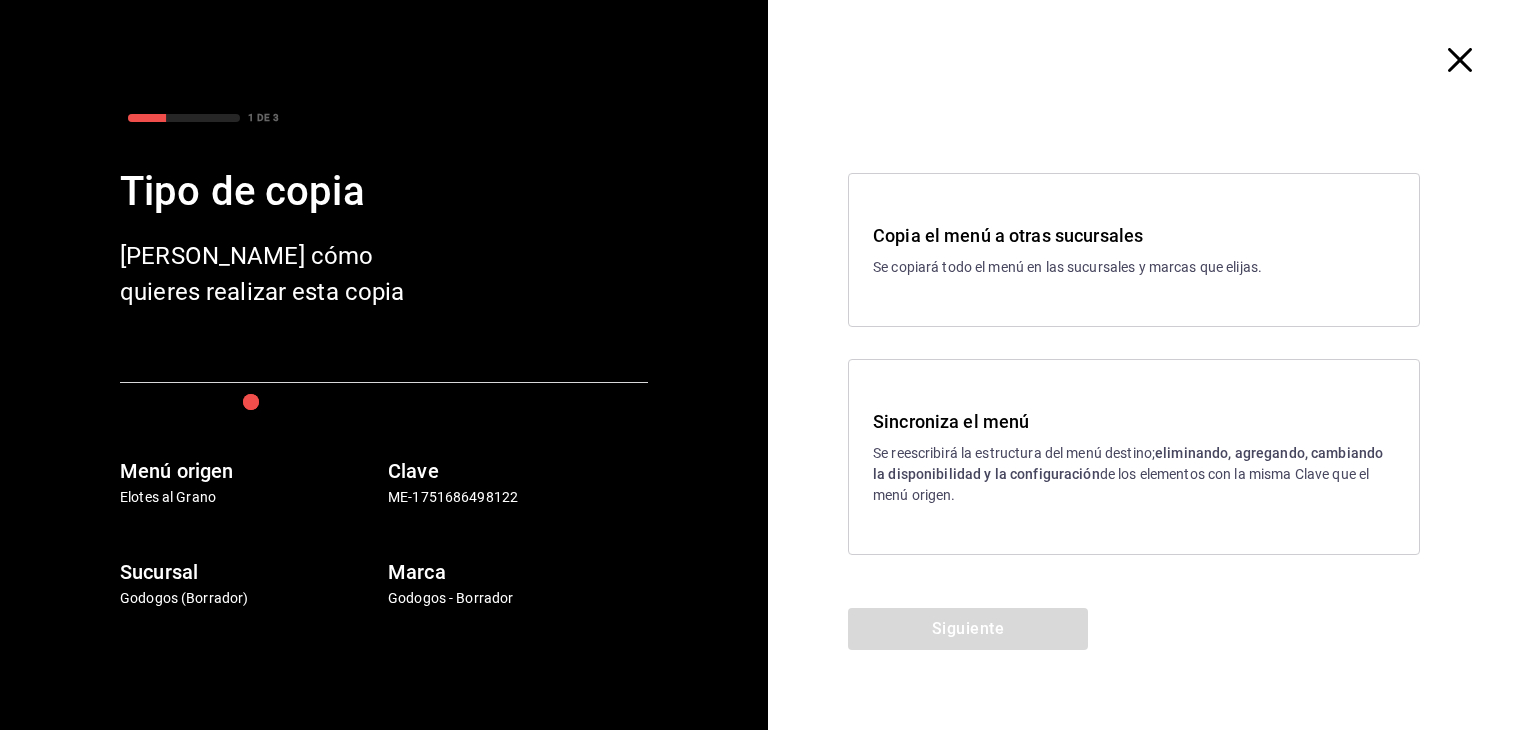 click on "Sincroniza el menú Se reescribirá la estructura del menú destino;  eliminando, agregando, cambiando la disponibilidad y la configuración  de los elementos con la misma Clave que el menú origen." at bounding box center [1134, 457] 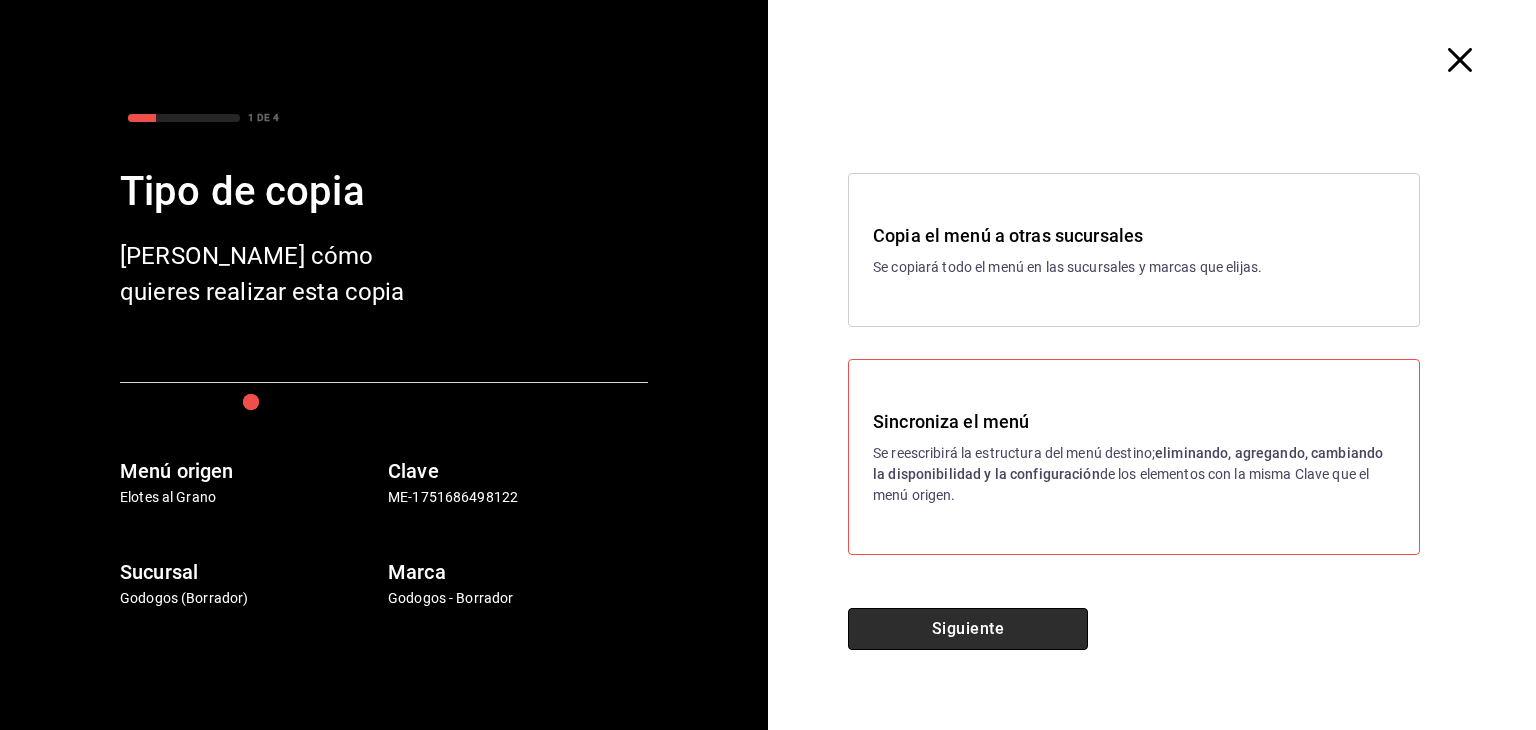click on "Siguiente" at bounding box center (968, 629) 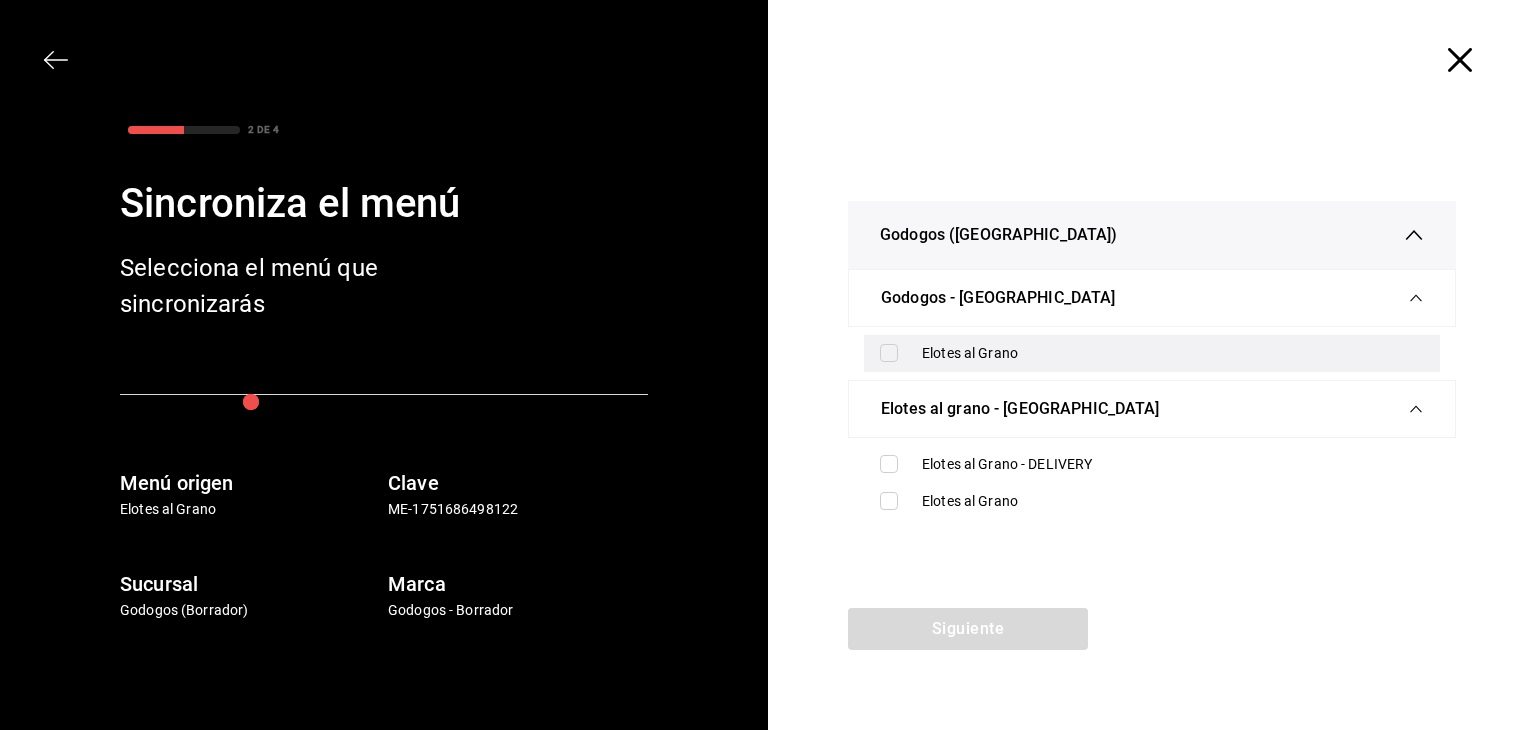 click at bounding box center [889, 353] 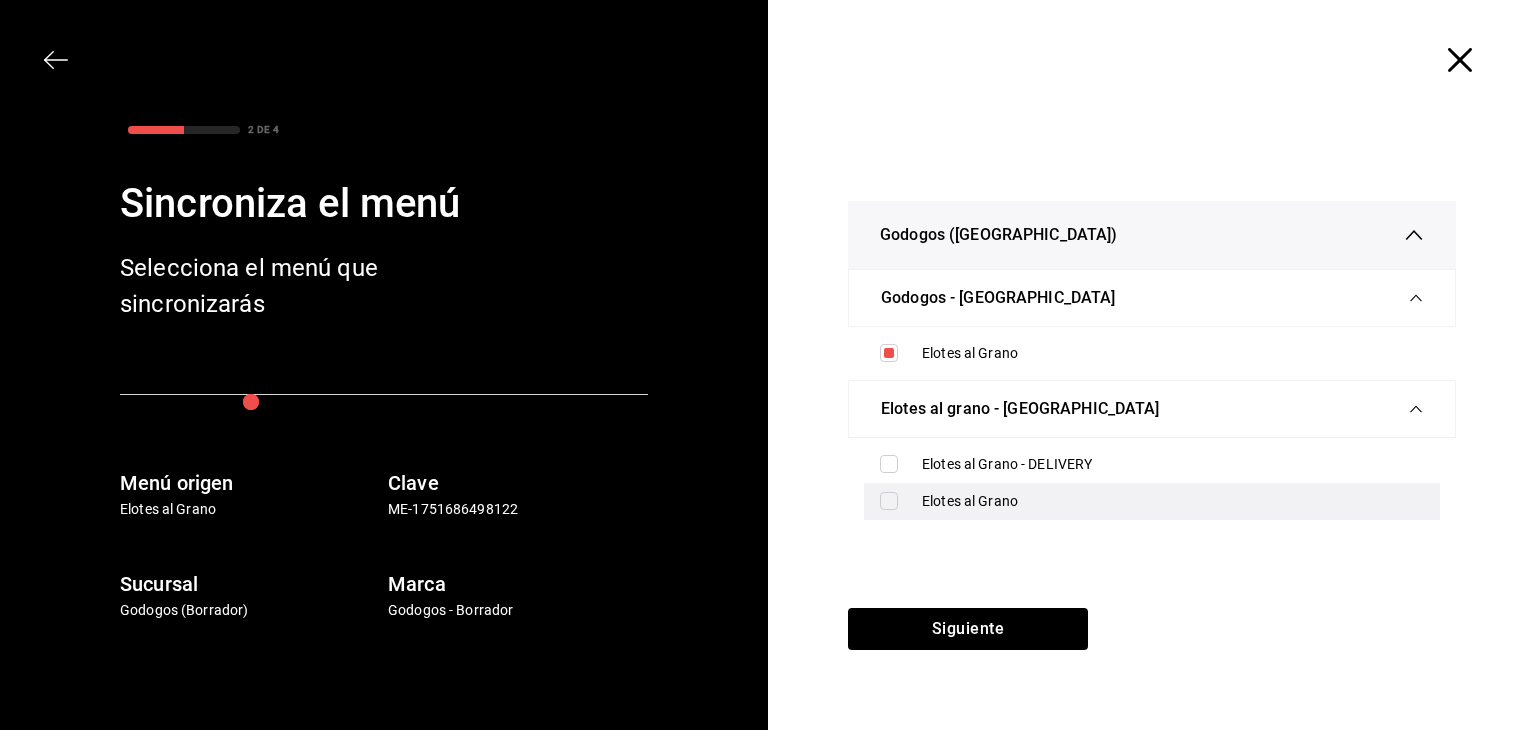 click at bounding box center [889, 501] 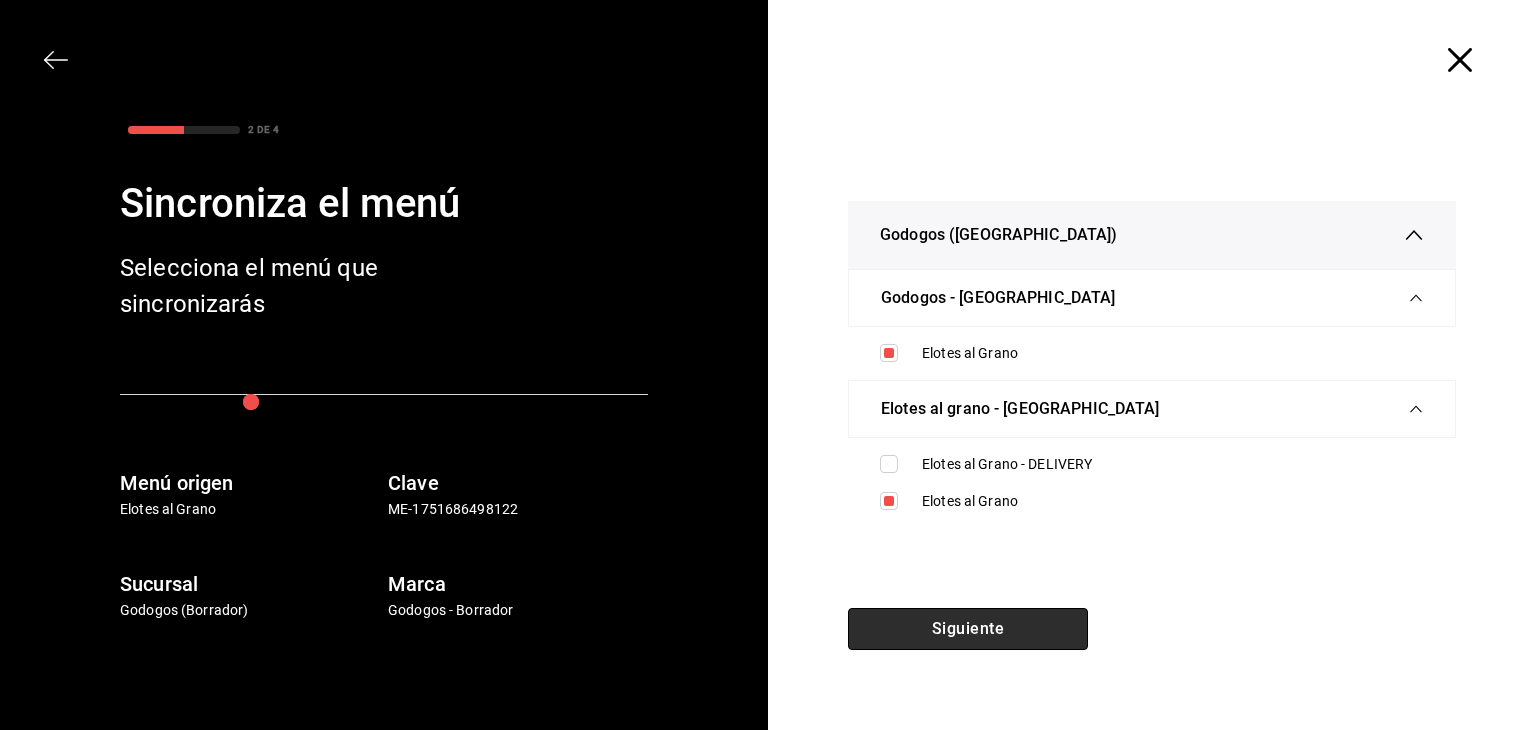 click on "Siguiente" at bounding box center (968, 629) 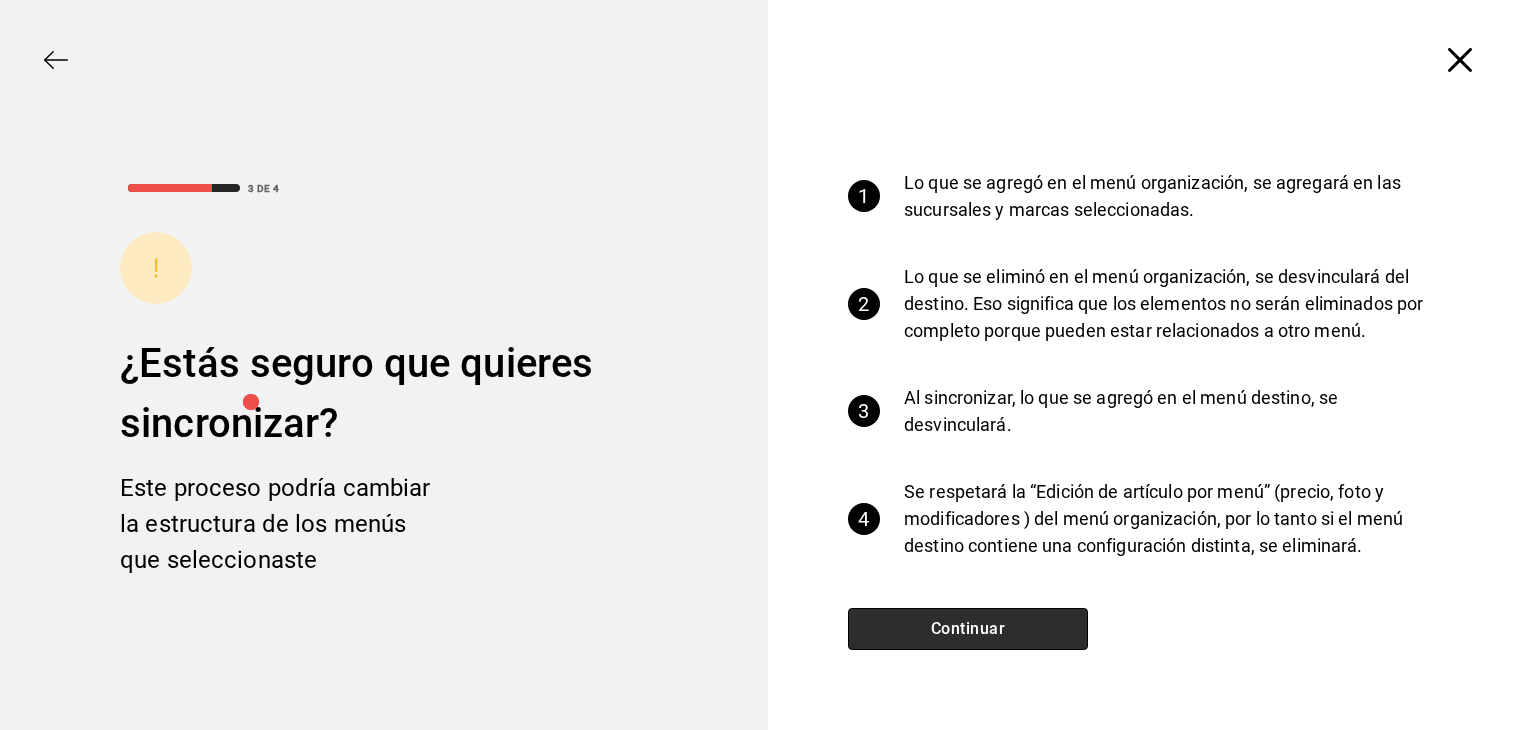 click on "Continuar" at bounding box center (968, 629) 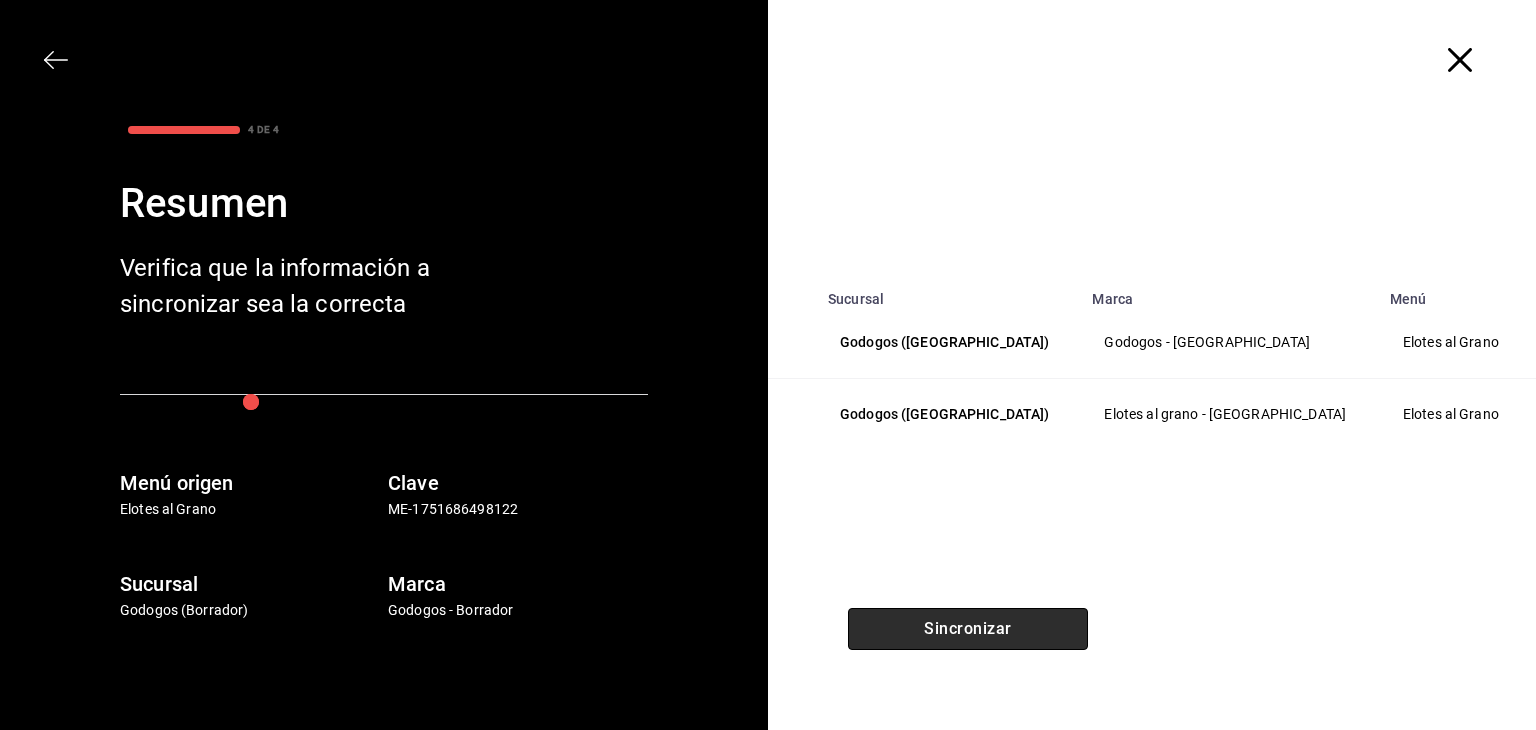 click on "Sincronizar" at bounding box center (968, 629) 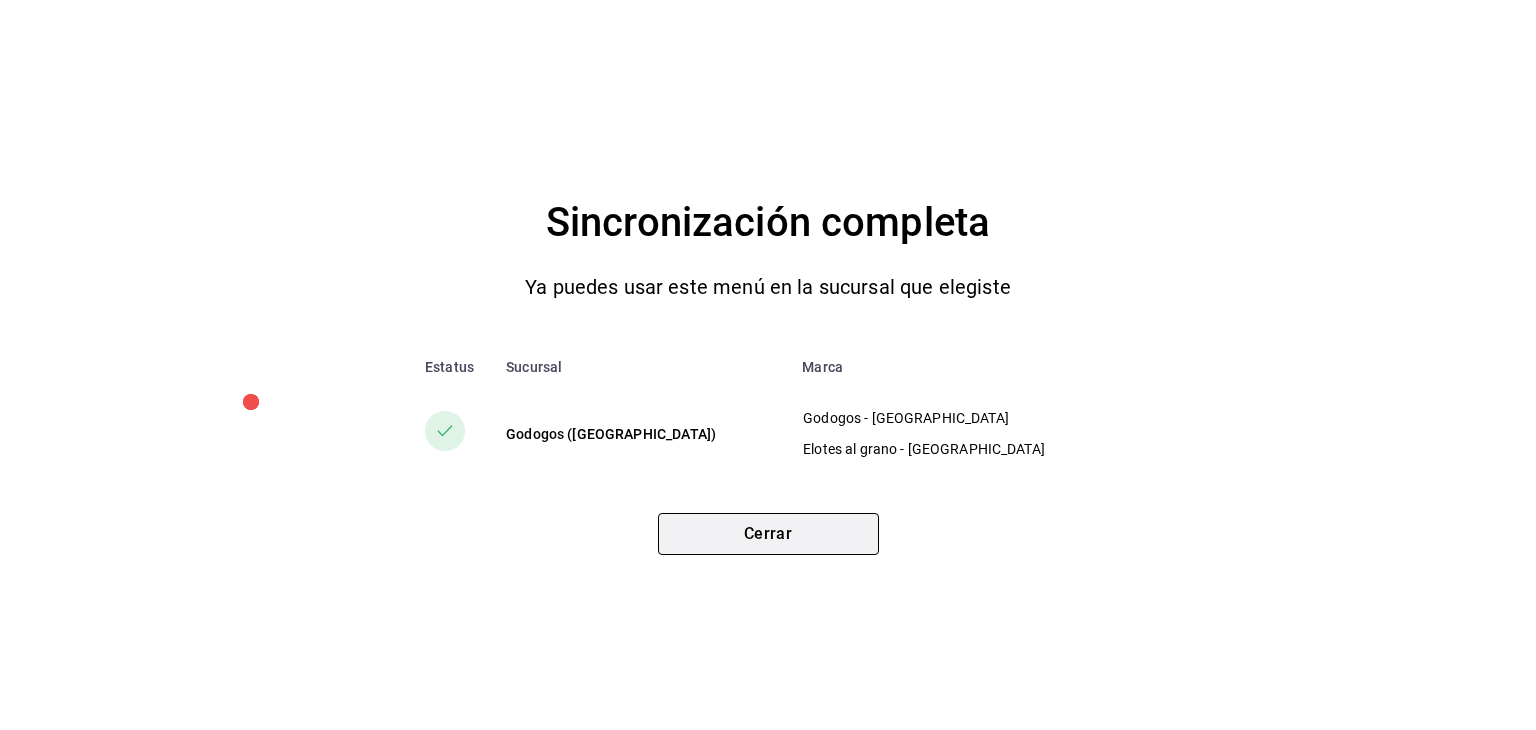 click on "Cerrar" at bounding box center (768, 534) 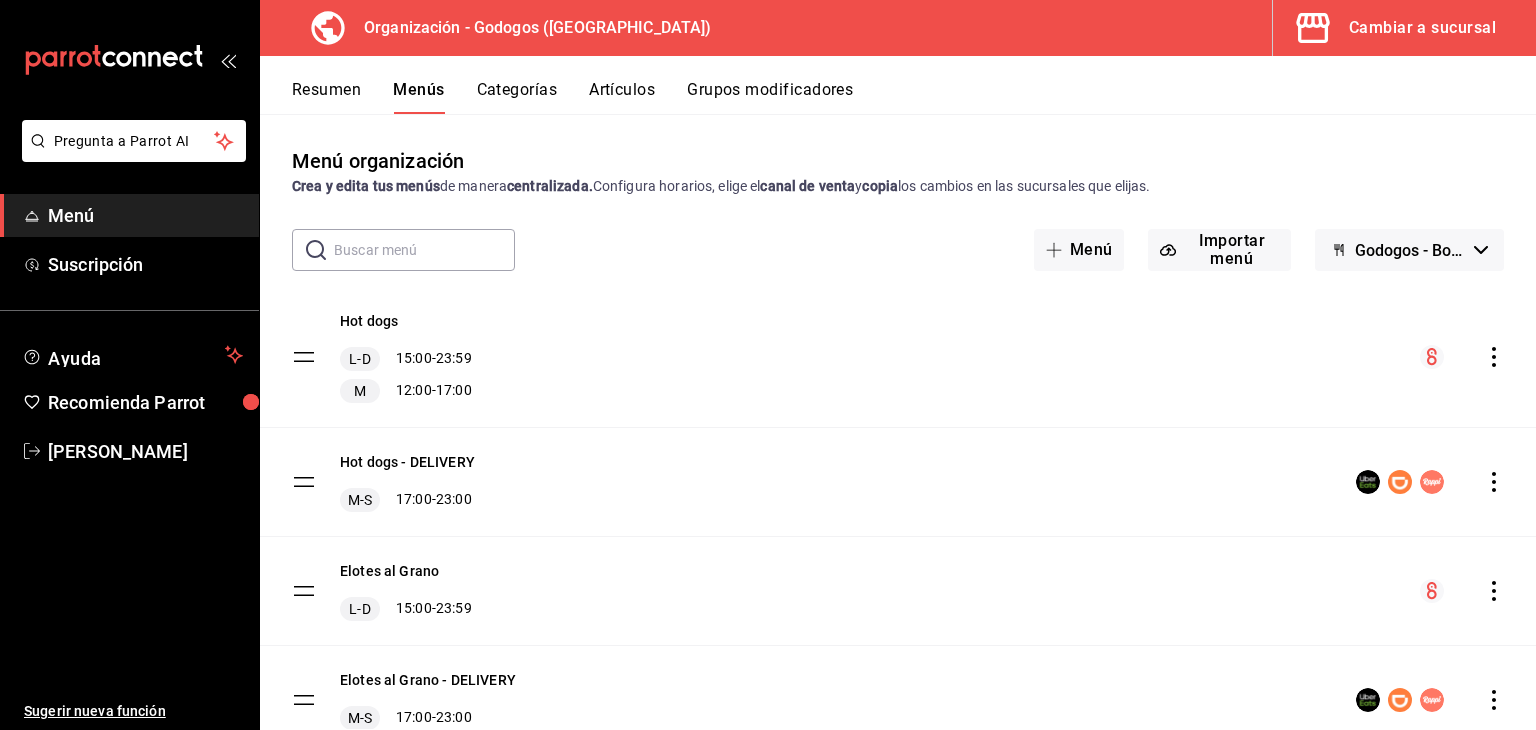 click on "Cambiar a sucursal" at bounding box center [1422, 28] 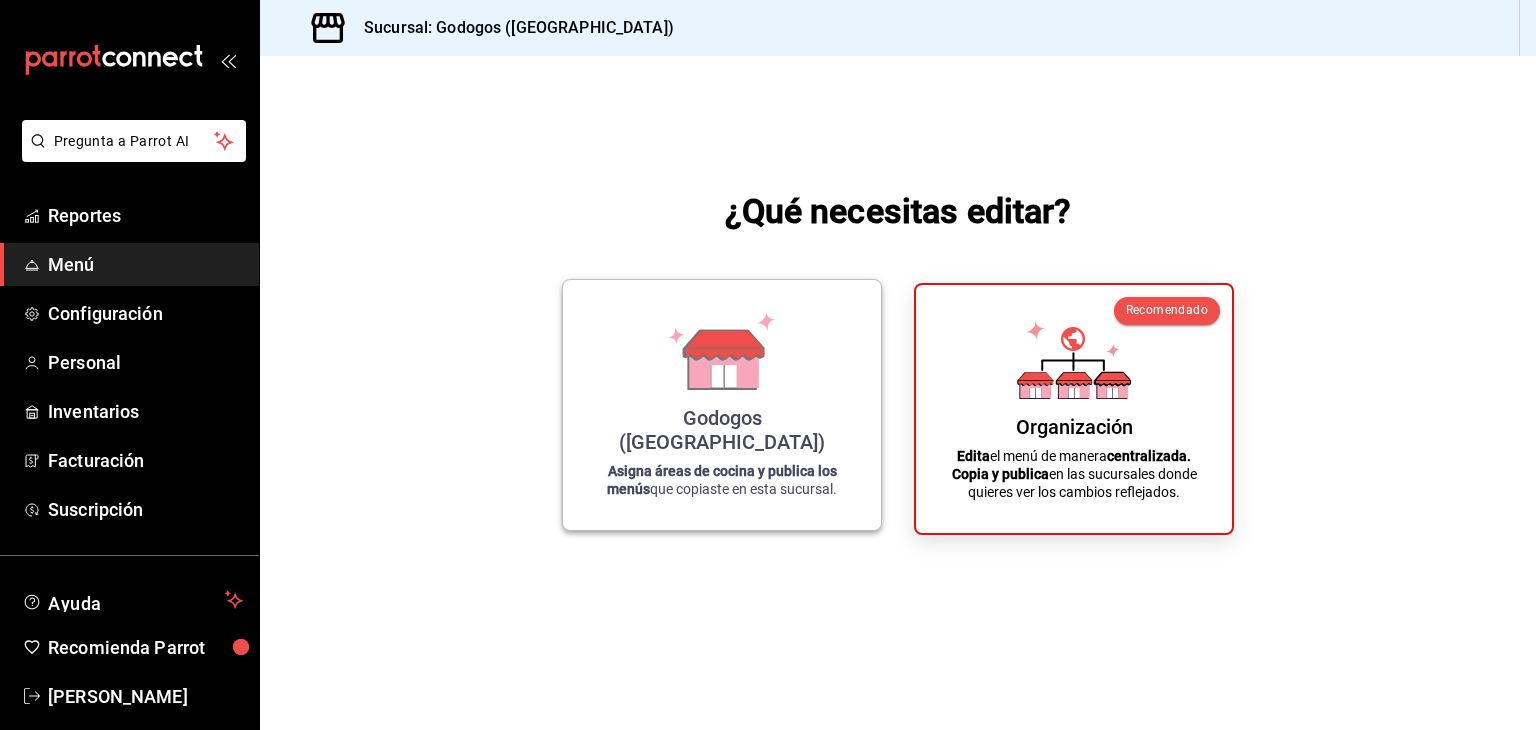 click 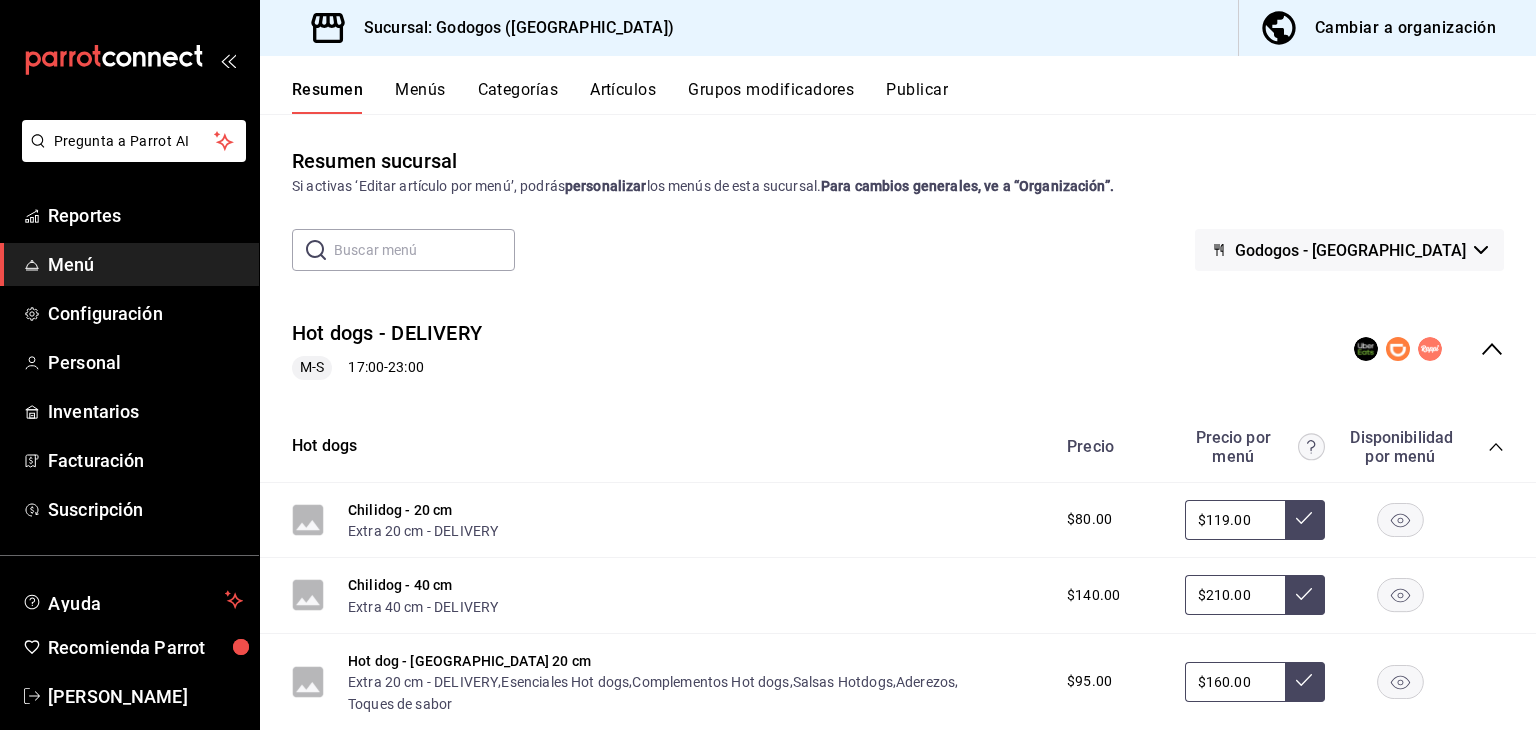 scroll, scrollTop: 200, scrollLeft: 0, axis: vertical 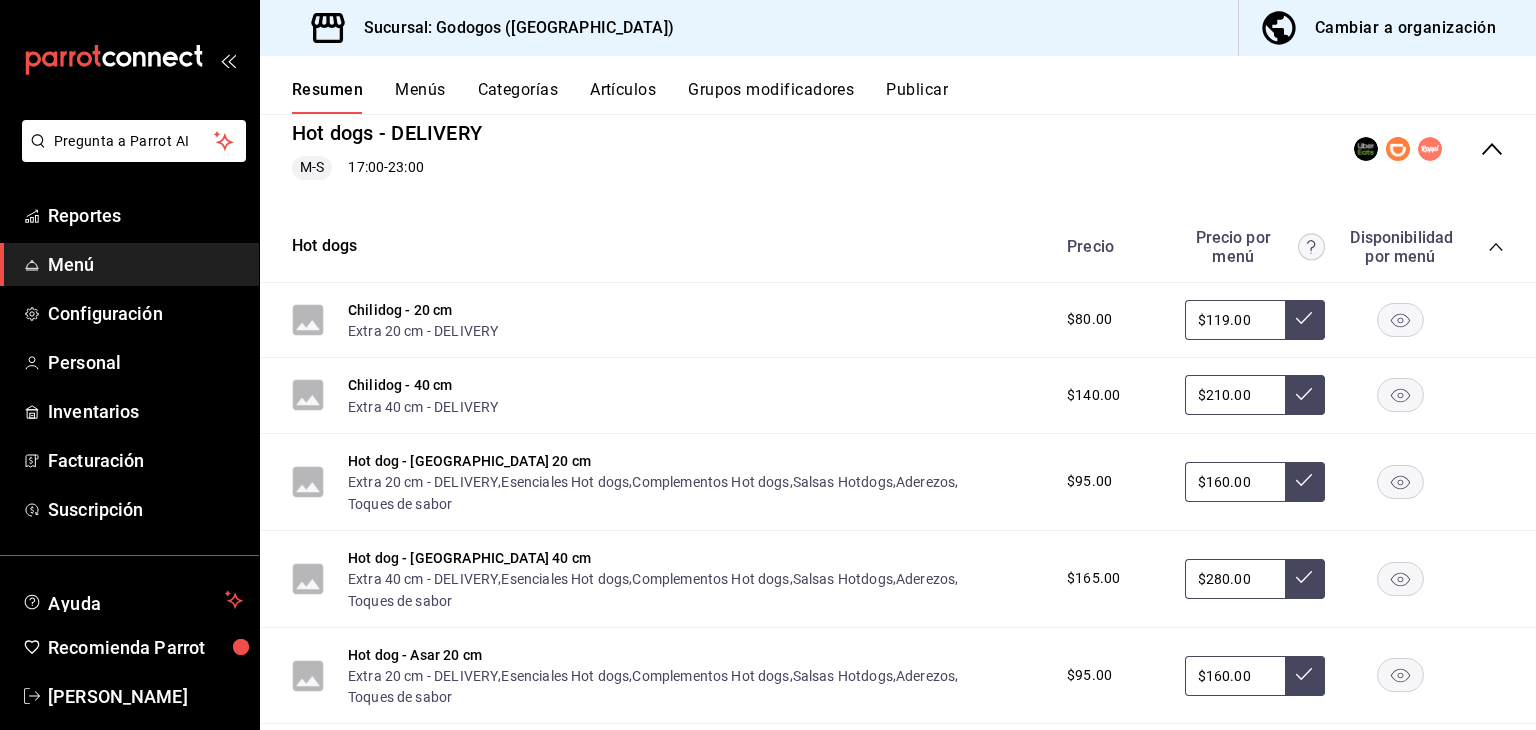 click 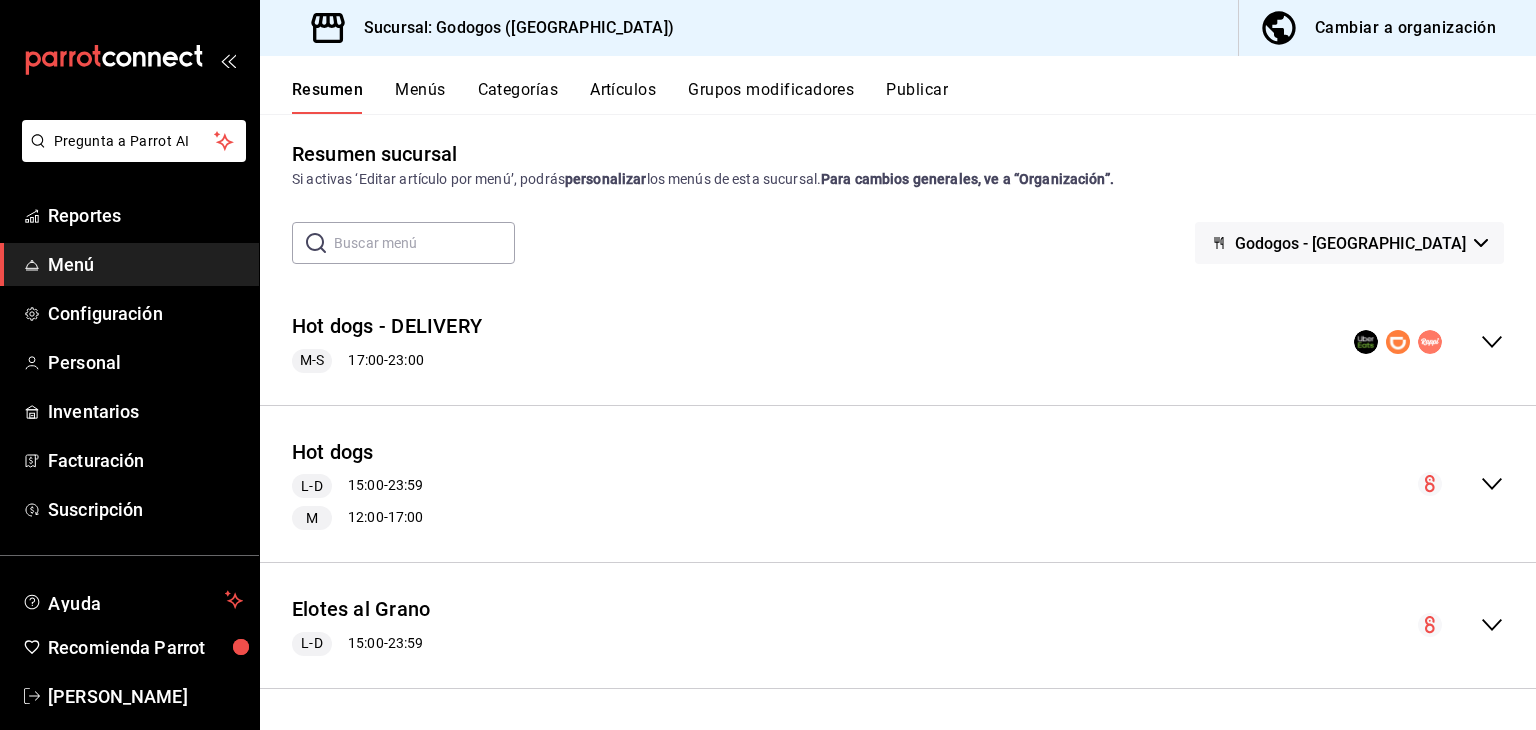 scroll, scrollTop: 6, scrollLeft: 0, axis: vertical 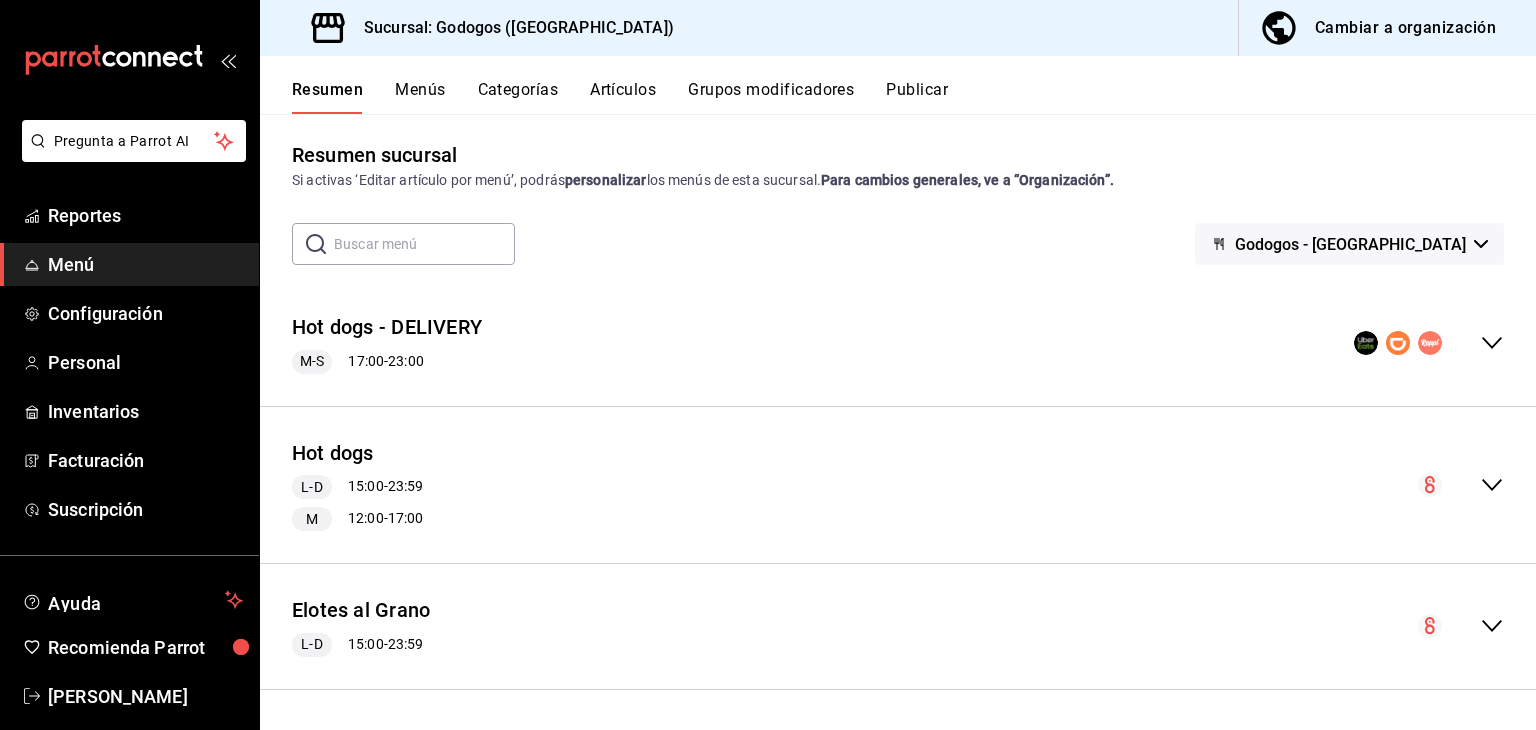 click 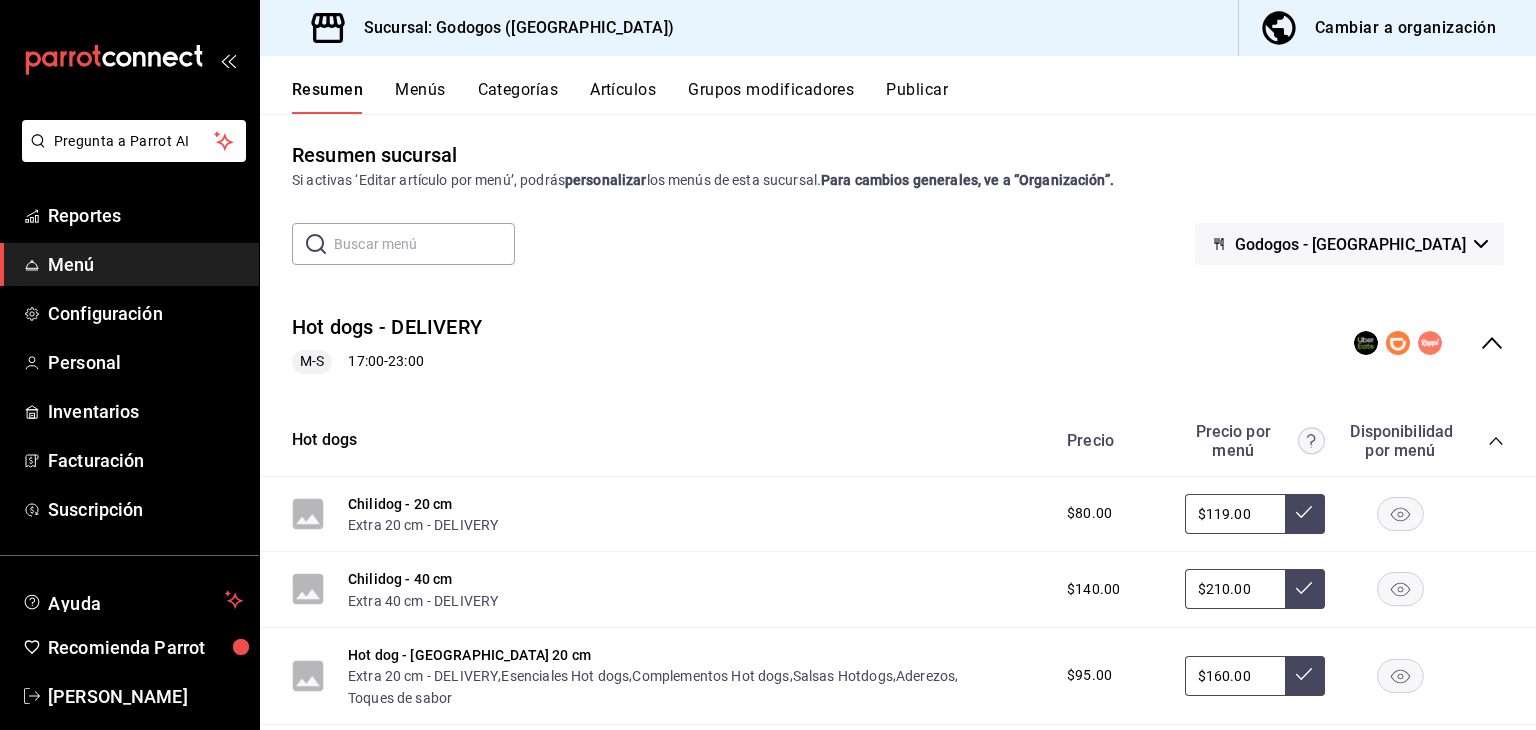 click 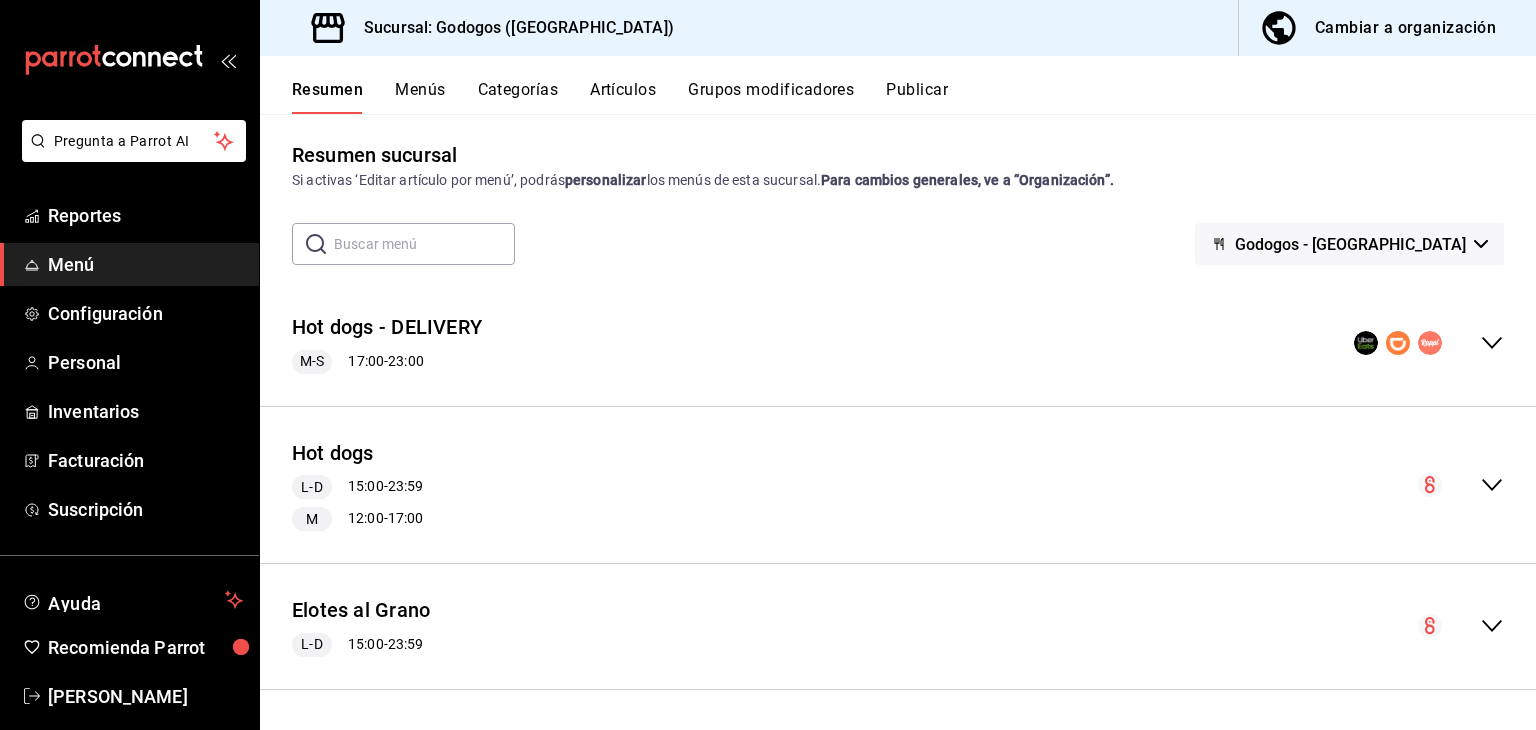 click on "Godogos - [GEOGRAPHIC_DATA]" at bounding box center [1349, 244] 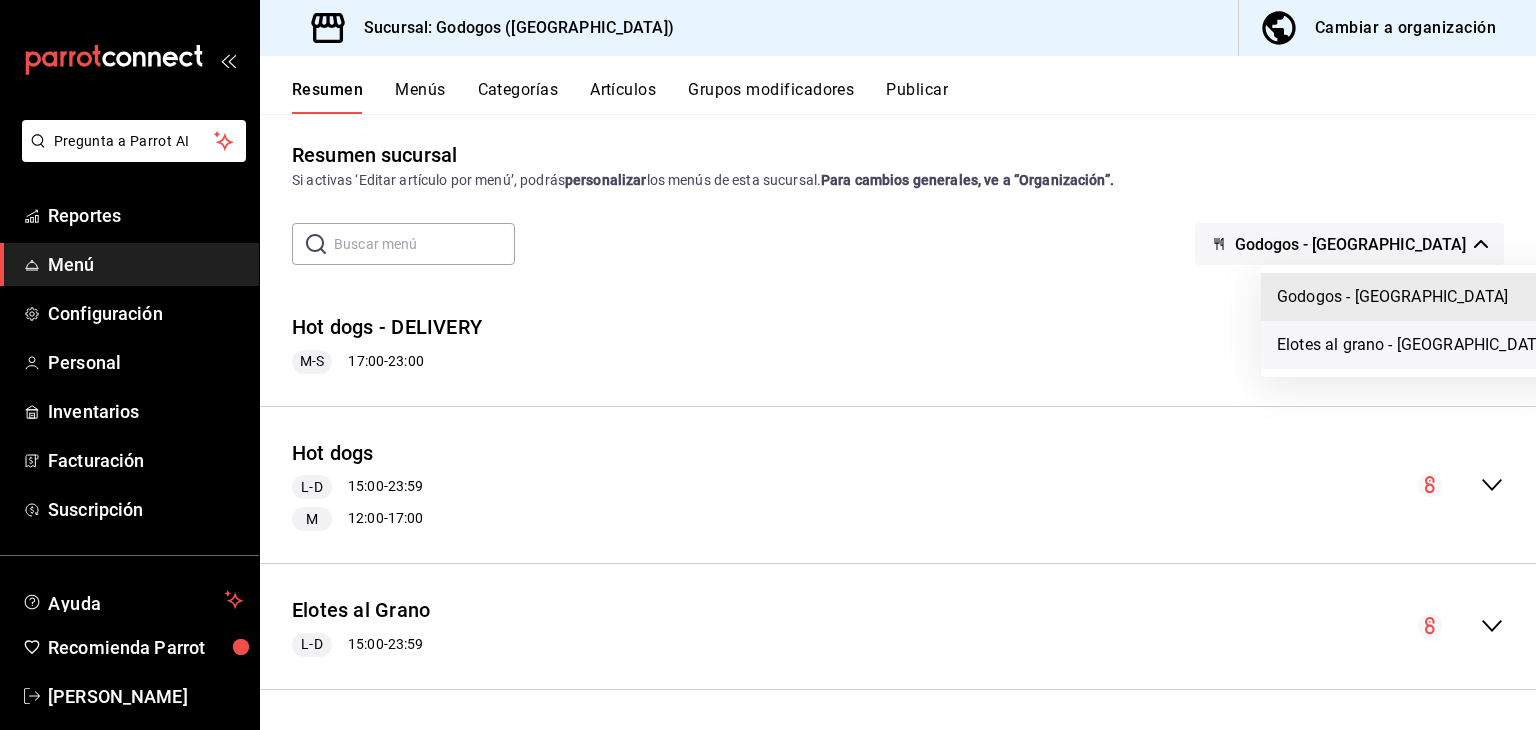 click on "Elotes al grano - [GEOGRAPHIC_DATA]" at bounding box center (1413, 345) 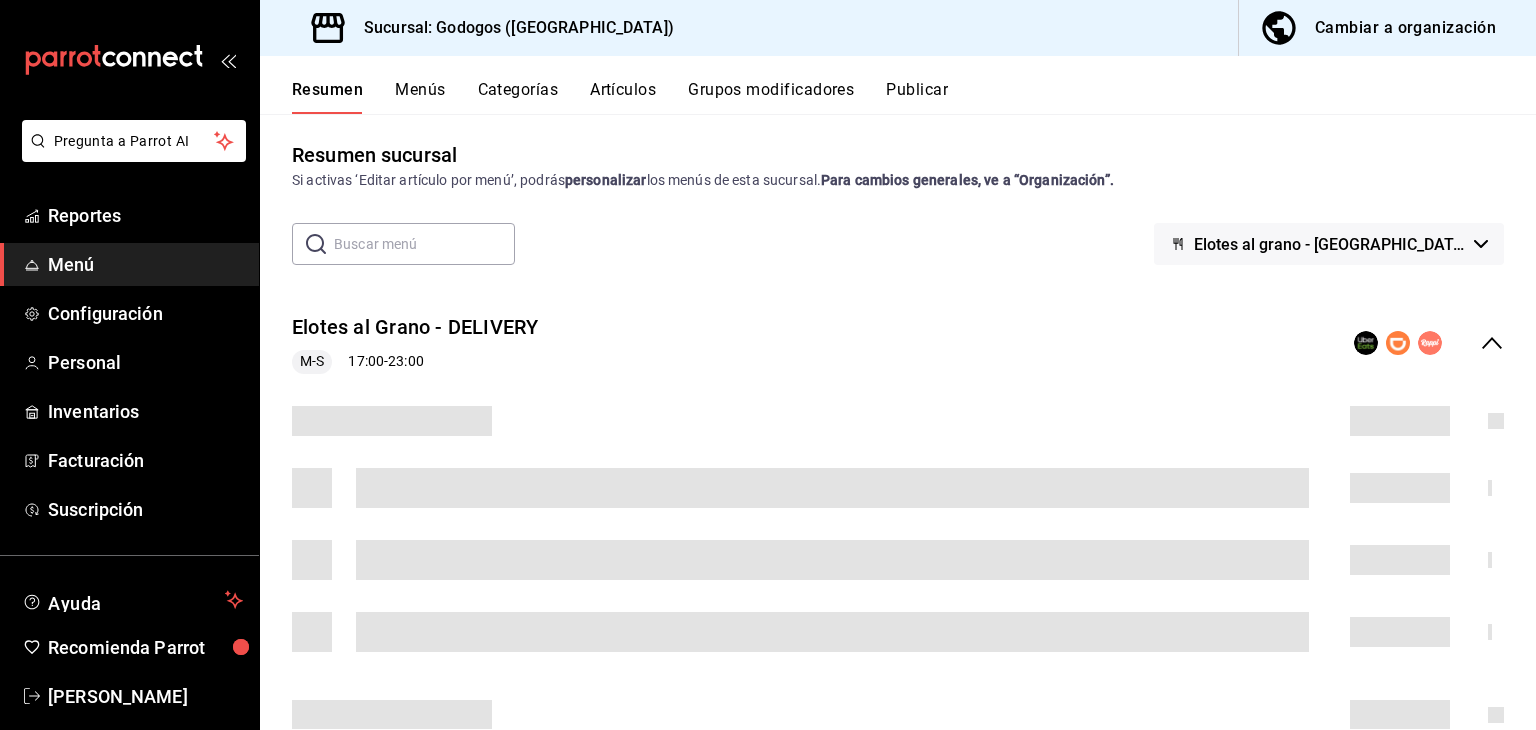 scroll, scrollTop: 0, scrollLeft: 0, axis: both 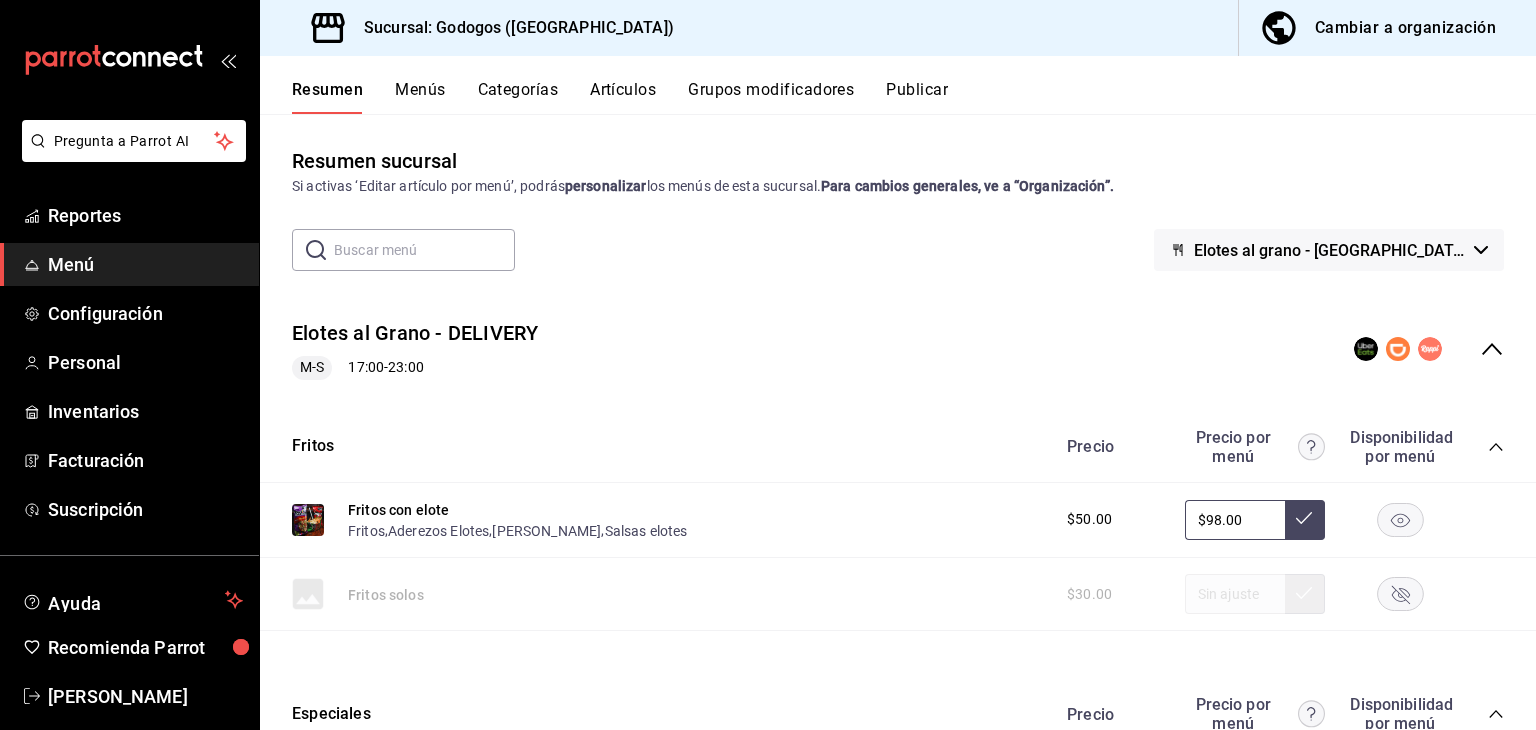 click on "Elotes al Grano - DELIVERY M-S 17:00  -  23:00" at bounding box center (898, 349) 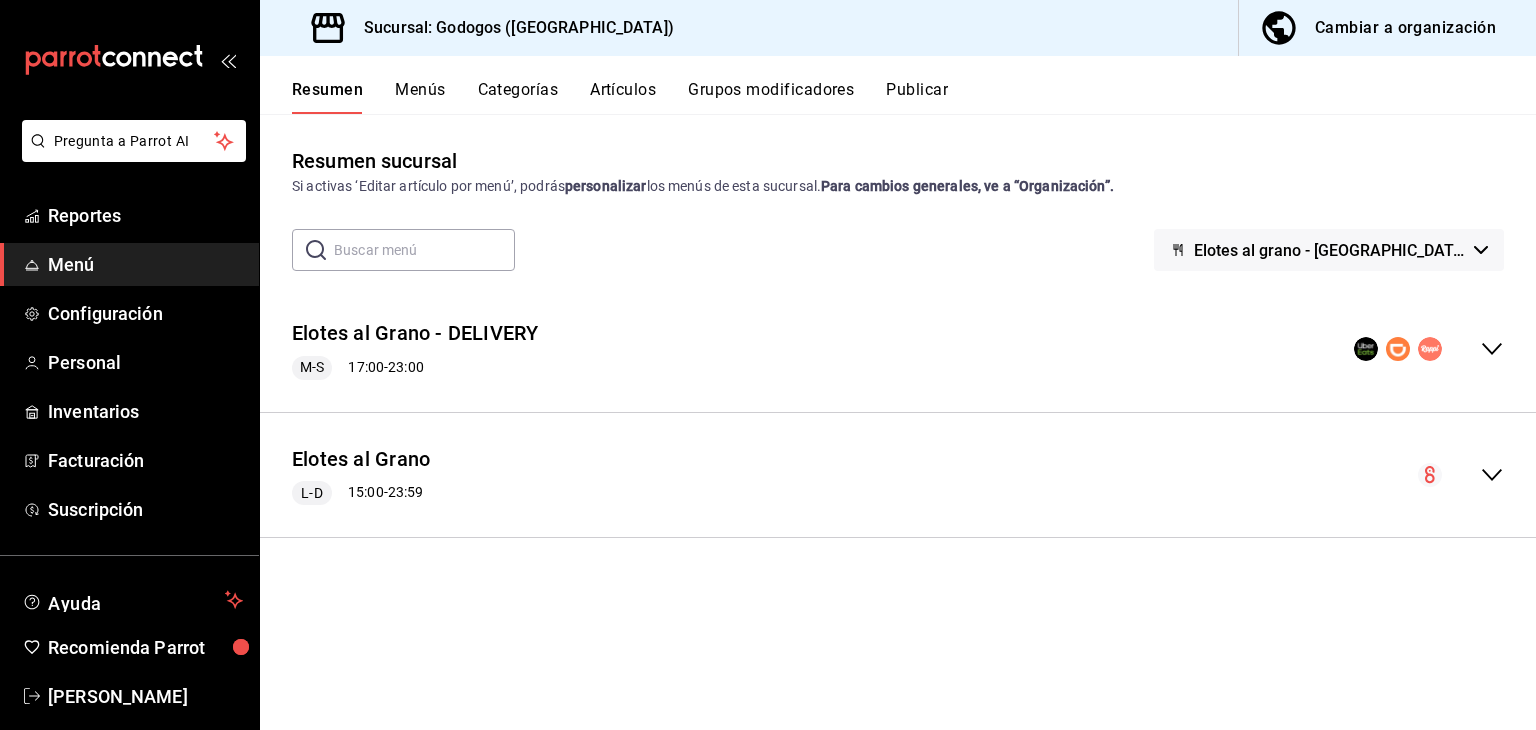click 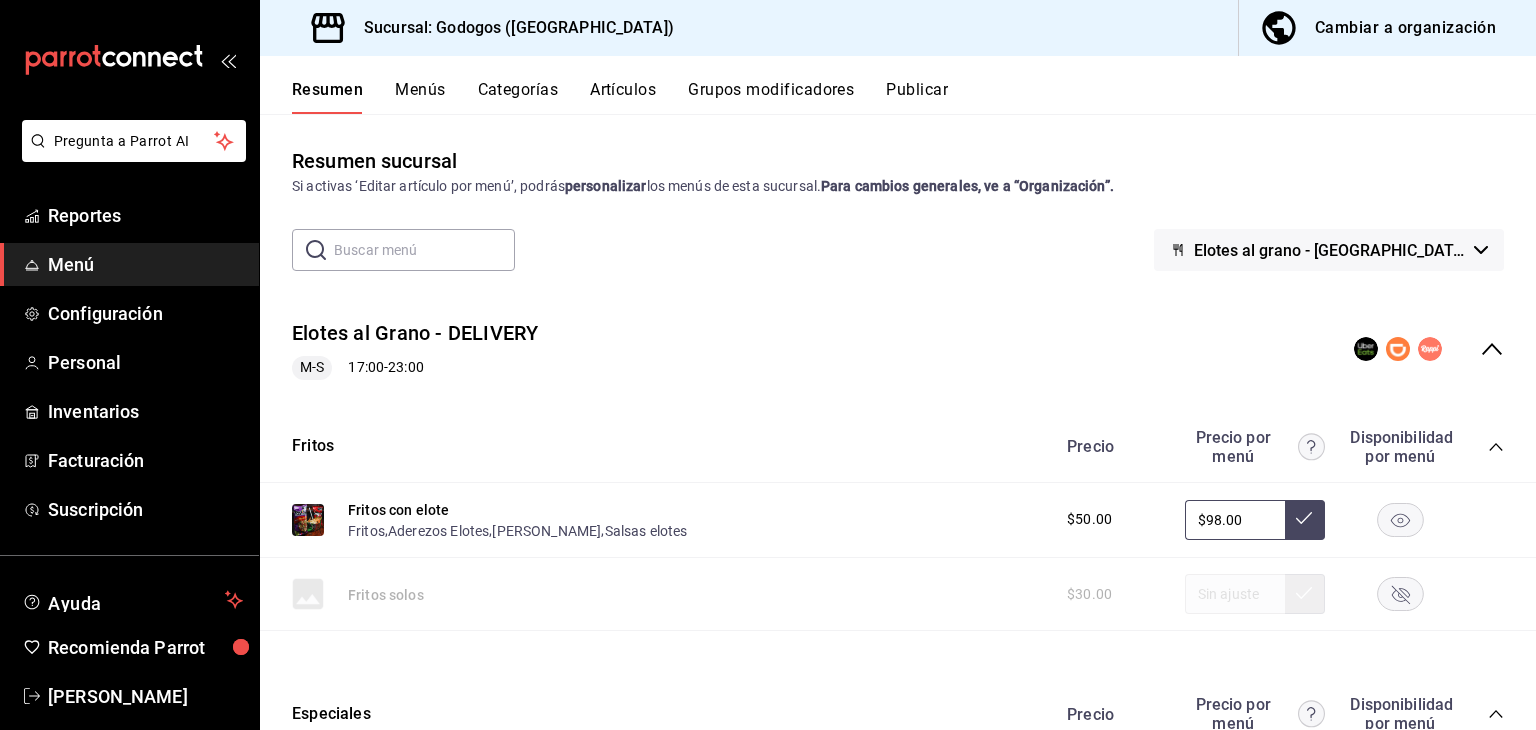 click on "Elotes al Grano - DELIVERY M-S 17:00  -  23:00" at bounding box center (898, 349) 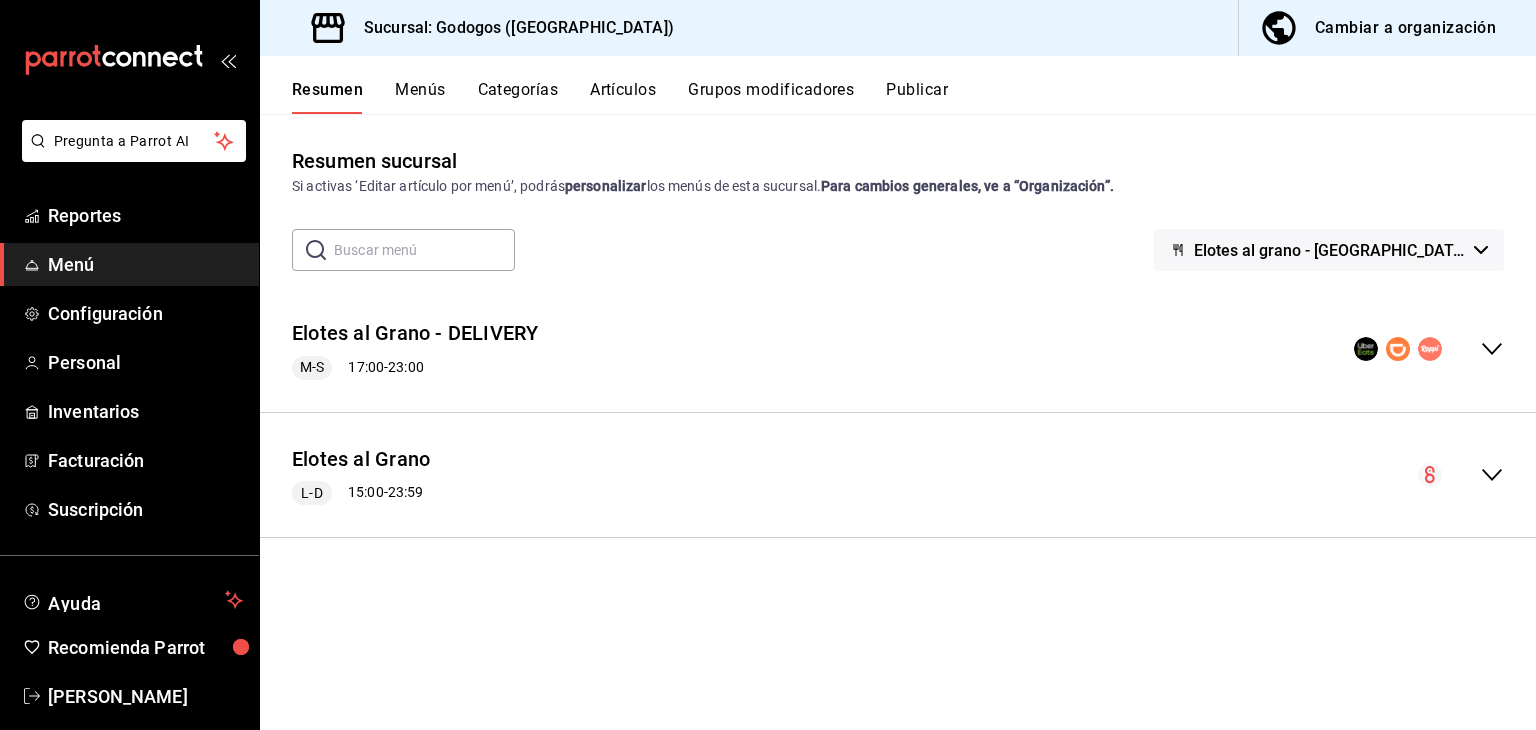 click on "Publicar" at bounding box center (917, 97) 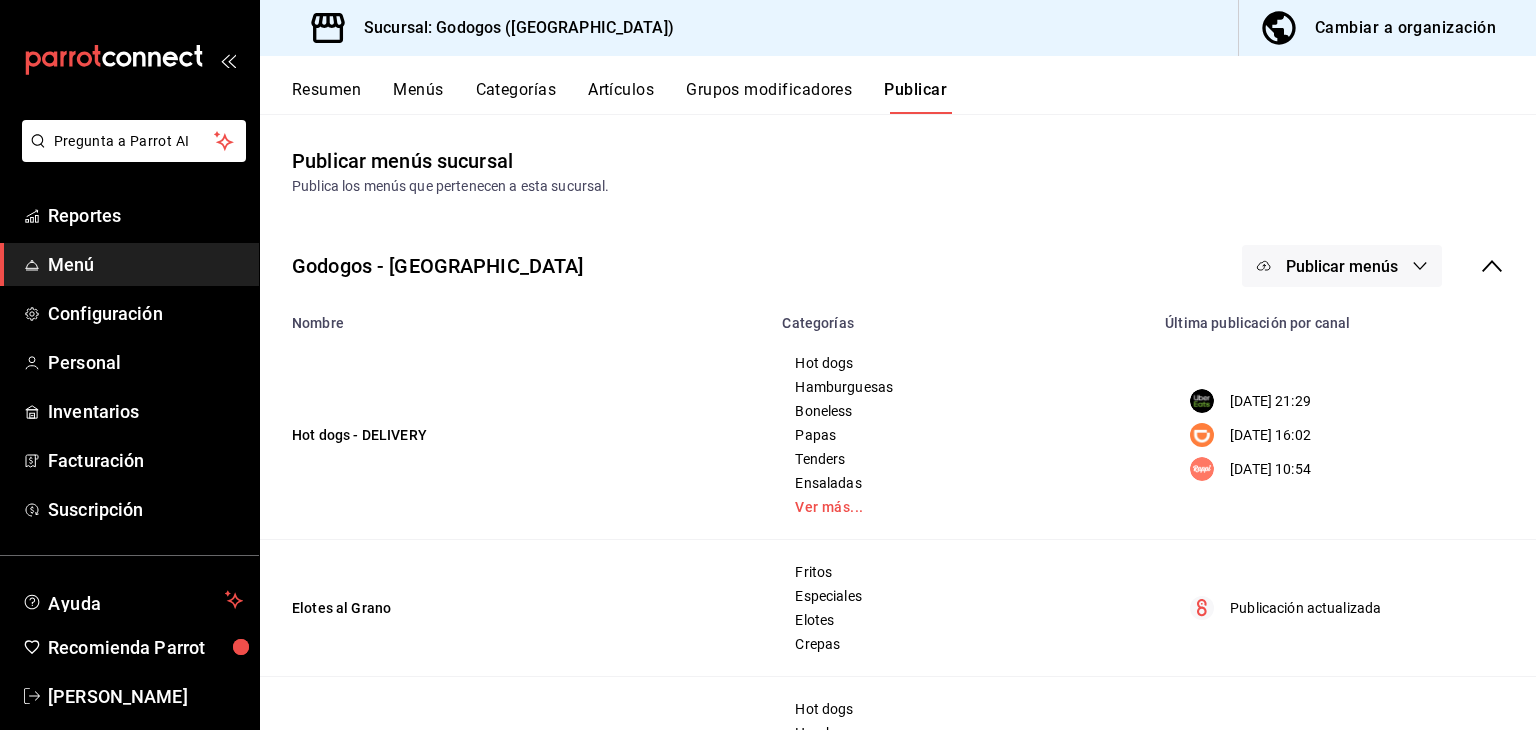 click 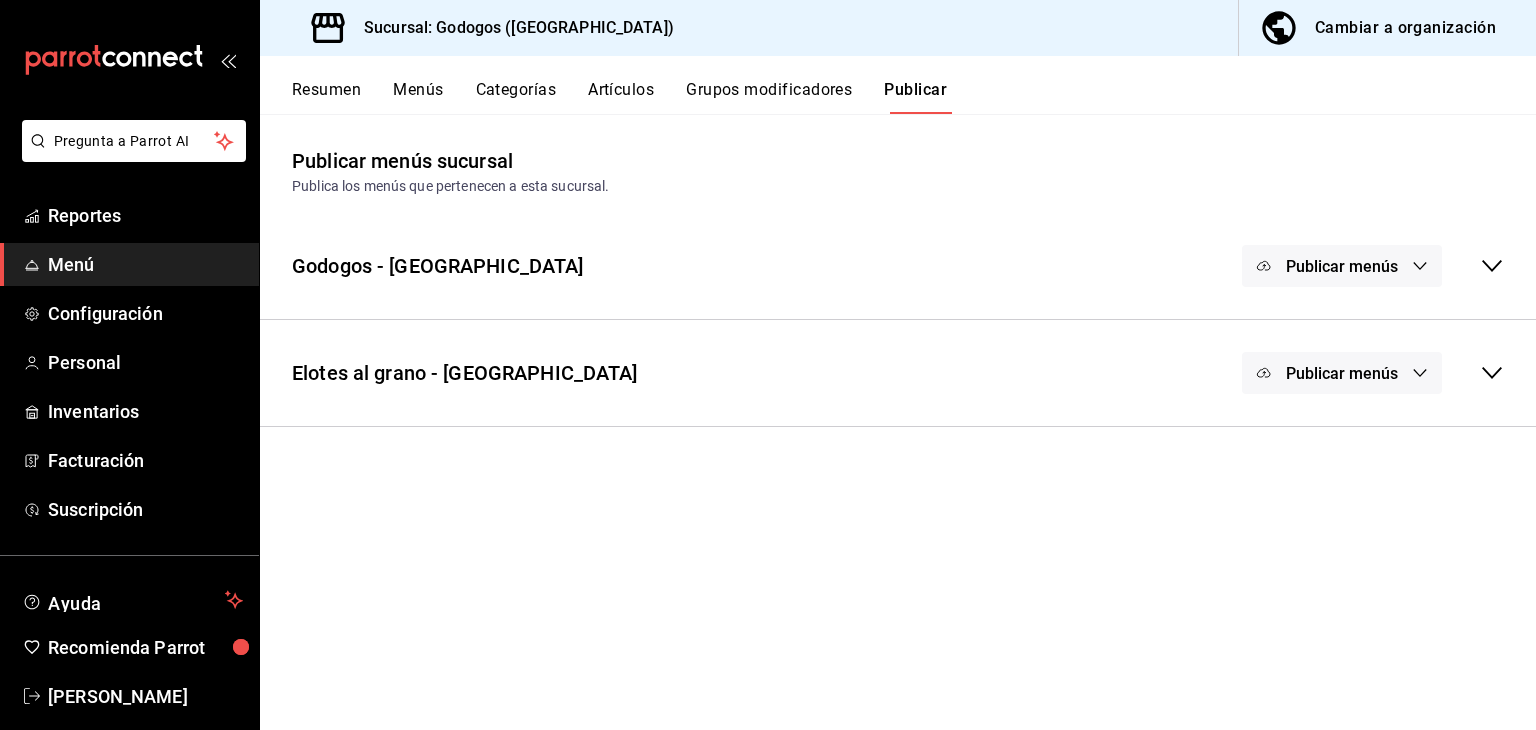click on "Publicar menús" at bounding box center [1342, 373] 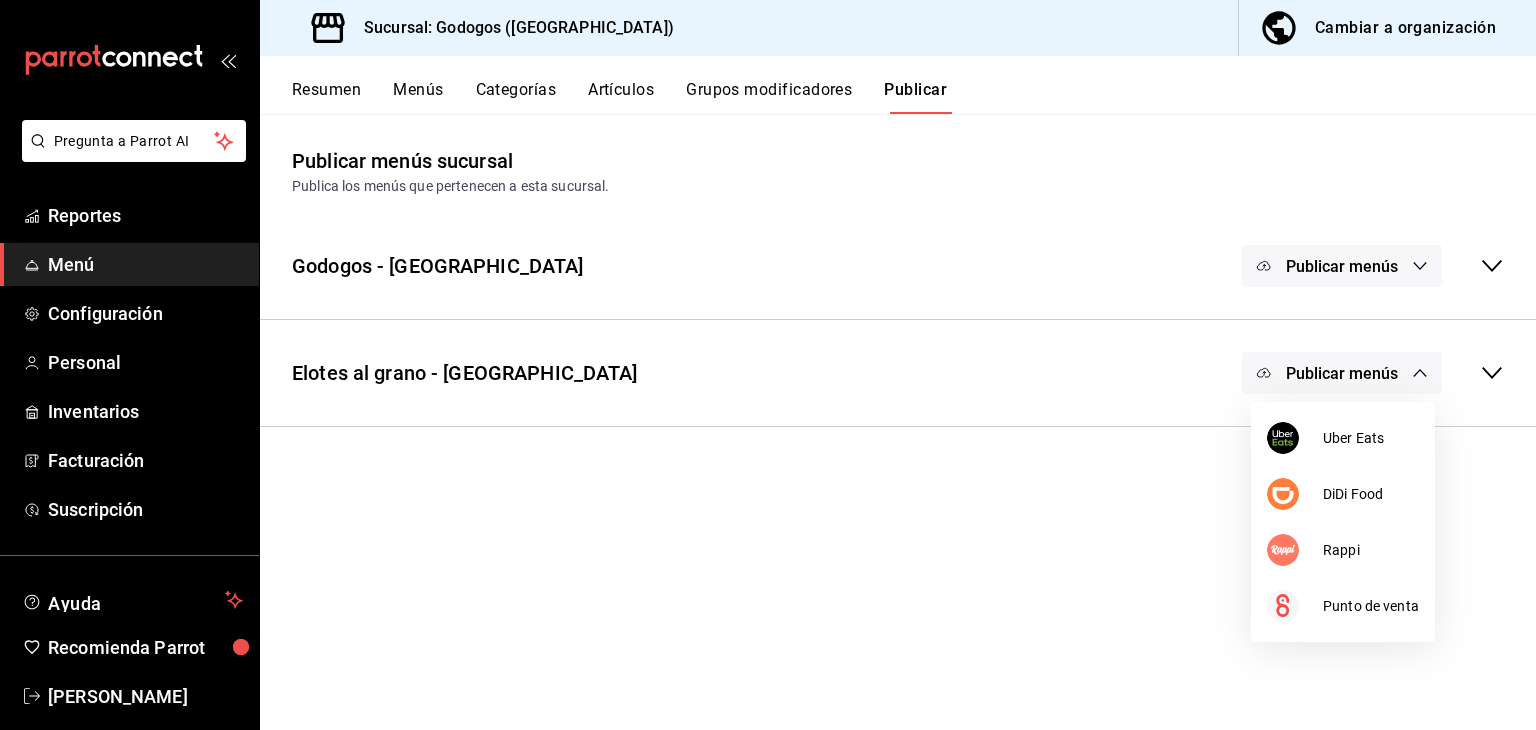 click at bounding box center (768, 365) 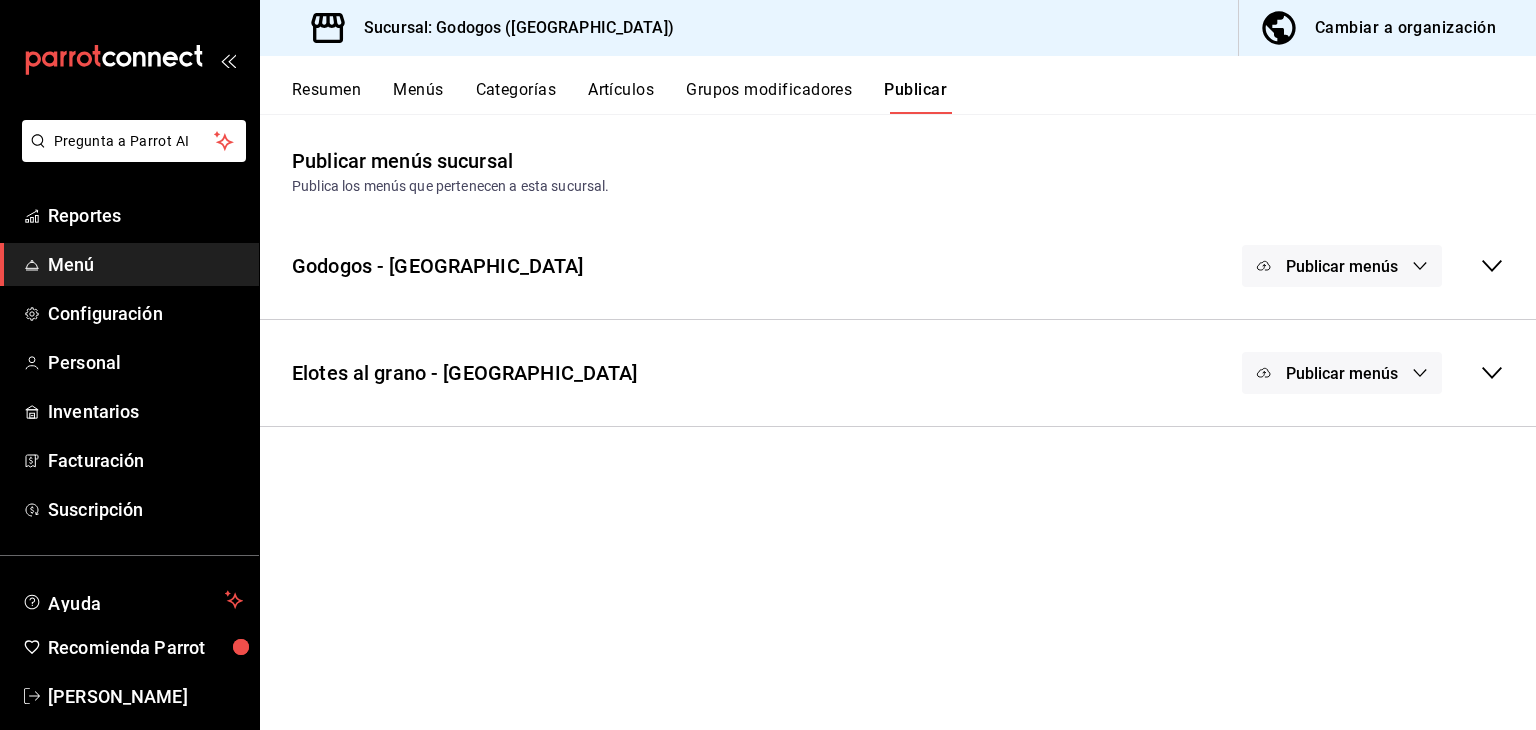 click on "Publicar menús" at bounding box center [1373, 373] 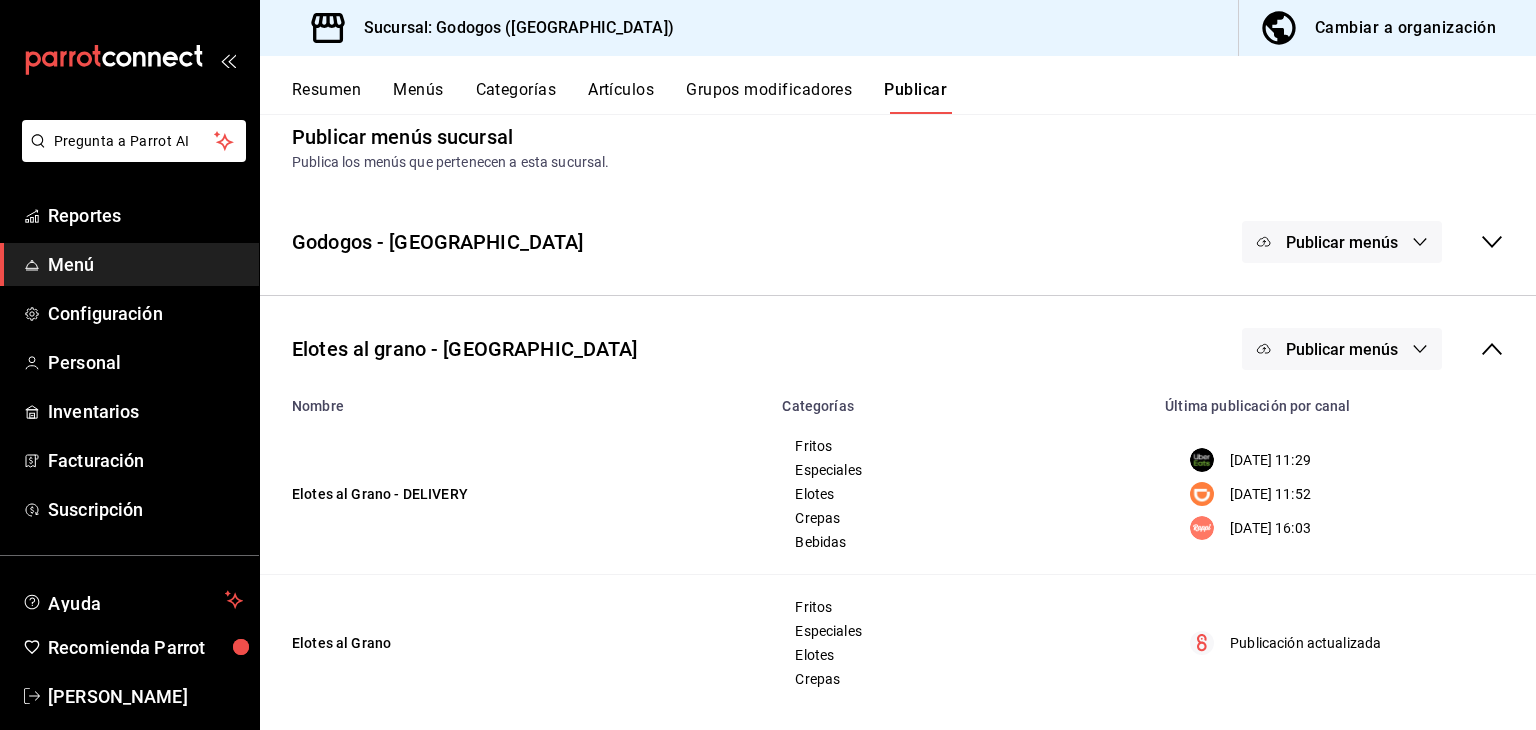 scroll, scrollTop: 38, scrollLeft: 0, axis: vertical 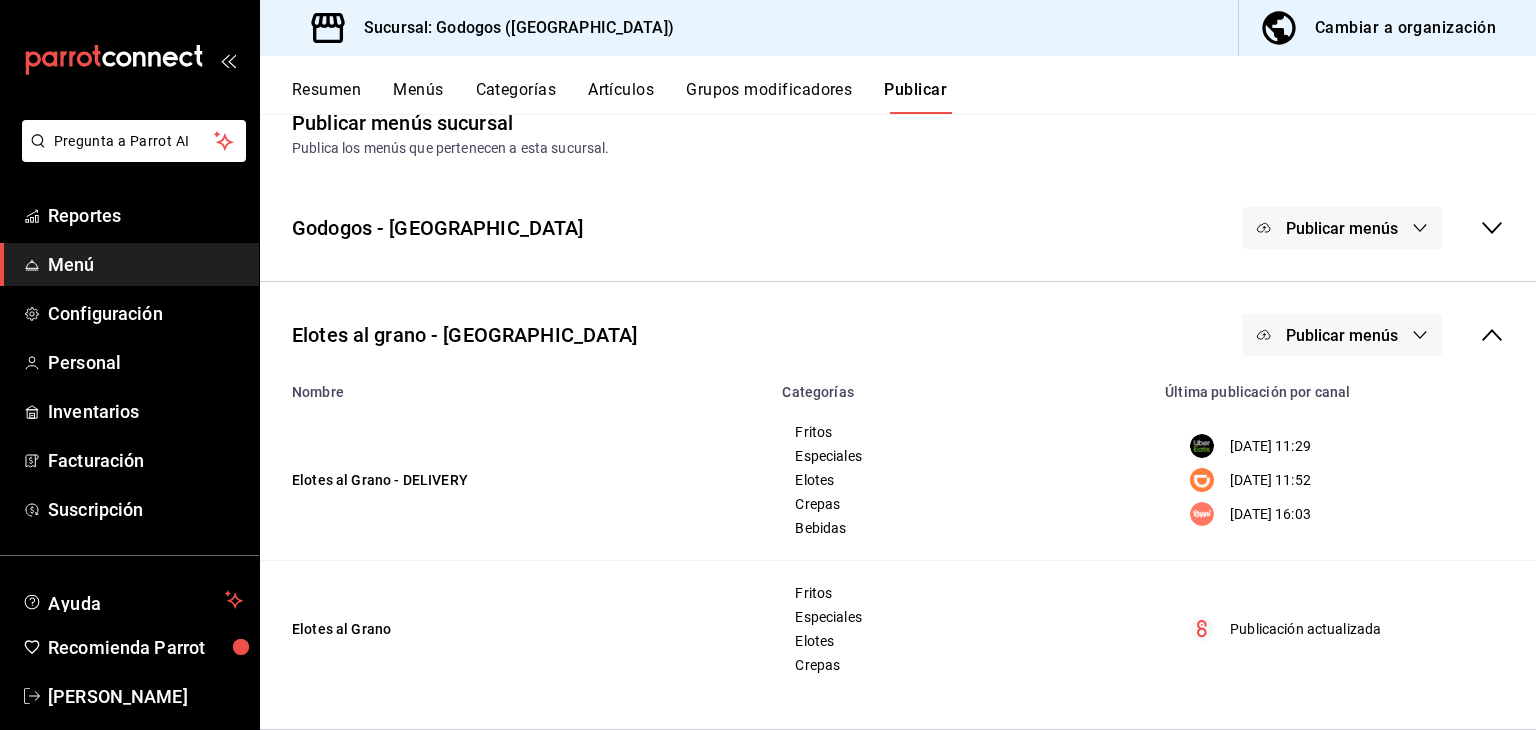 click on "Publicar menús" at bounding box center [1342, 228] 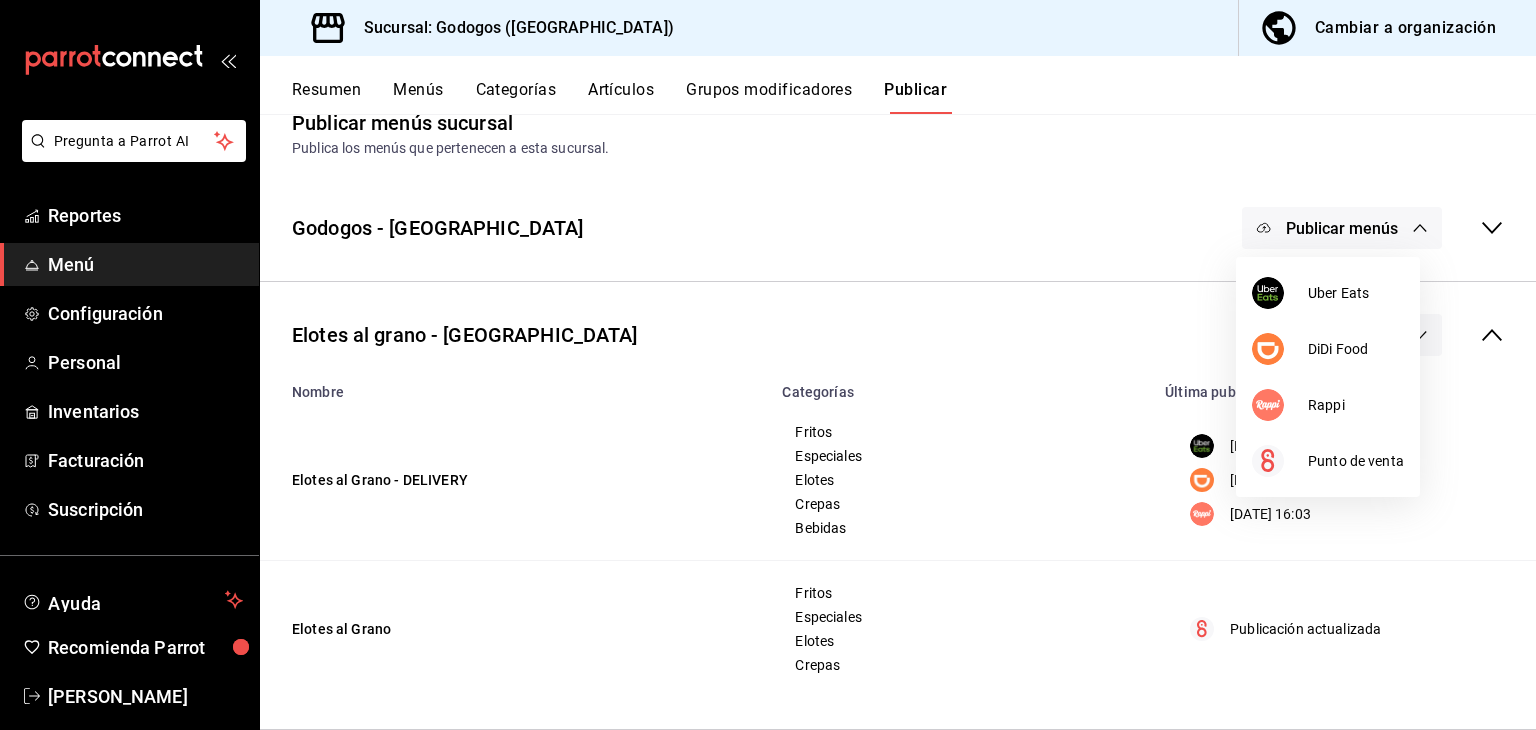 click at bounding box center (768, 365) 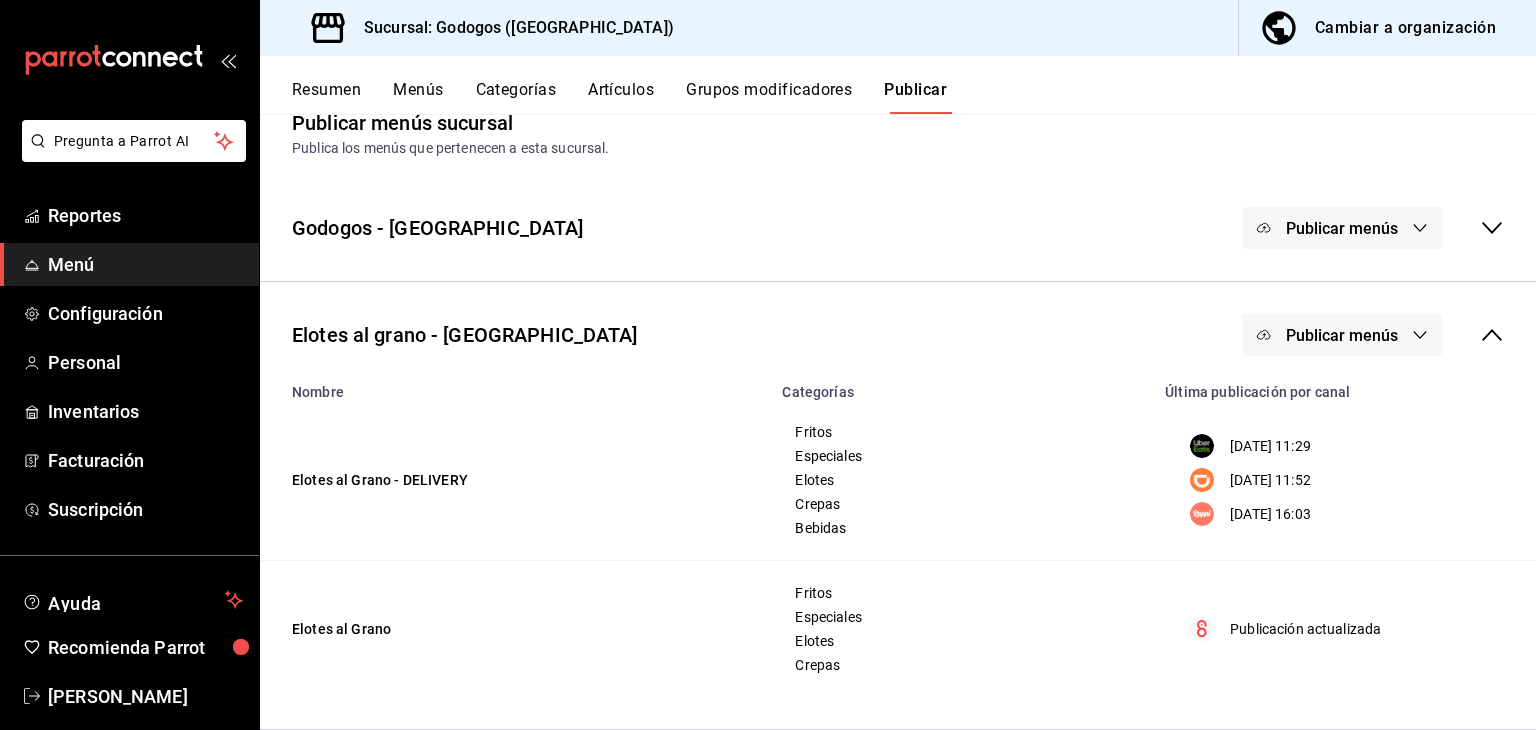 click on "Publicar menús" at bounding box center (1342, 335) 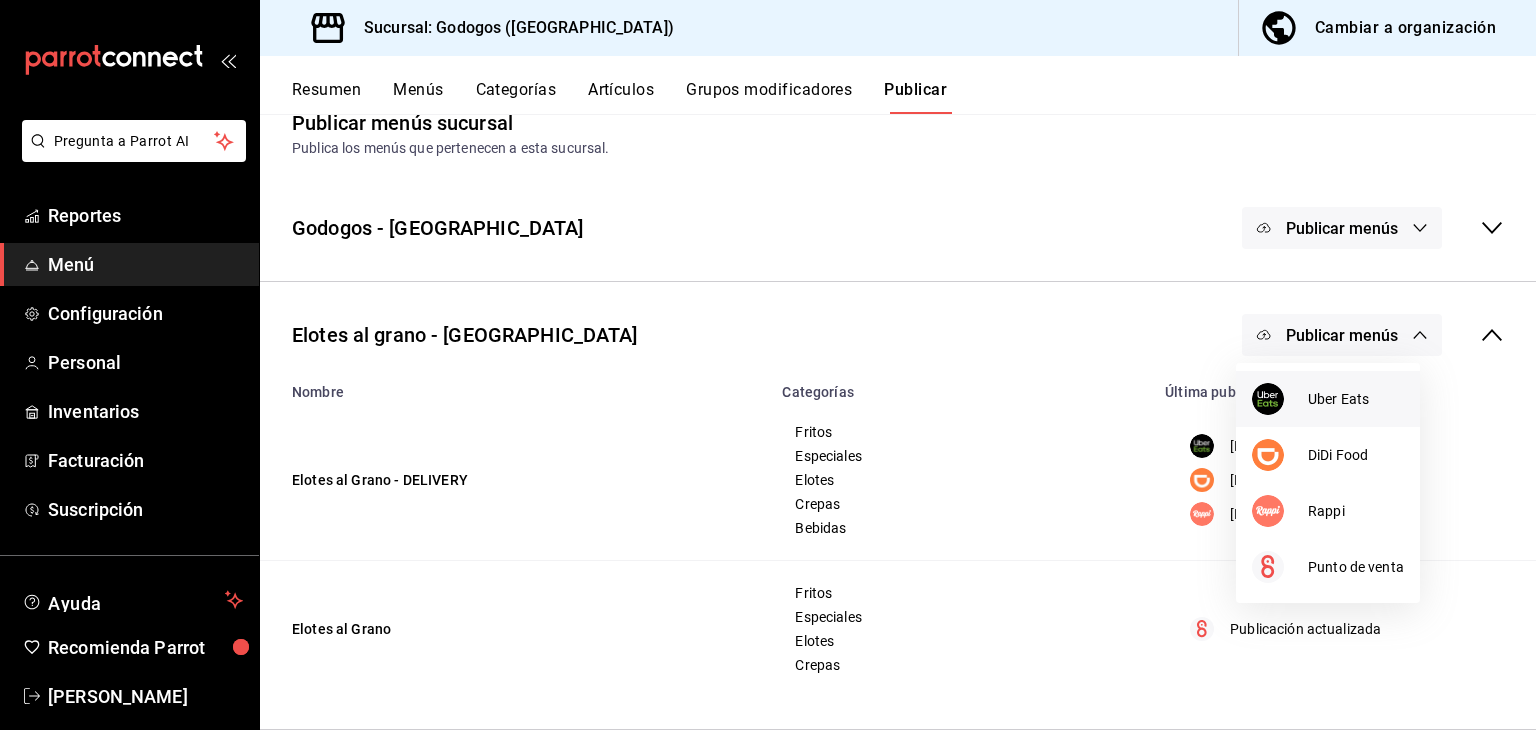 click on "Uber Eats" at bounding box center [1356, 399] 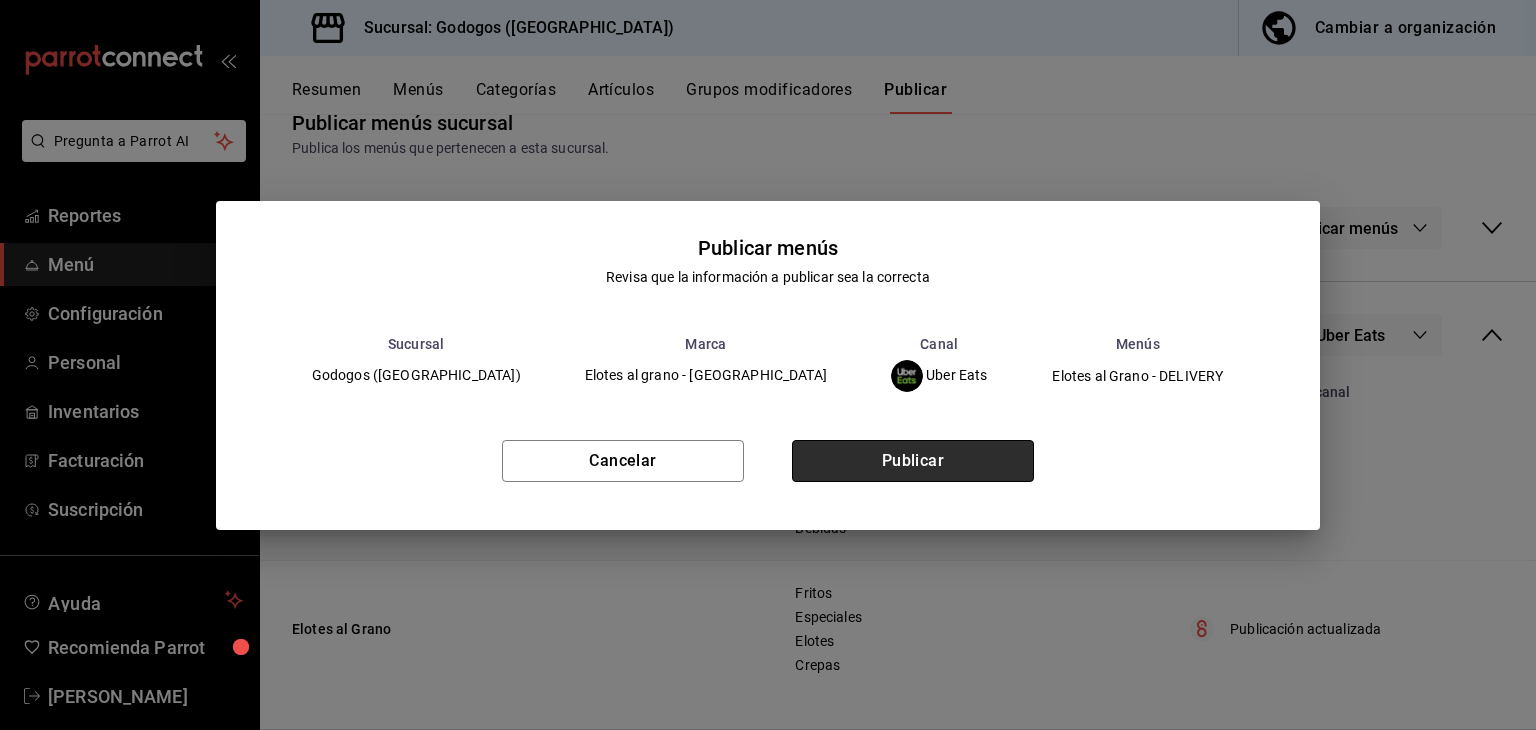 click on "Publicar" at bounding box center (913, 461) 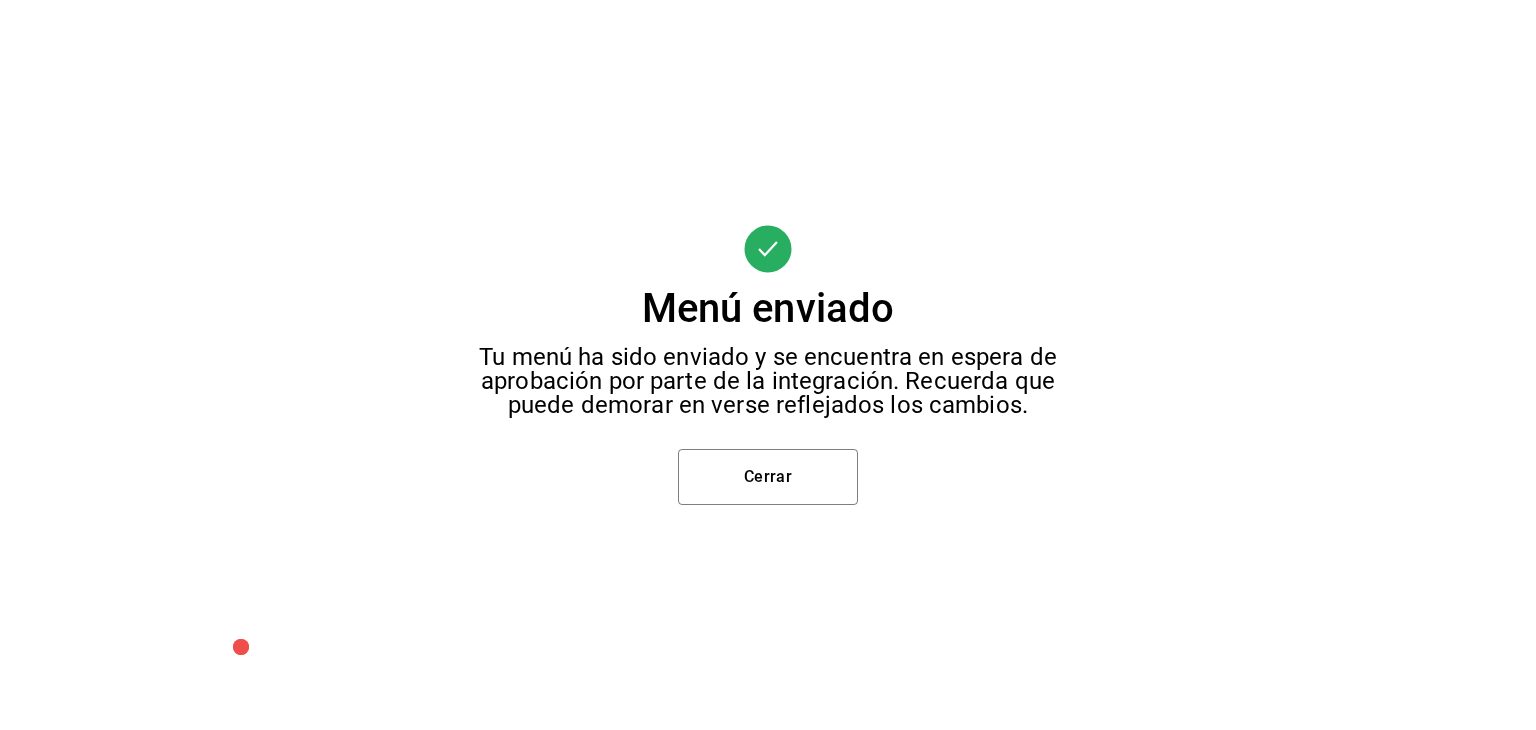 scroll, scrollTop: 0, scrollLeft: 0, axis: both 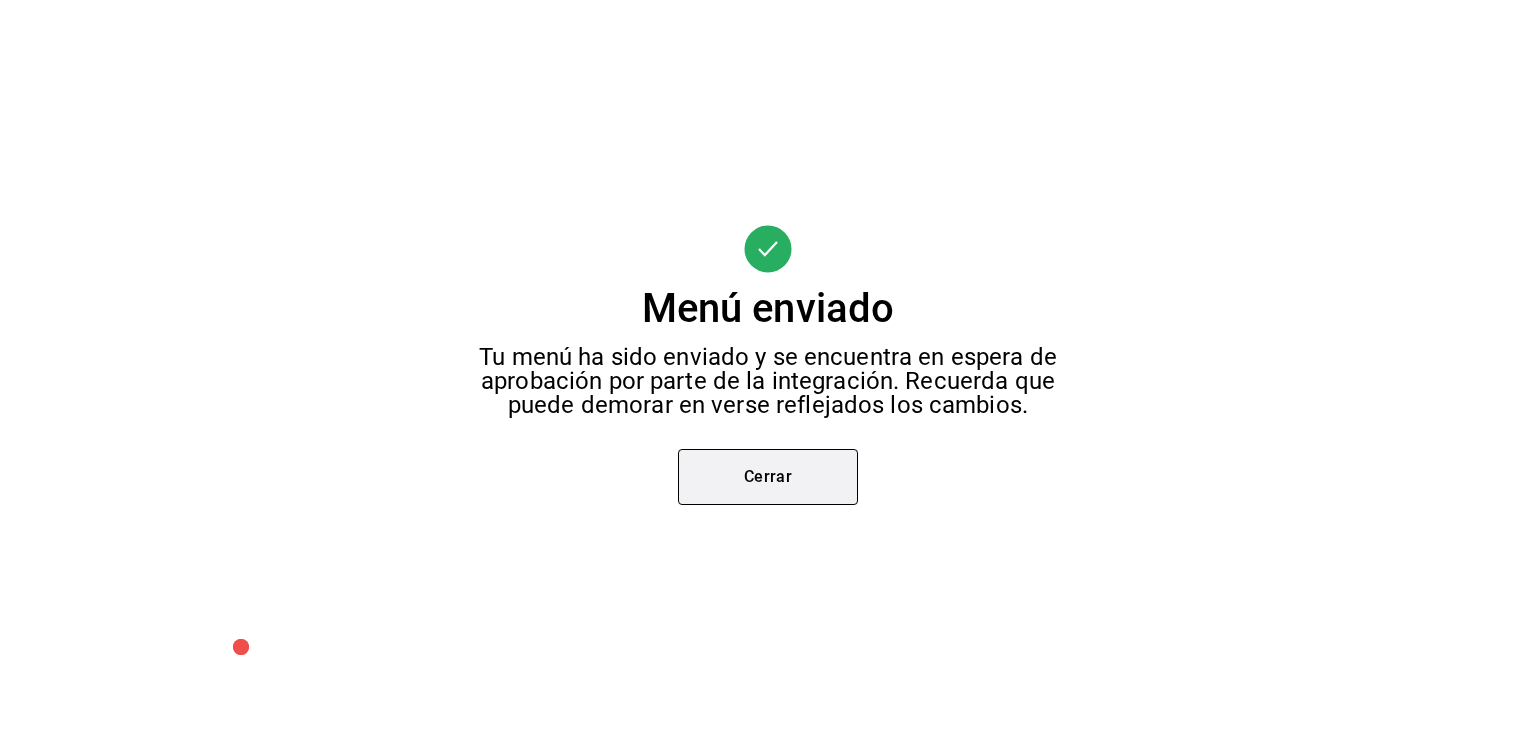 click on "Cerrar" at bounding box center (768, 477) 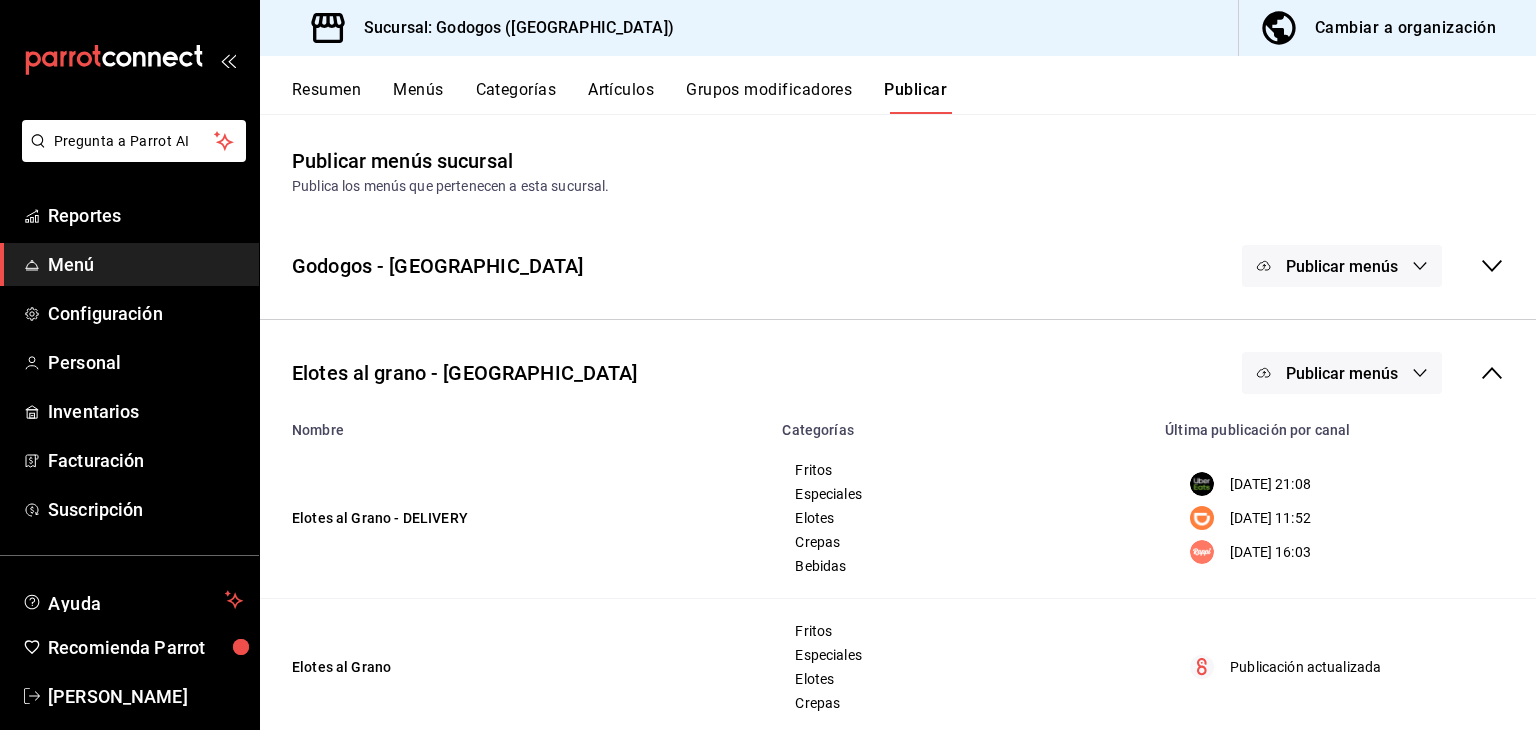 click on "Publicar menús" at bounding box center (1342, 373) 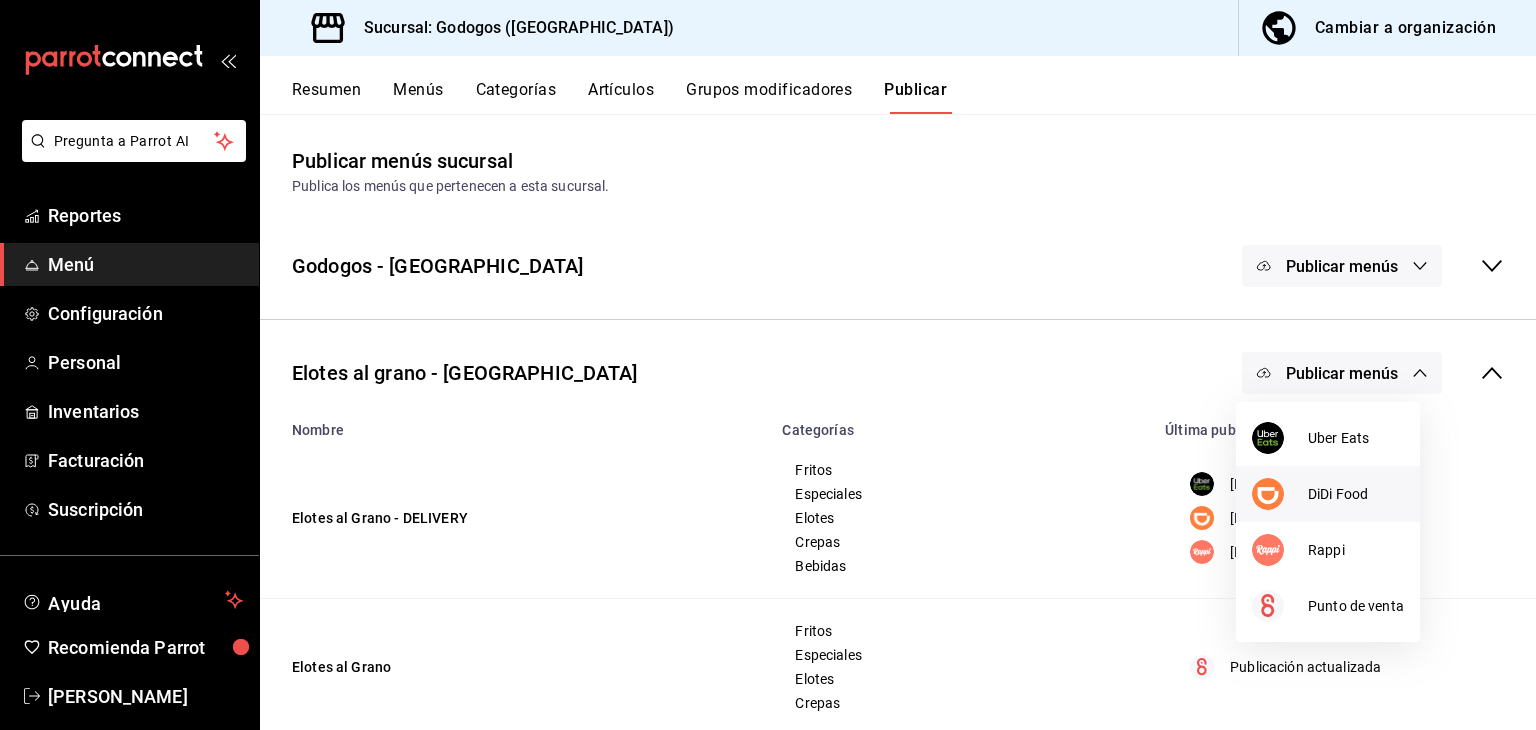 click on "DiDi Food" at bounding box center [1356, 494] 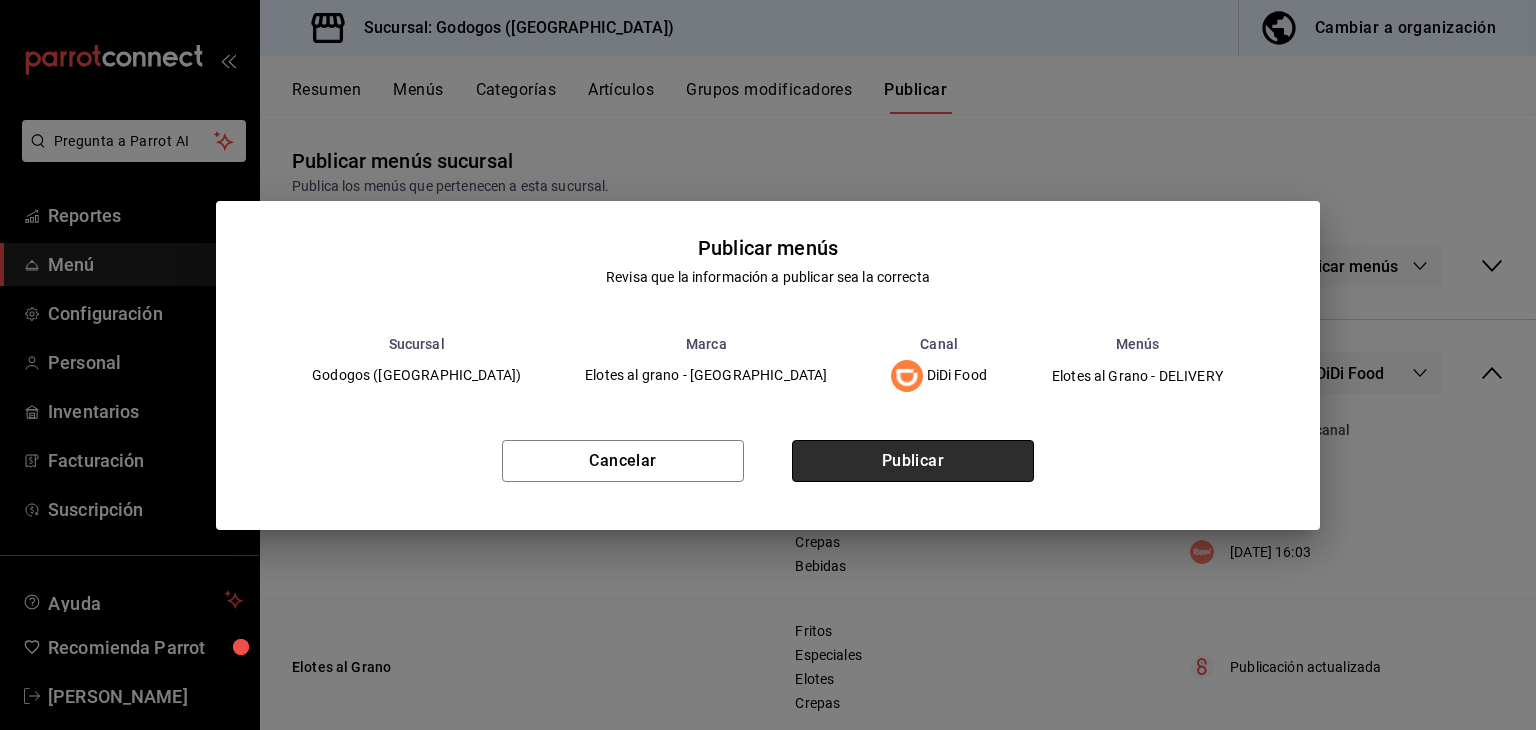 click on "Publicar" at bounding box center (913, 461) 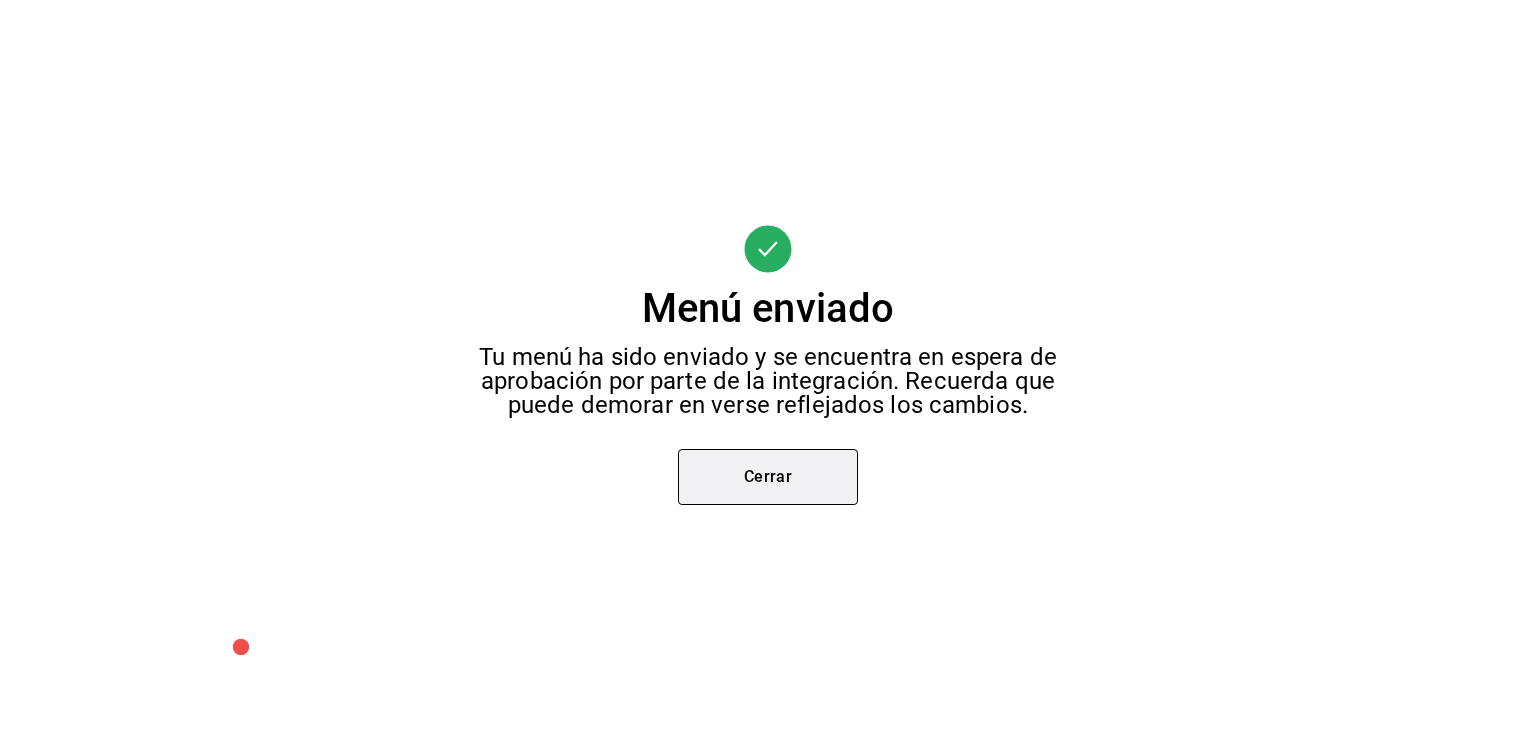 click on "Cerrar" at bounding box center (768, 477) 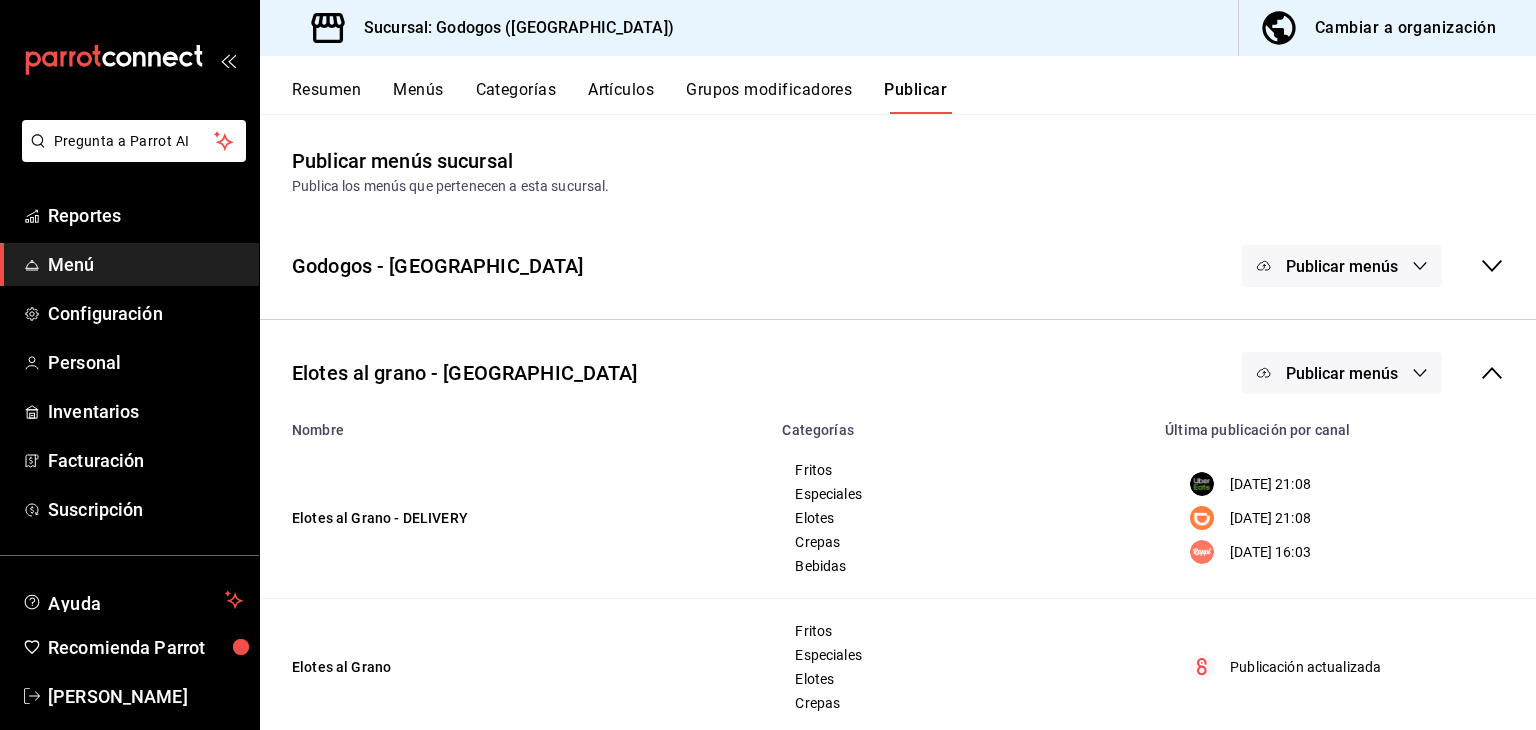 click on "Publicar menús" at bounding box center (1342, 373) 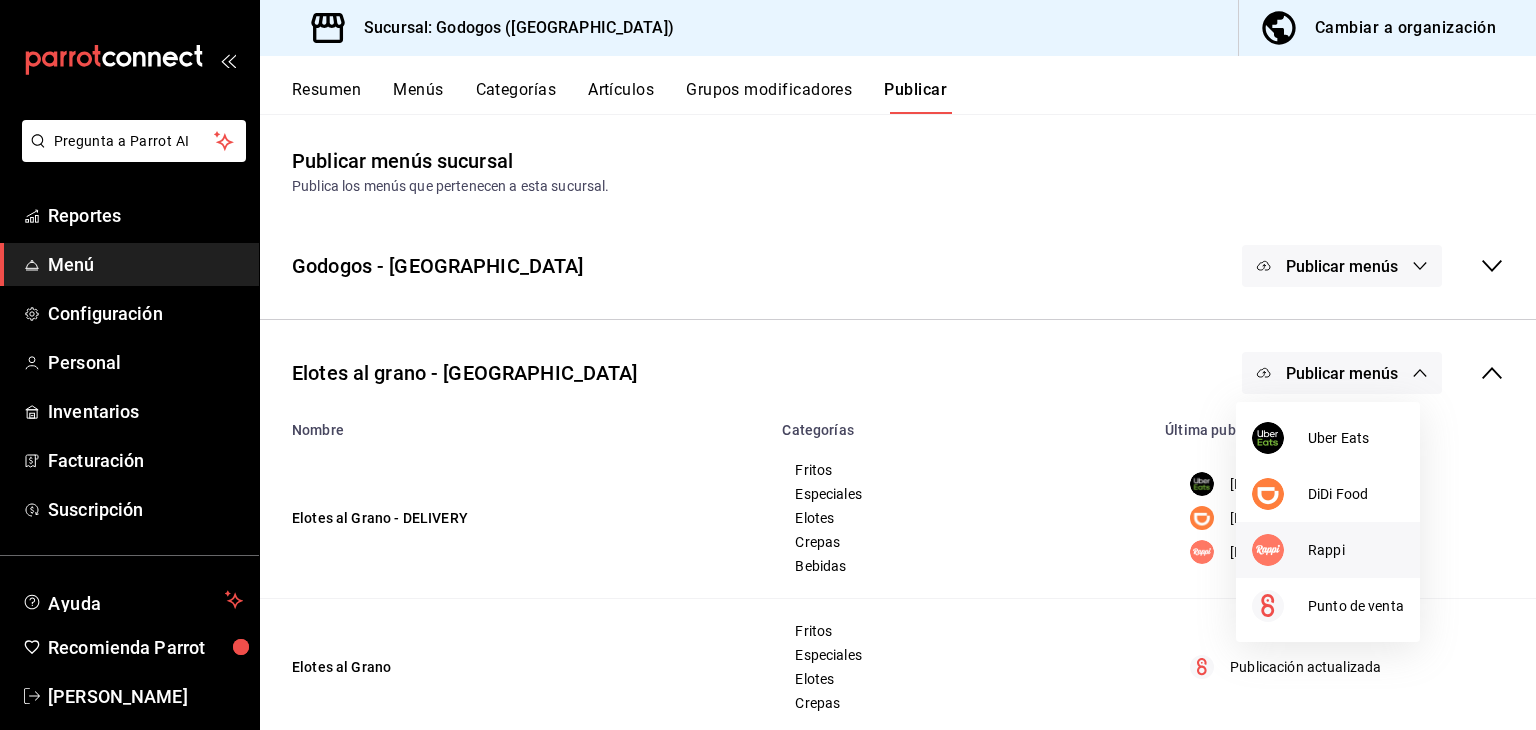 click at bounding box center (1280, 550) 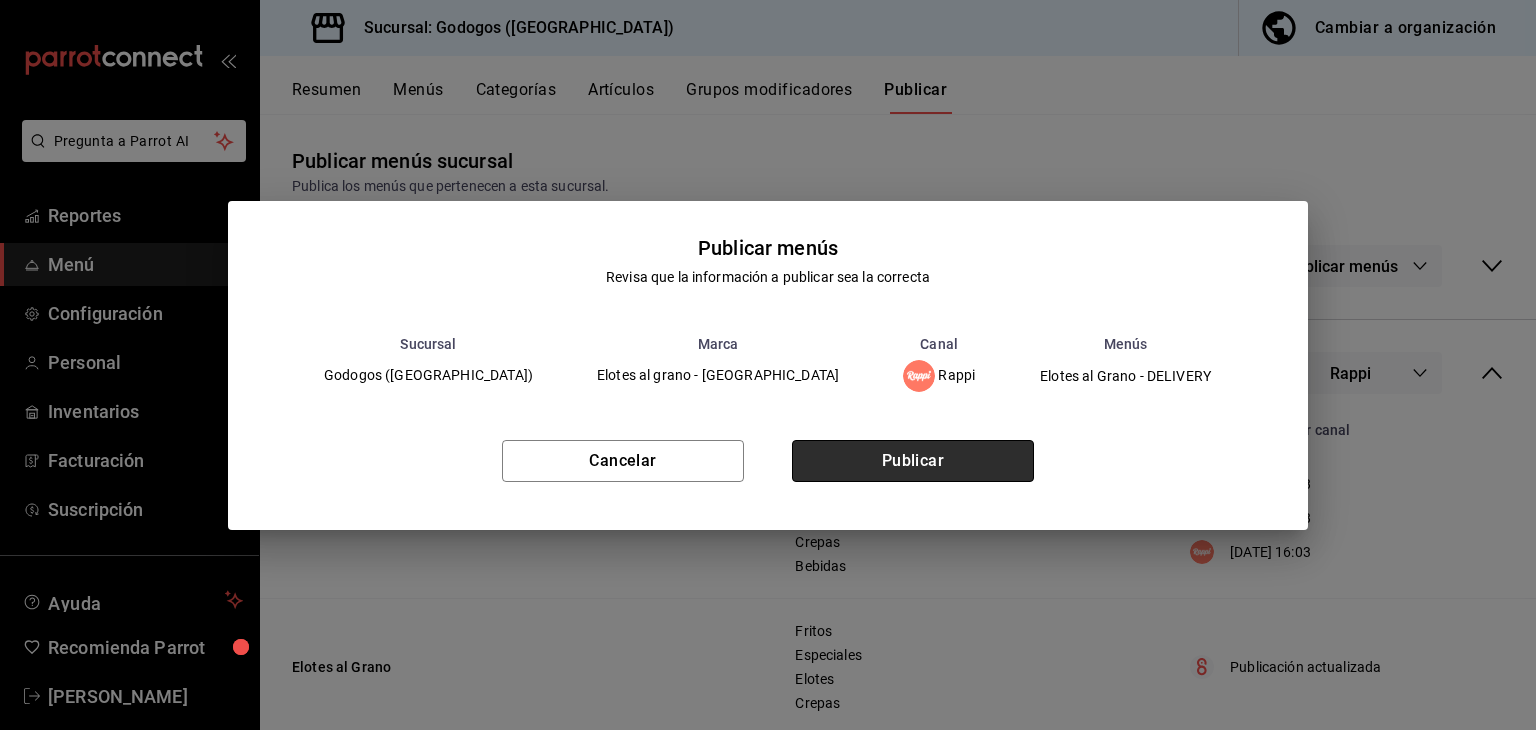 click on "Publicar" at bounding box center [913, 461] 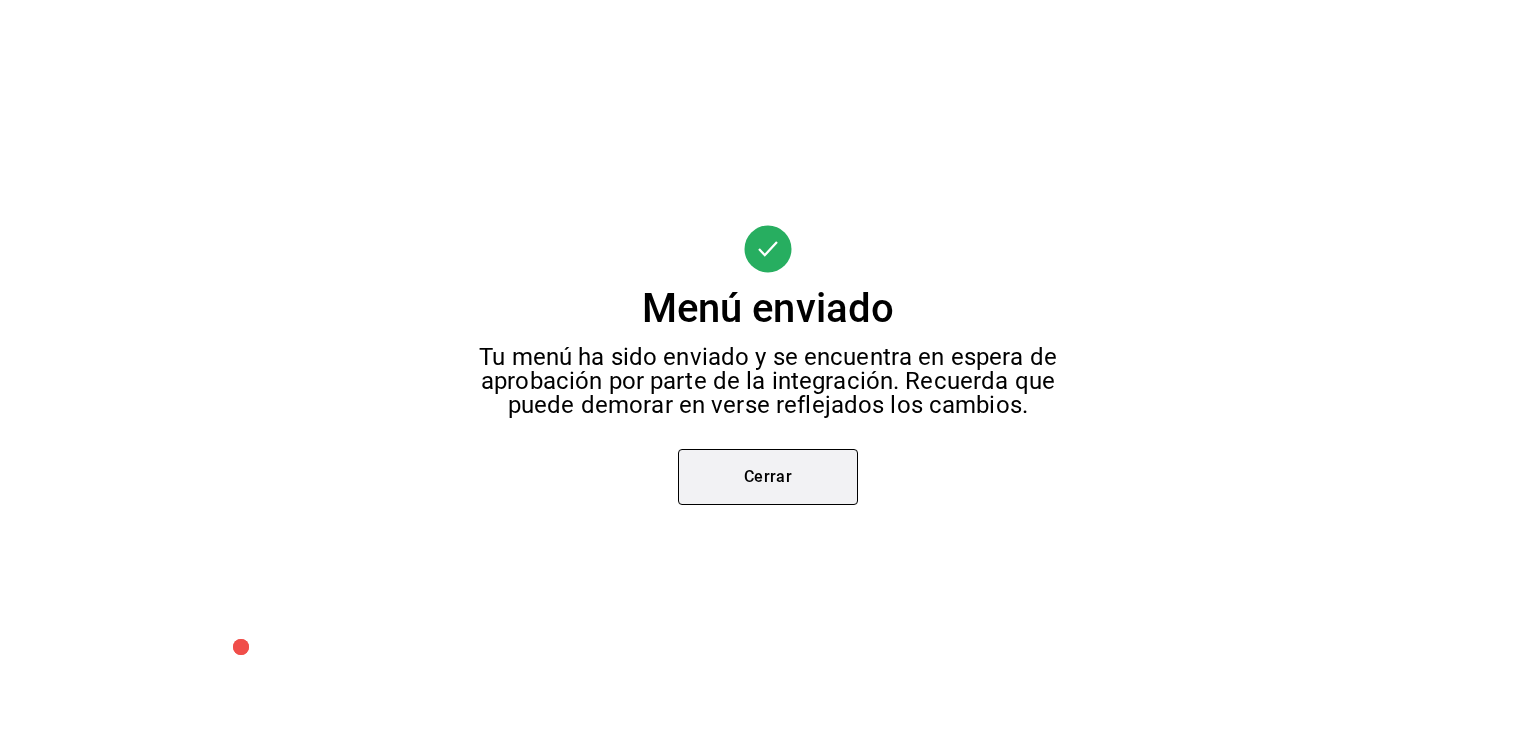 click on "Cerrar" at bounding box center (768, 477) 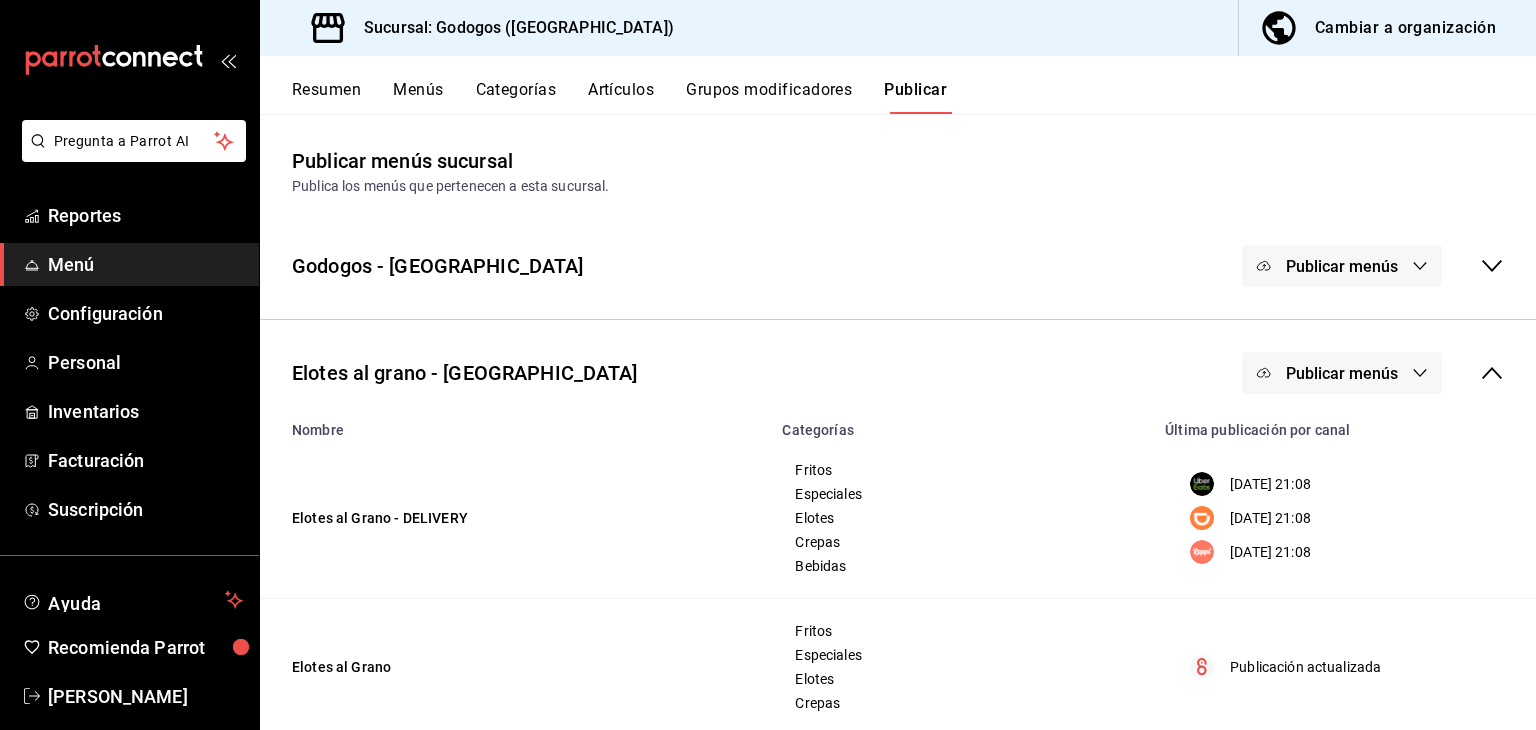click 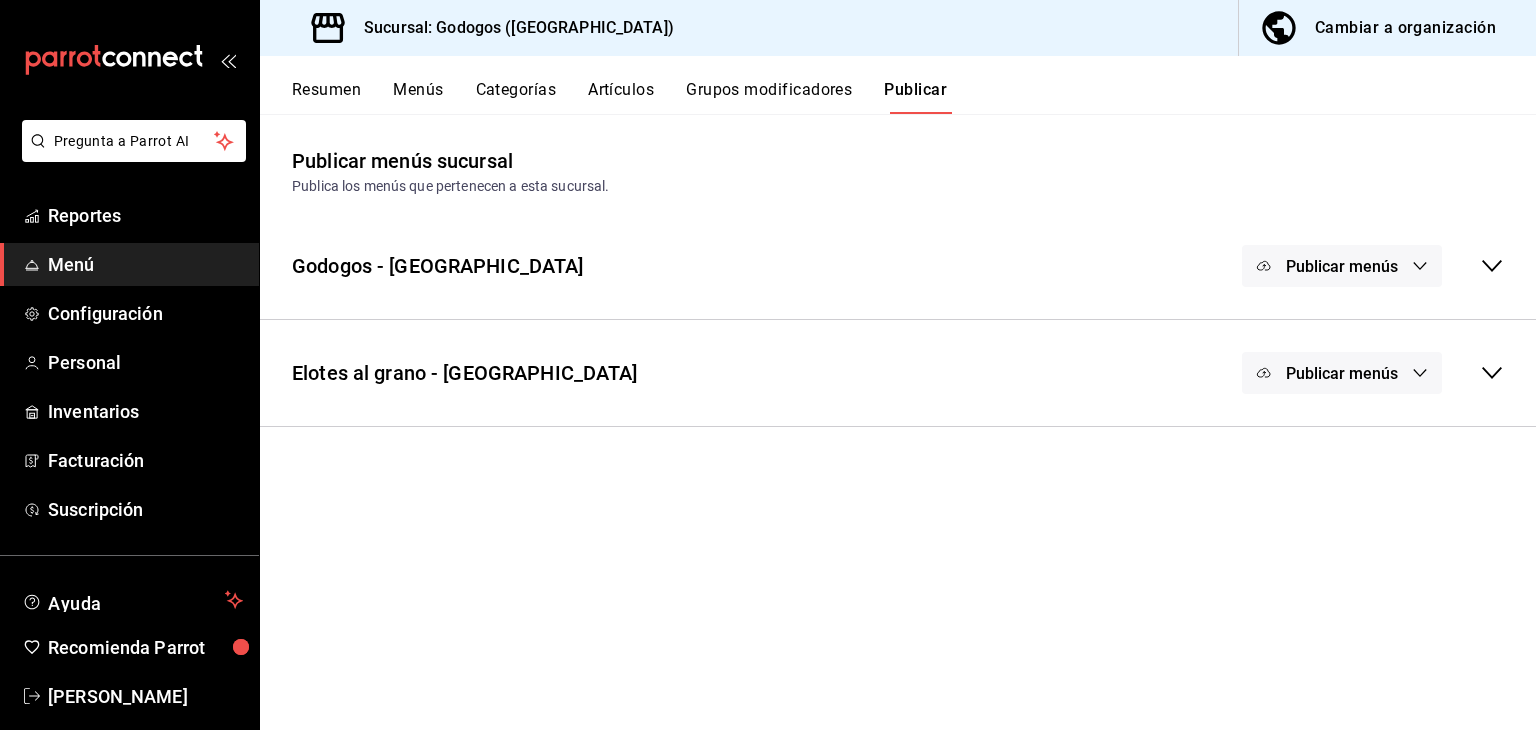 click on "Publicar menús" at bounding box center (1342, 266) 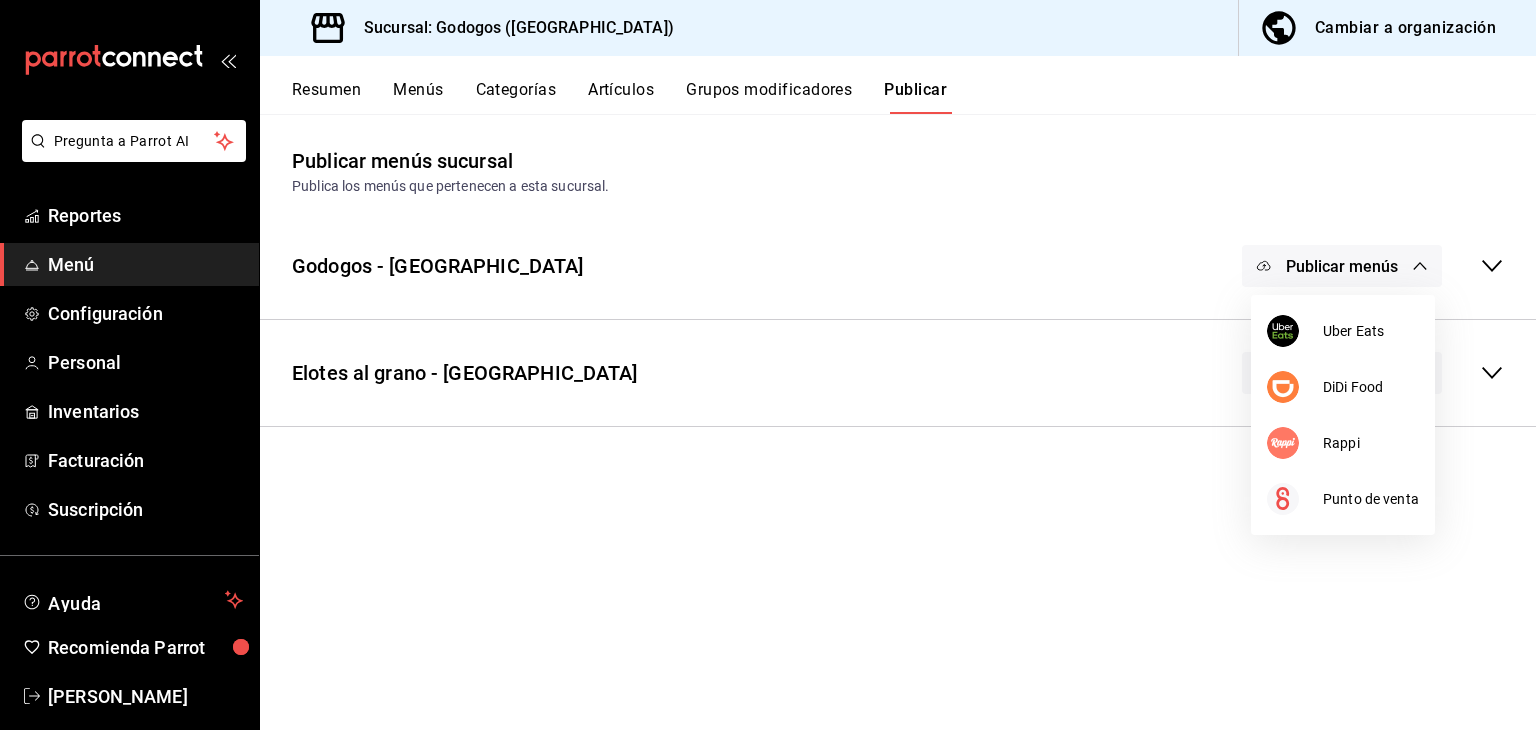 click at bounding box center [768, 365] 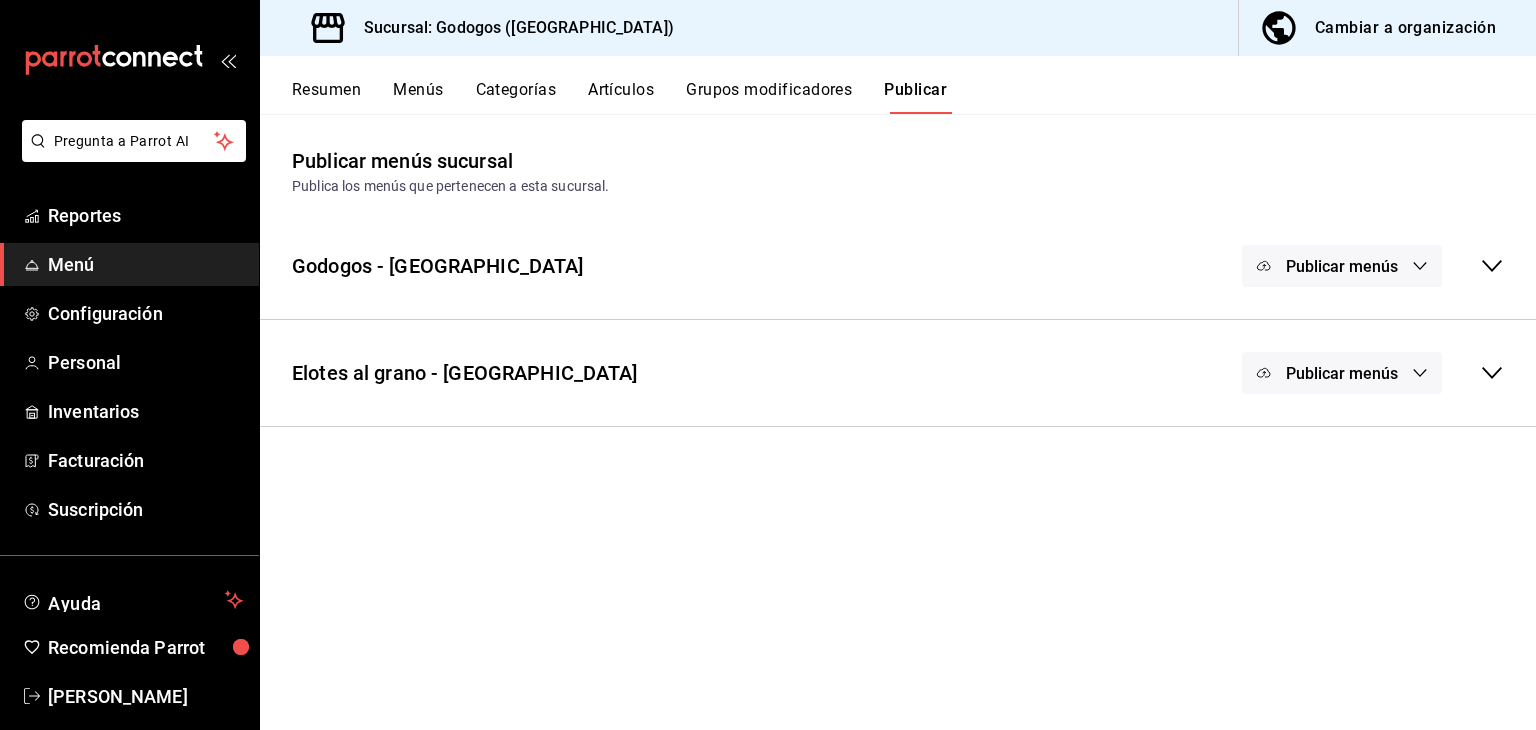 click 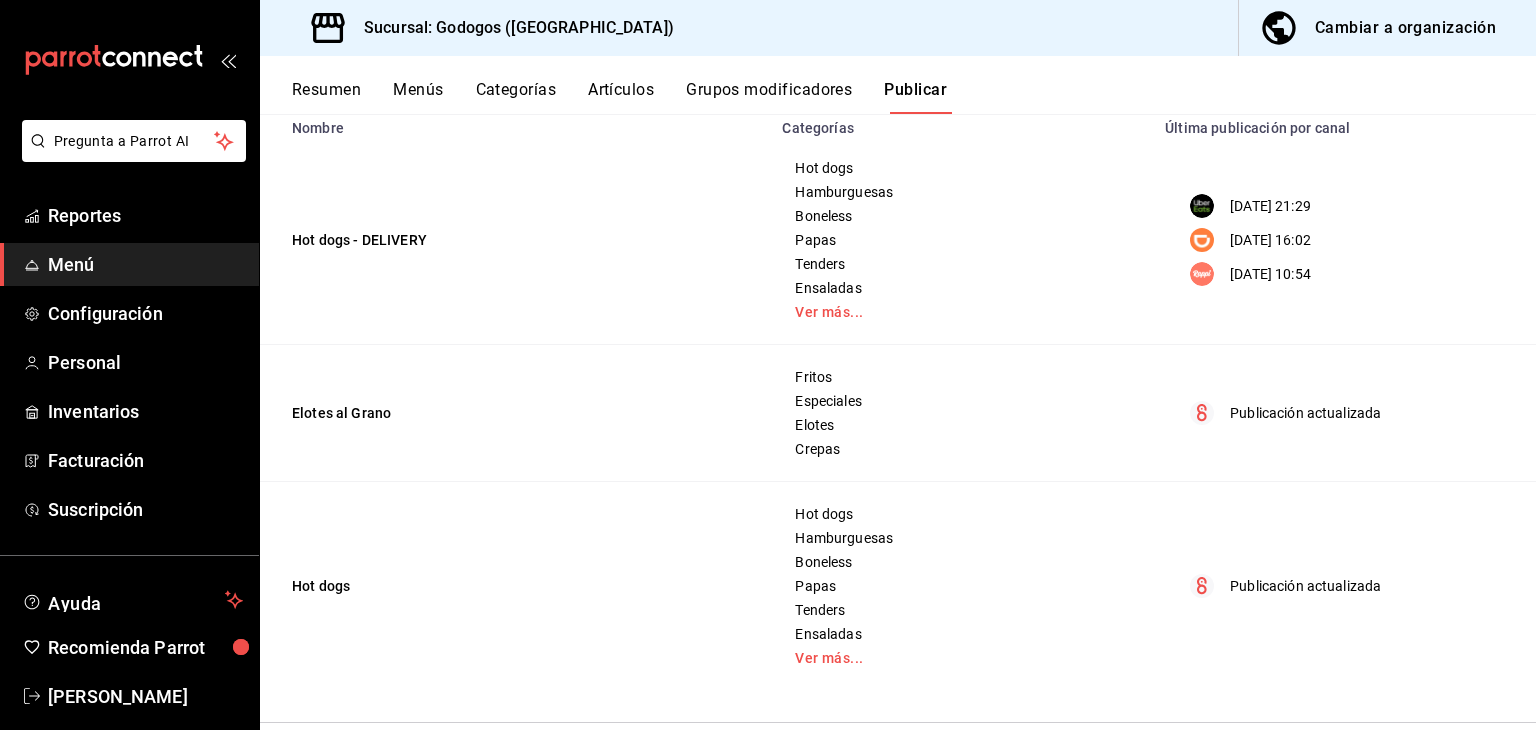 scroll, scrollTop: 95, scrollLeft: 0, axis: vertical 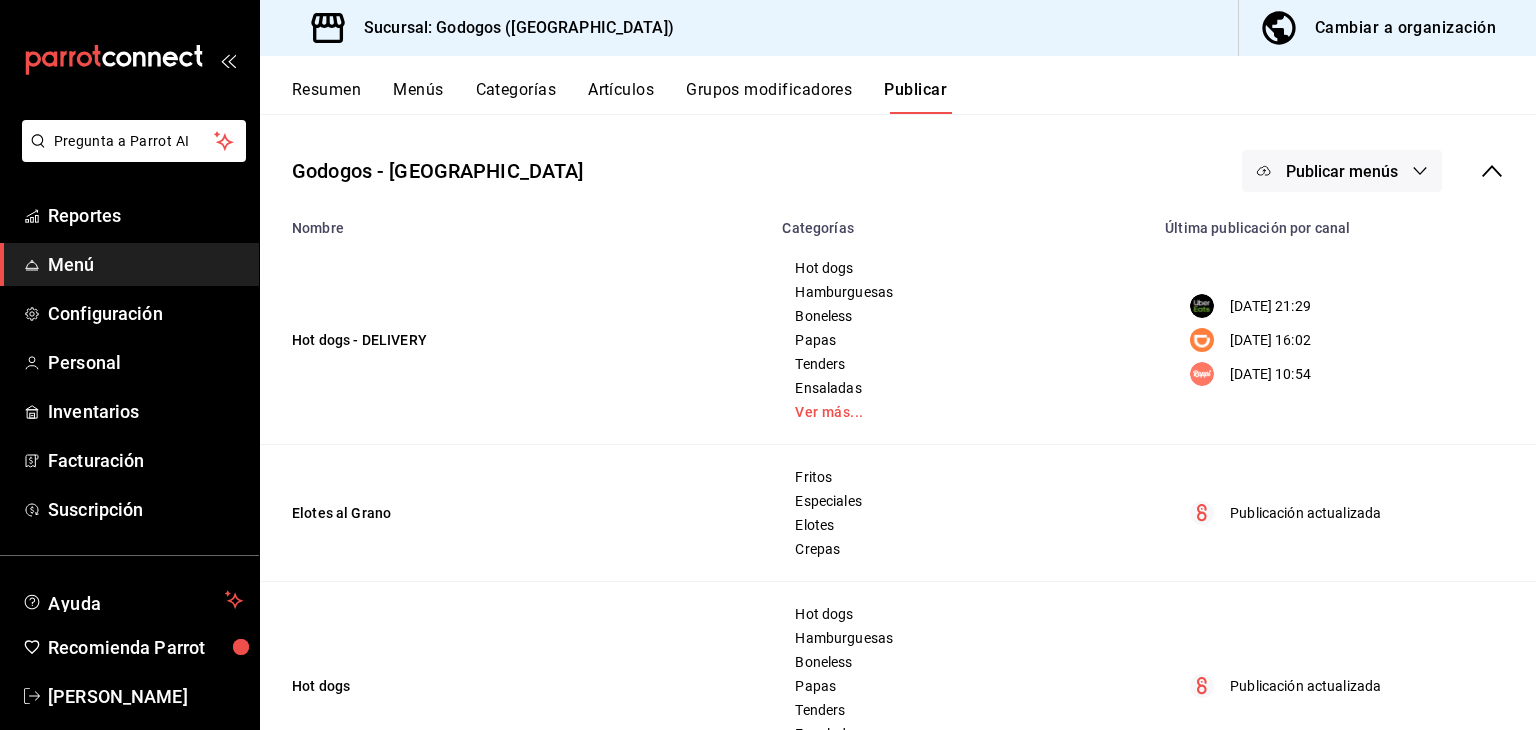 click on "Publicar menús" at bounding box center [1342, 171] 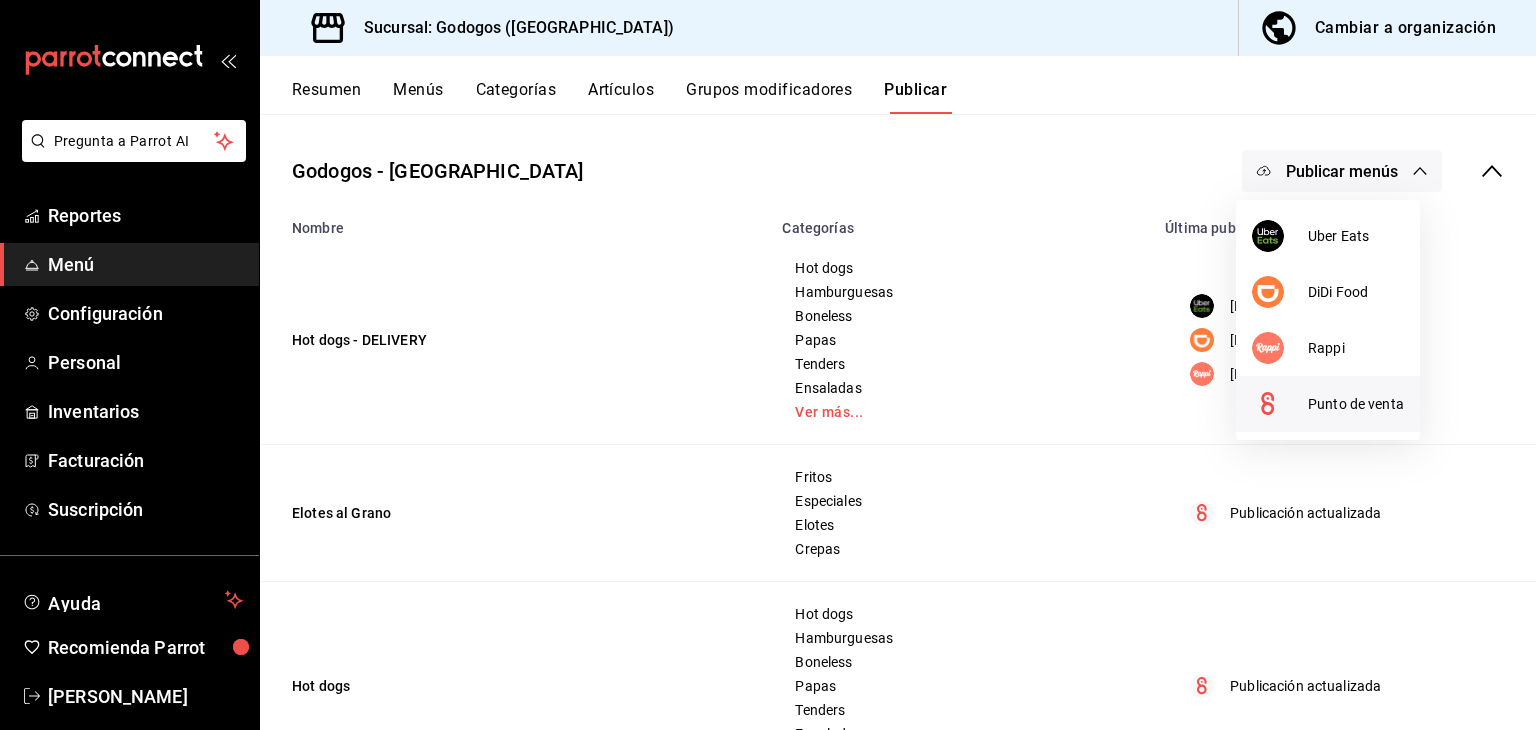 click on "Punto de venta" at bounding box center [1356, 404] 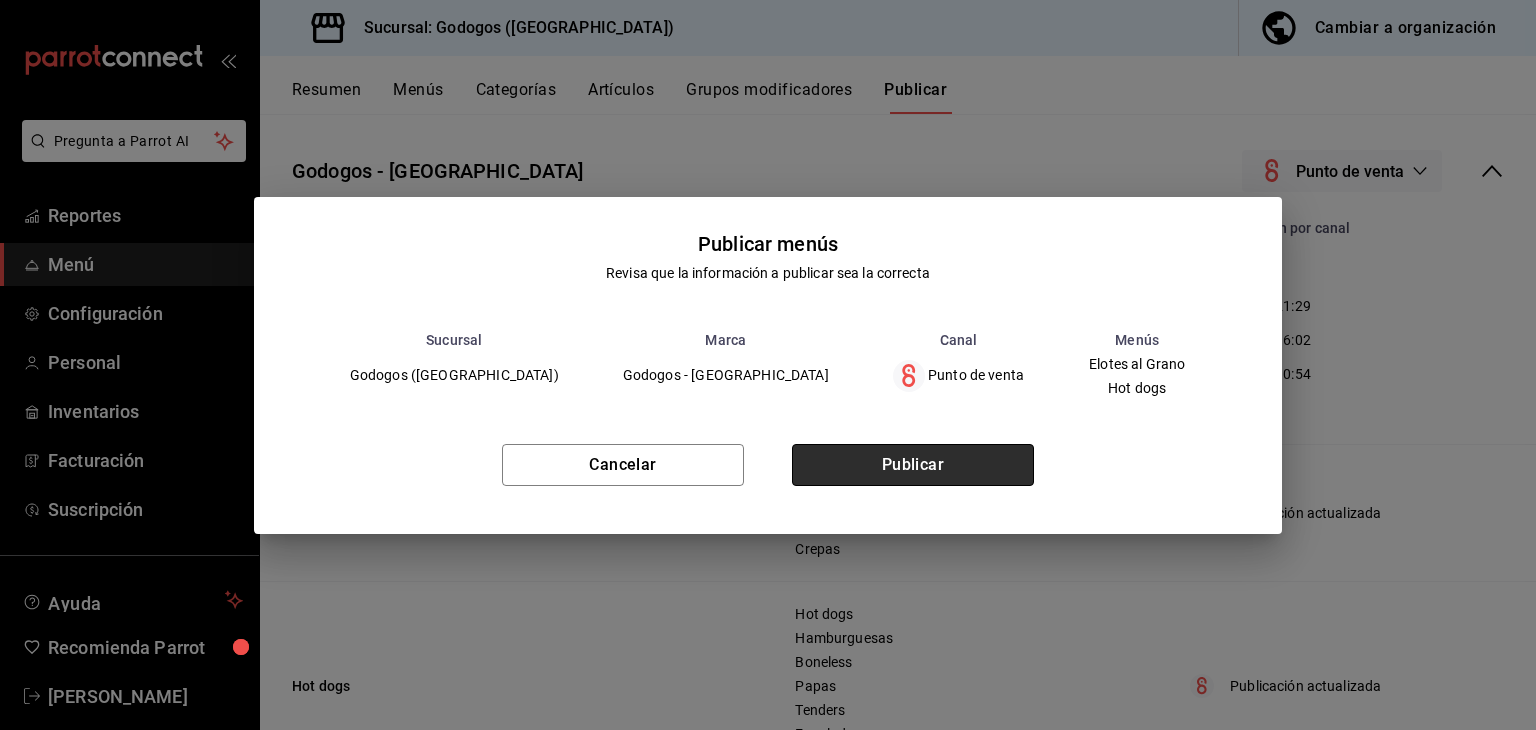 click on "Publicar" at bounding box center [913, 465] 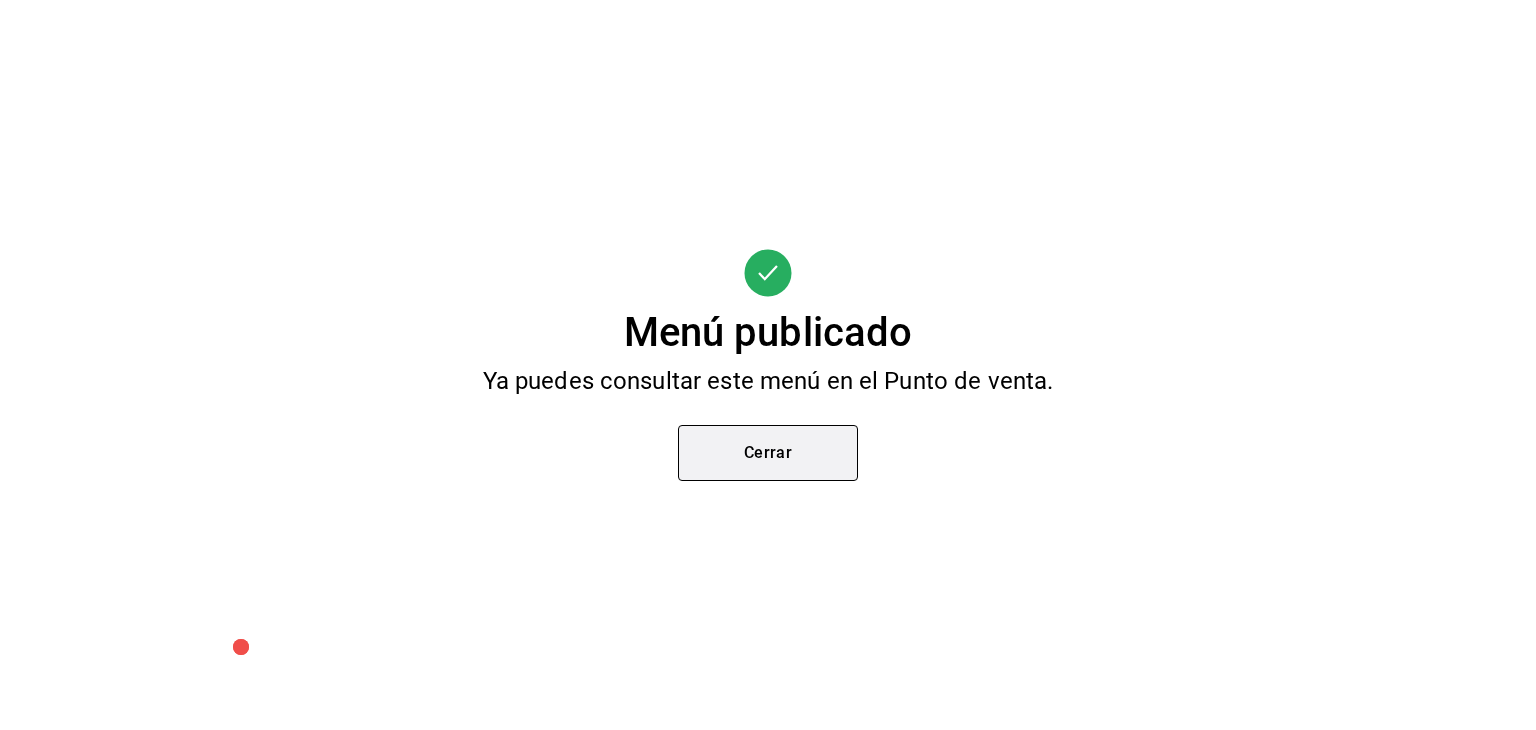scroll, scrollTop: 0, scrollLeft: 0, axis: both 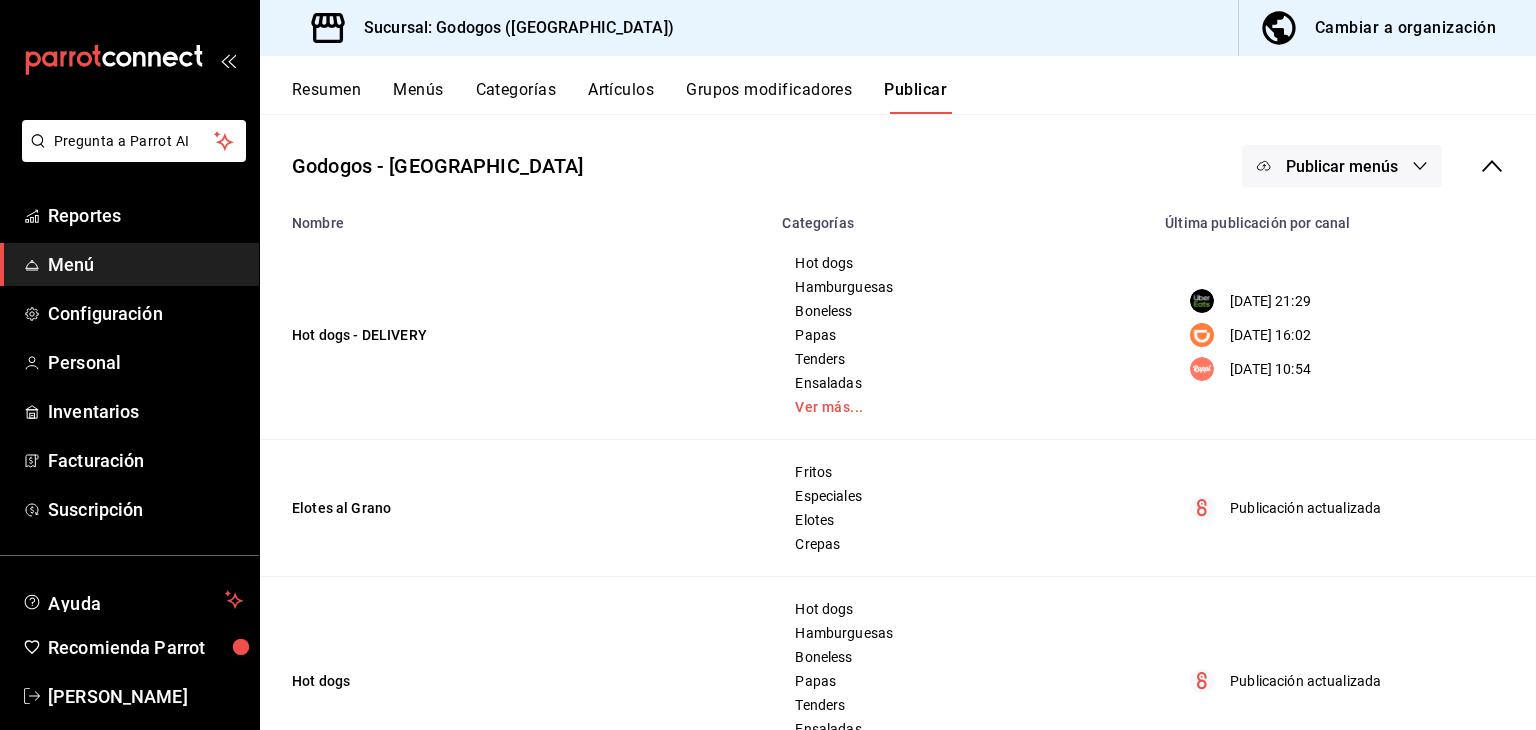 click 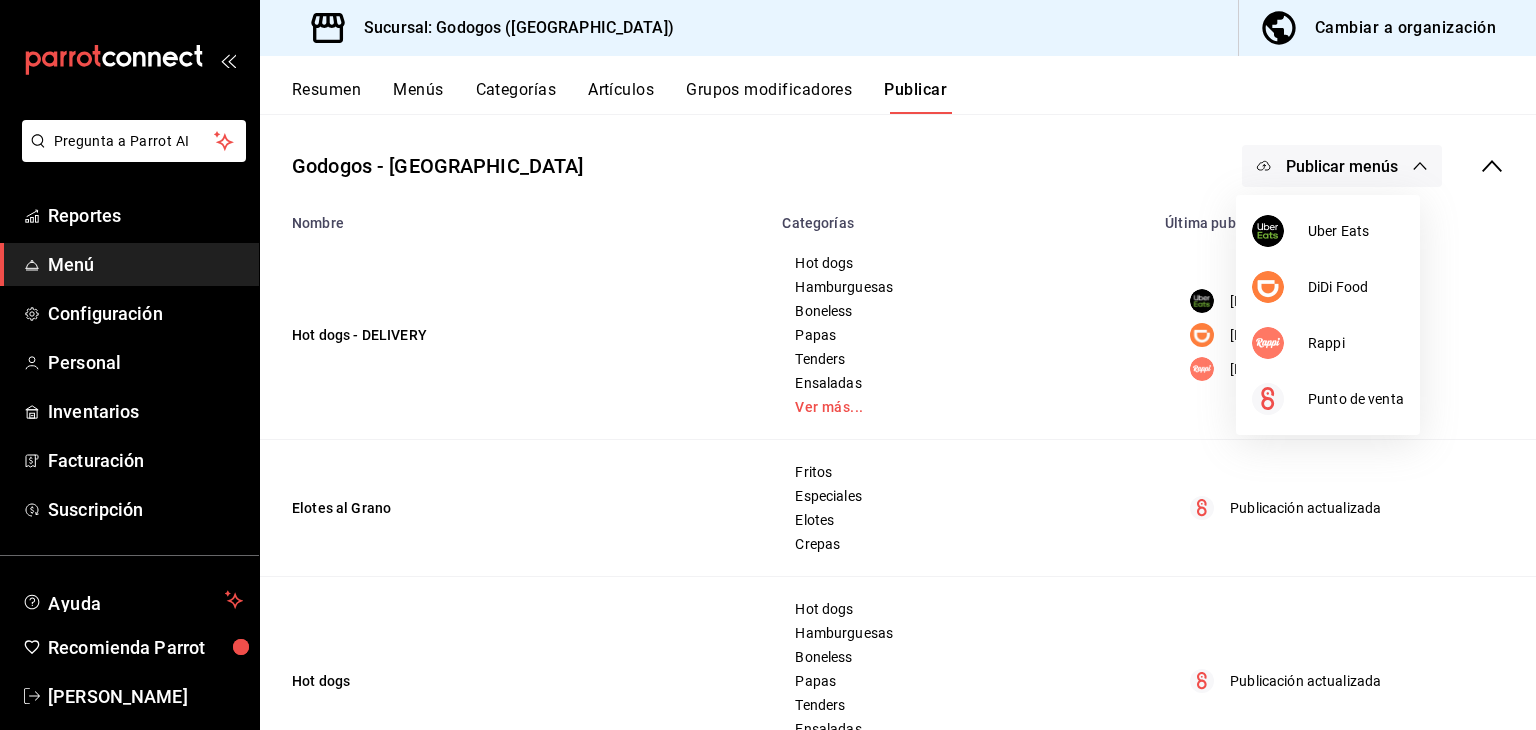 click at bounding box center (768, 365) 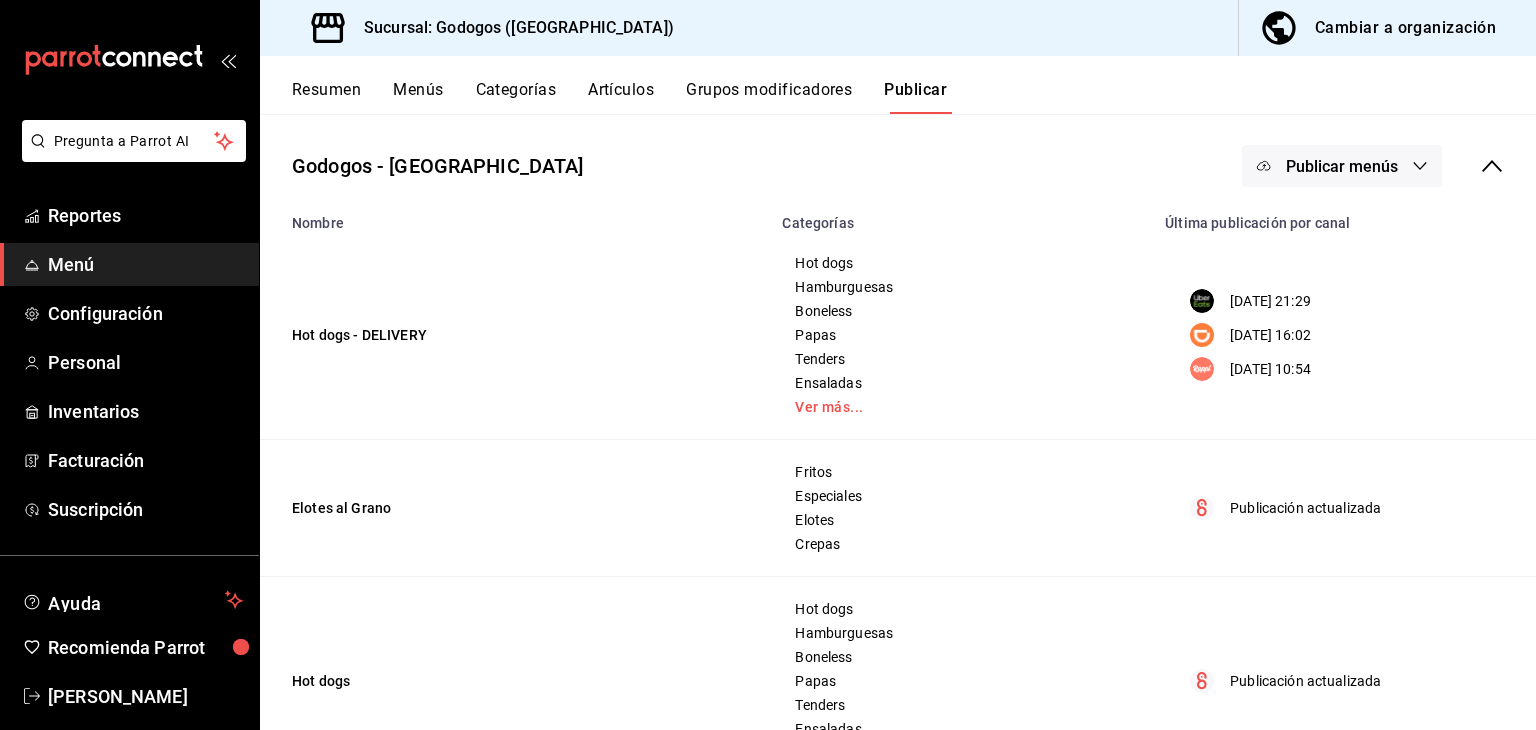 click 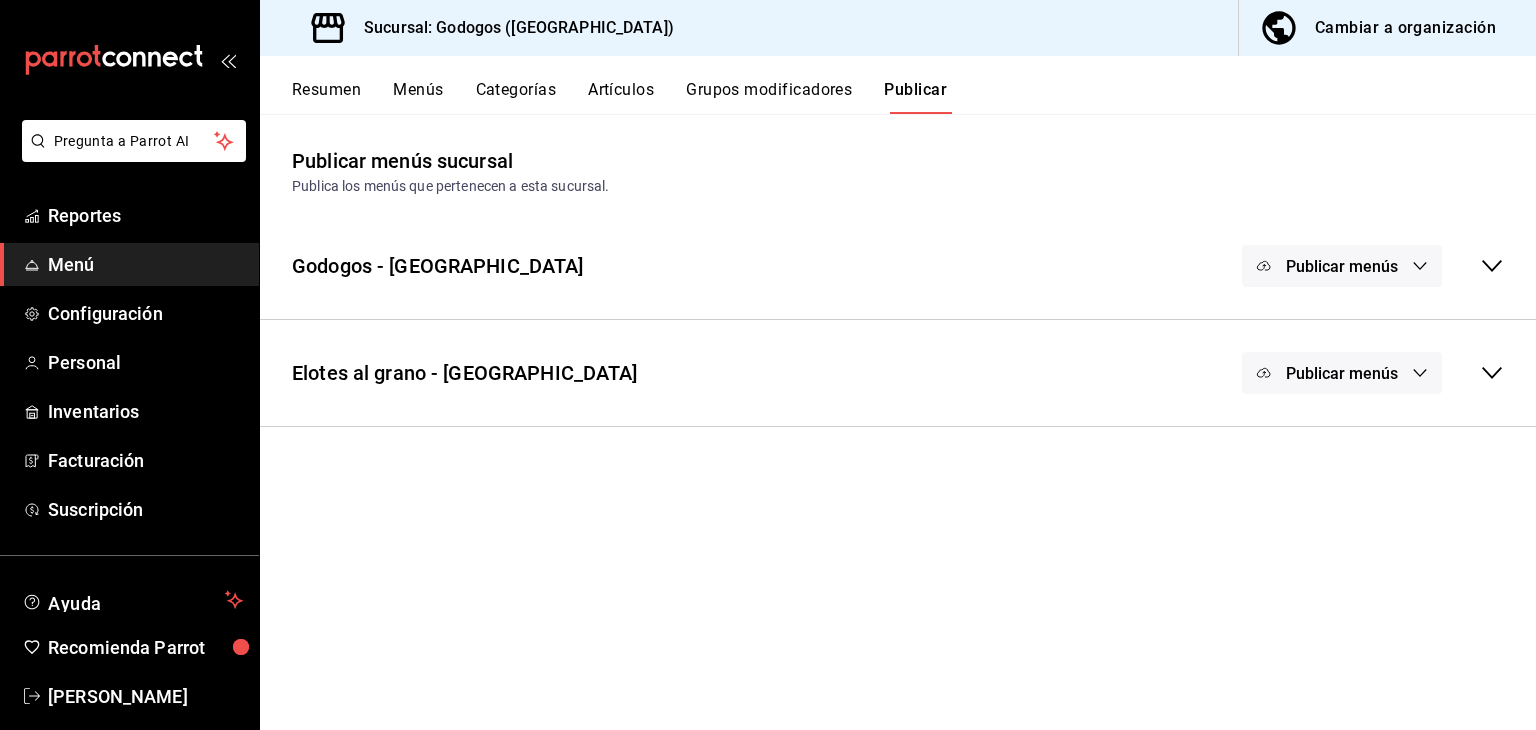 scroll, scrollTop: 0, scrollLeft: 0, axis: both 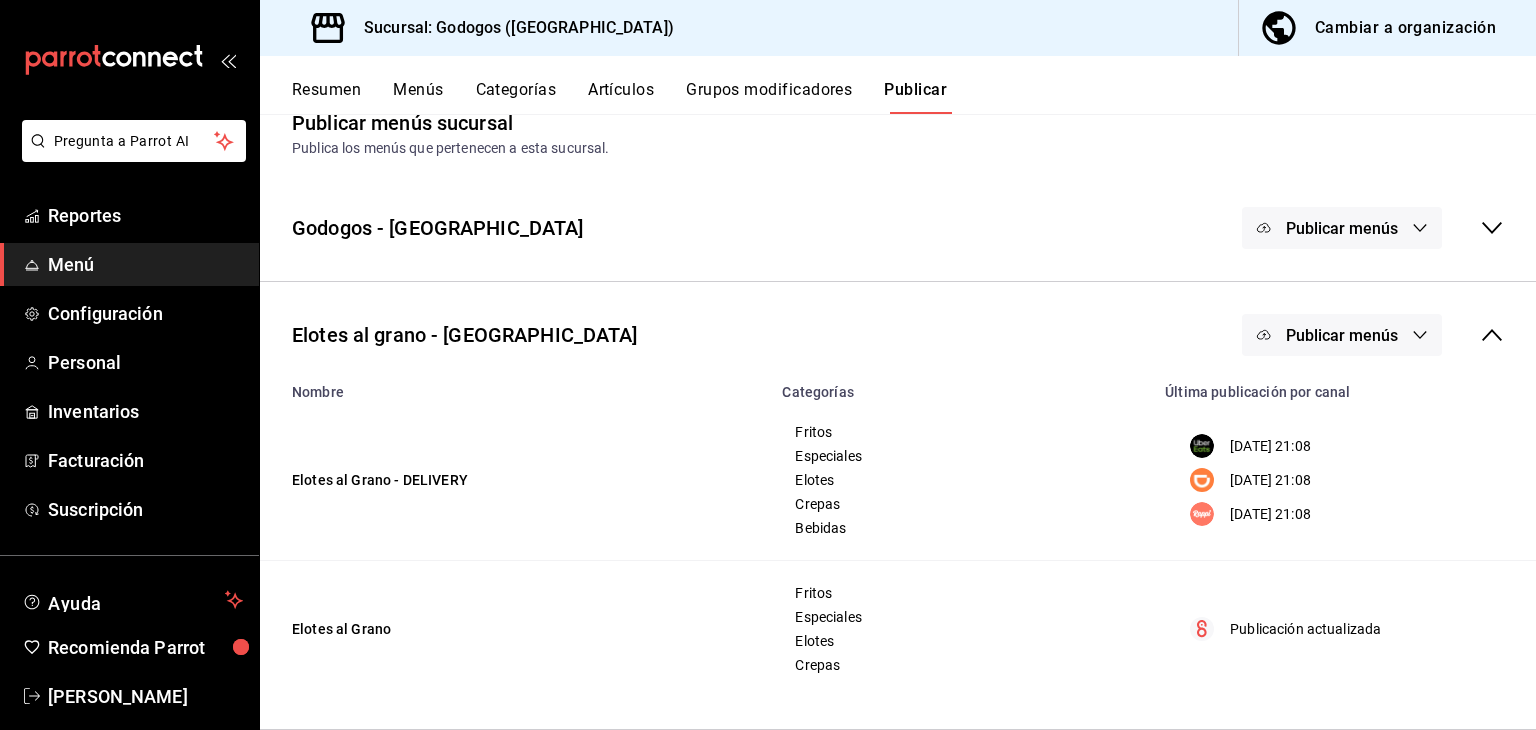 click 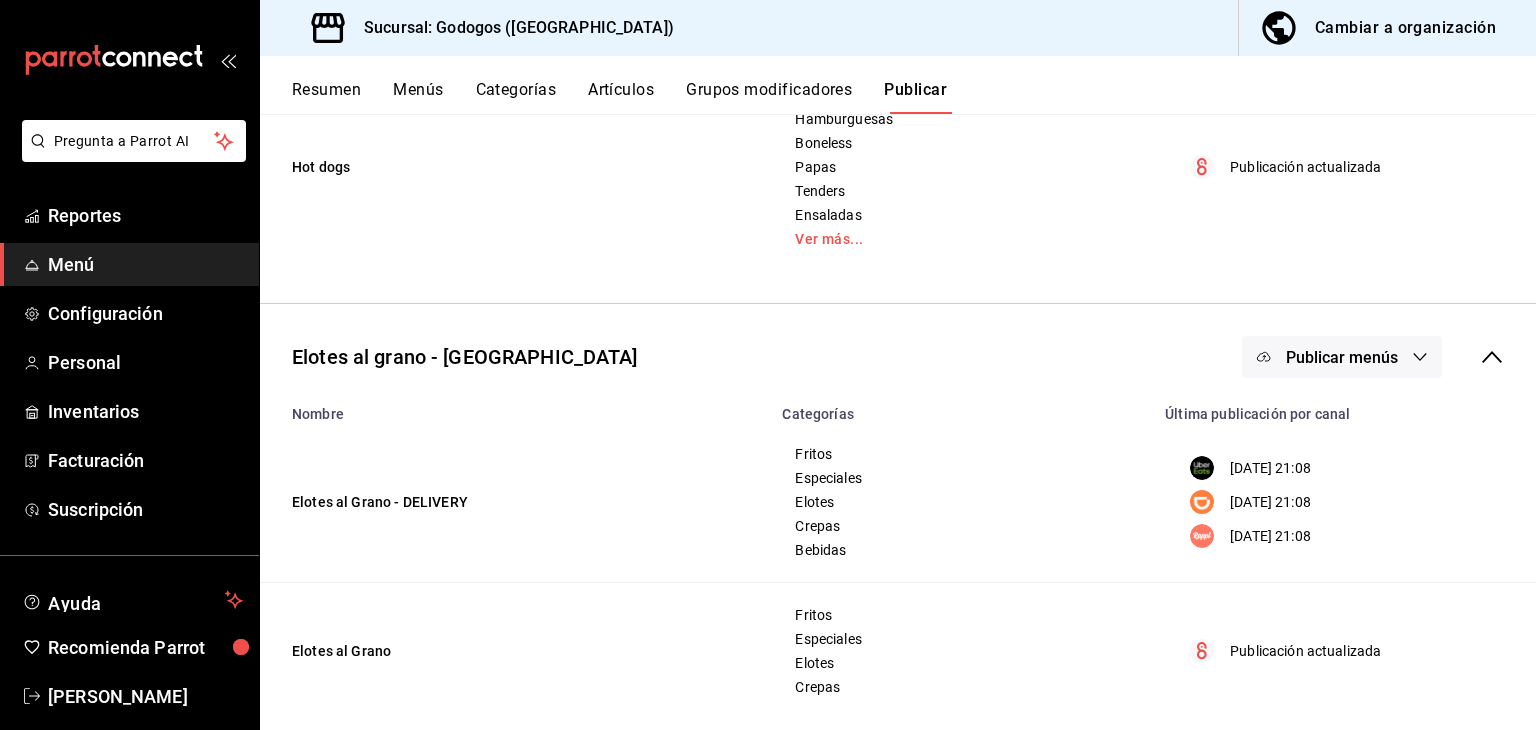 scroll, scrollTop: 636, scrollLeft: 0, axis: vertical 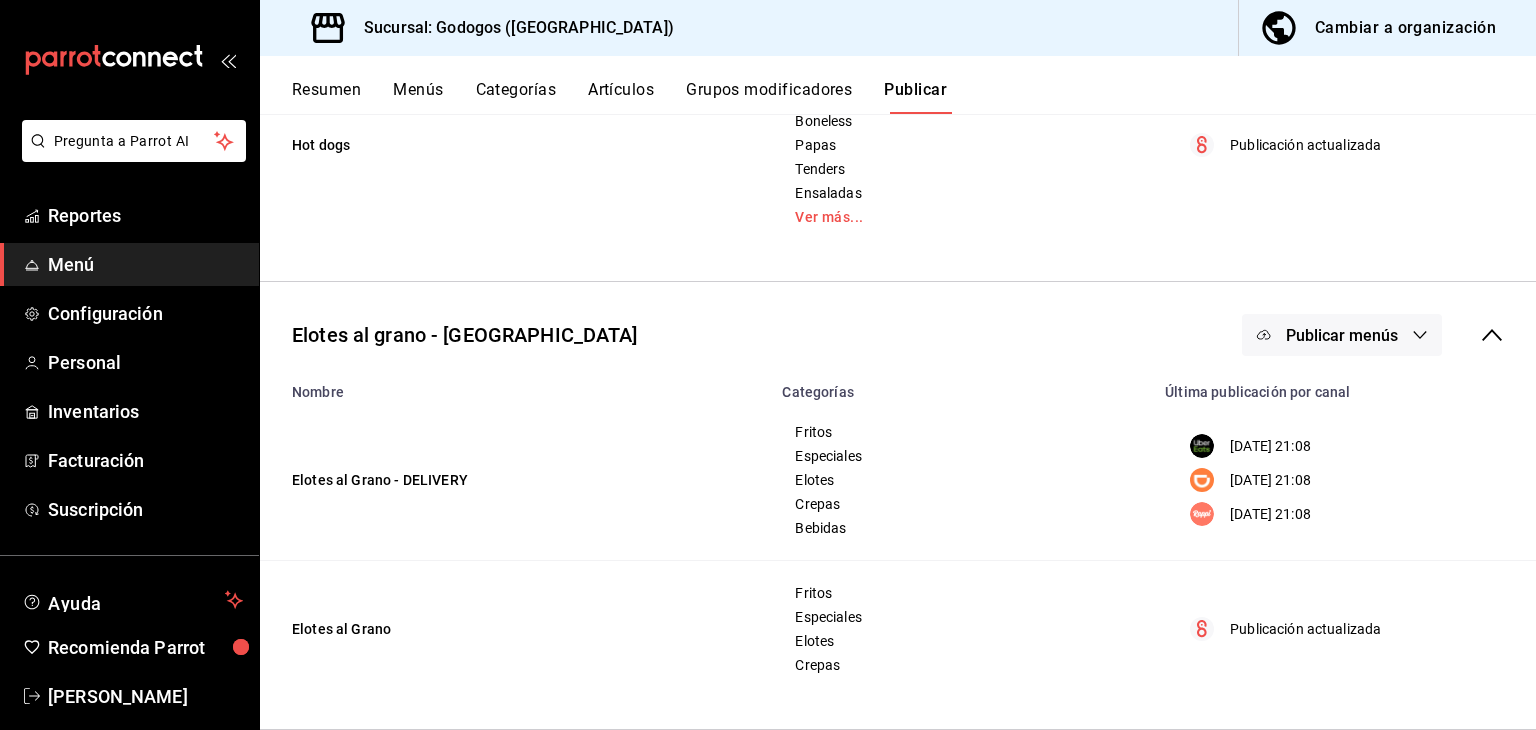 click on "Cambiar a organización" at bounding box center (1405, 28) 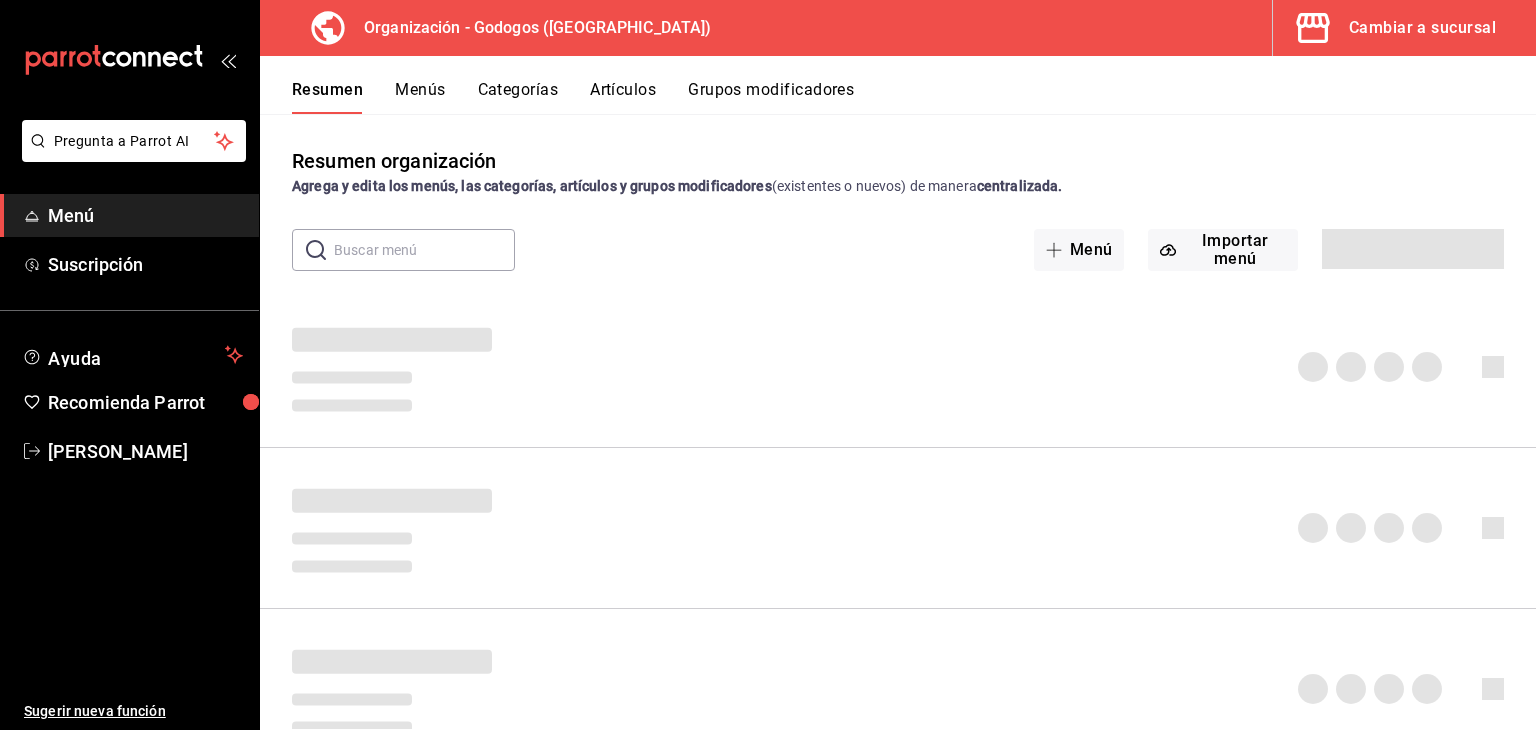 click on "Artículos" at bounding box center [623, 97] 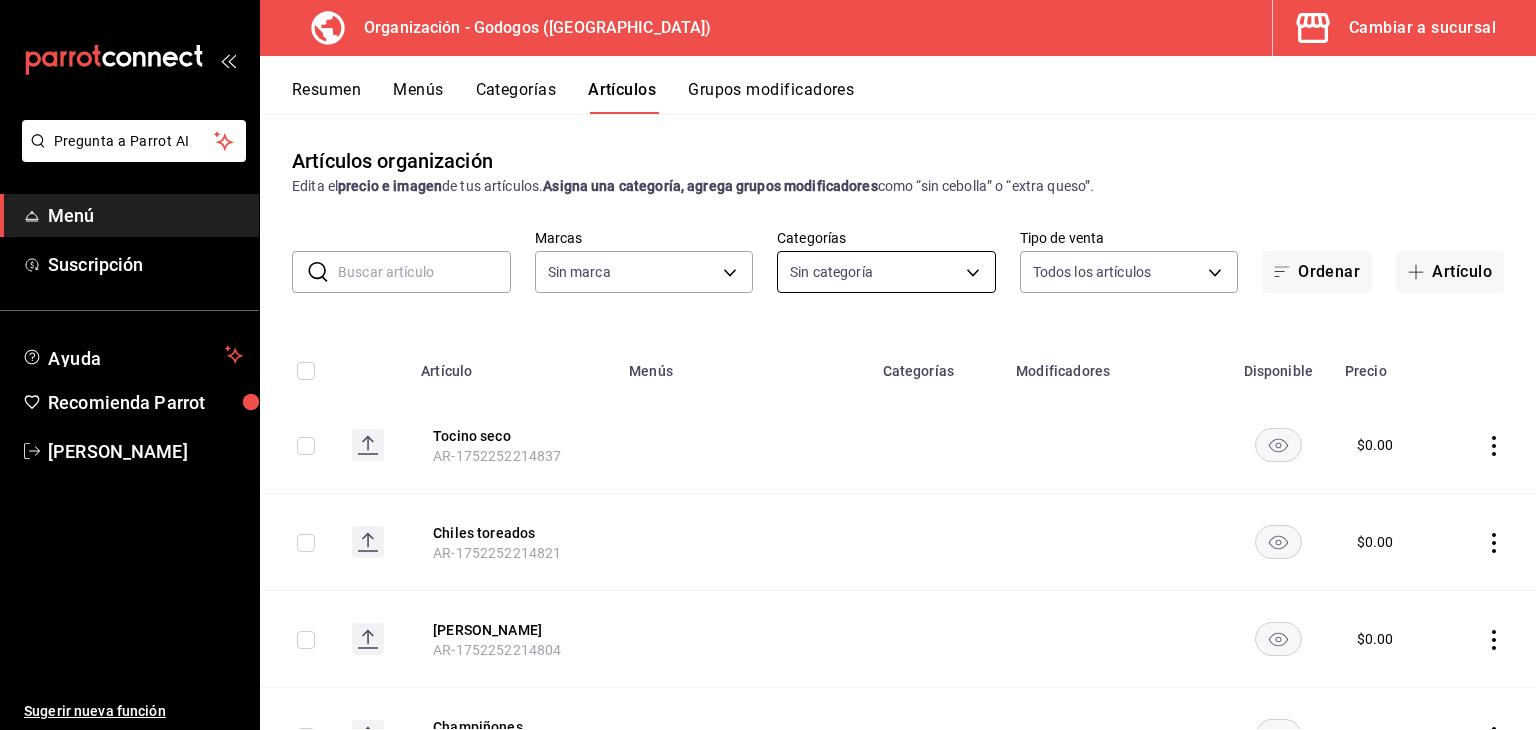 type on "2c5af448-d682-4f7b-b29c-e3cf67916c63,1734e1b4-46cc-4c33-a7f3-65e285faf7a9" 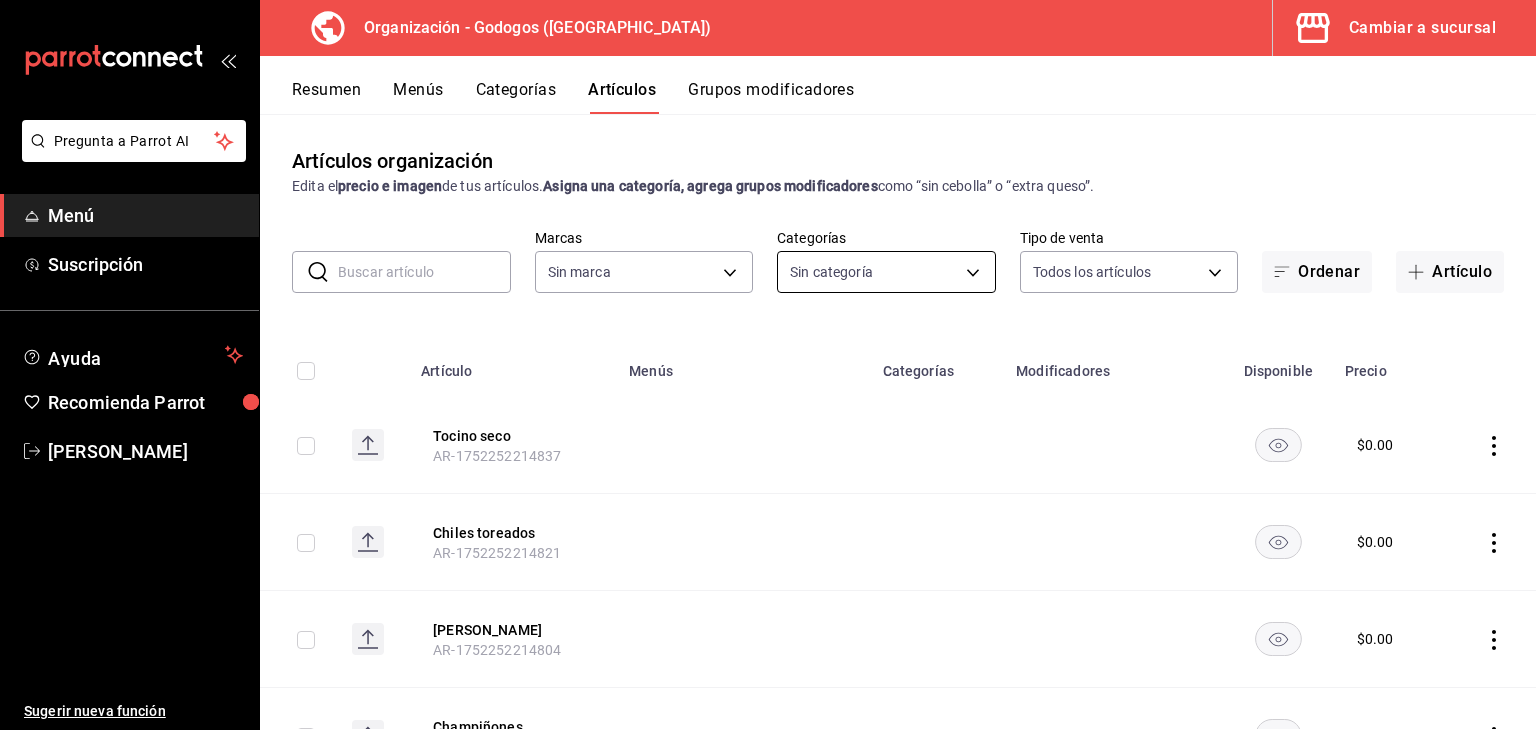 type on "9ab85264-ed04-4d22-b84d-fdb7adfcfbee,c2b121a0-8296-4a6d-818a-566114f11350,57a56248-d958-4fc0-af8f-dde2633a89a2,b63488a3-f77a-499d-a692-017525795db0,0a741624-f859-4862-b55a-3f9bb6fc01df,6e8368ed-4e69-46d6-9889-34d81ce20332,c060e106-f368-4551-8b6c-604dfa43eac6,40eae46c-6654-4ad8-83c5-3b5a155f5af3,d081b91c-2a75-44b0-8e04-c6d2e9241e4f,53375367-efa5-498b-a6fe-644c6773a96d,b5044067-bd02-436b-8619-34c52884dd17,8f3bfc54-7f1f-49e9-b33a-07a237f3bfa0,bdc2bc75-cb8b-4c73-bb42-d4ecbe692b19" 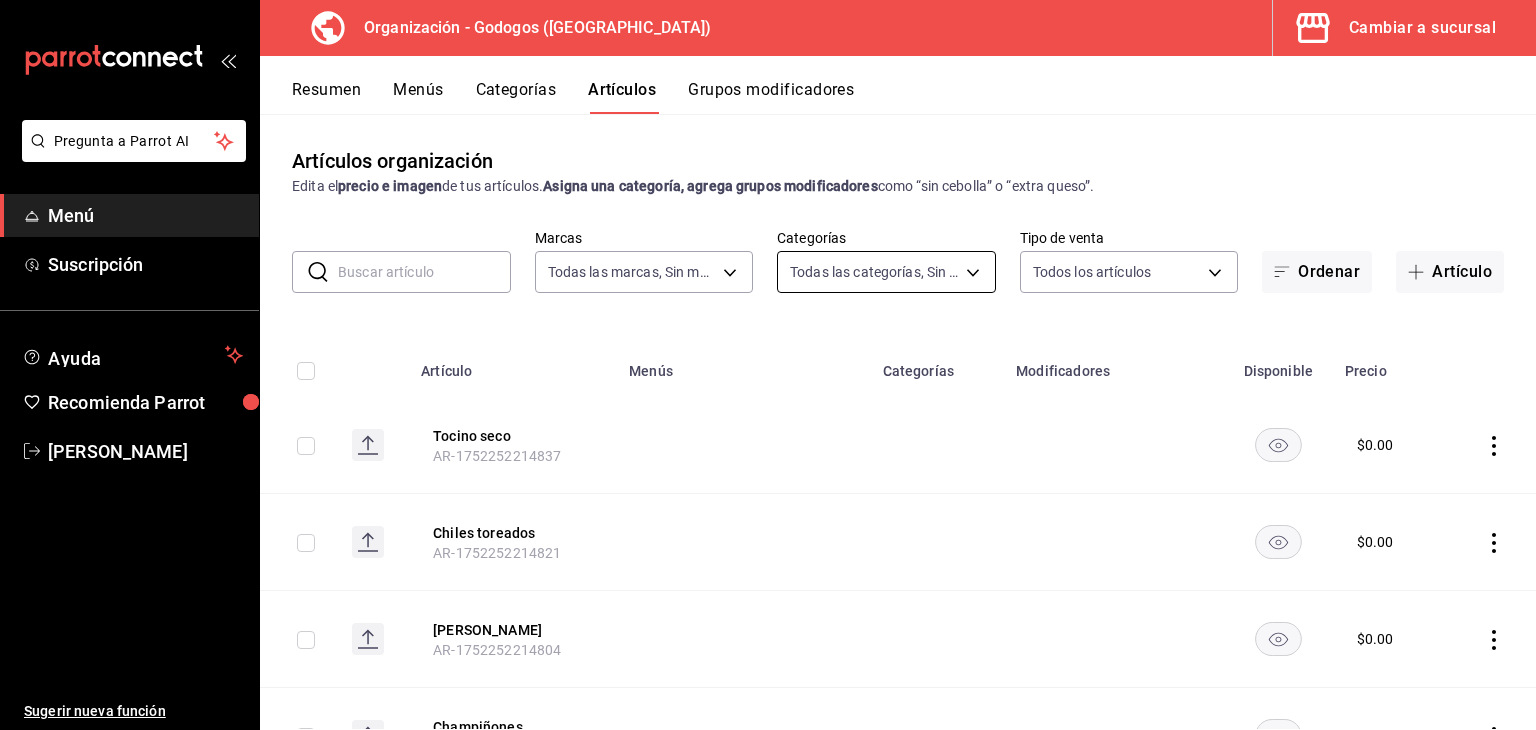 click on "Pregunta a Parrot AI Menú   Suscripción   Ayuda Recomienda Parrot   [PERSON_NAME]   Sugerir nueva función   Organización - Godogos ([GEOGRAPHIC_DATA]) Cambiar a sucursal Resumen Menús Categorías Artículos Grupos modificadores Artículos organización Edita el  precio e imagen  de tus artículos.  Asigna una categoría, agrega grupos modificadores  como “sin cebolla” o “extra queso”. ​ ​ Marcas Todas las marcas, Sin marca 2c5af448-d682-4f7b-b29c-e3cf67916c63,1734e1b4-46cc-4c33-a7f3-65e285faf7a9 Categorías Todas las categorías, Sin categoría Tipo de venta Todos los artículos ALL Ordenar Artículo Artículo Menús Categorías Modificadores Disponible Precio Tocino seco AR-1752252214837 $ 0.00 Chiles toreados AR-1752252214821 $ 0.00 Cebolla asada AR-1752252214804 $ 0.00 Champiñones AR-1752252214780 $ 0.00 Tomate AR-1752251426410 $ 0.00 Cebolla cruda AR-1752251426389 $ 0.00 Catsup AR-1752251317309 $ 0.00 Mostaza AR-1752251317277 $ 0.00 Munchers AR-1752033260680 Hot dogs - DELIVERY Snacks" at bounding box center (768, 365) 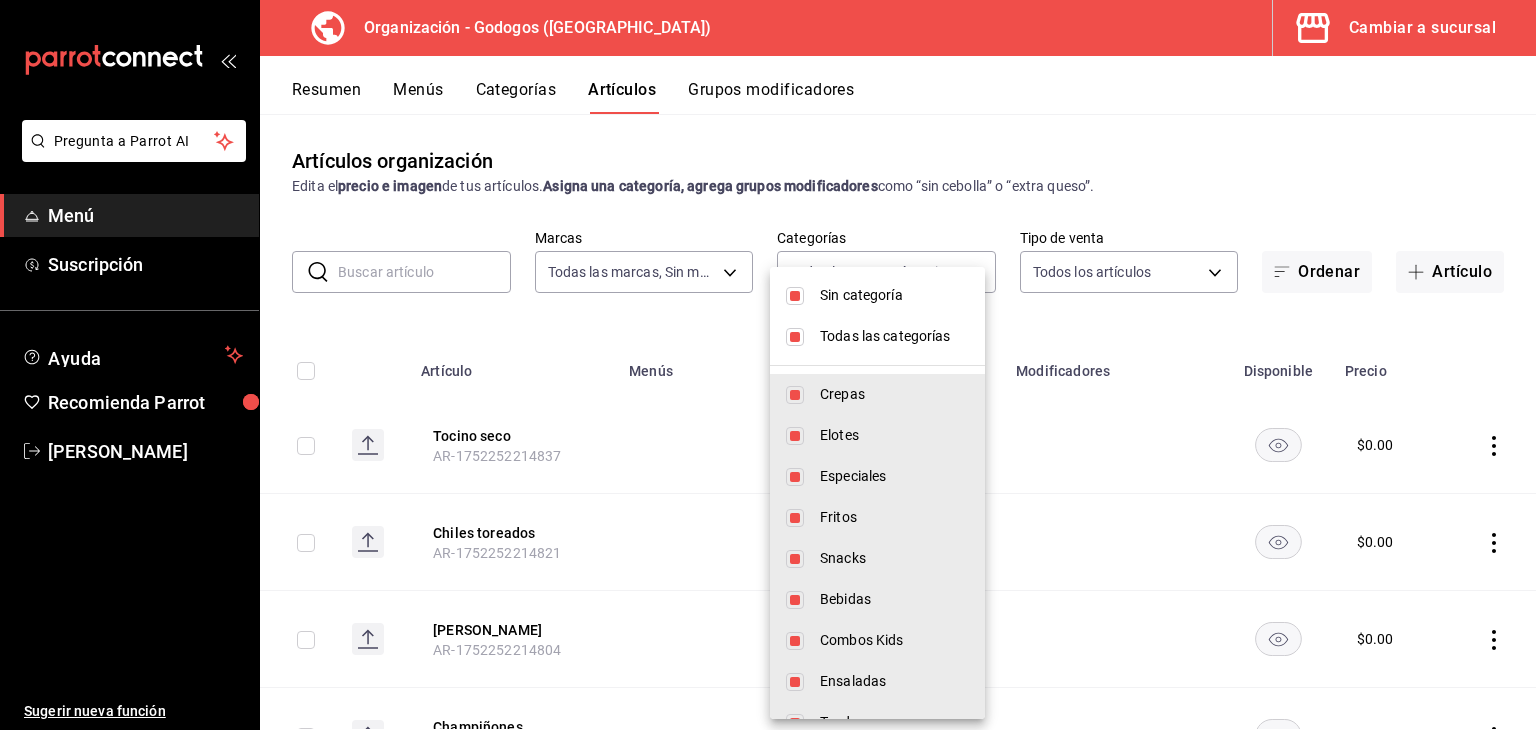 click on "Sin categoría" at bounding box center [894, 295] 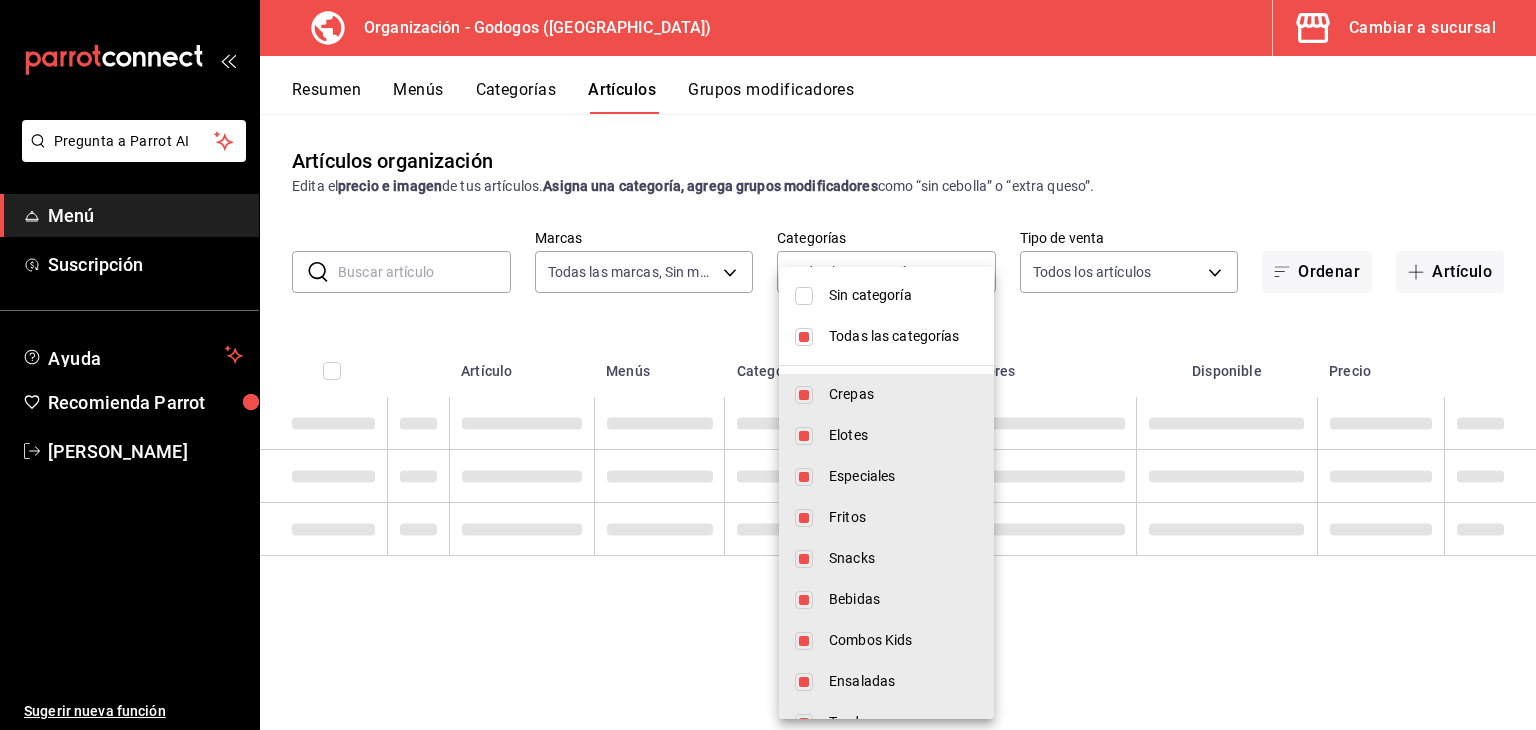 click on "Todas las categorías" at bounding box center (886, 336) 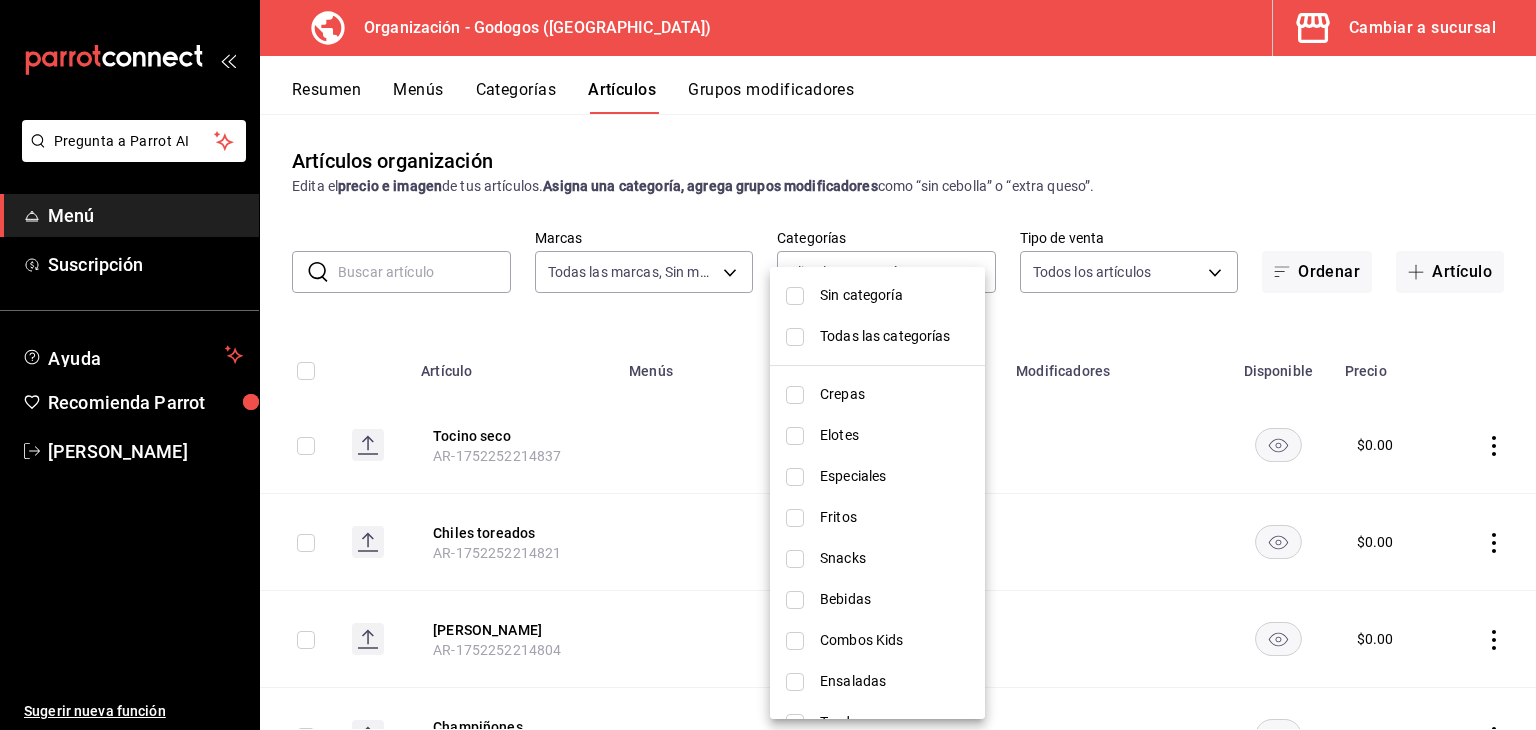 click on "Elotes" at bounding box center (894, 435) 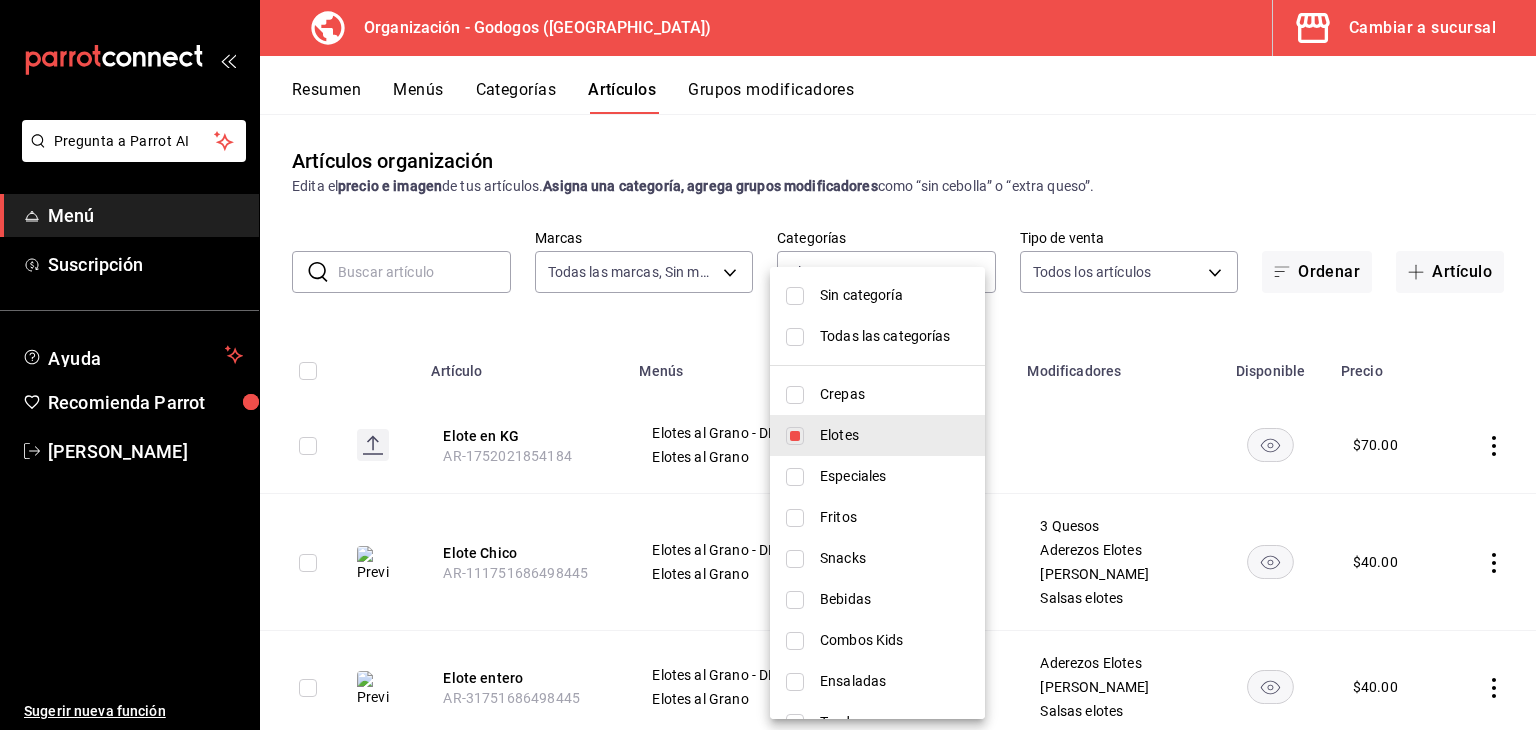 click at bounding box center [768, 365] 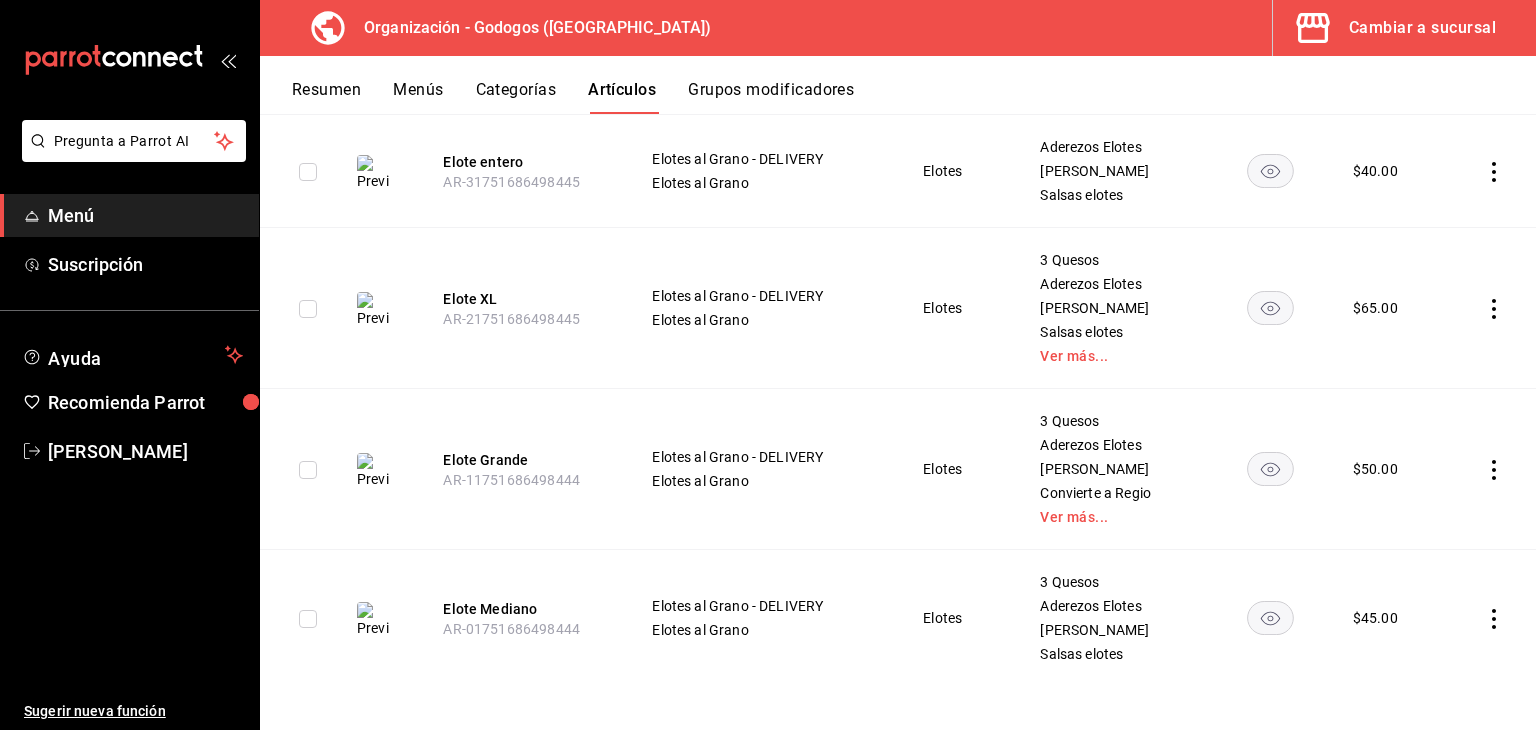 scroll, scrollTop: 520, scrollLeft: 0, axis: vertical 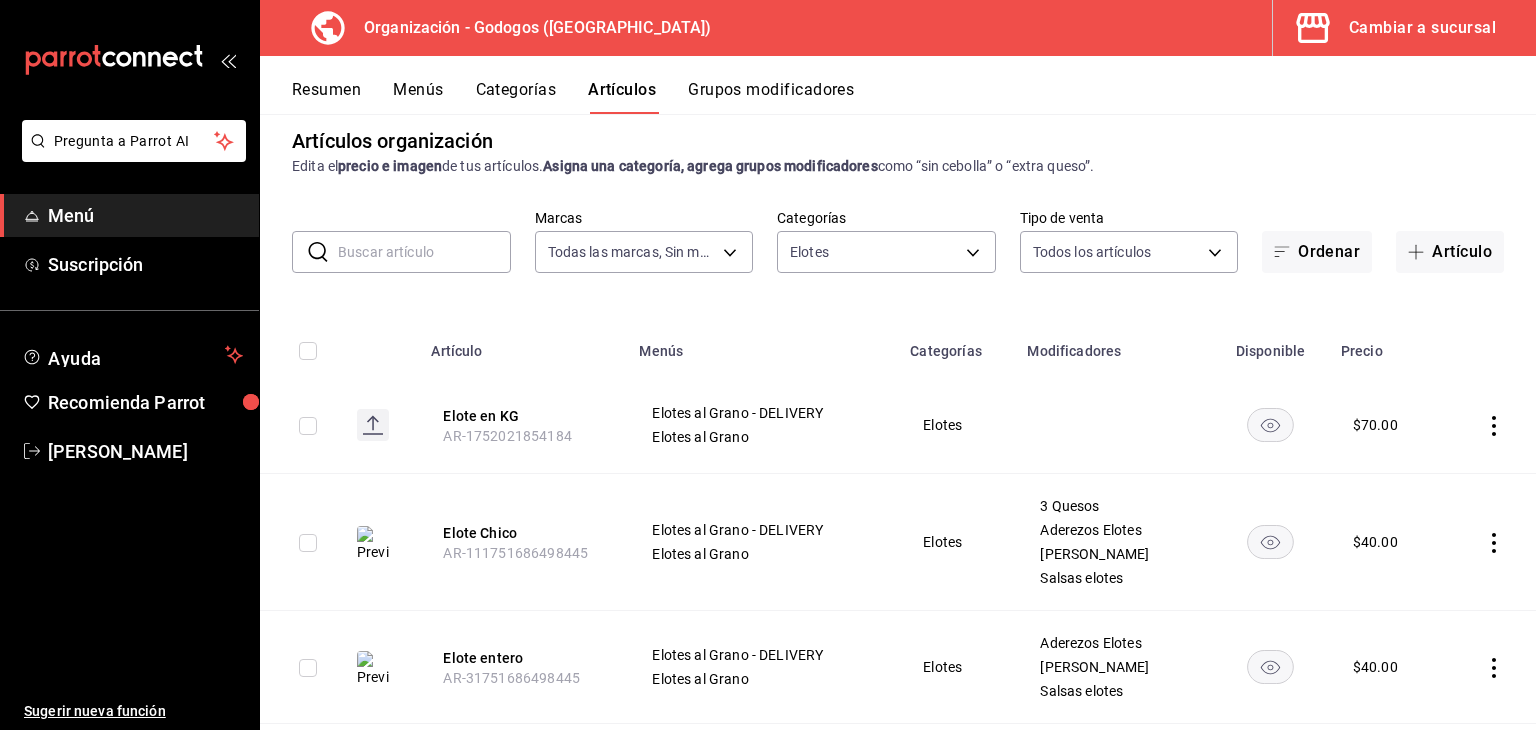 click on "Menús" at bounding box center [418, 97] 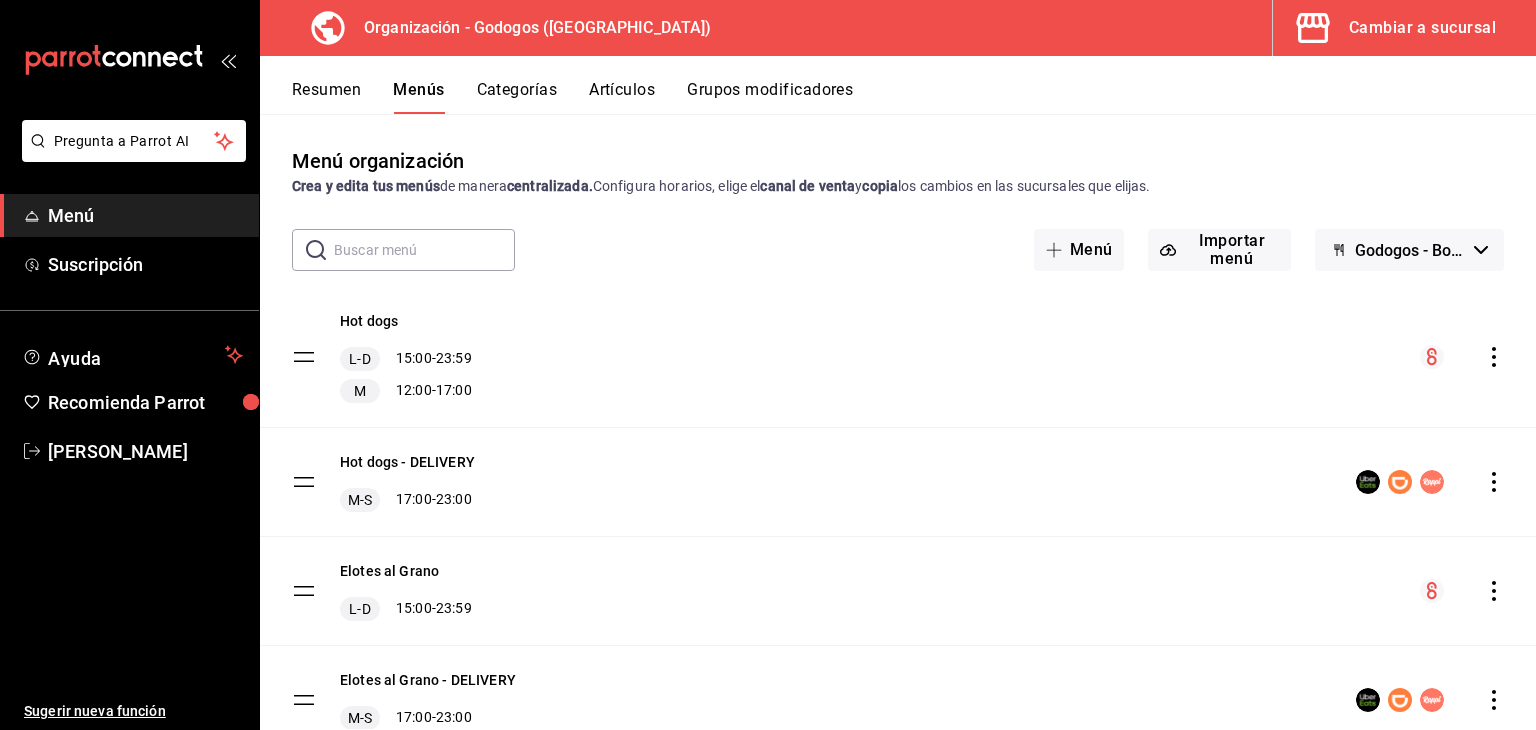 scroll, scrollTop: 81, scrollLeft: 0, axis: vertical 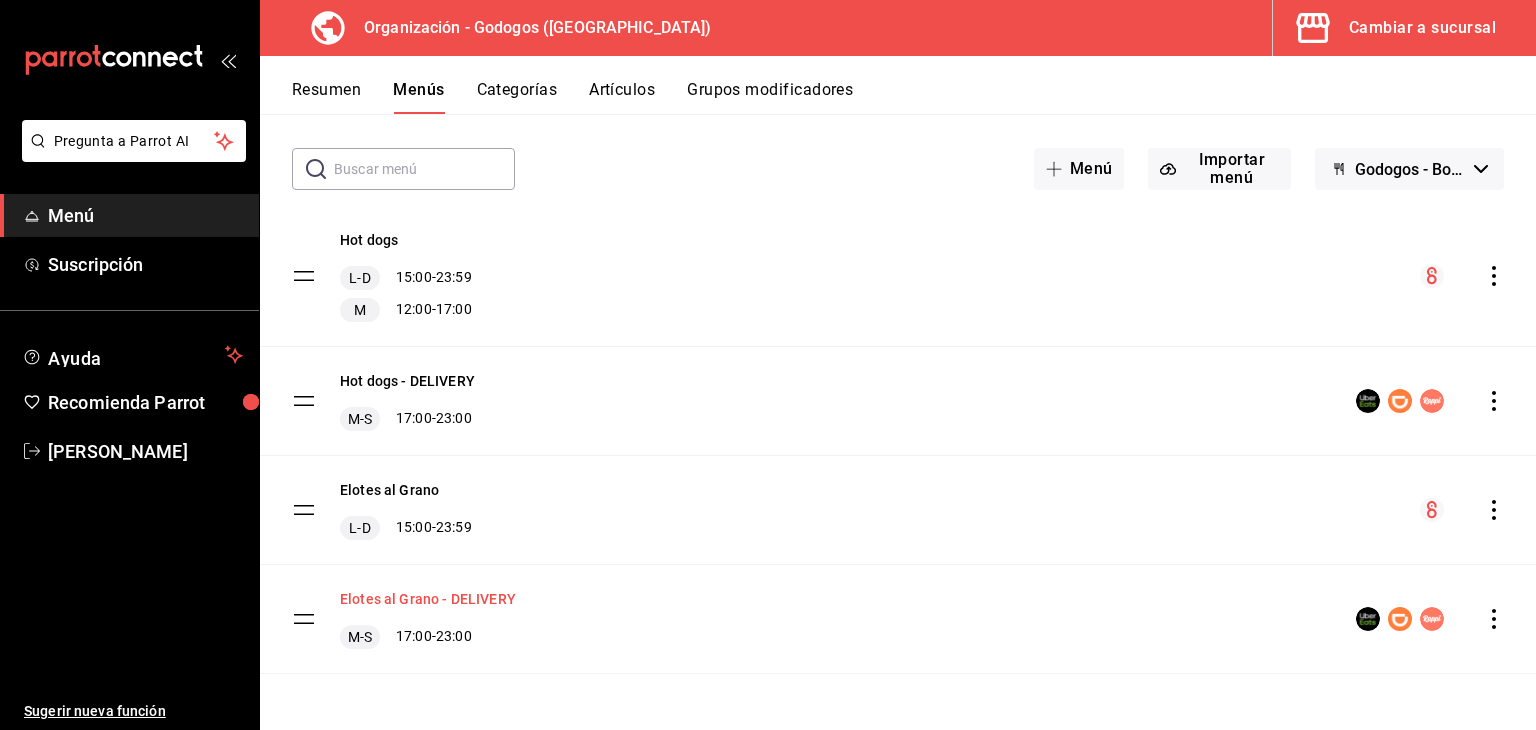 click on "Elotes al Grano - DELIVERY" at bounding box center (428, 599) 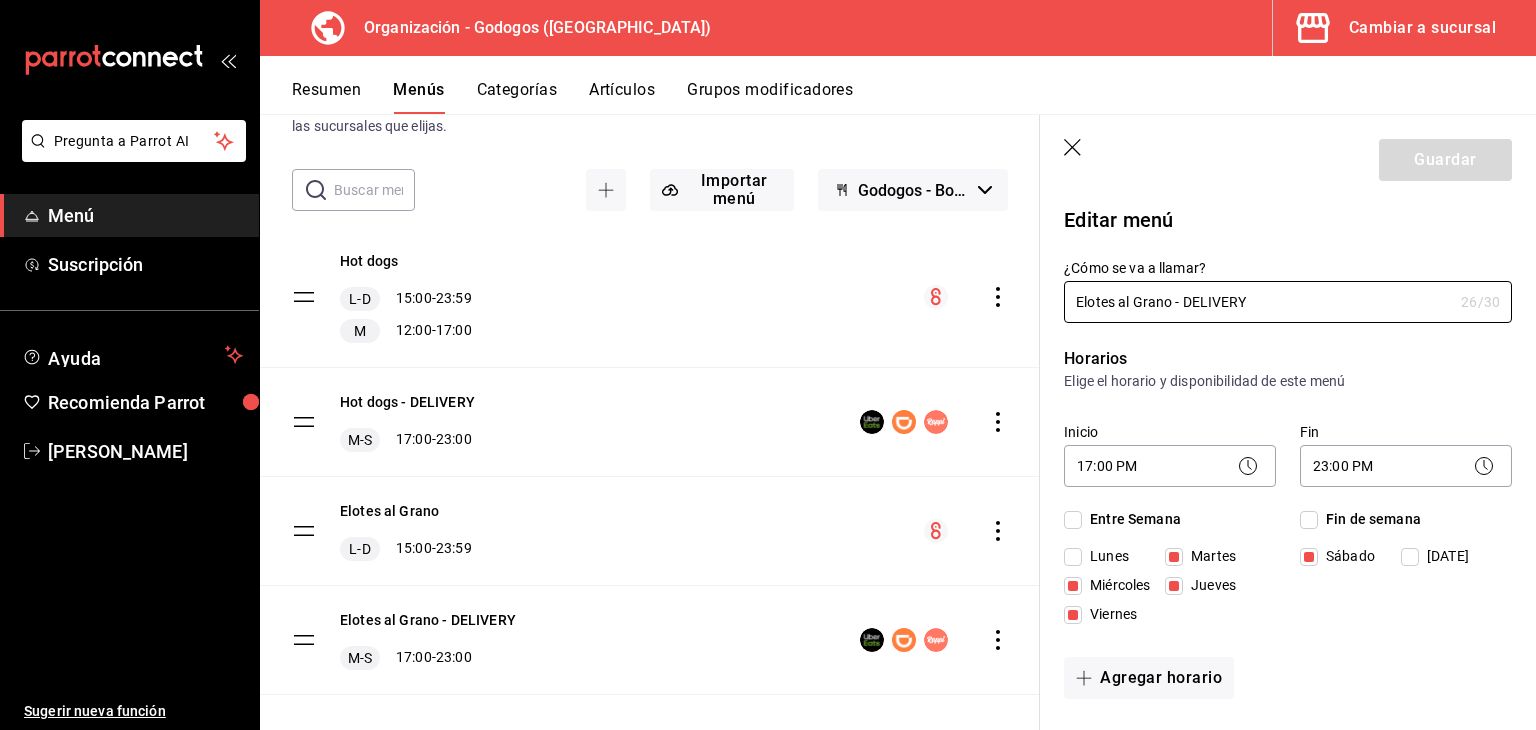 click 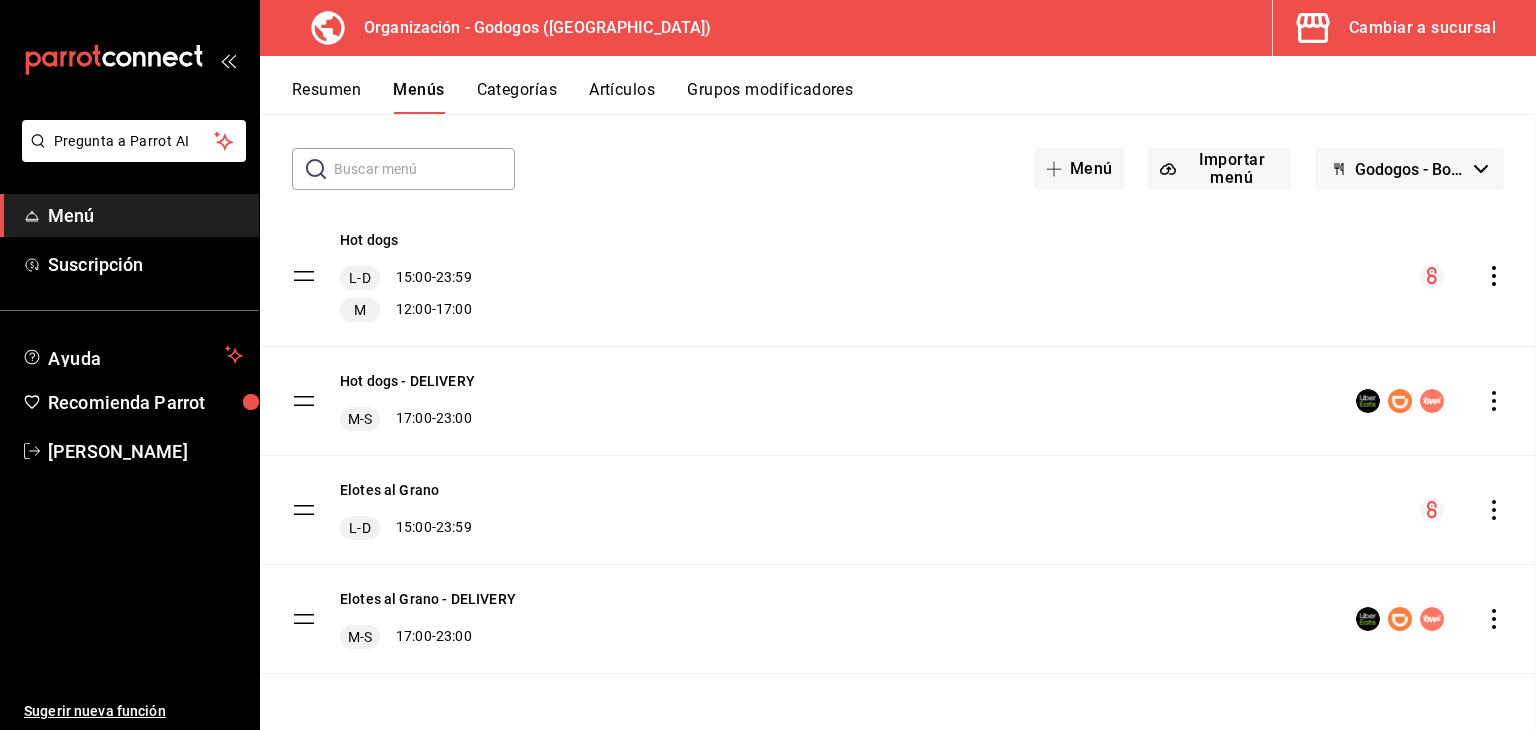 checkbox on "false" 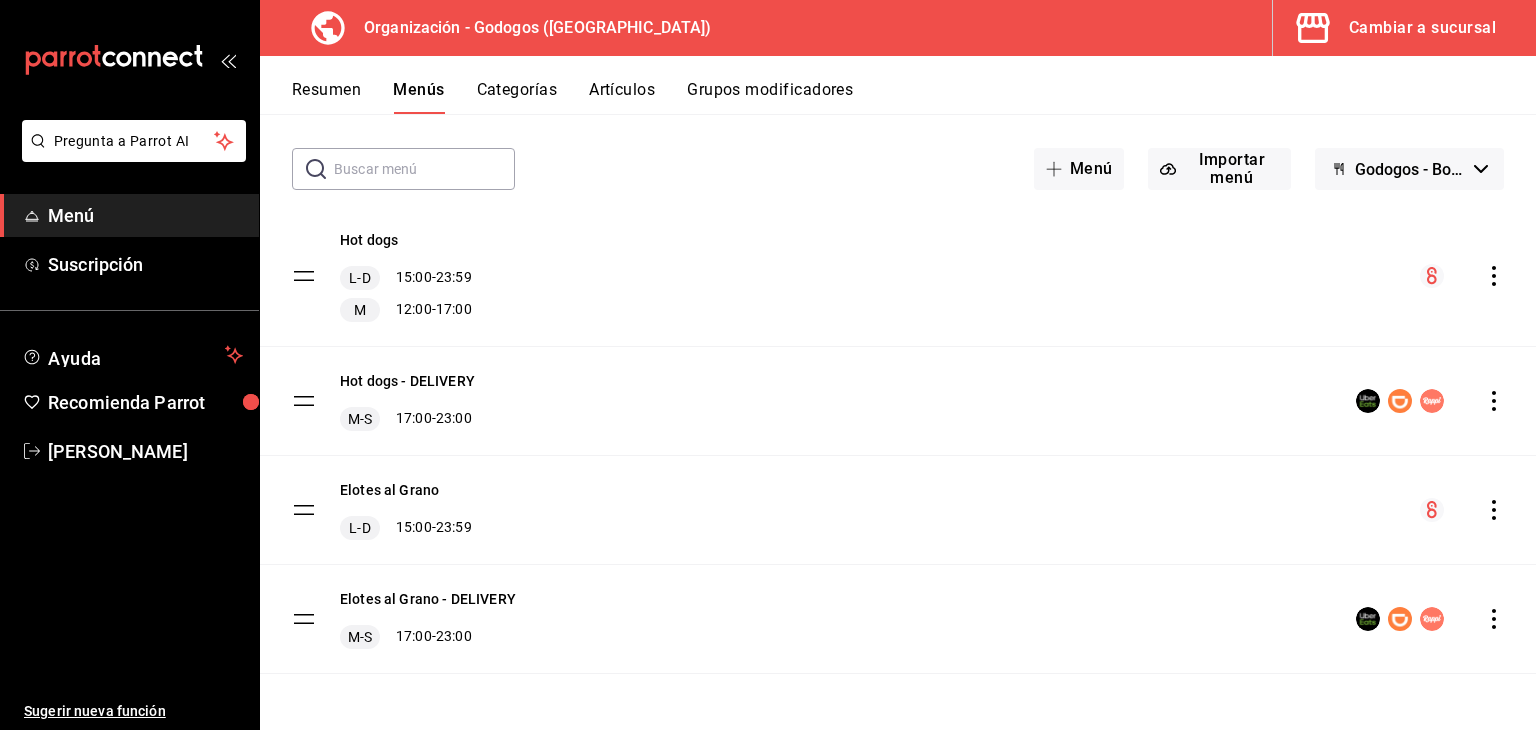 click on "Resumen" at bounding box center (326, 97) 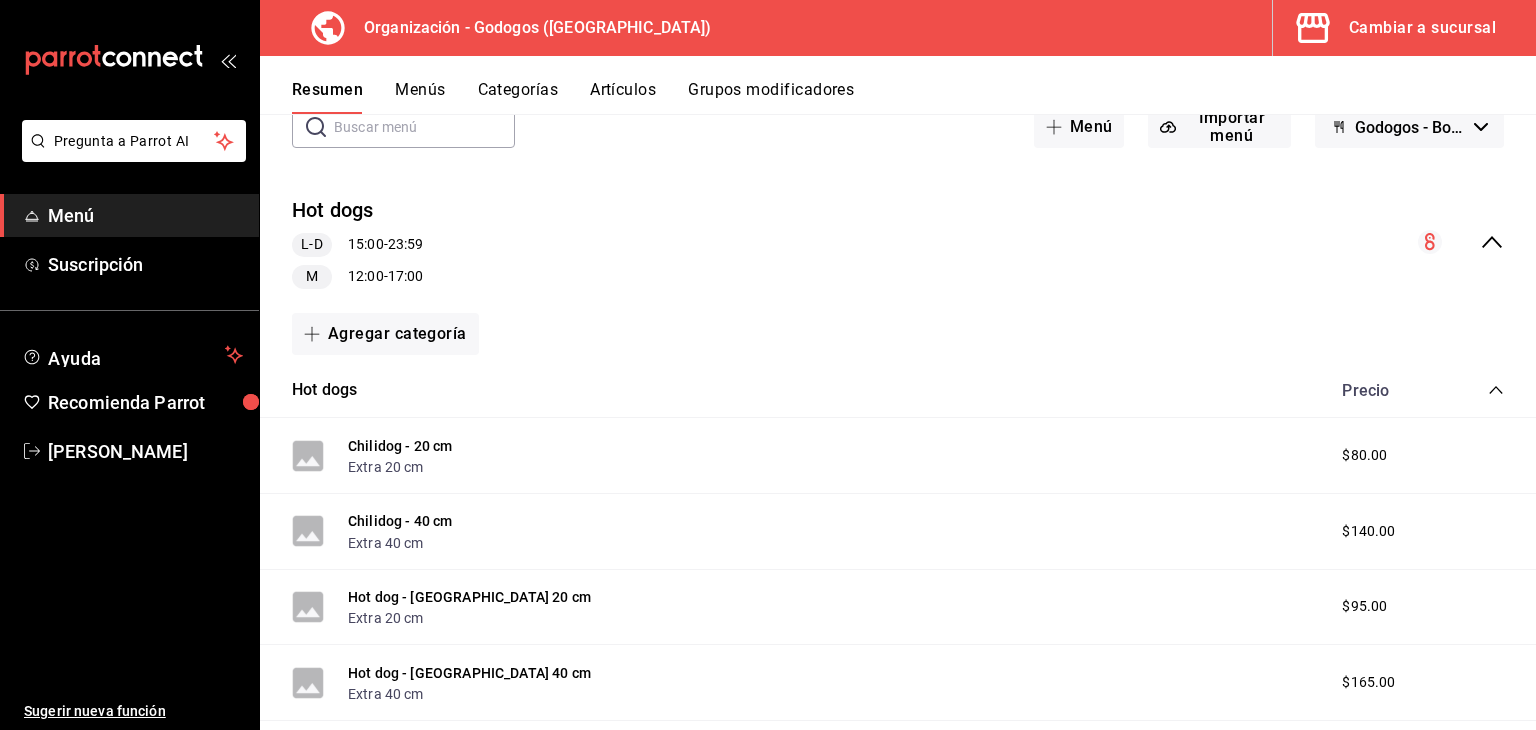 scroll, scrollTop: 0, scrollLeft: 0, axis: both 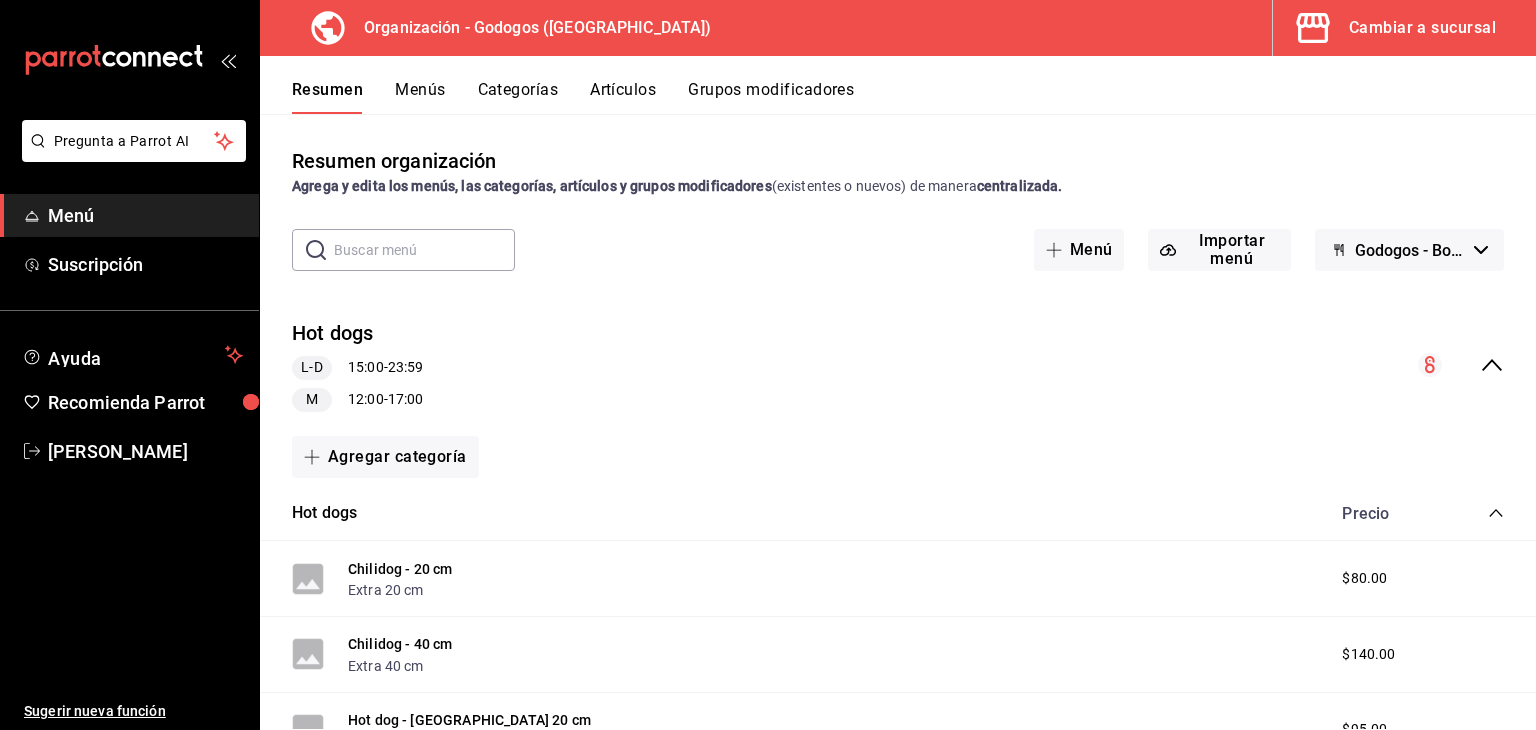 click 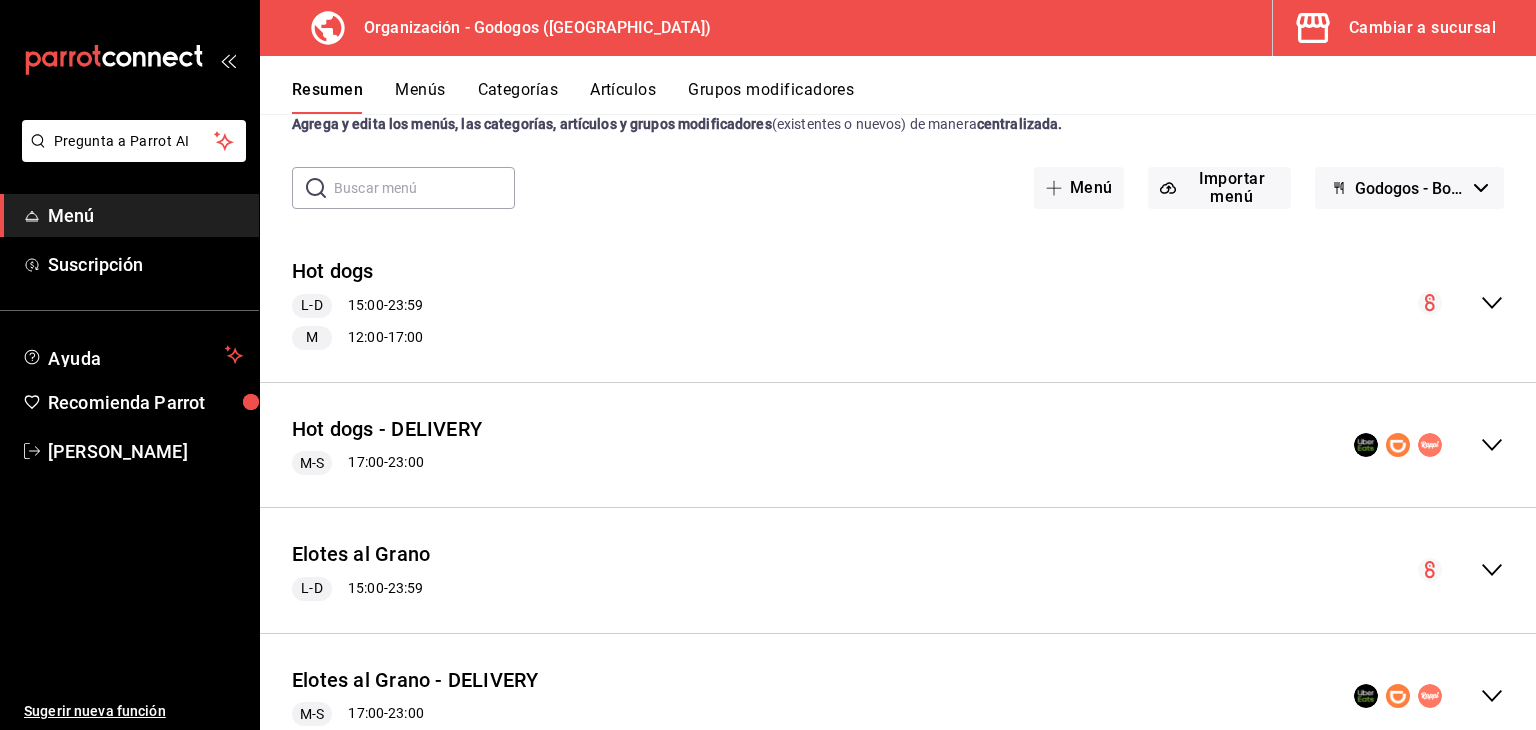 scroll, scrollTop: 132, scrollLeft: 0, axis: vertical 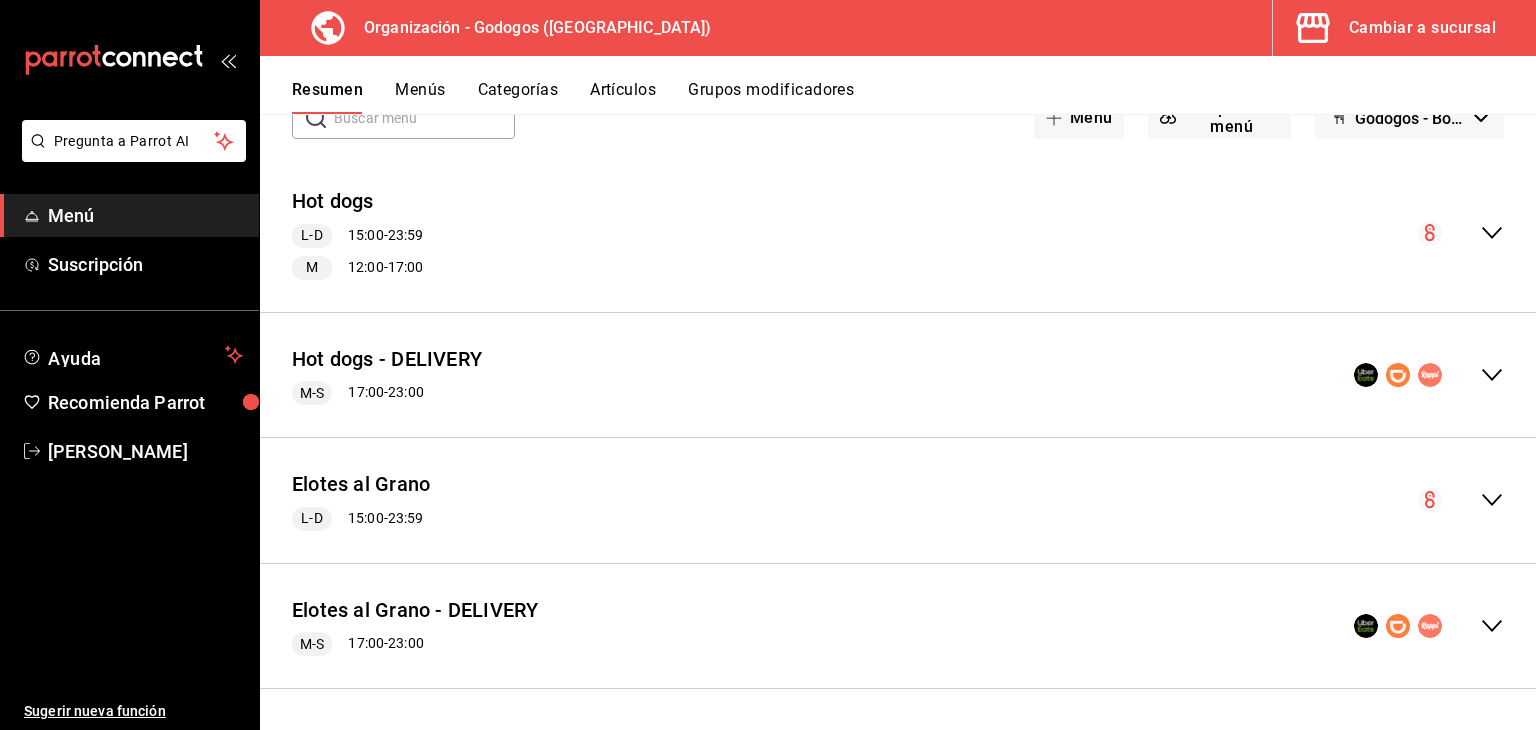 click 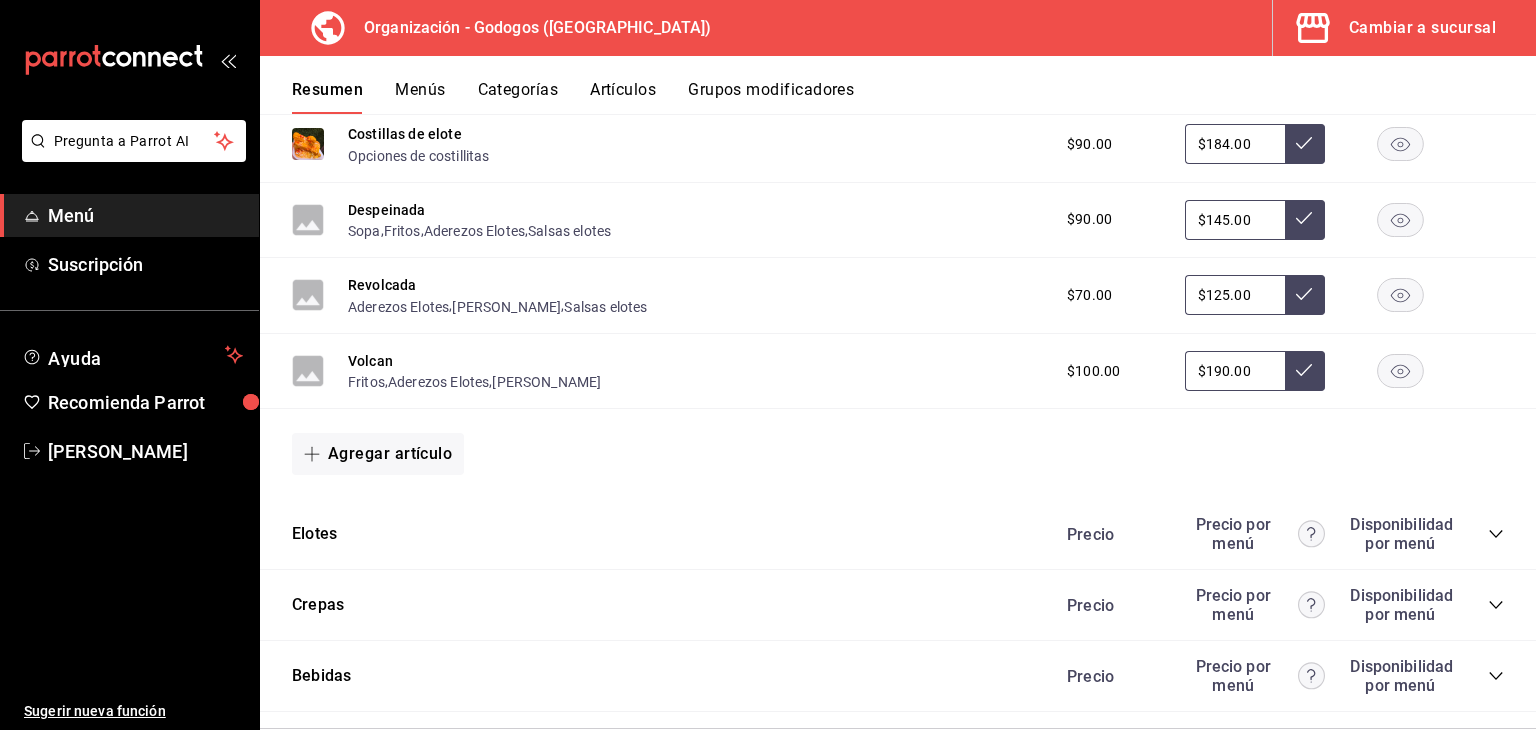 scroll, scrollTop: 1177, scrollLeft: 0, axis: vertical 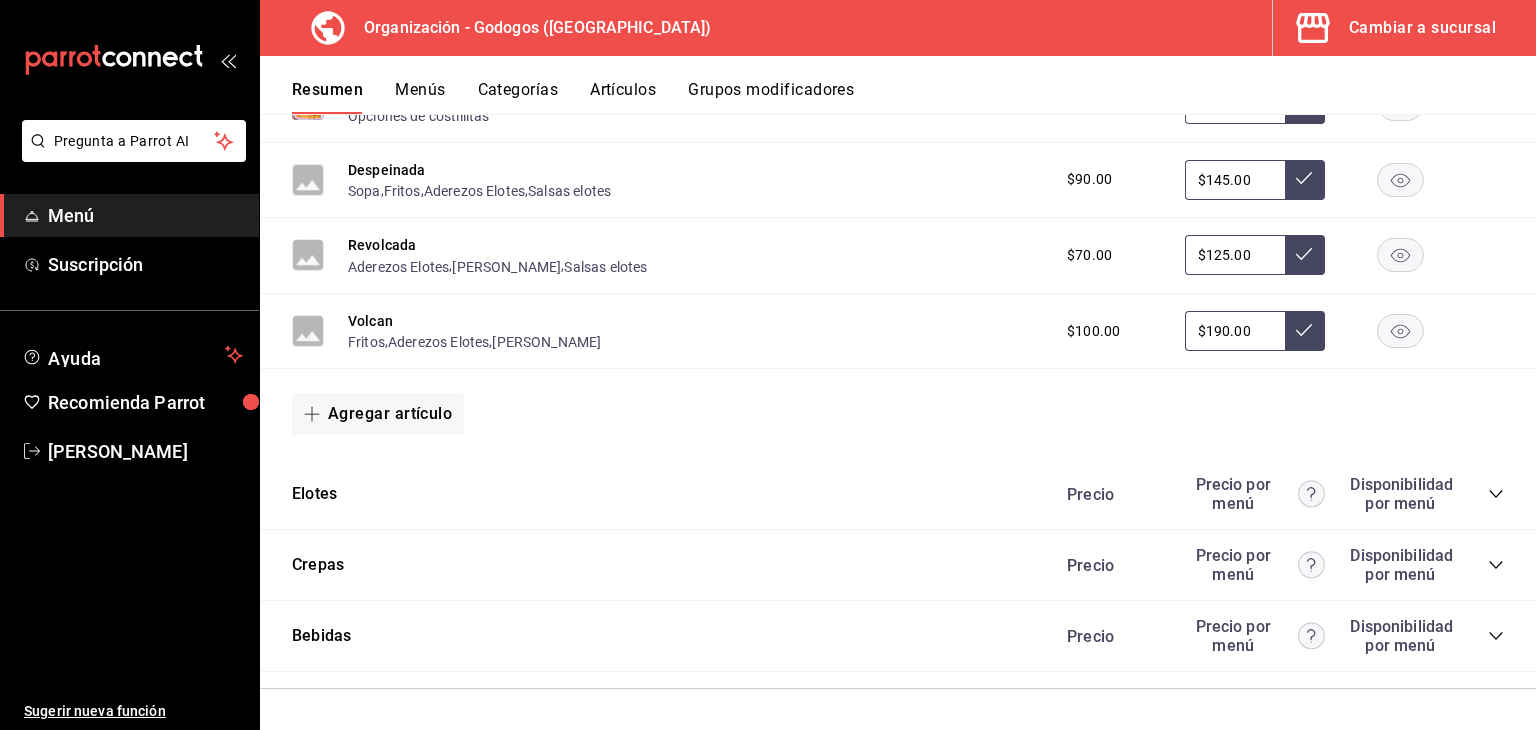 click 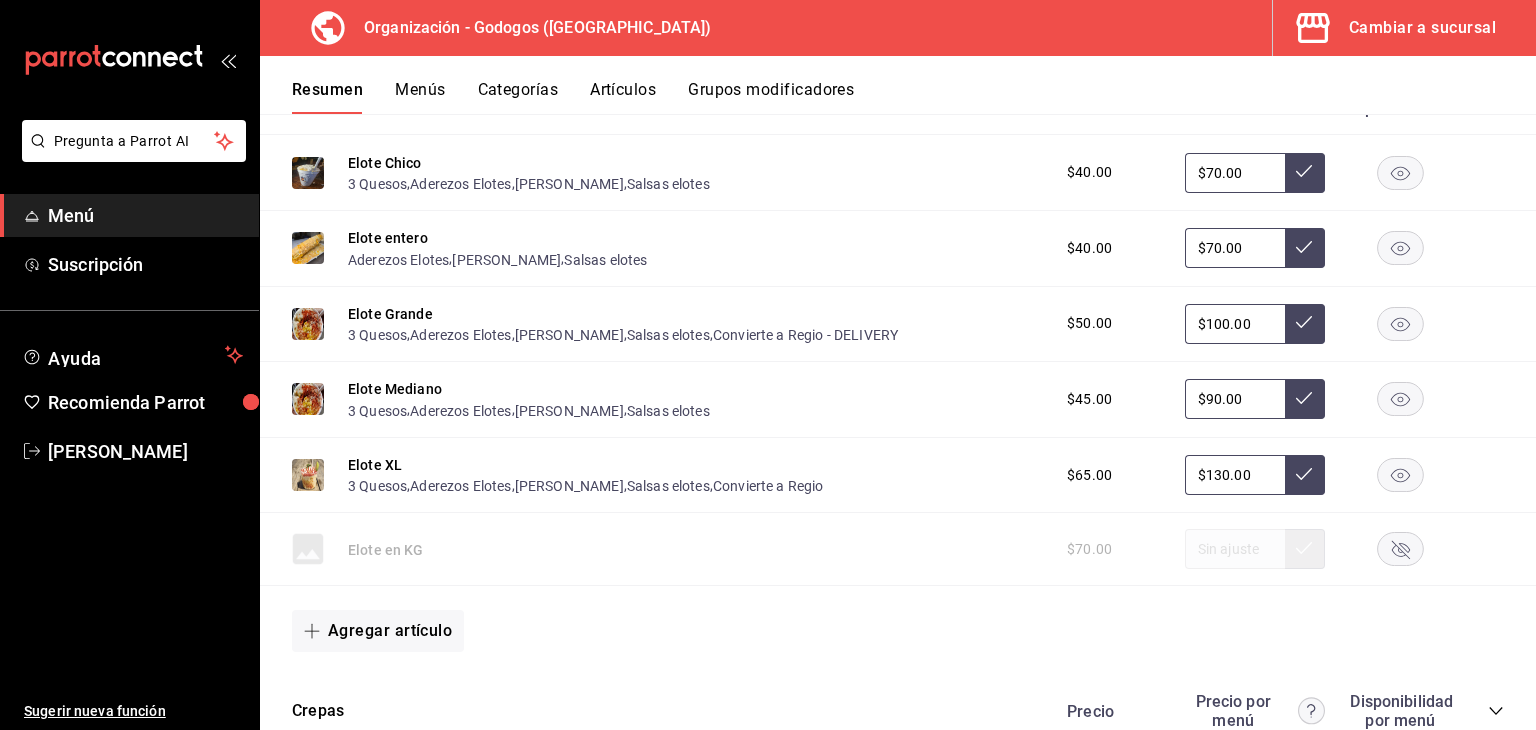 scroll, scrollTop: 1577, scrollLeft: 0, axis: vertical 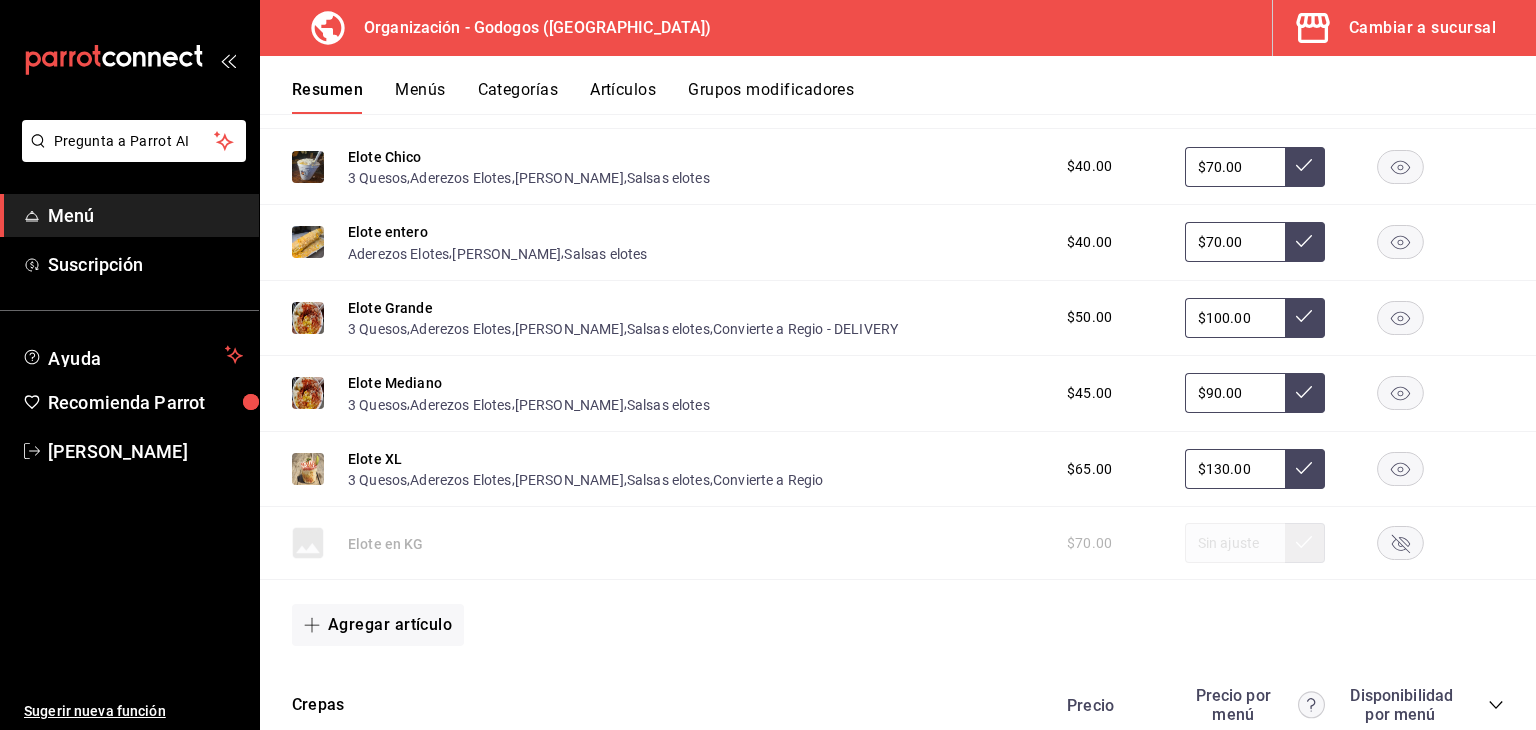 click 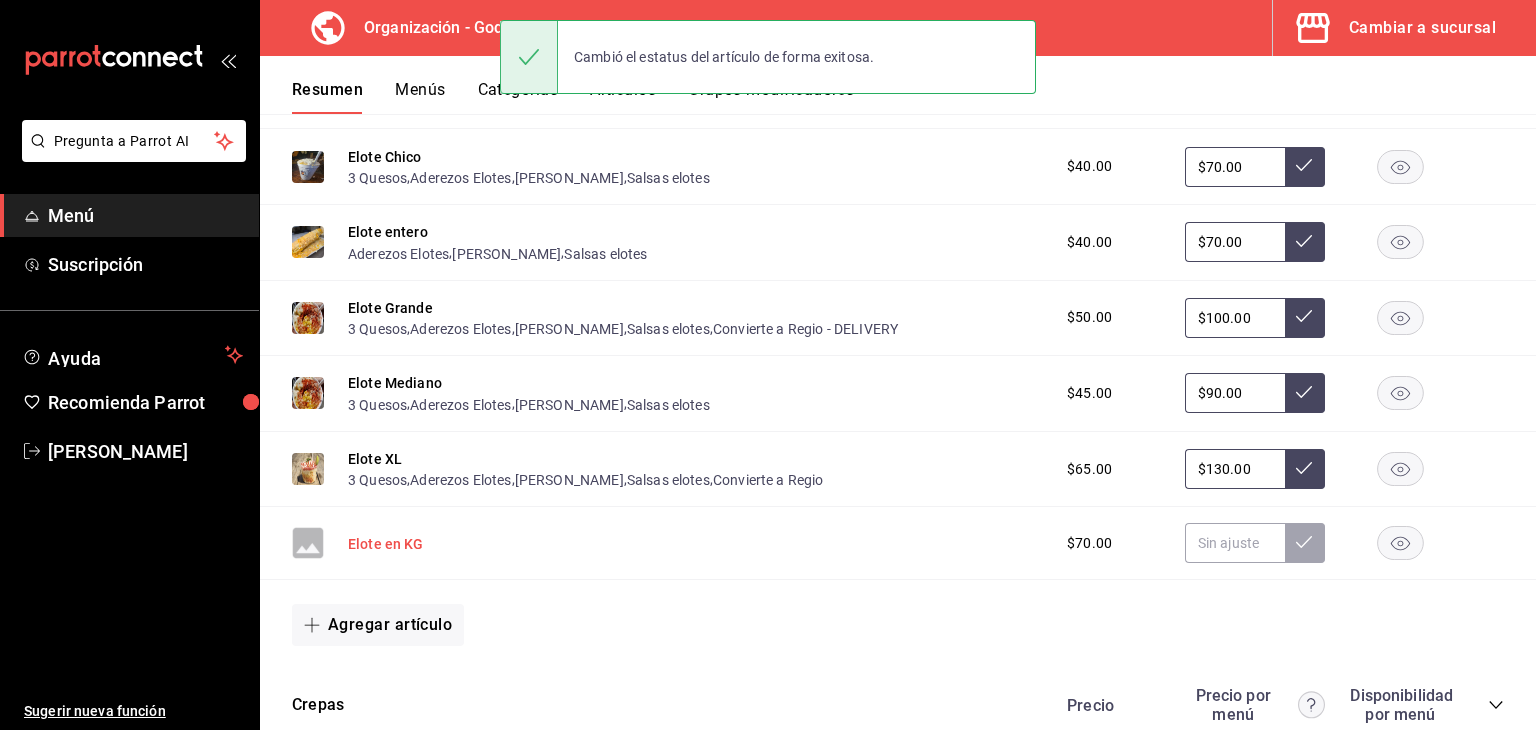 click on "Elote en KG" at bounding box center (386, 544) 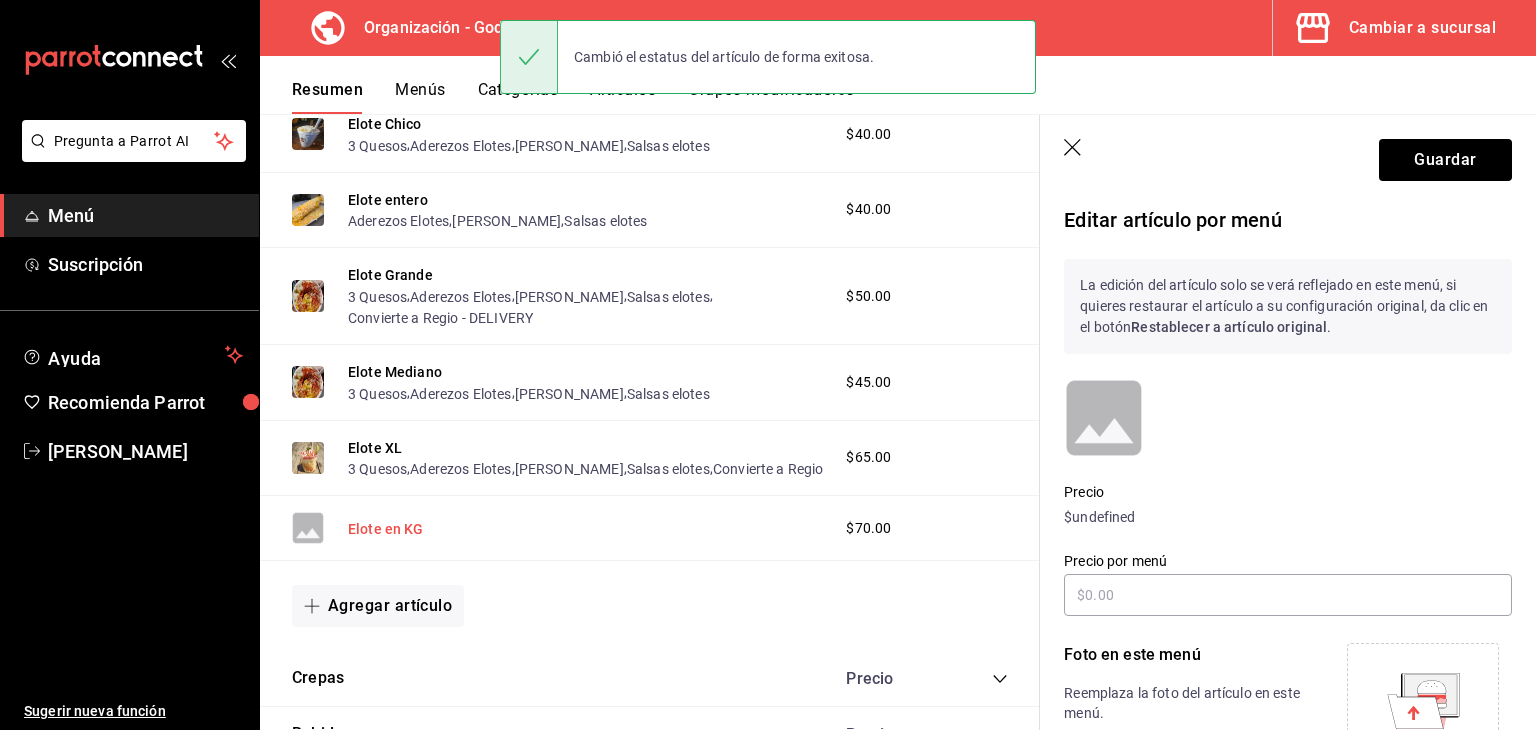 scroll, scrollTop: 1538, scrollLeft: 0, axis: vertical 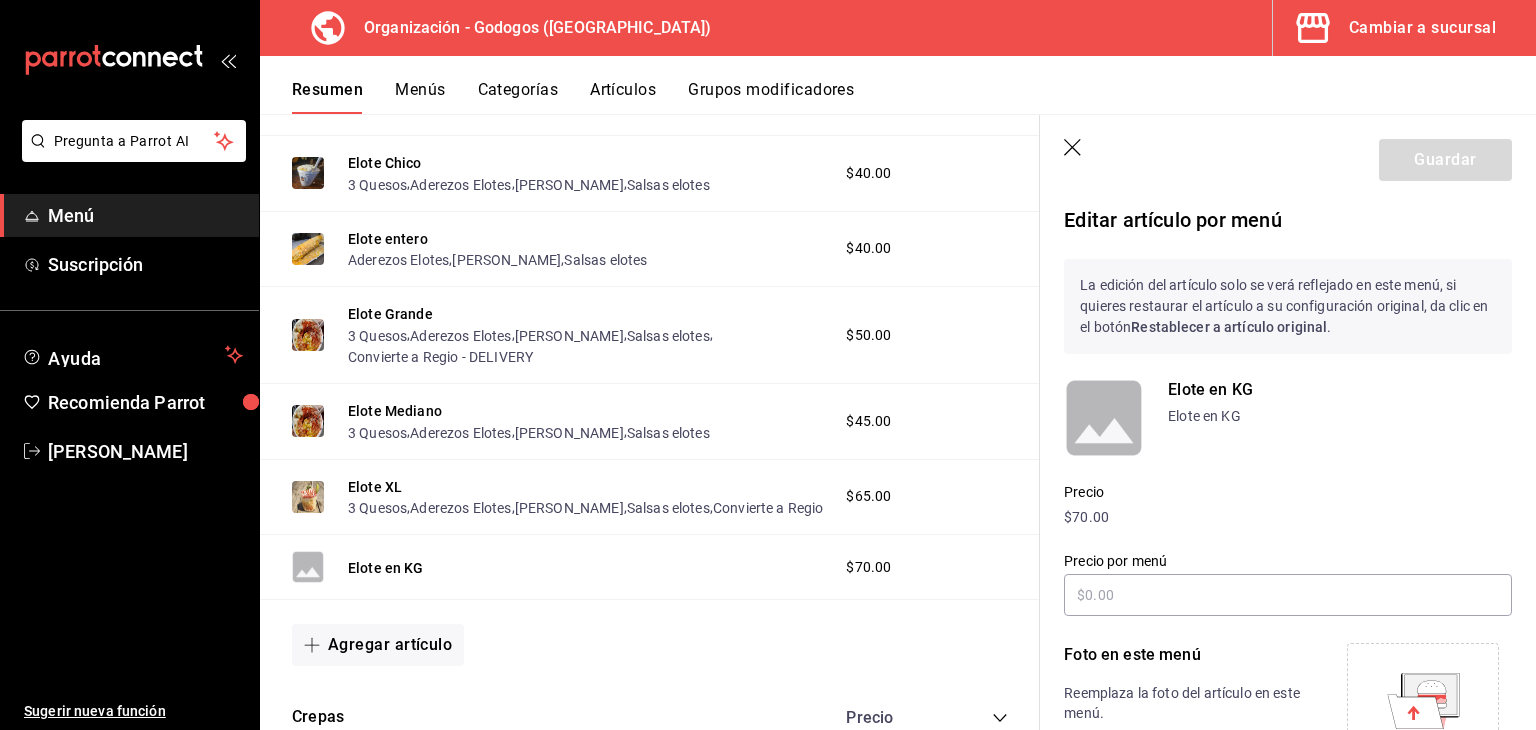 click 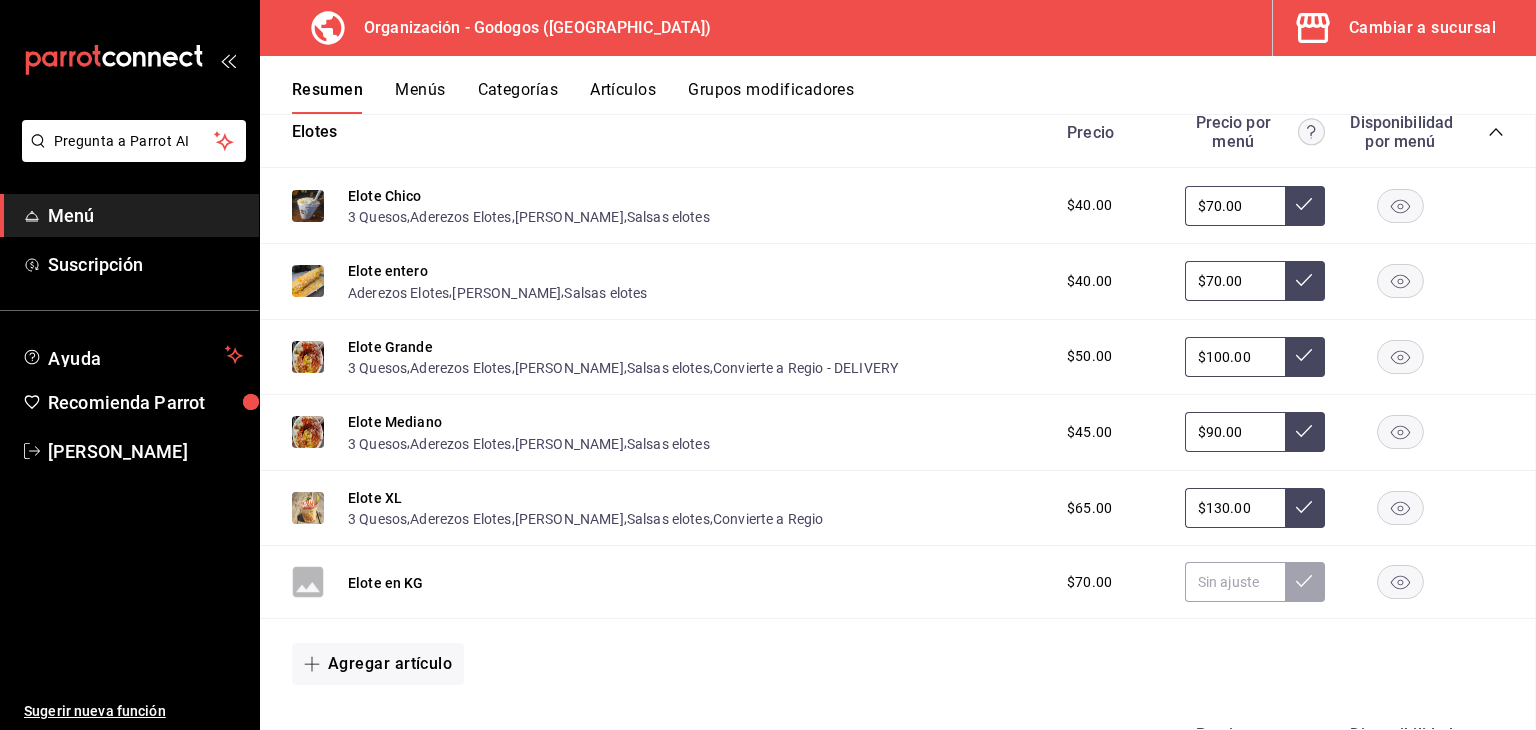 scroll, scrollTop: 1671, scrollLeft: 0, axis: vertical 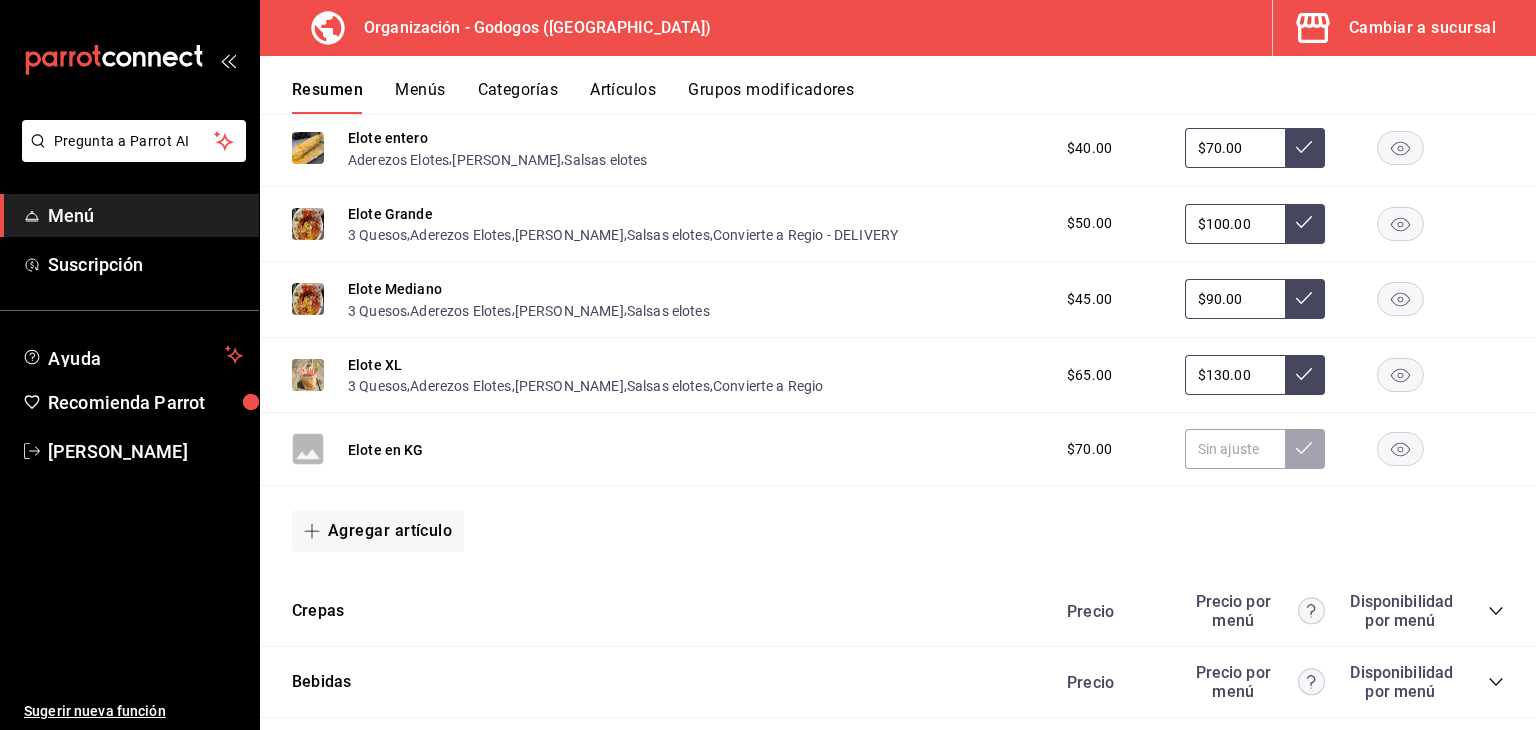 click 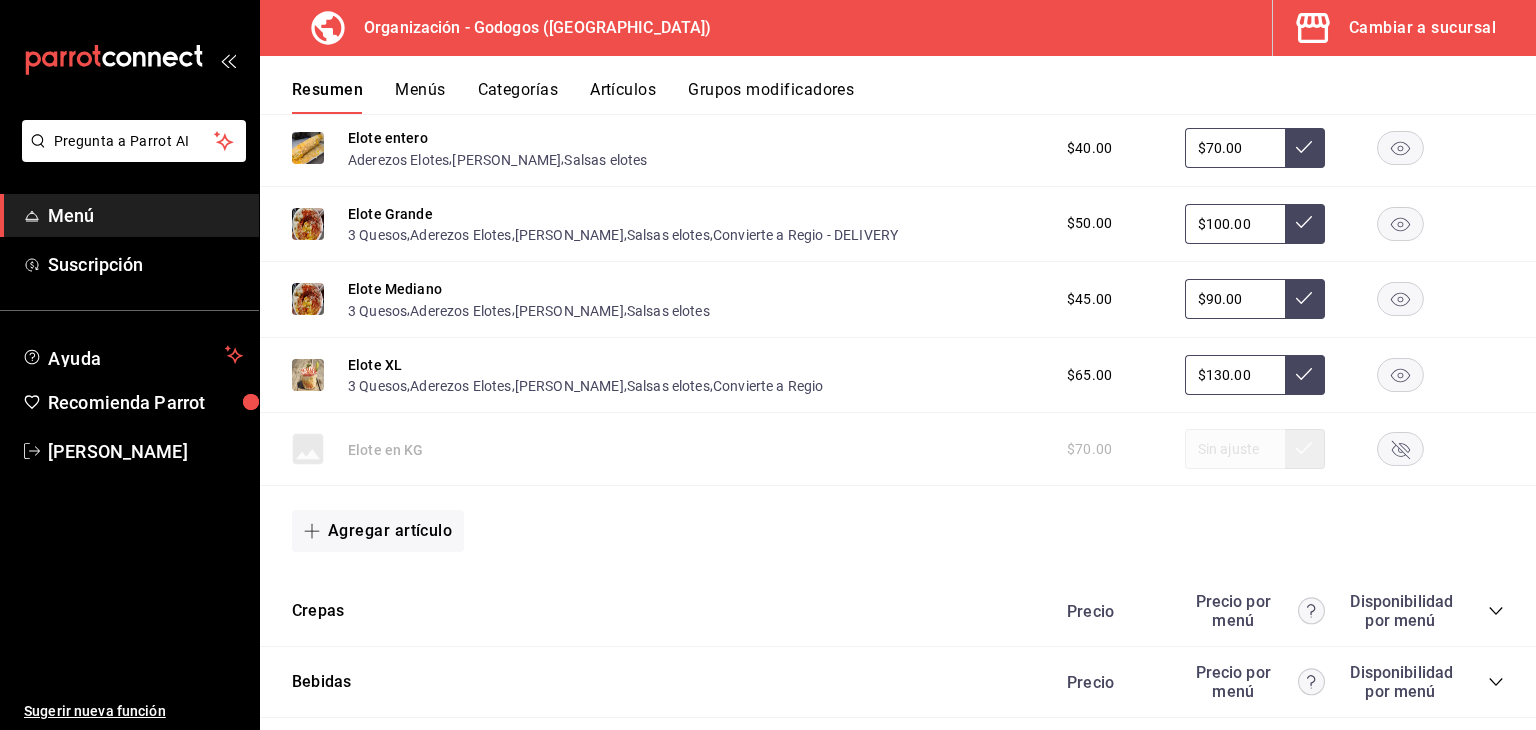click on "Agregar artículo" at bounding box center (898, 531) 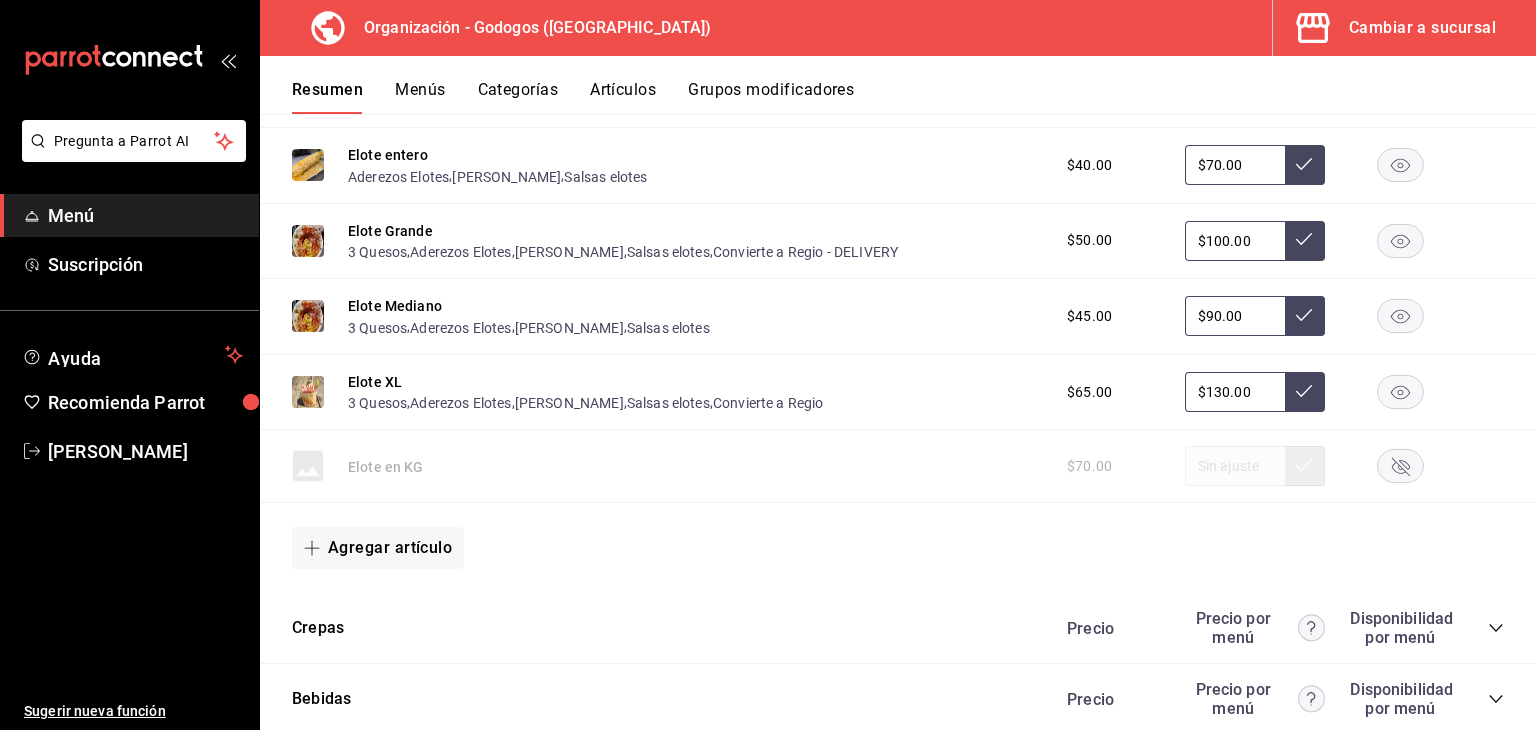 scroll, scrollTop: 1619, scrollLeft: 0, axis: vertical 